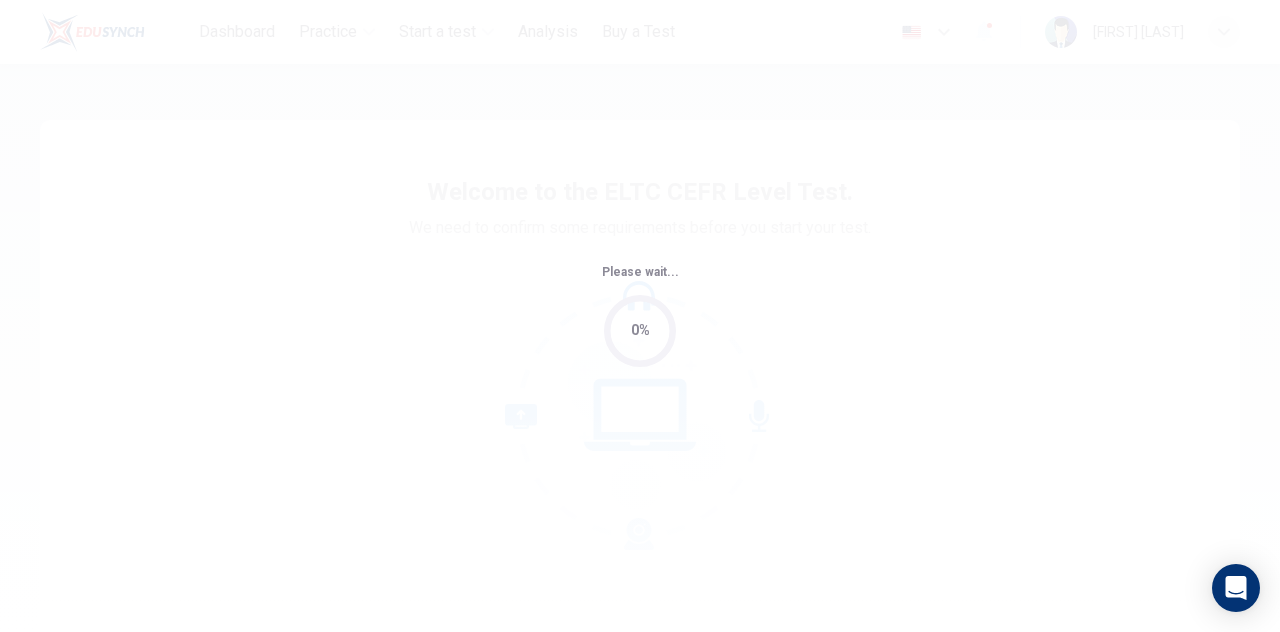 scroll, scrollTop: 0, scrollLeft: 0, axis: both 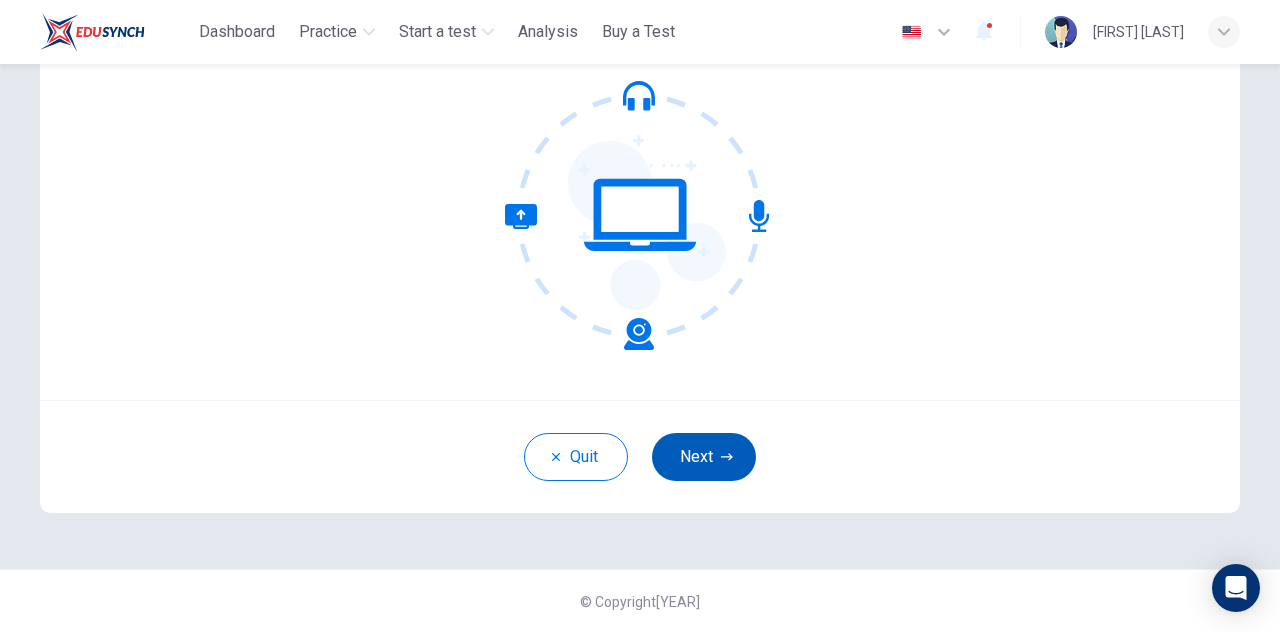 click on "Next" at bounding box center (704, 457) 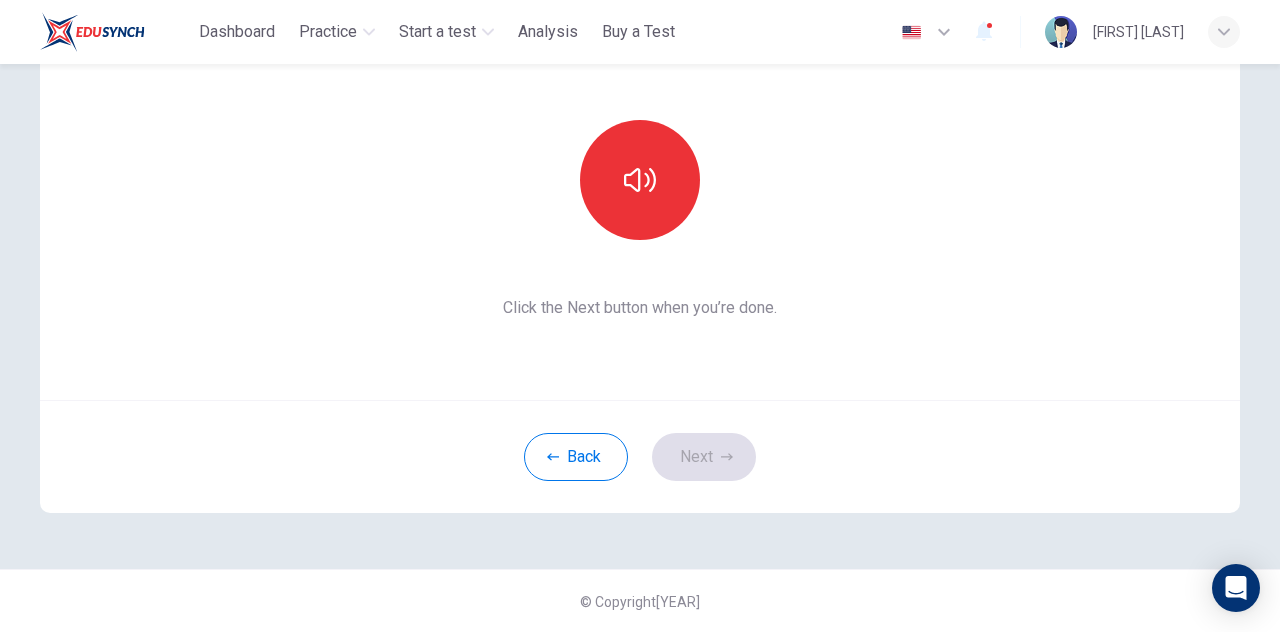 scroll, scrollTop: 0, scrollLeft: 0, axis: both 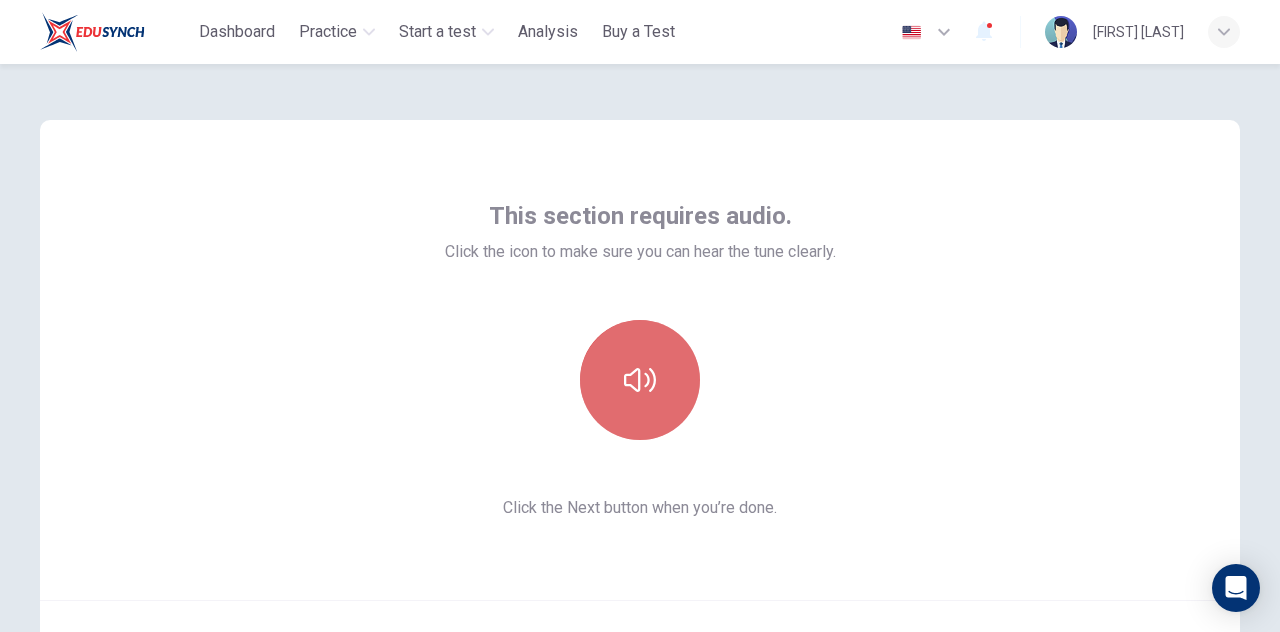 click at bounding box center (640, 380) 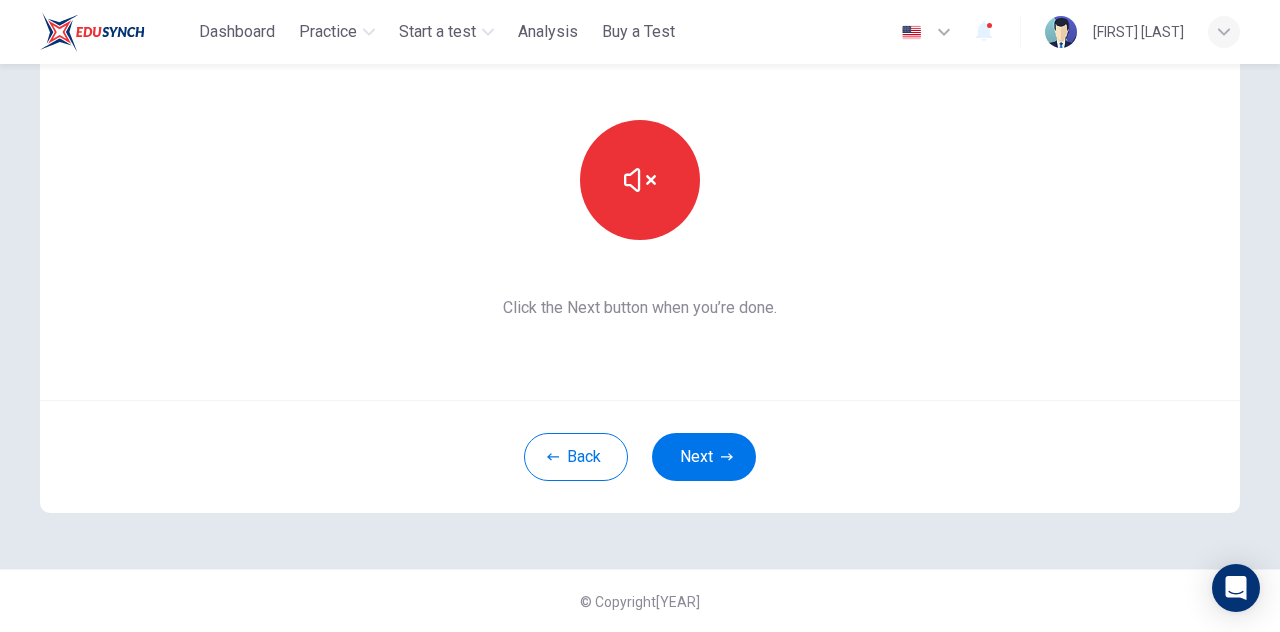 scroll, scrollTop: 200, scrollLeft: 0, axis: vertical 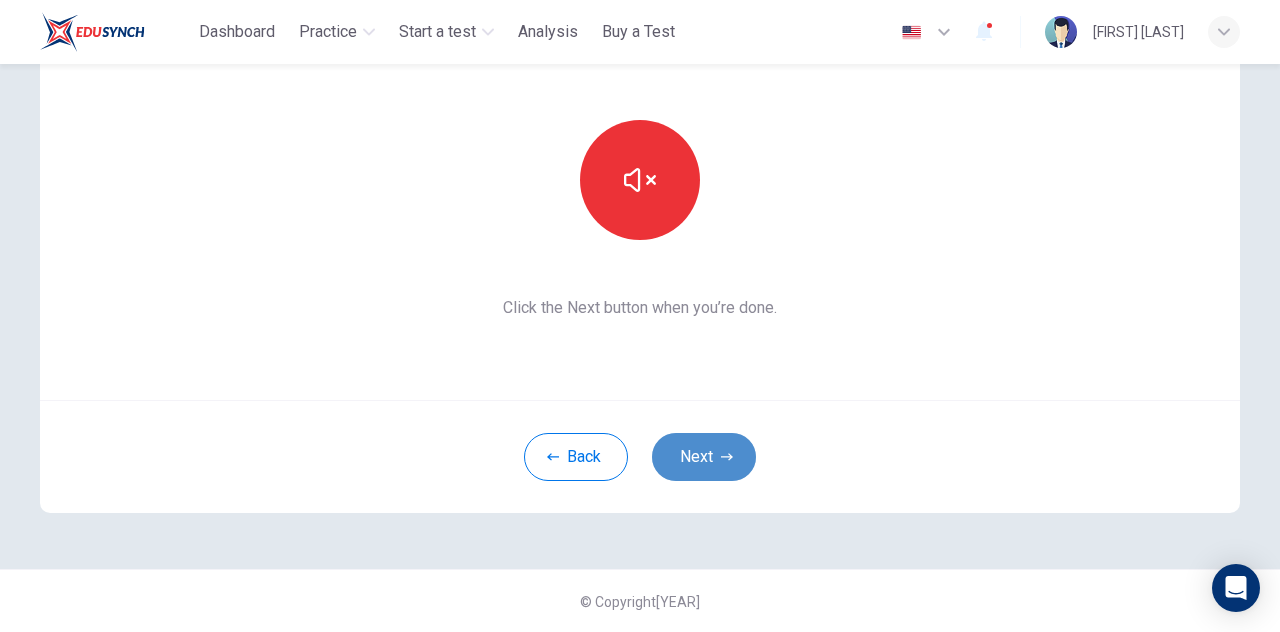 click on "Next" at bounding box center [704, 457] 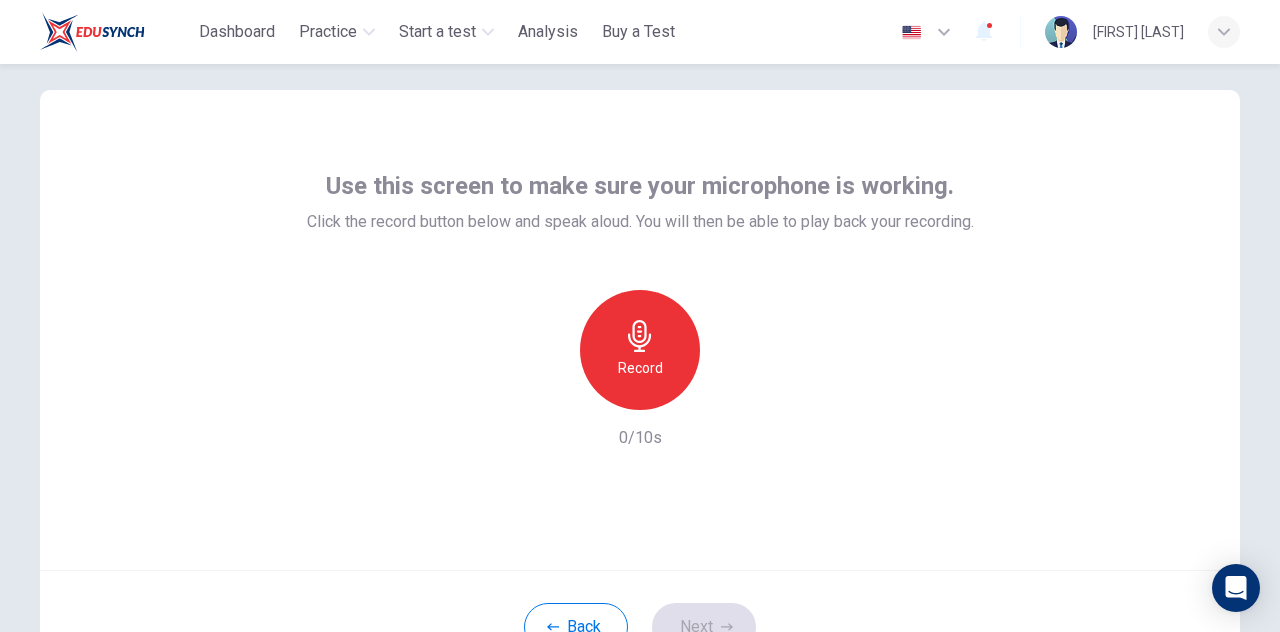 scroll, scrollTop: 200, scrollLeft: 0, axis: vertical 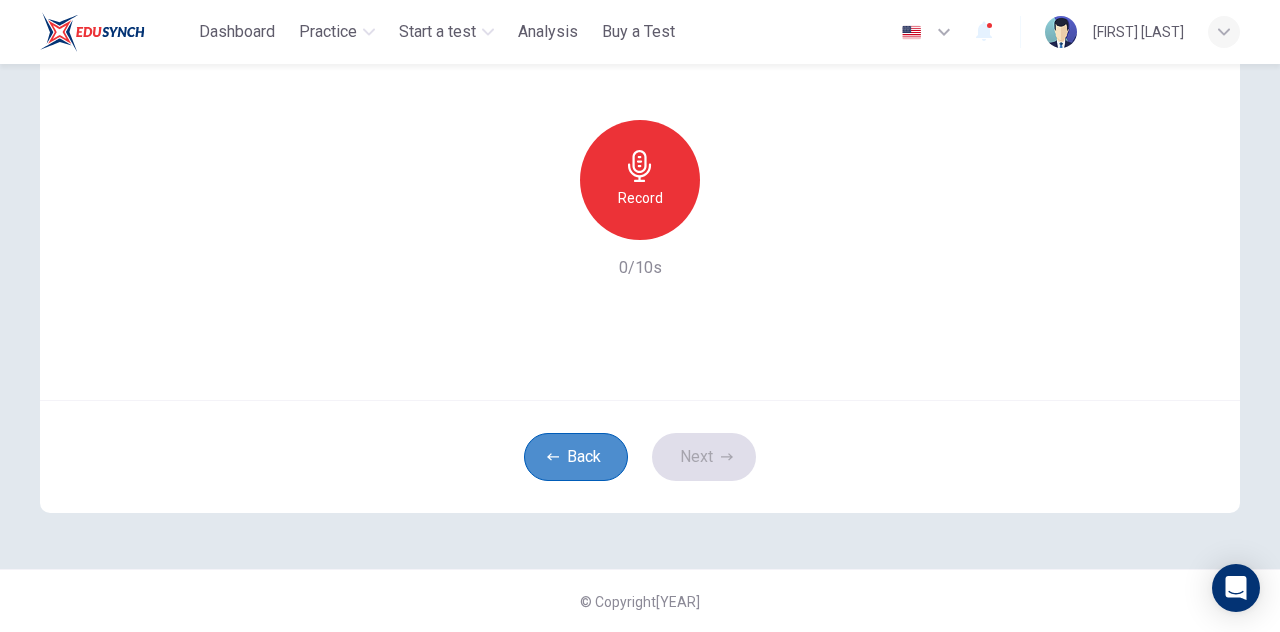 click on "Back" at bounding box center [576, 457] 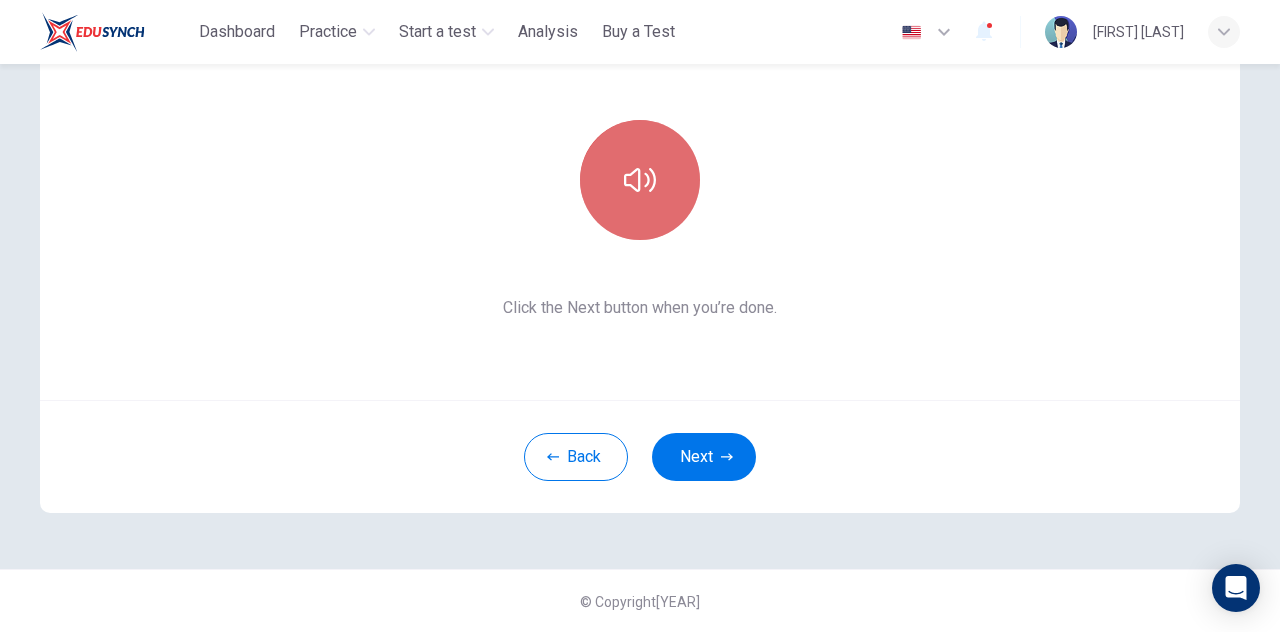 click at bounding box center [640, 180] 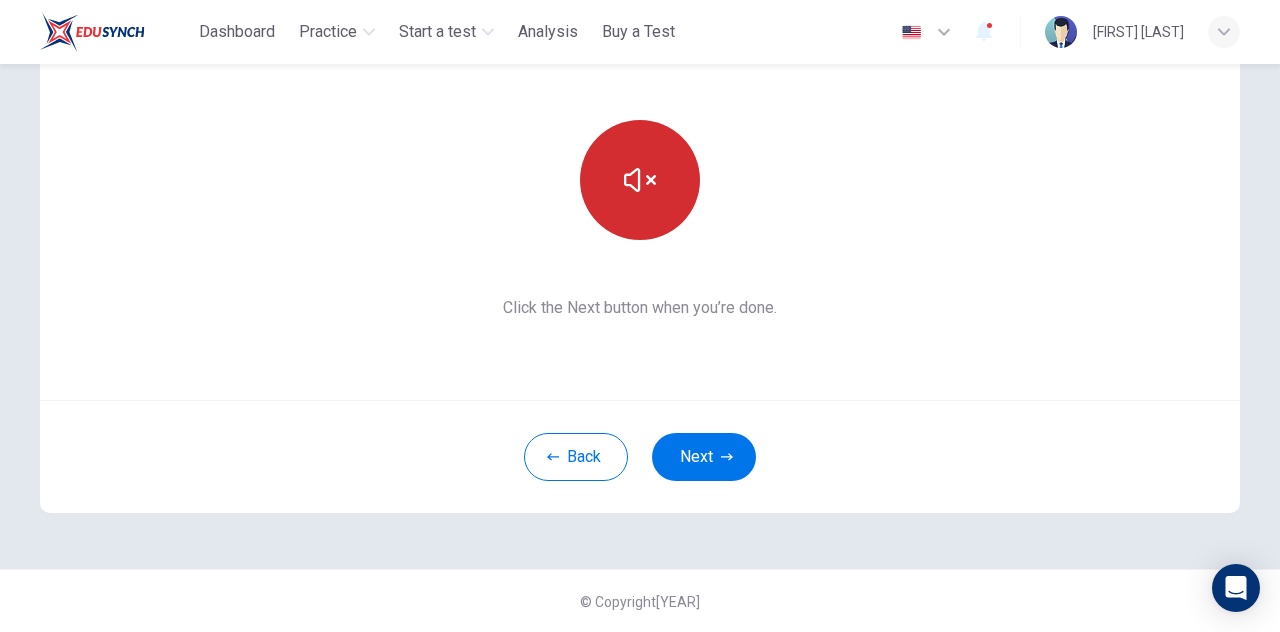 type 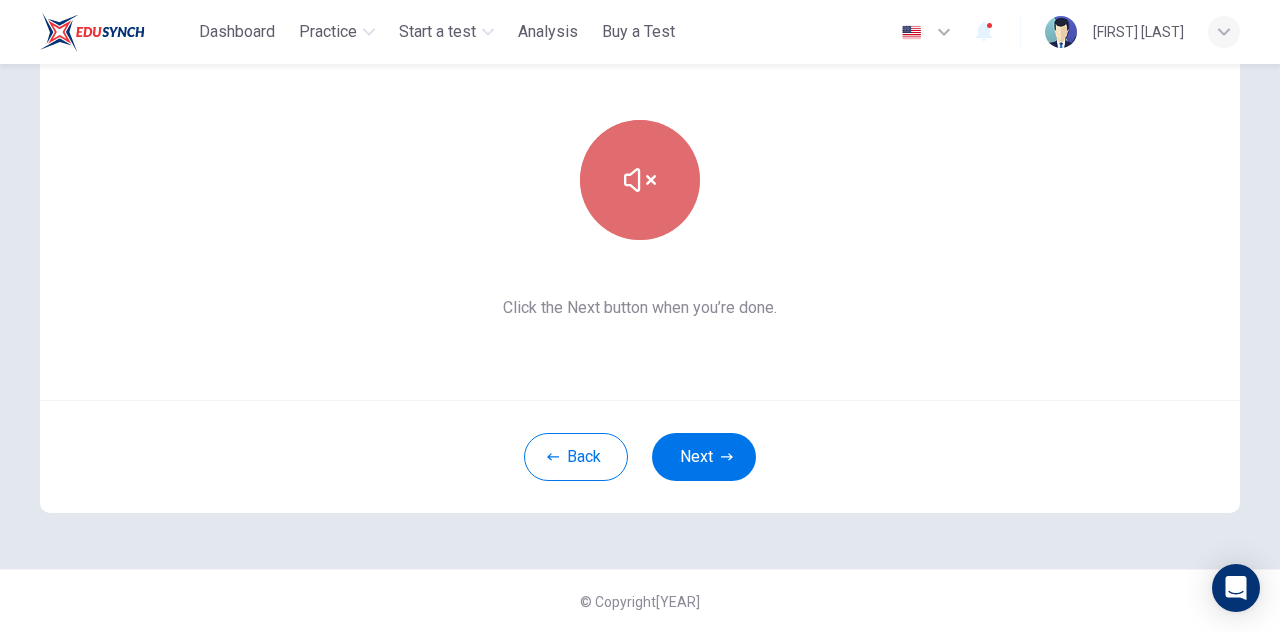 click at bounding box center (640, 180) 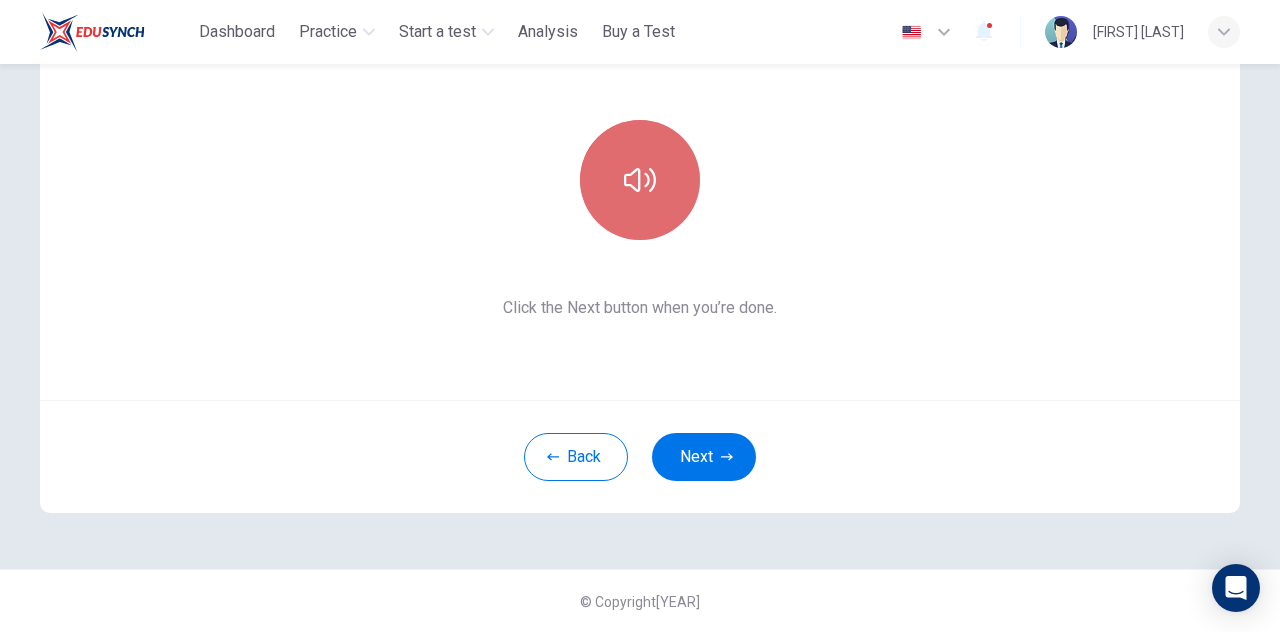click at bounding box center [640, 180] 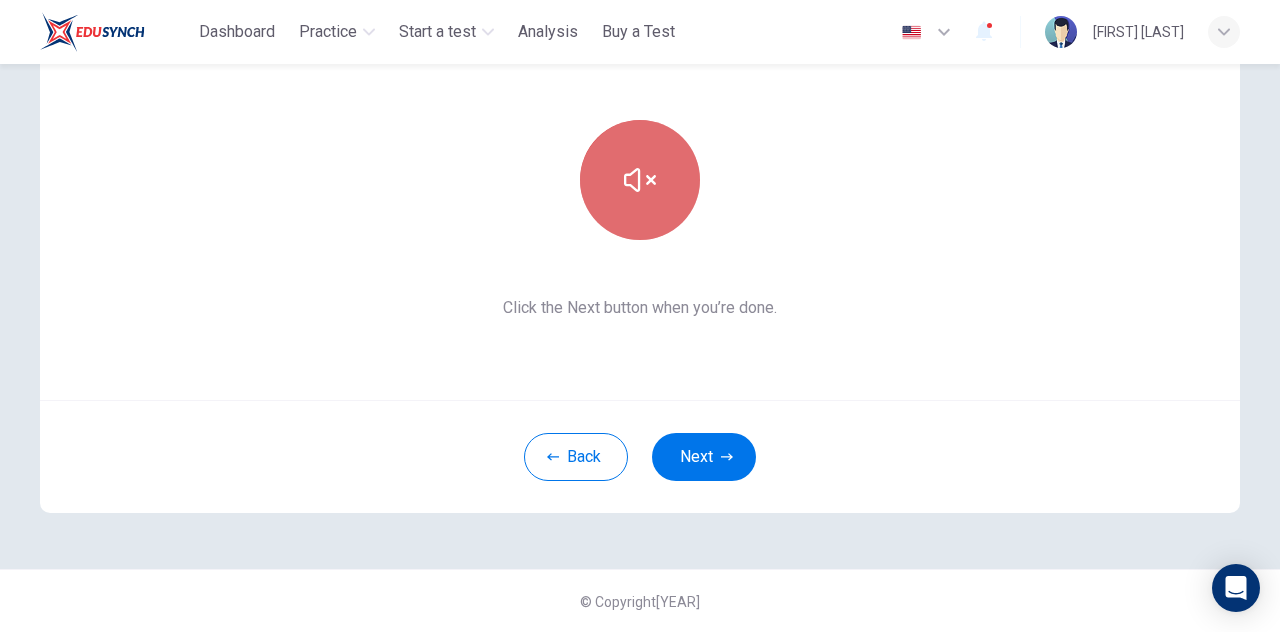 click at bounding box center (640, 180) 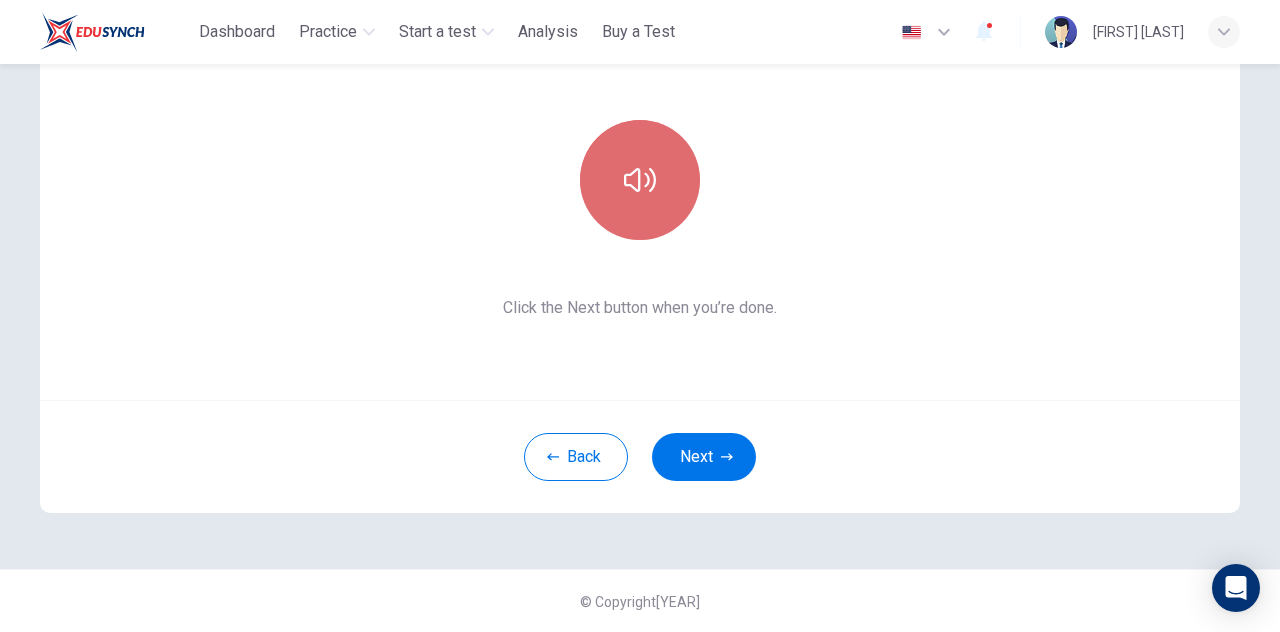 click at bounding box center [640, 180] 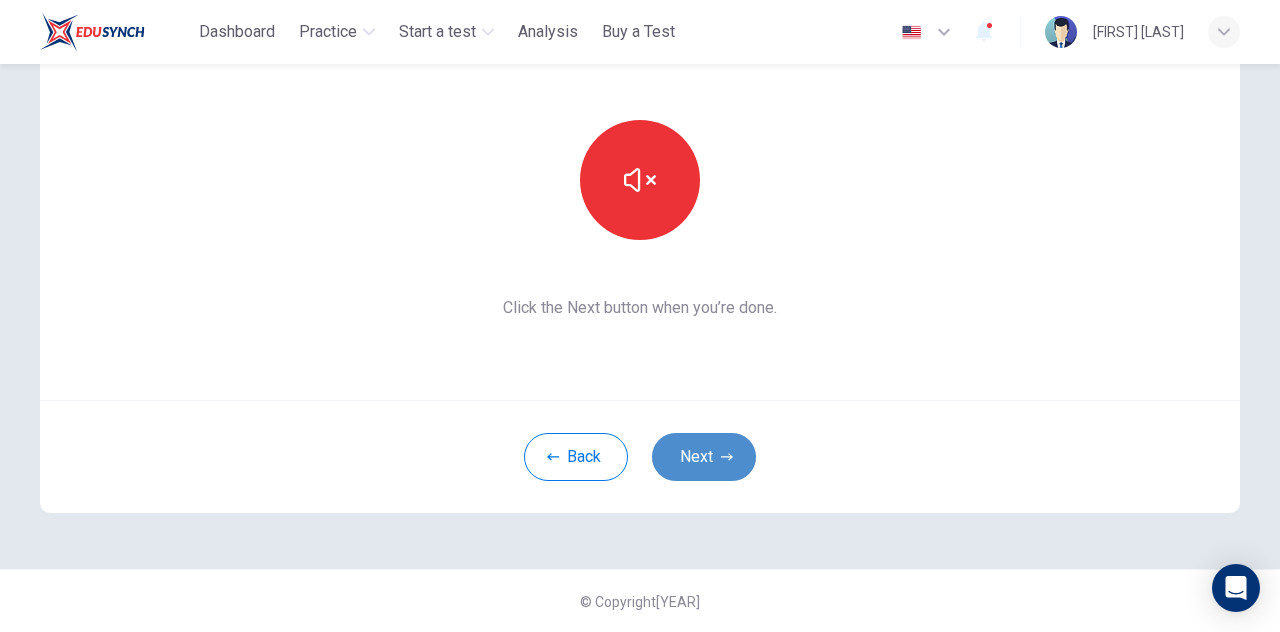 click on "Next" at bounding box center [704, 457] 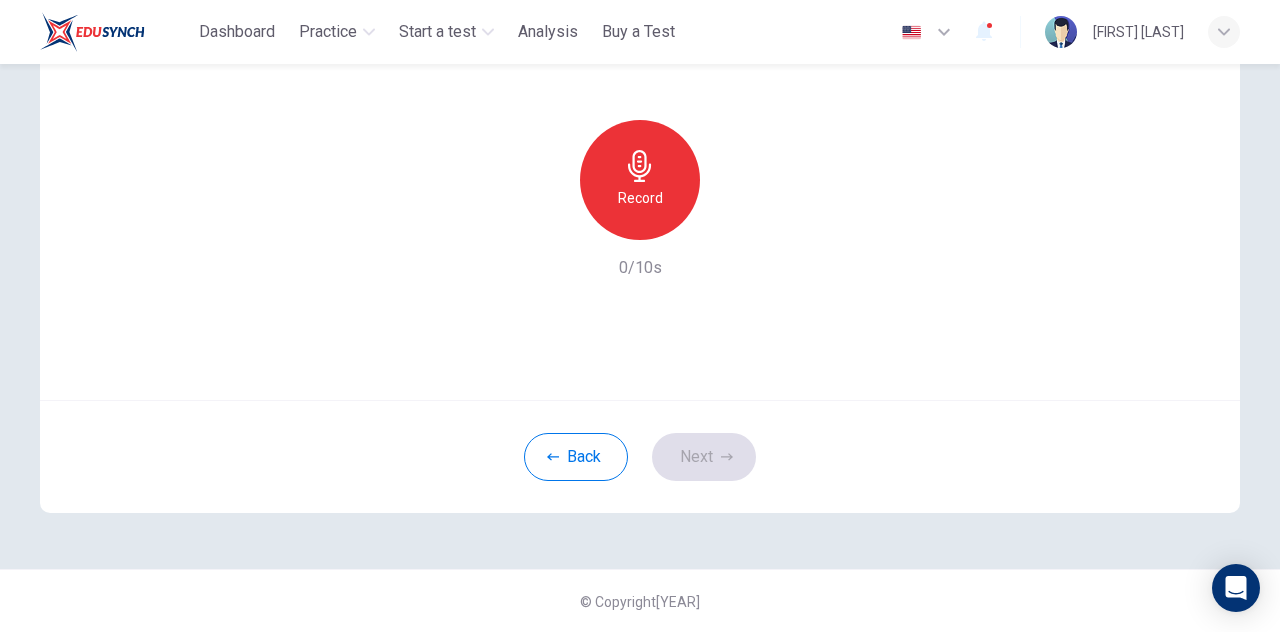 click on "Record" at bounding box center [640, 198] 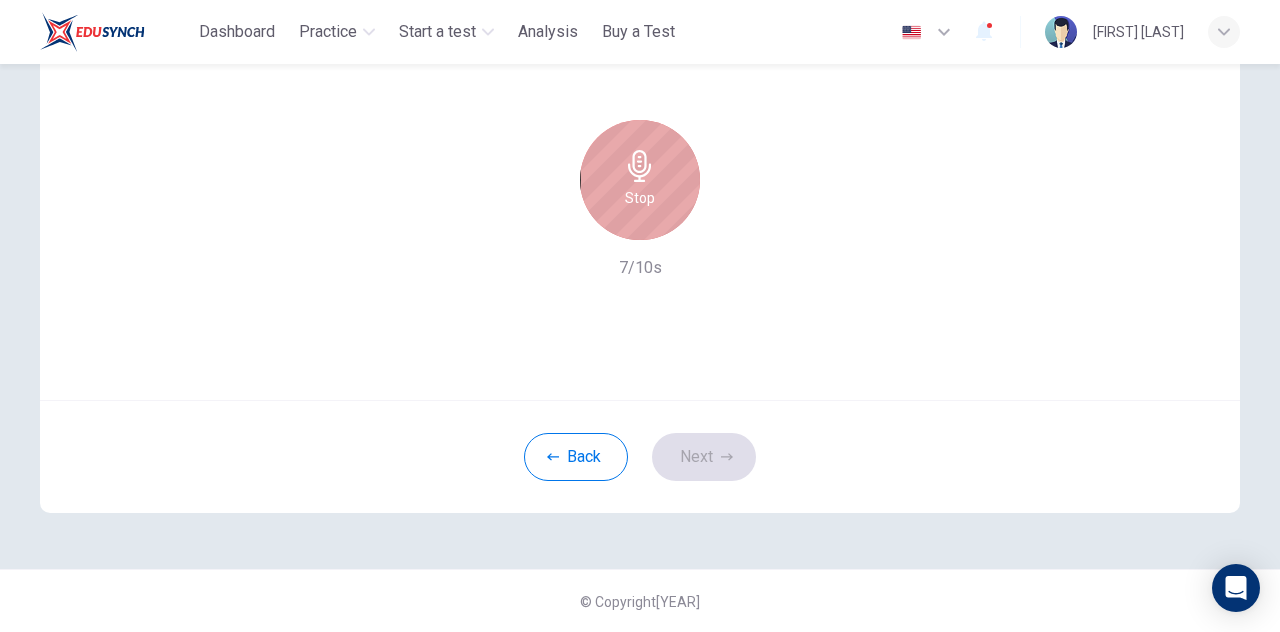 click on "Stop" at bounding box center (640, 180) 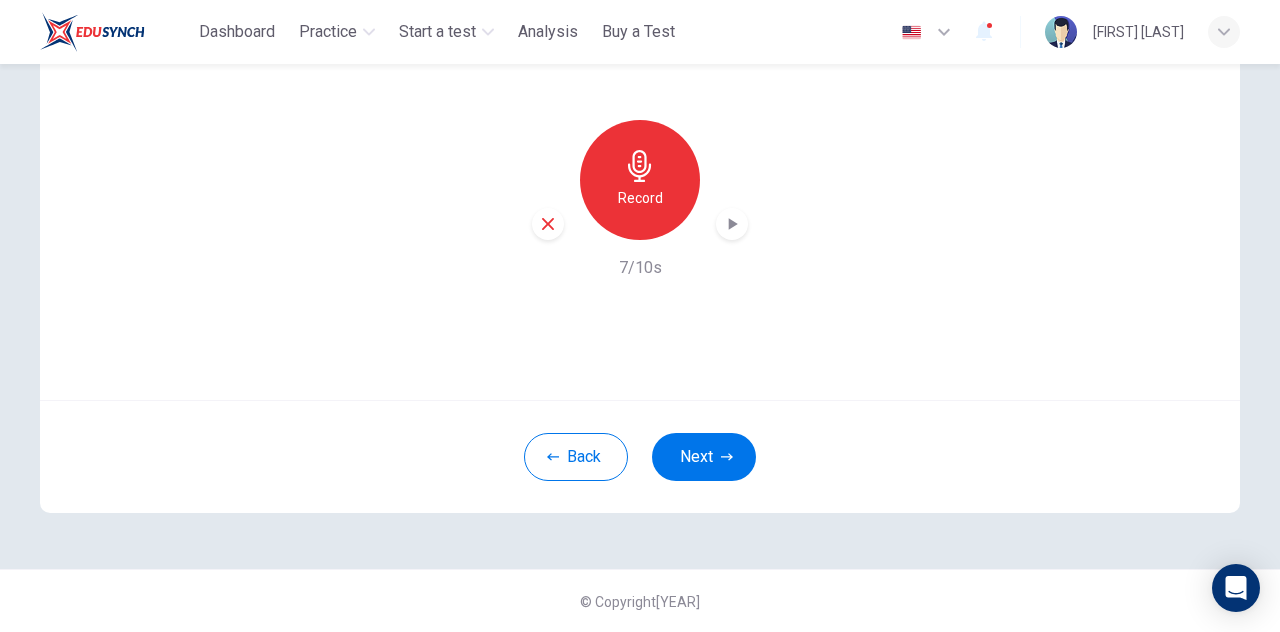 click at bounding box center (732, 224) 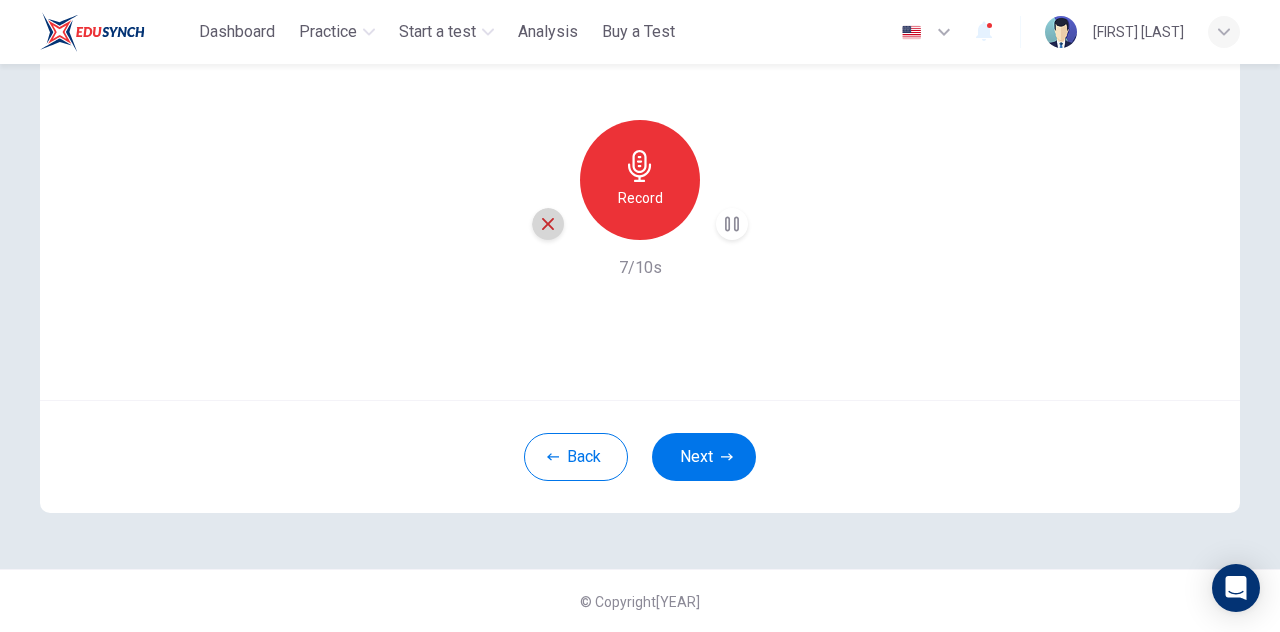 click at bounding box center [548, 224] 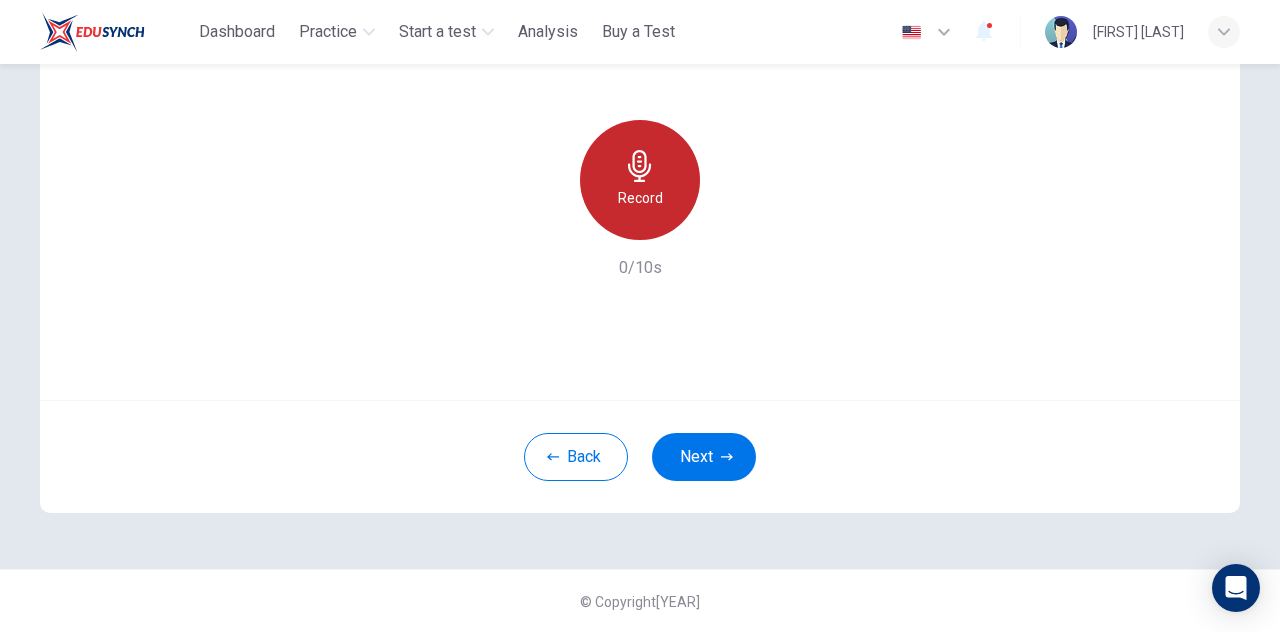 click on "Record" at bounding box center (640, 198) 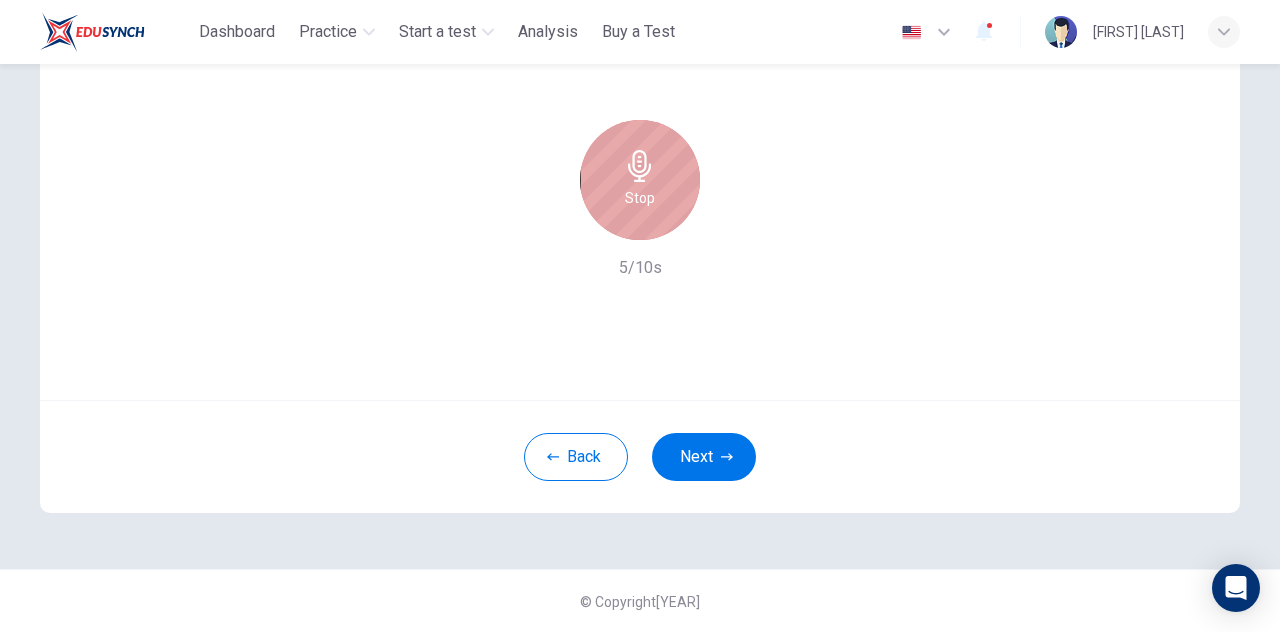 click on "Stop" at bounding box center [640, 198] 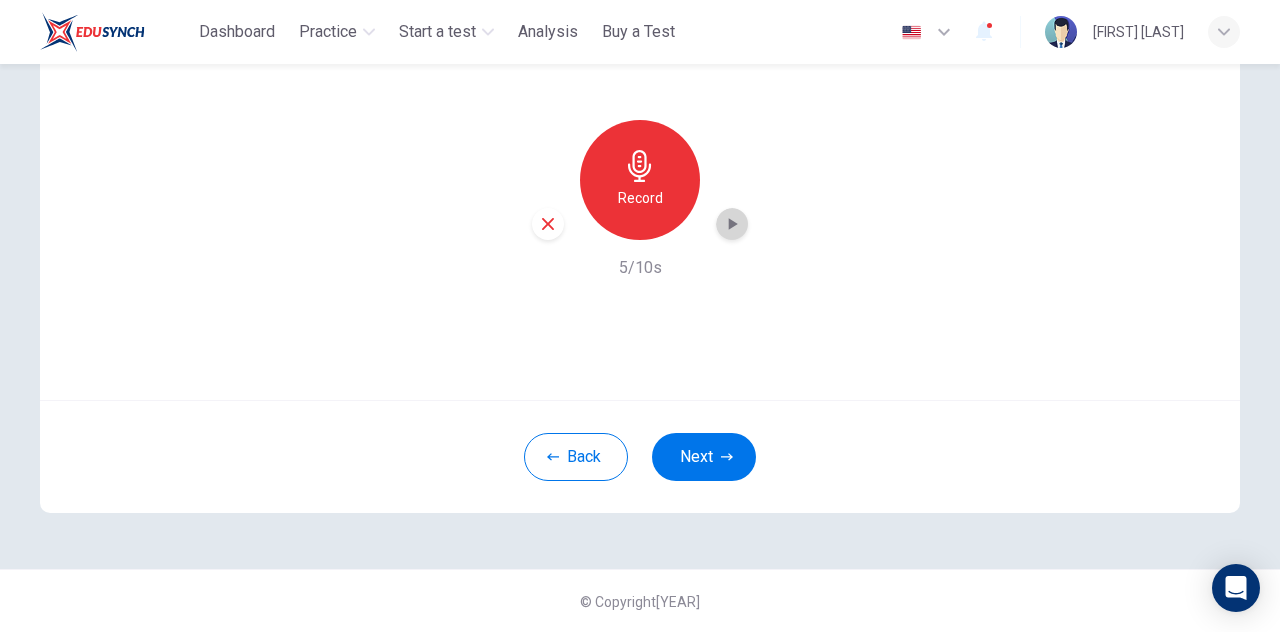 click at bounding box center (732, 224) 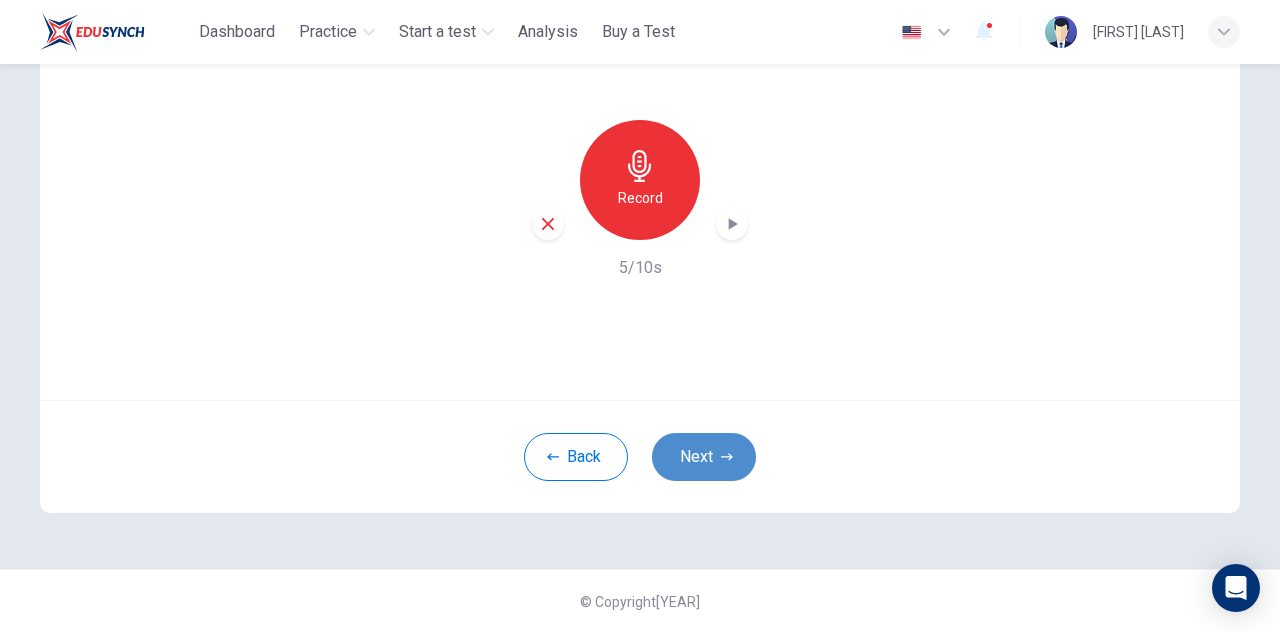 click on "Next" at bounding box center (704, 457) 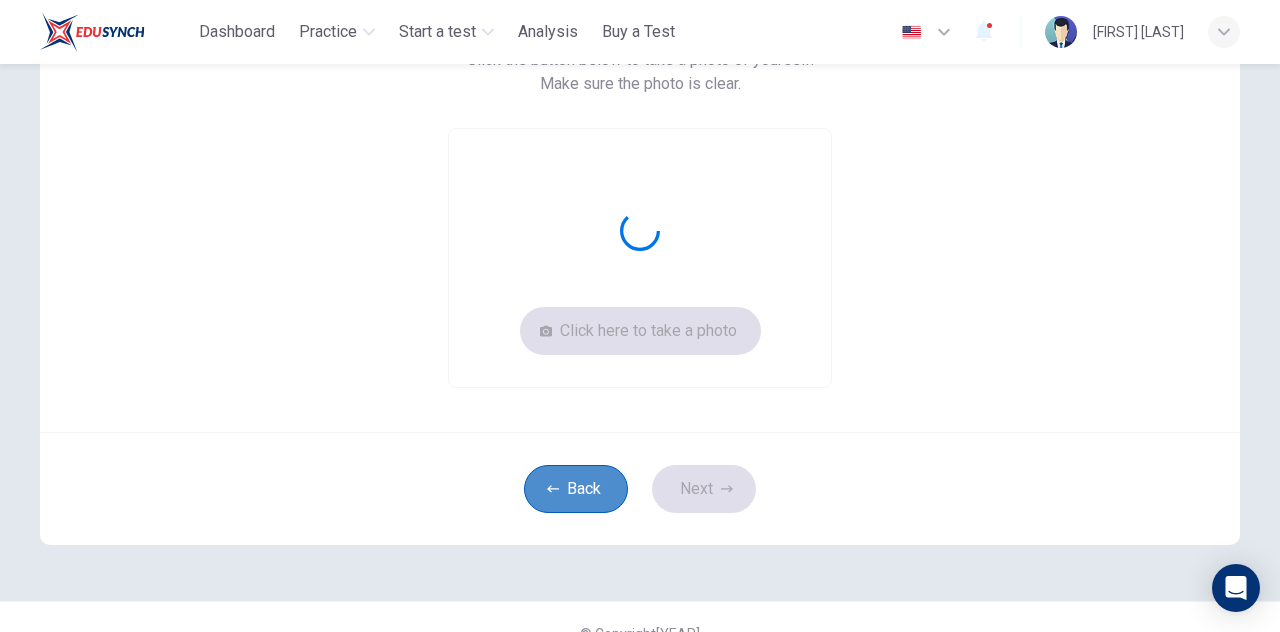 click on "Back" at bounding box center (576, 489) 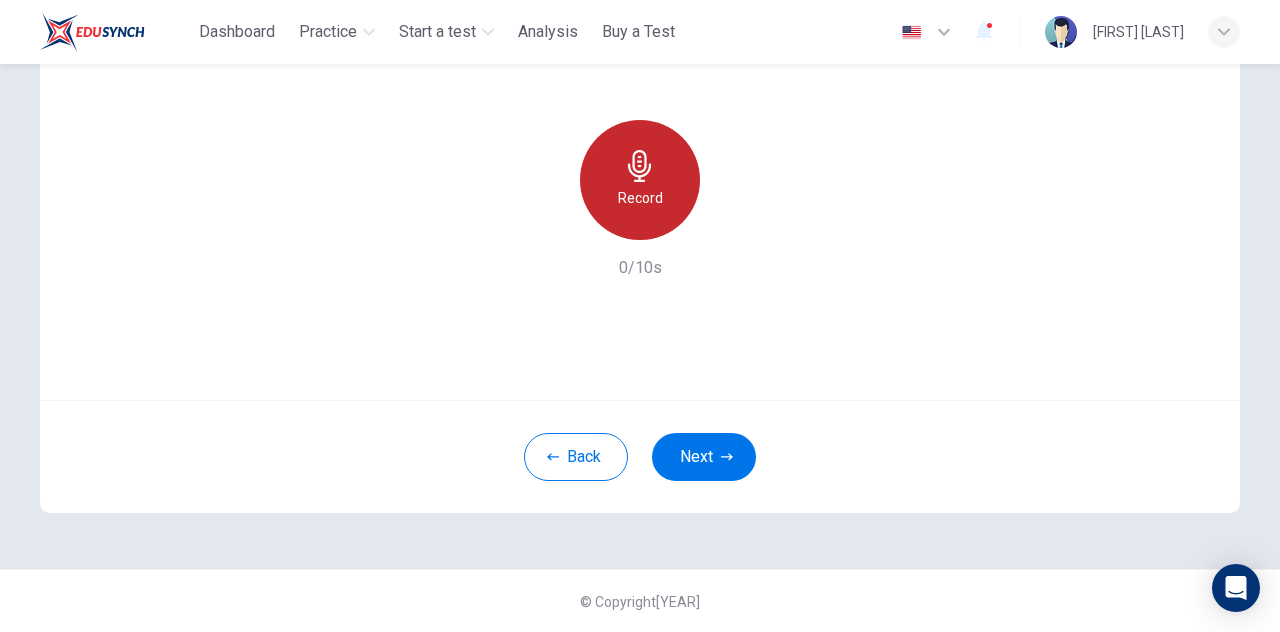 click on "Record" at bounding box center (640, 180) 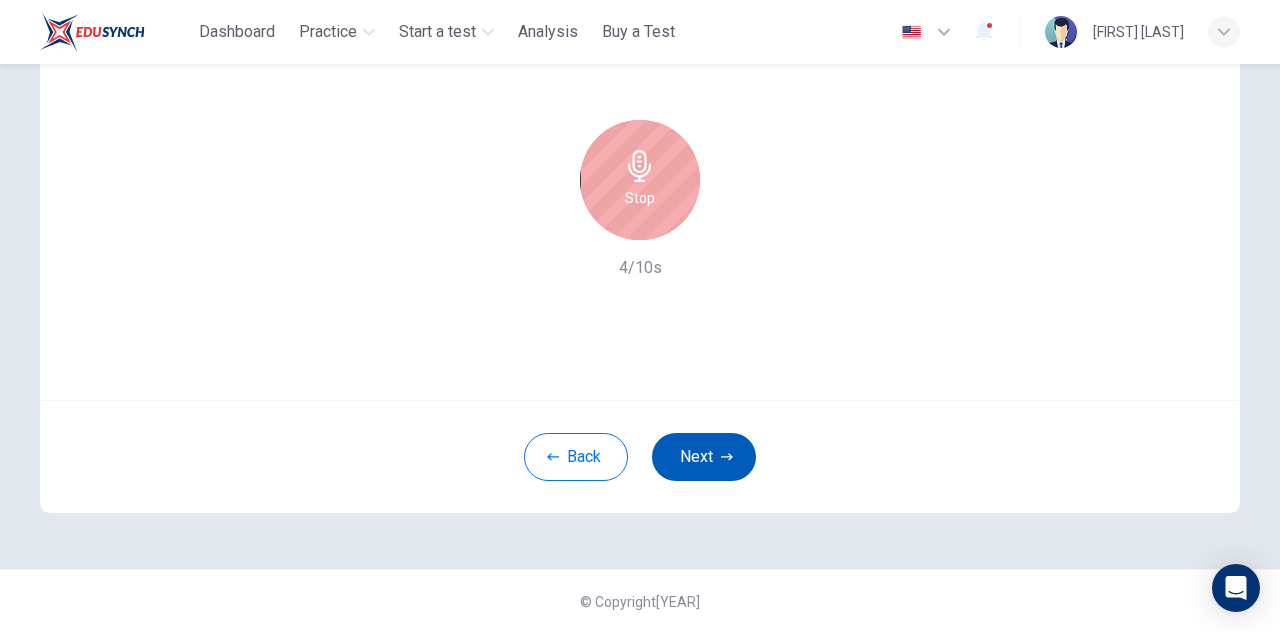click on "Next" at bounding box center (704, 457) 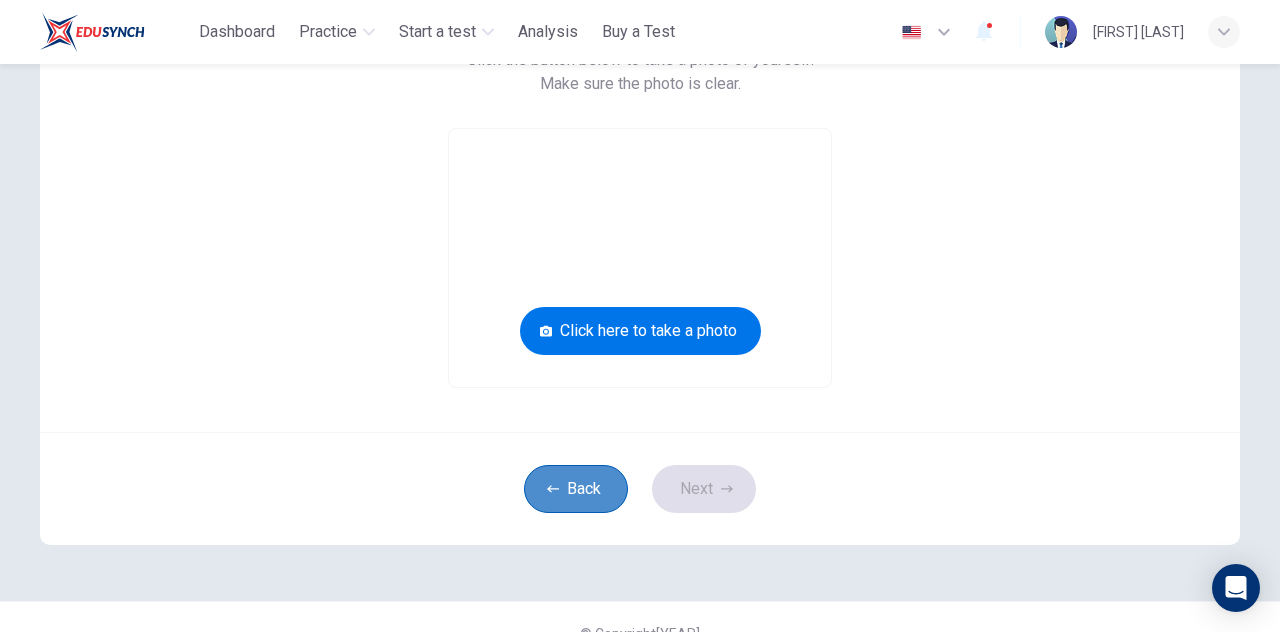 click on "Back" at bounding box center [576, 489] 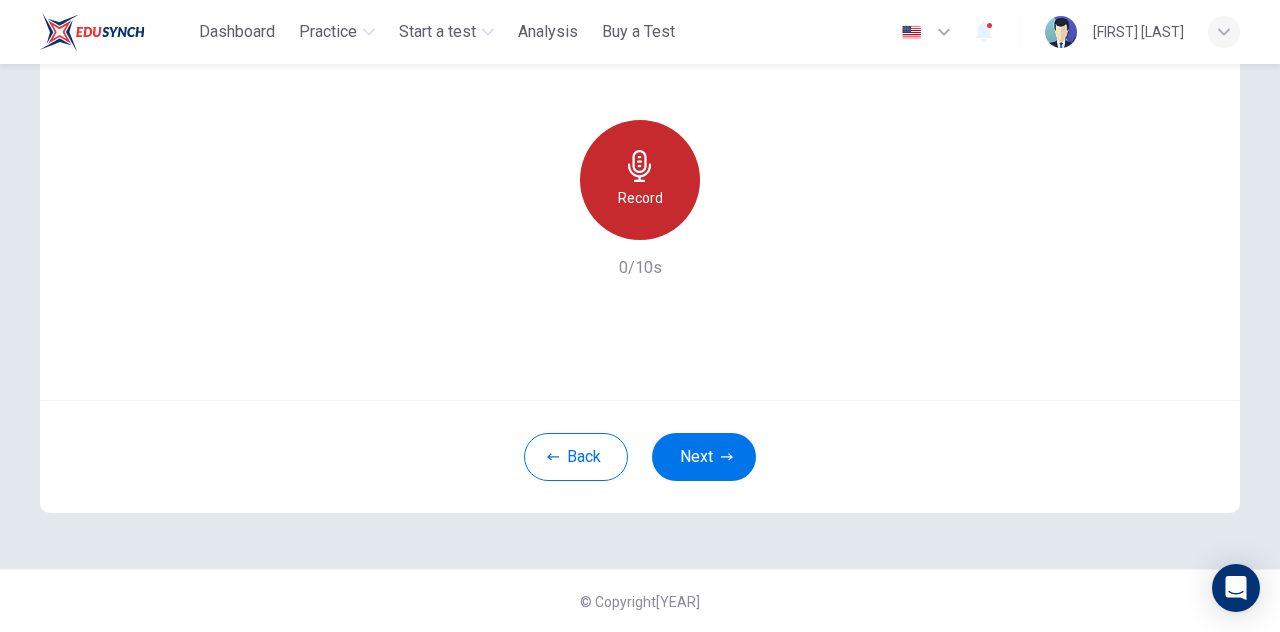 click on "Record" at bounding box center [640, 198] 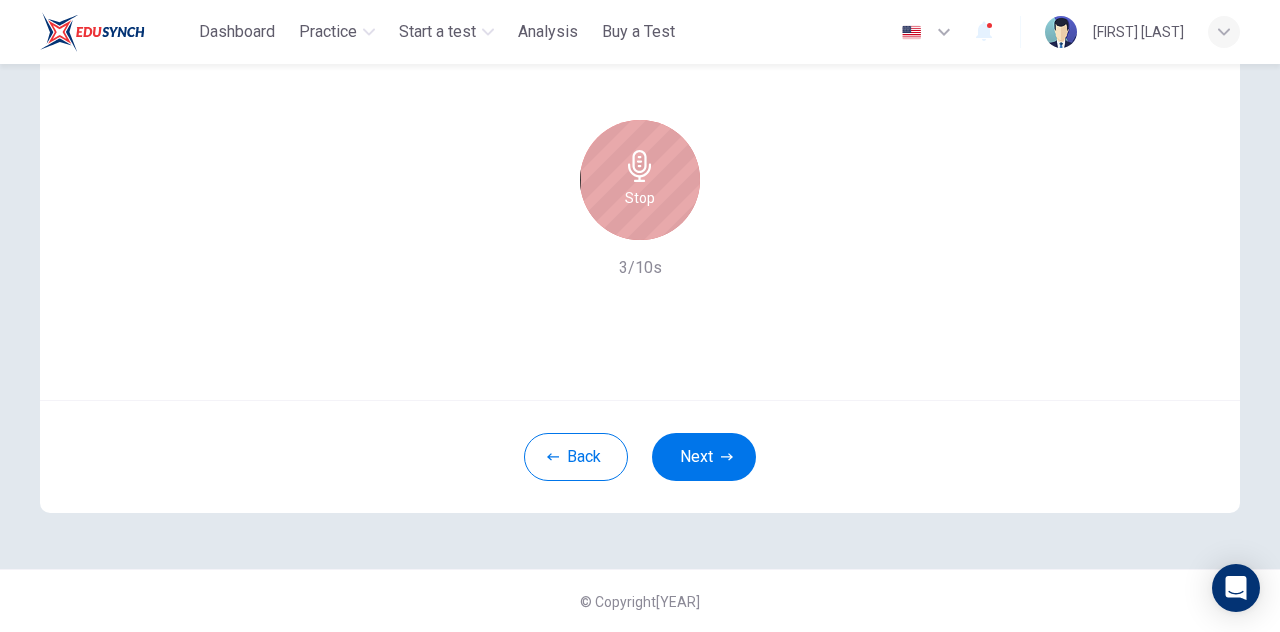 click on "Stop" at bounding box center [640, 180] 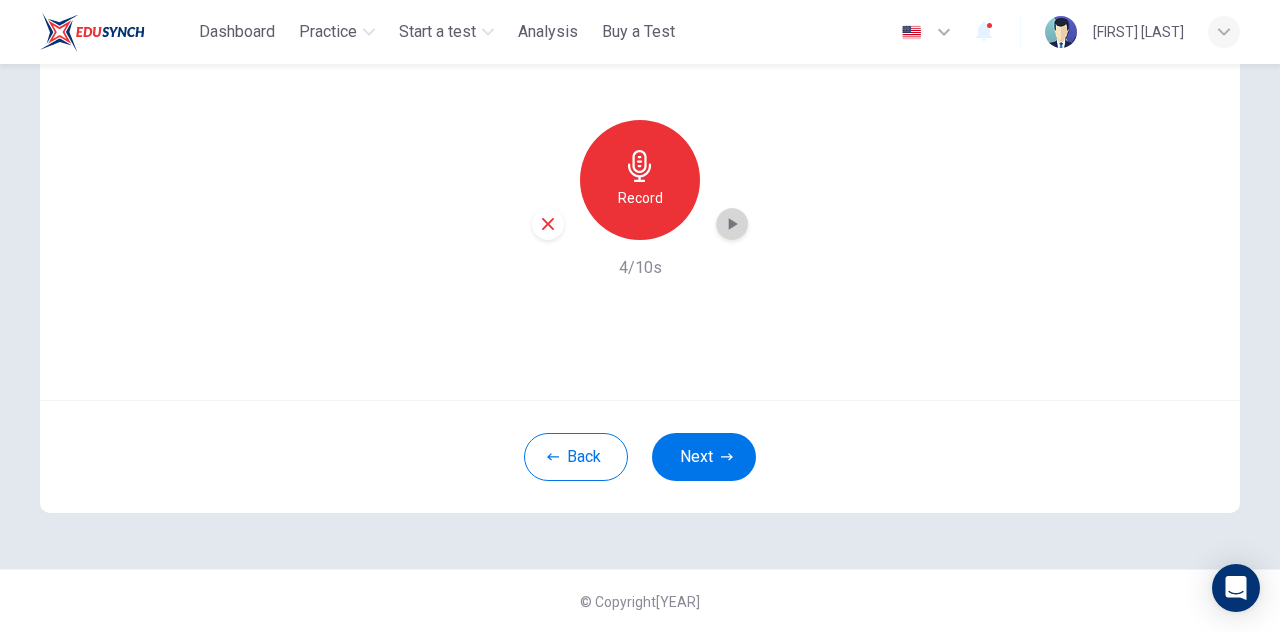 click at bounding box center (732, 224) 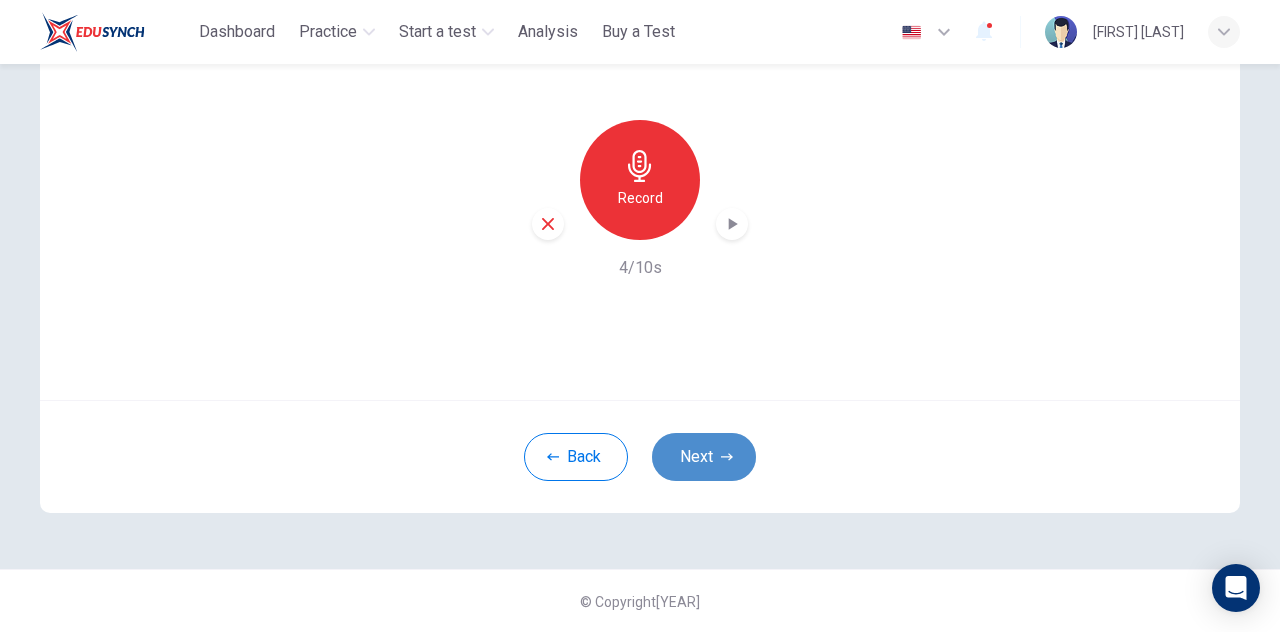 click on "Next" at bounding box center [704, 457] 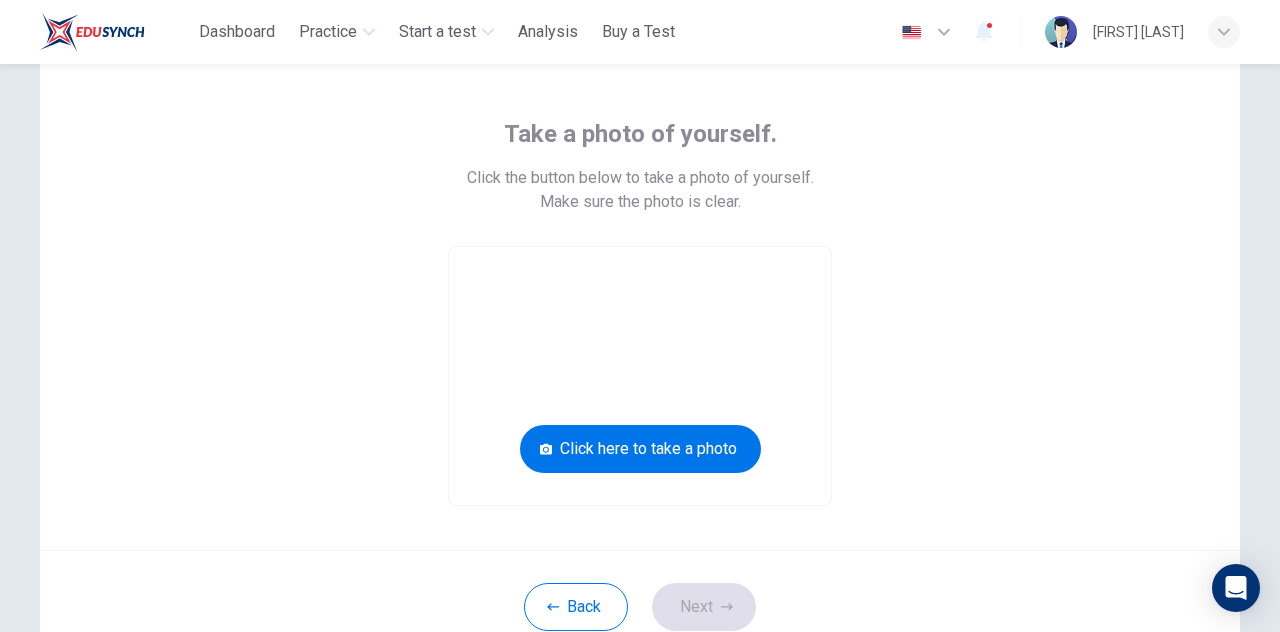 scroll, scrollTop: 82, scrollLeft: 0, axis: vertical 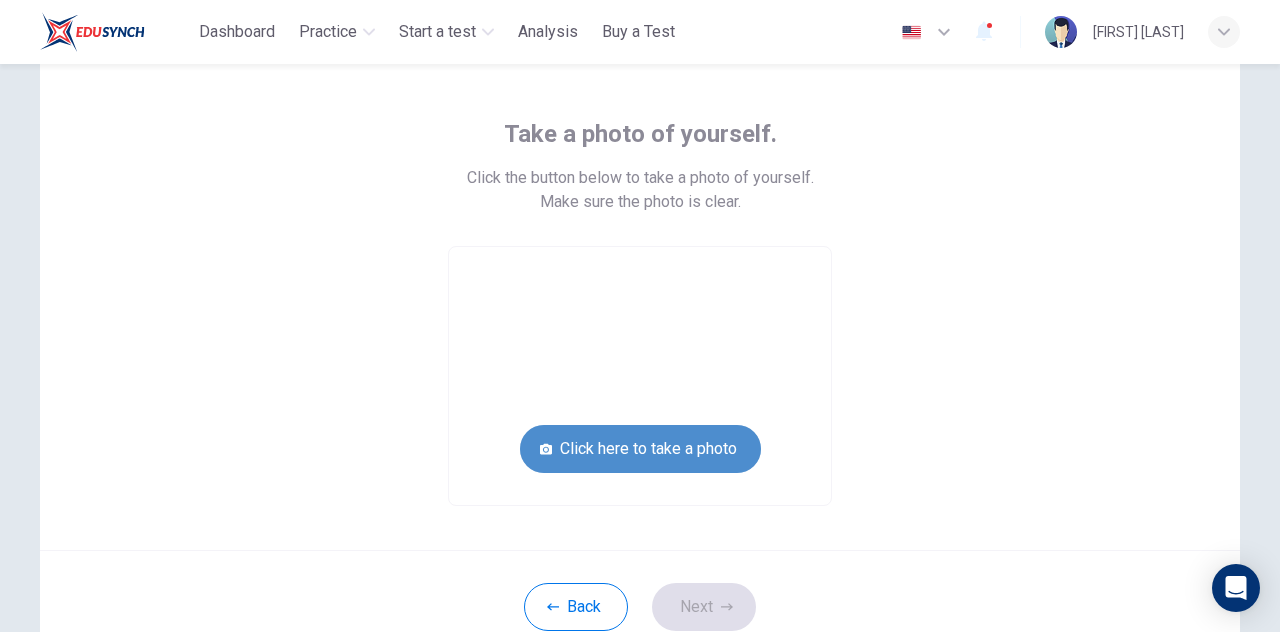 click on "Click here to take a photo" at bounding box center [640, 449] 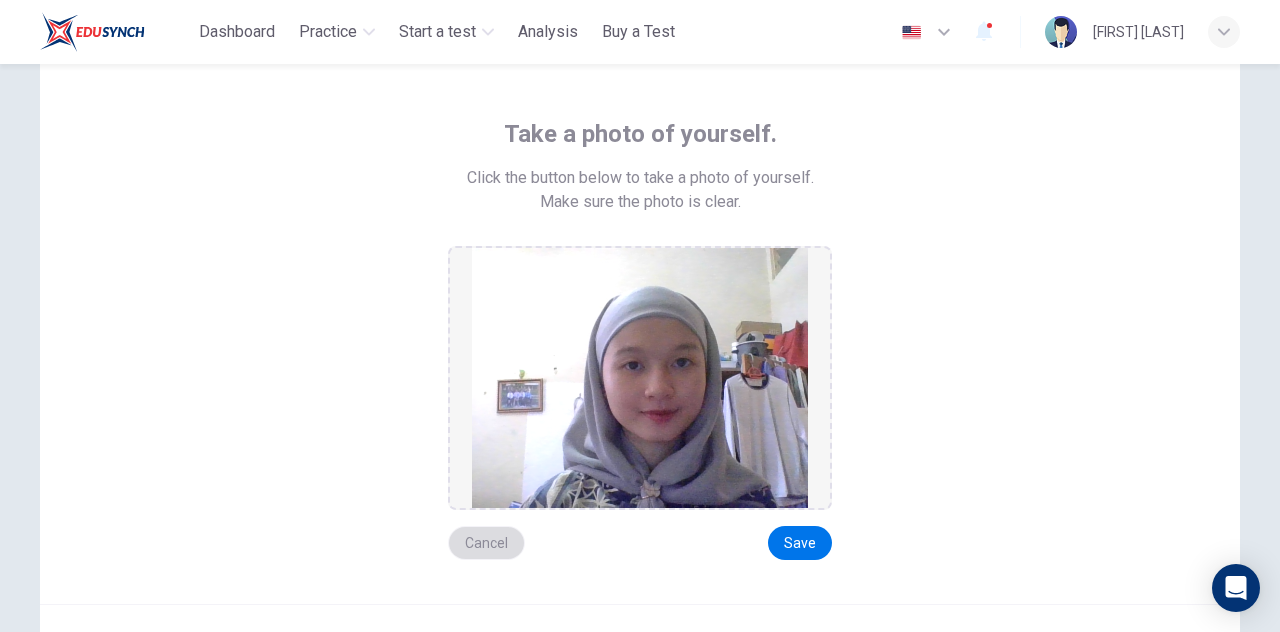 click on "Cancel" at bounding box center (486, 543) 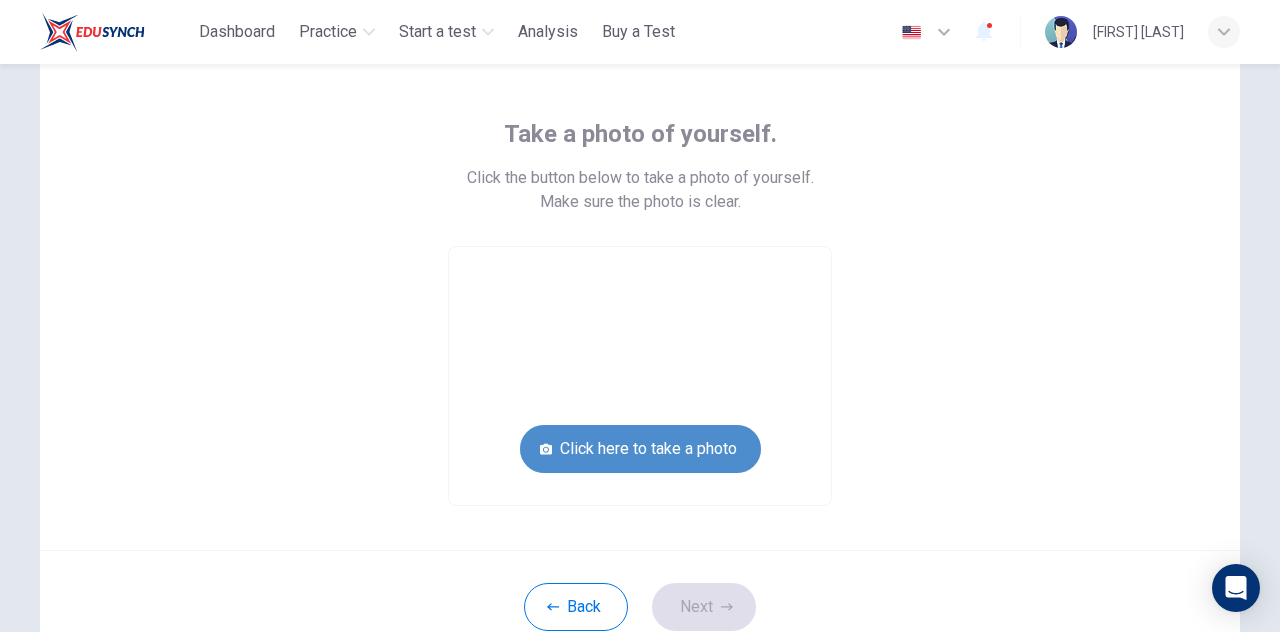click on "Click here to take a photo" at bounding box center (640, 449) 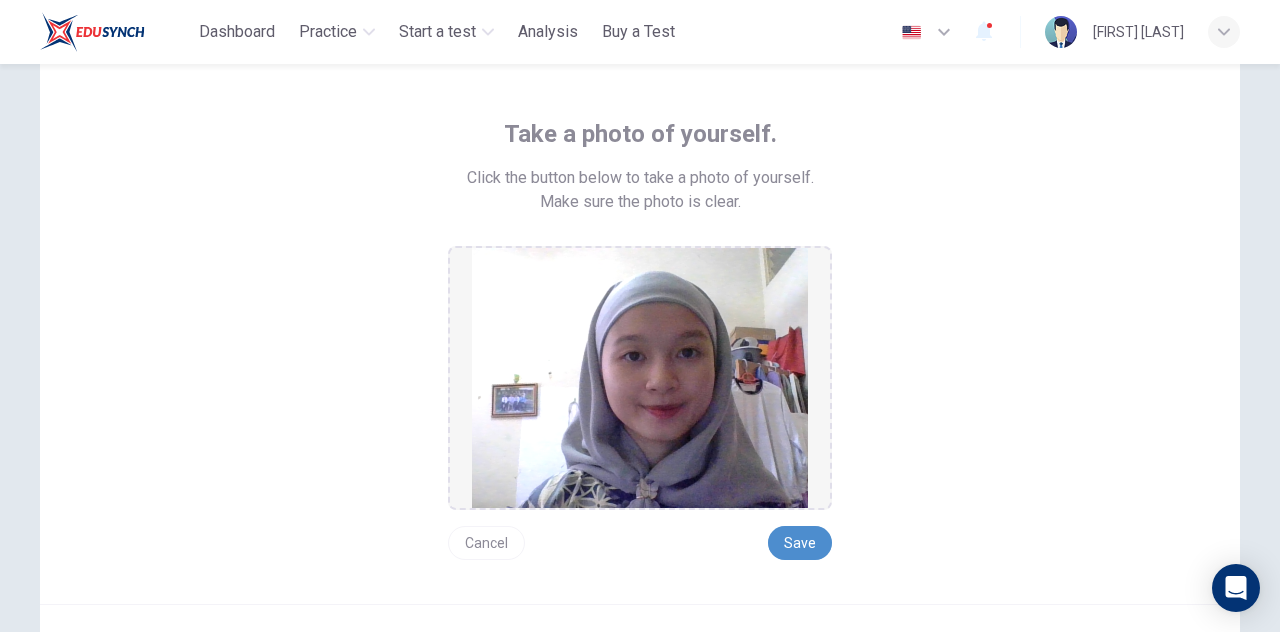 click on "Save" at bounding box center (800, 543) 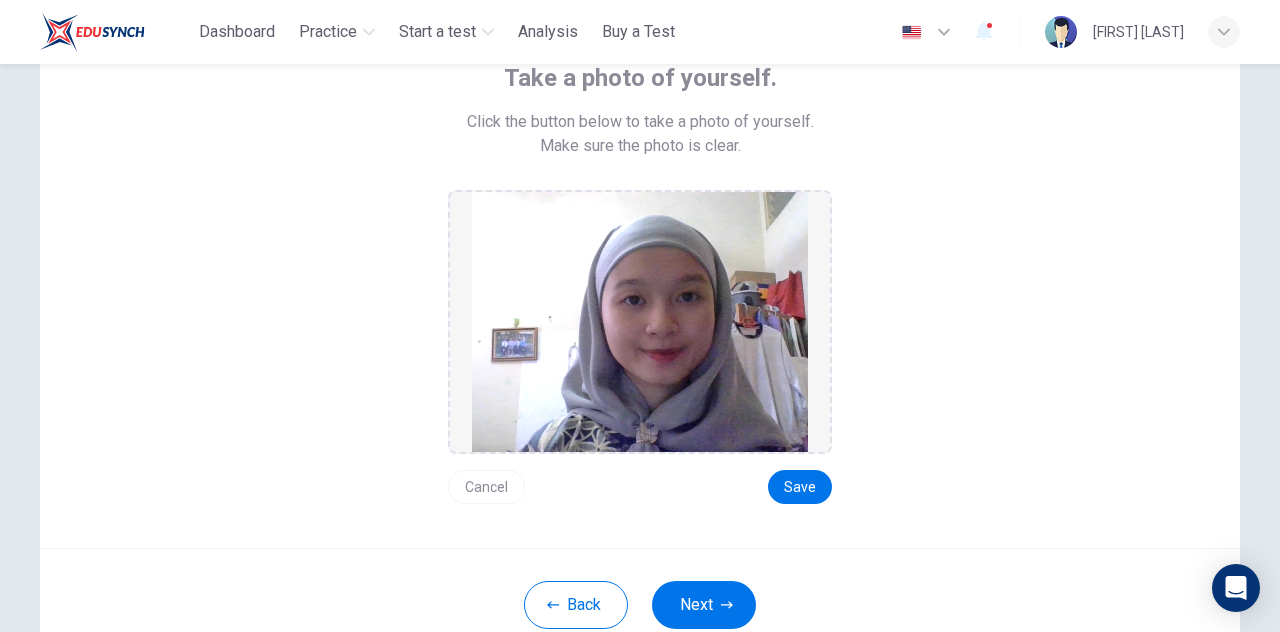 scroll, scrollTop: 128, scrollLeft: 0, axis: vertical 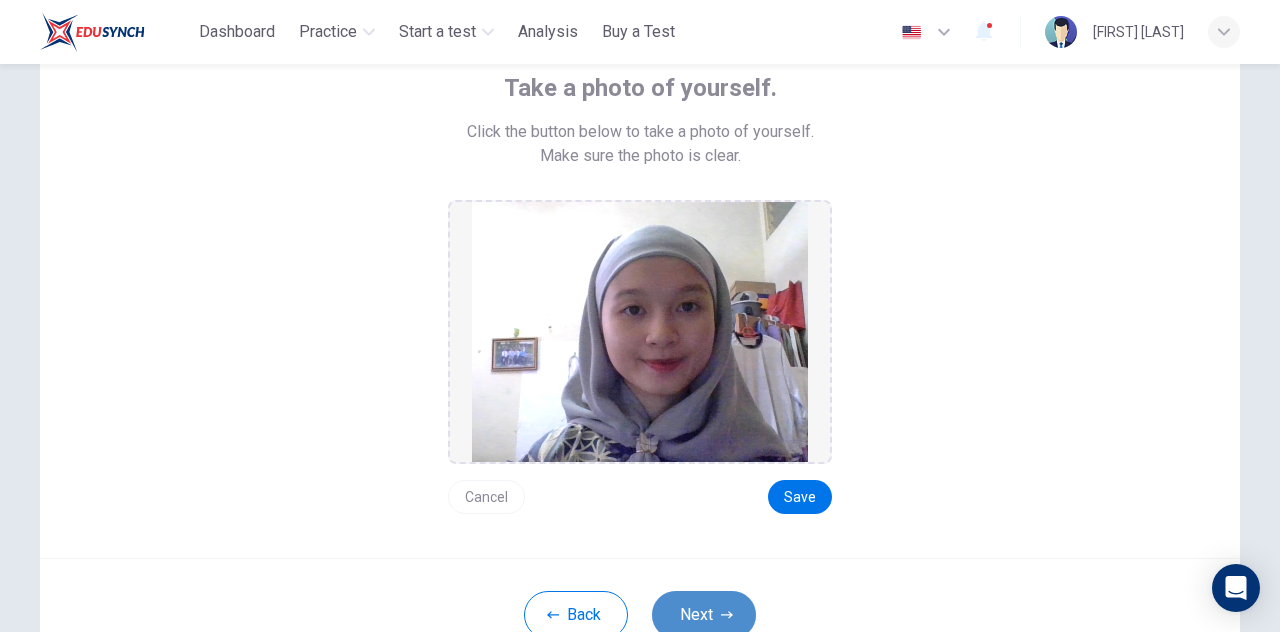click on "Next" at bounding box center (704, 615) 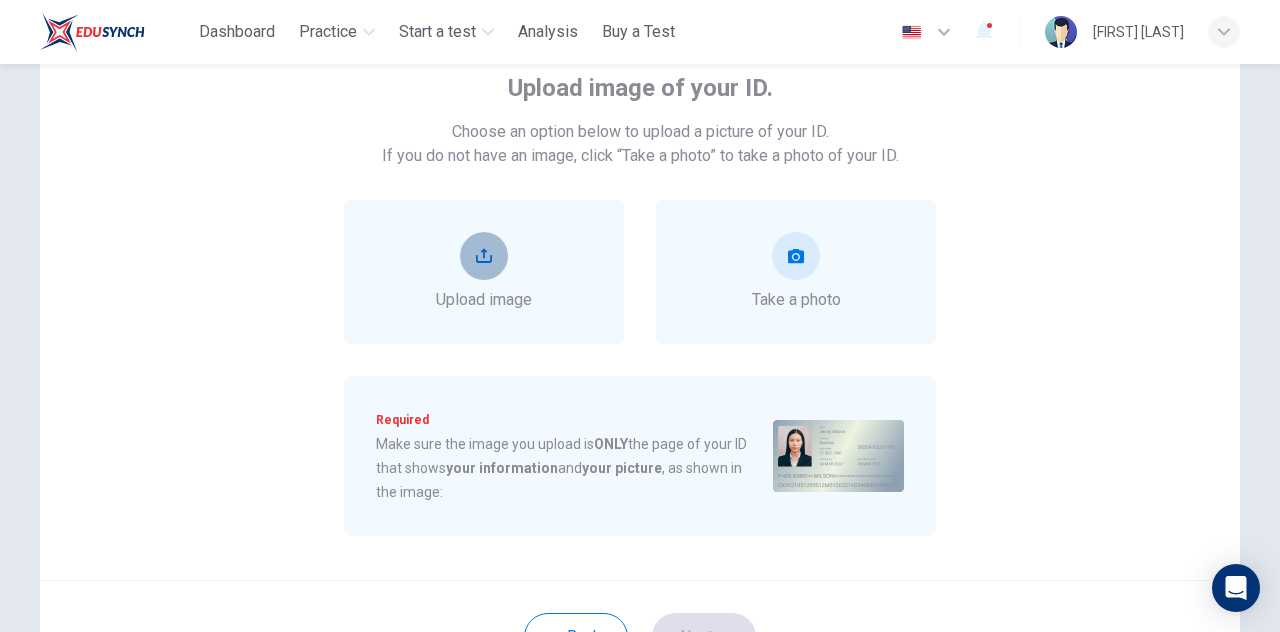 click at bounding box center [484, 256] 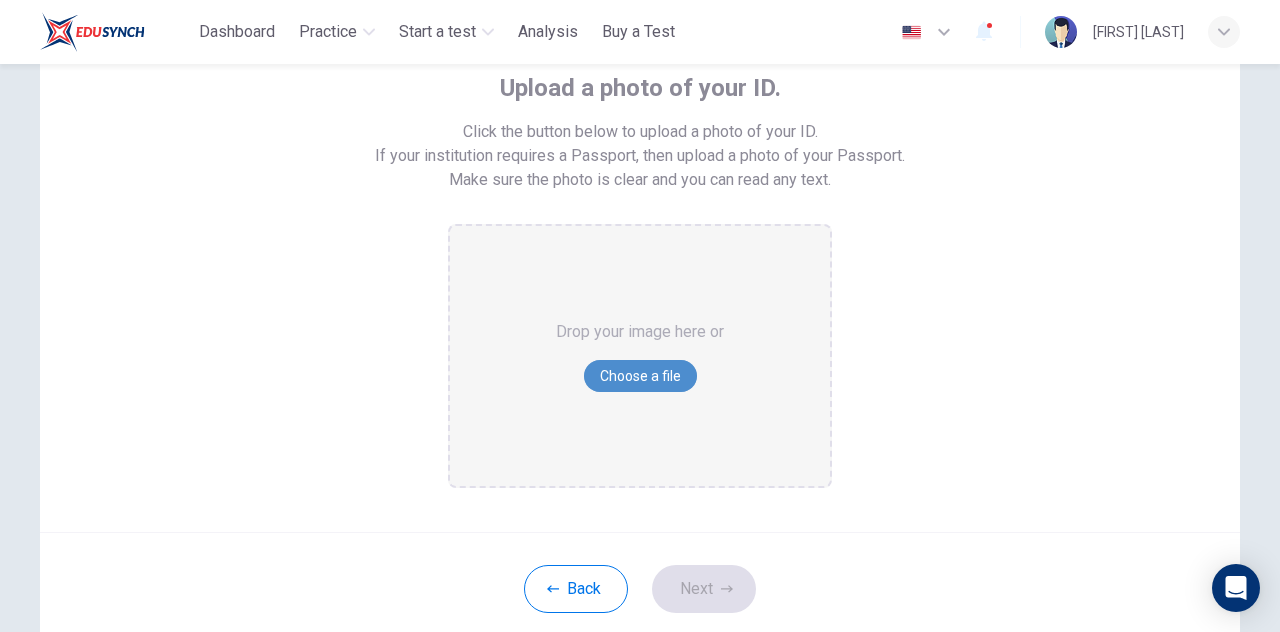 click on "Choose a file" at bounding box center [640, 376] 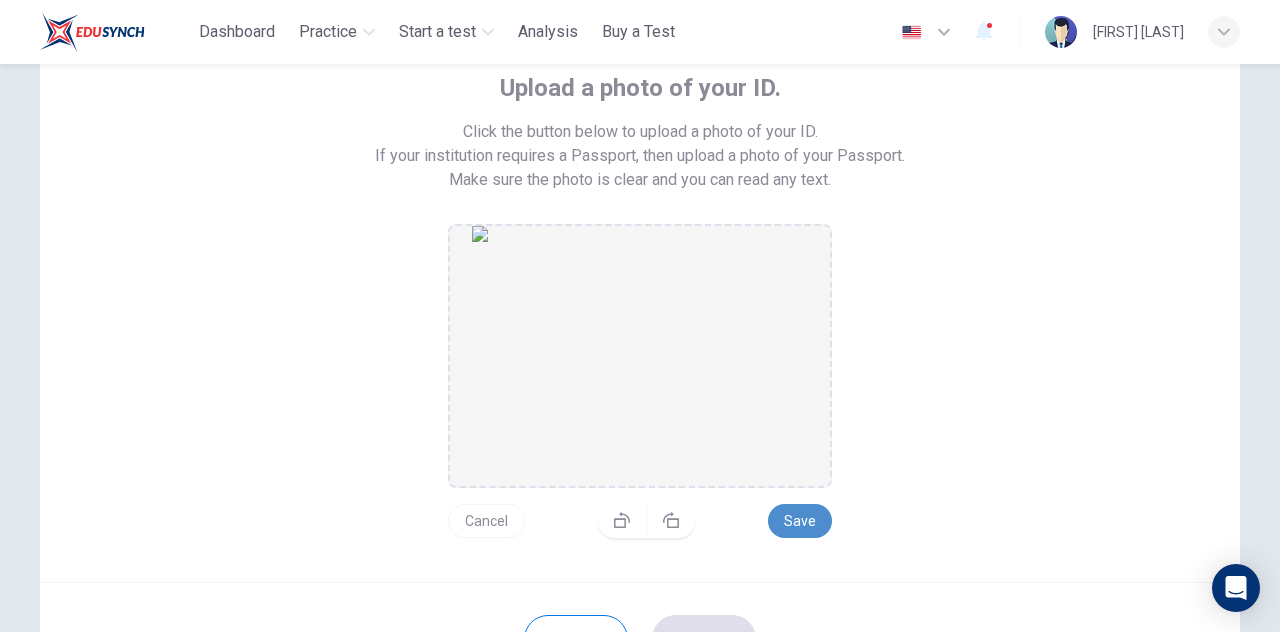 click on "Save" at bounding box center (800, 521) 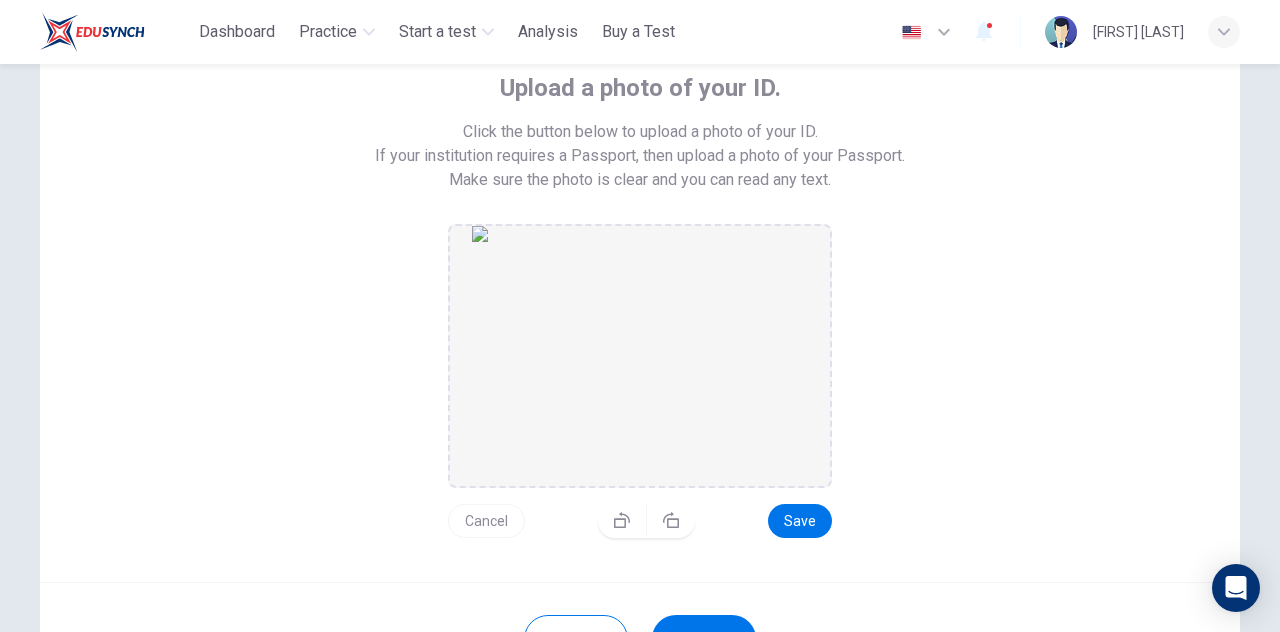 scroll, scrollTop: 192, scrollLeft: 0, axis: vertical 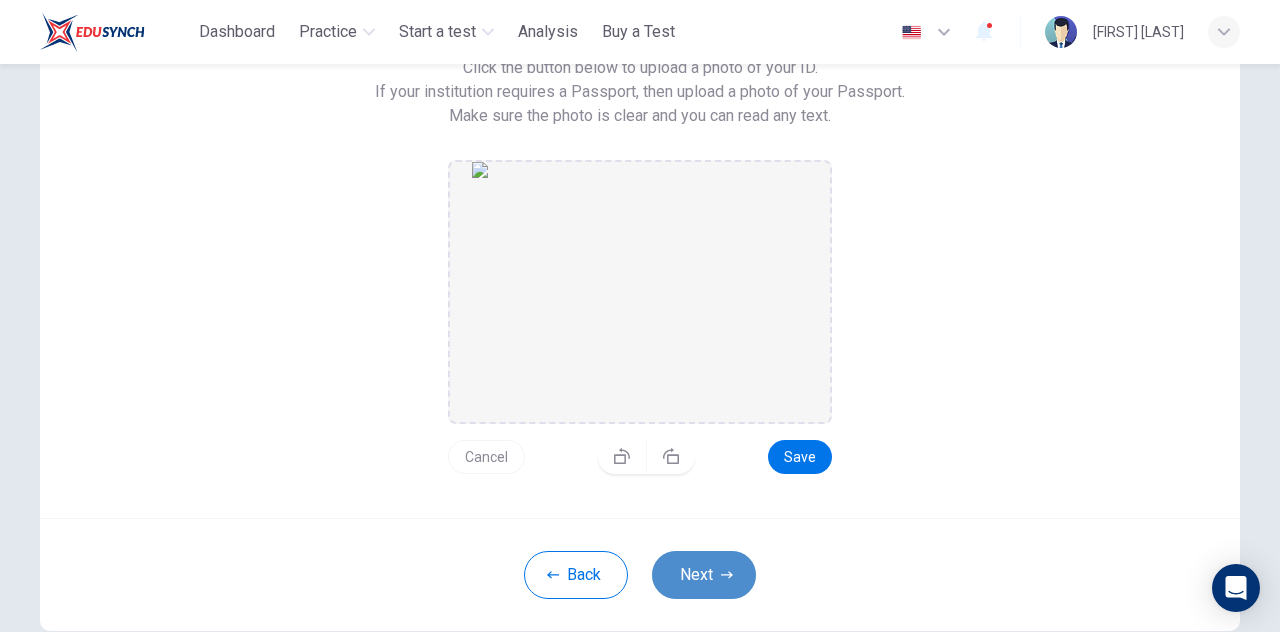 click on "Next" at bounding box center (704, 575) 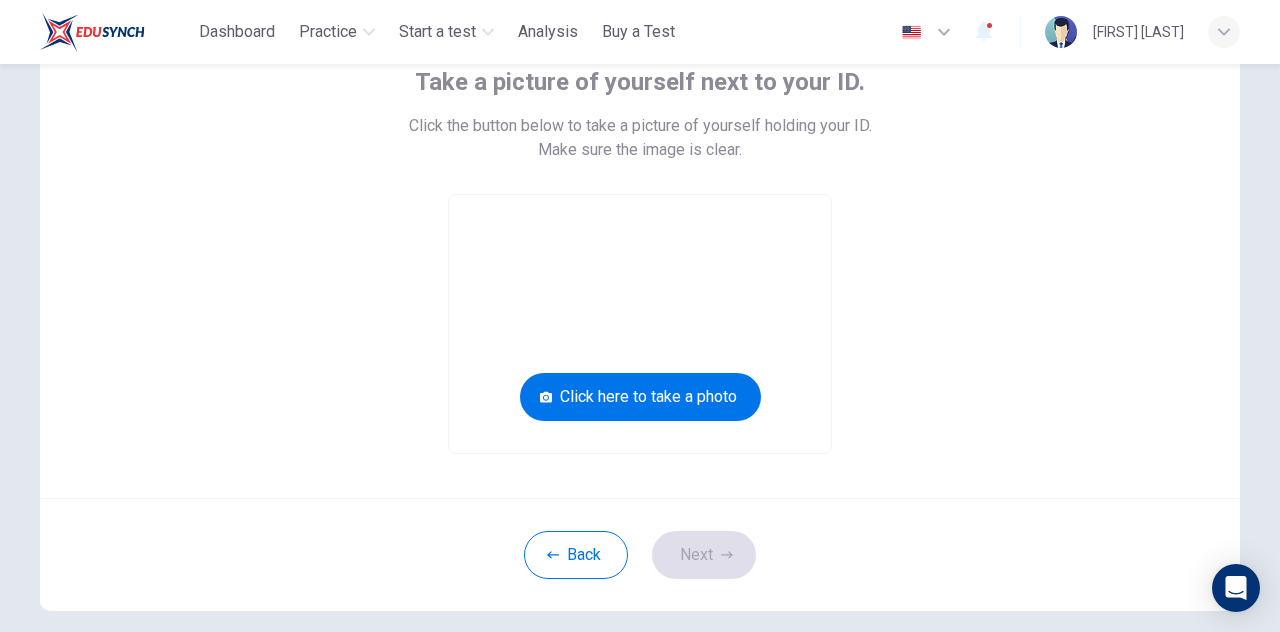 scroll, scrollTop: 132, scrollLeft: 0, axis: vertical 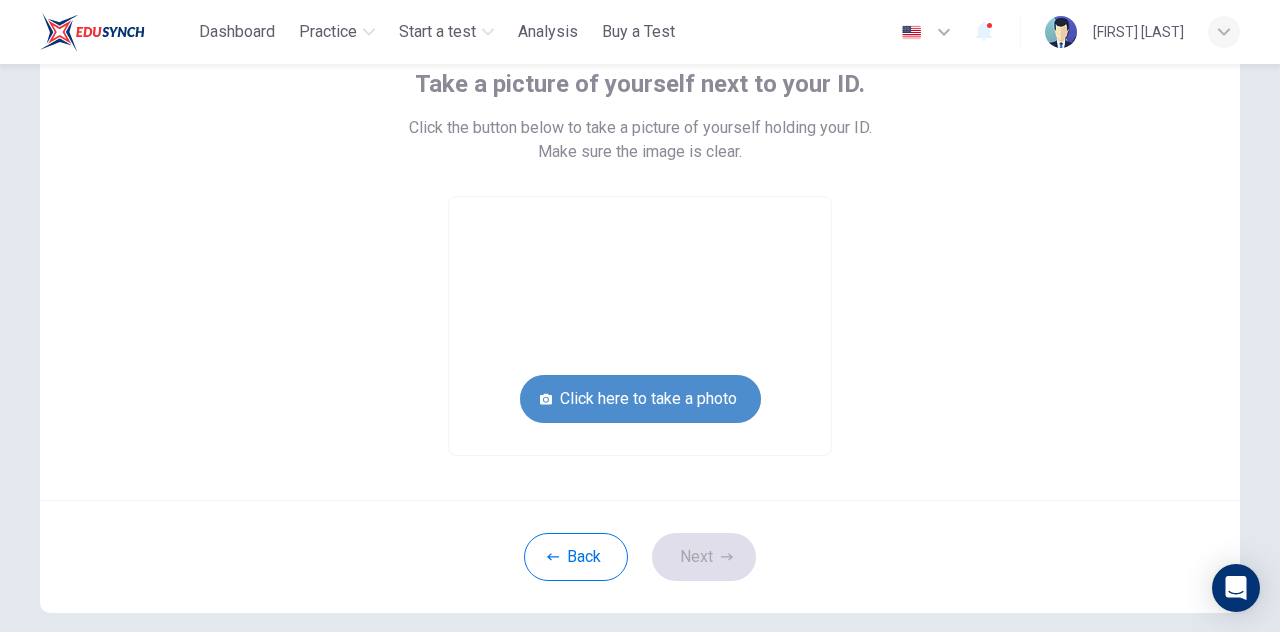 click on "Click here to take a photo" at bounding box center [640, 399] 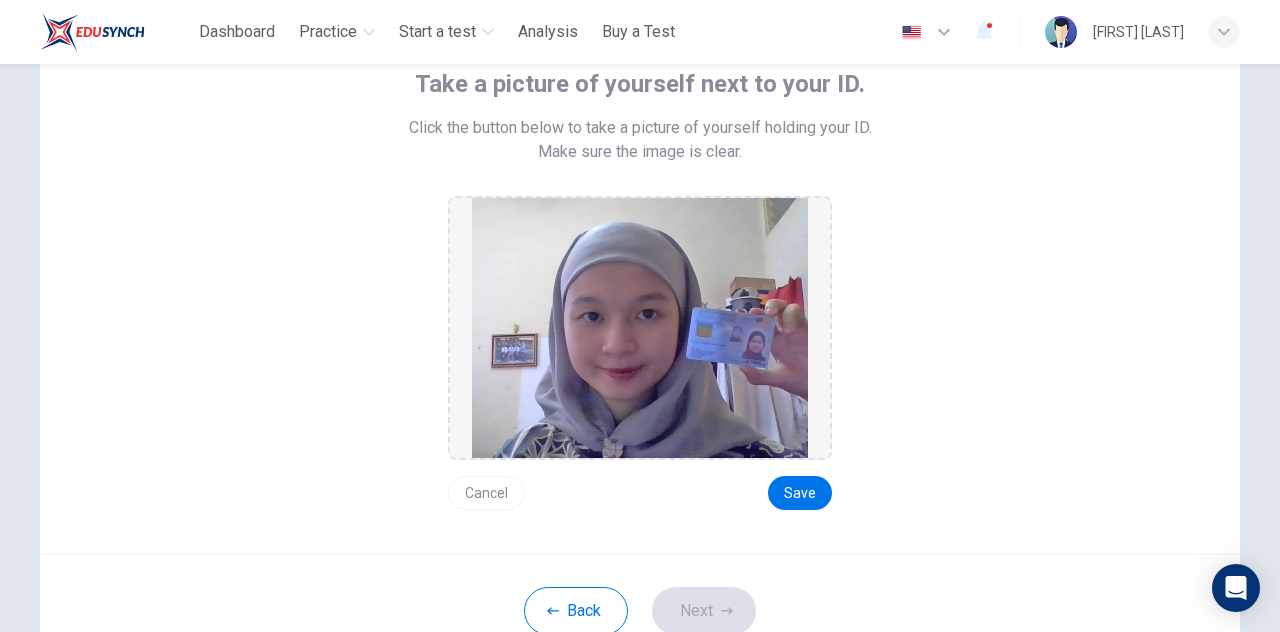 click on "Cancel" at bounding box center [486, 493] 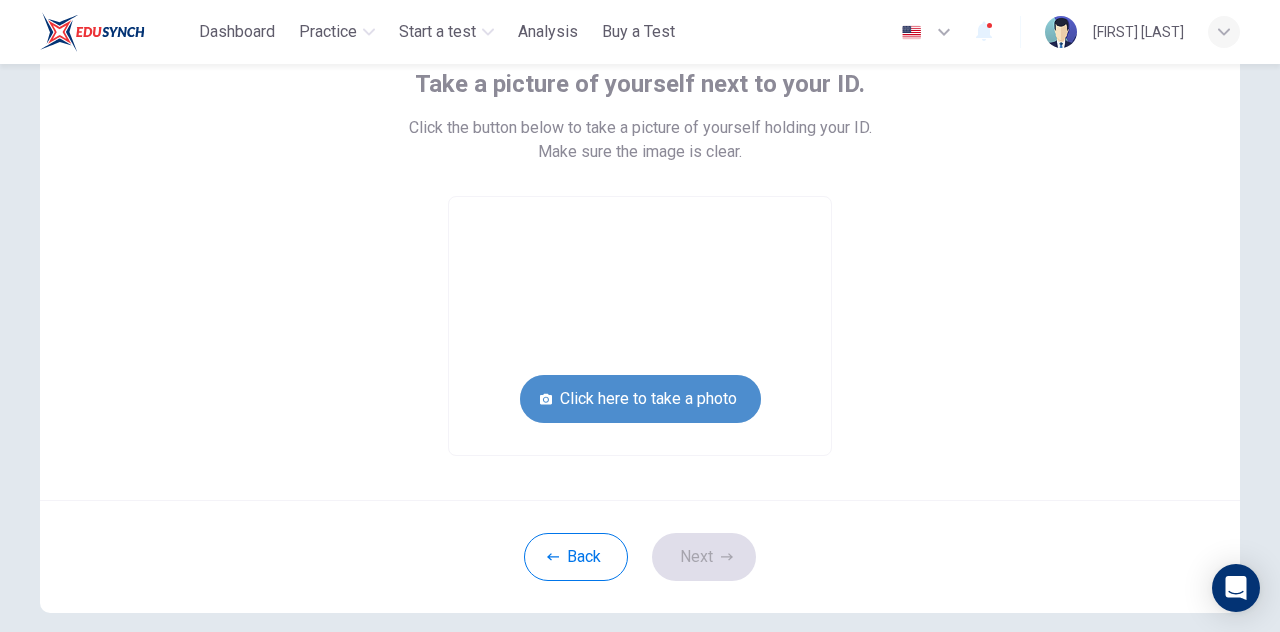 click on "Click here to take a photo" at bounding box center [640, 399] 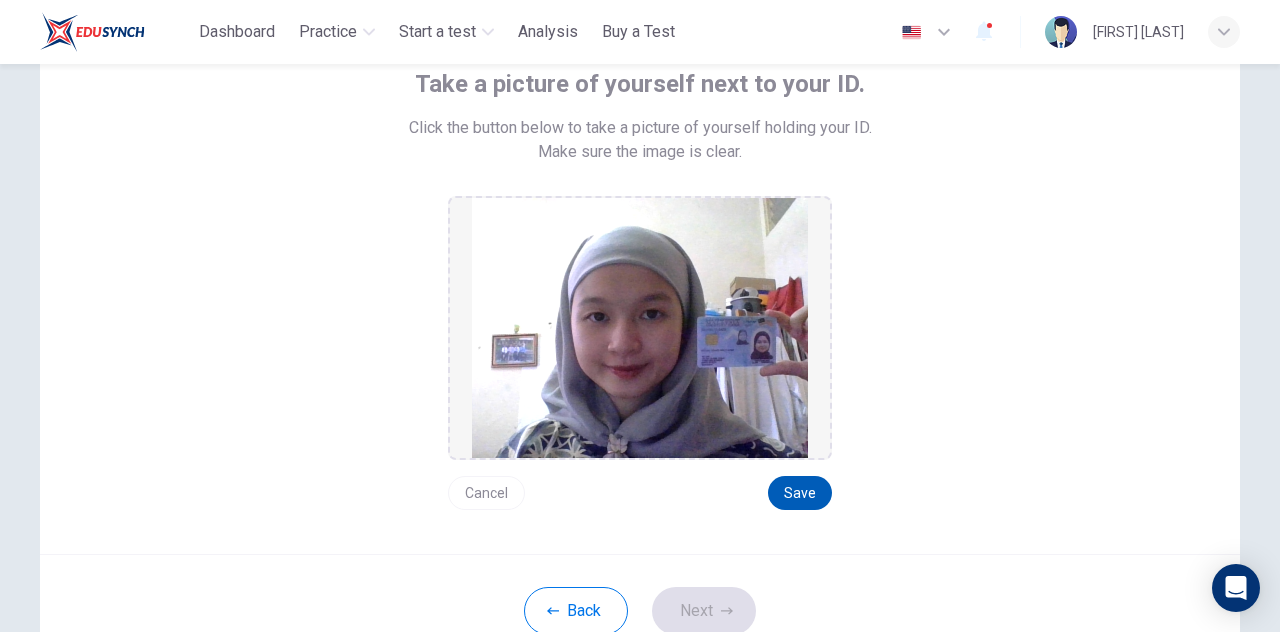 click on "Save" at bounding box center (800, 493) 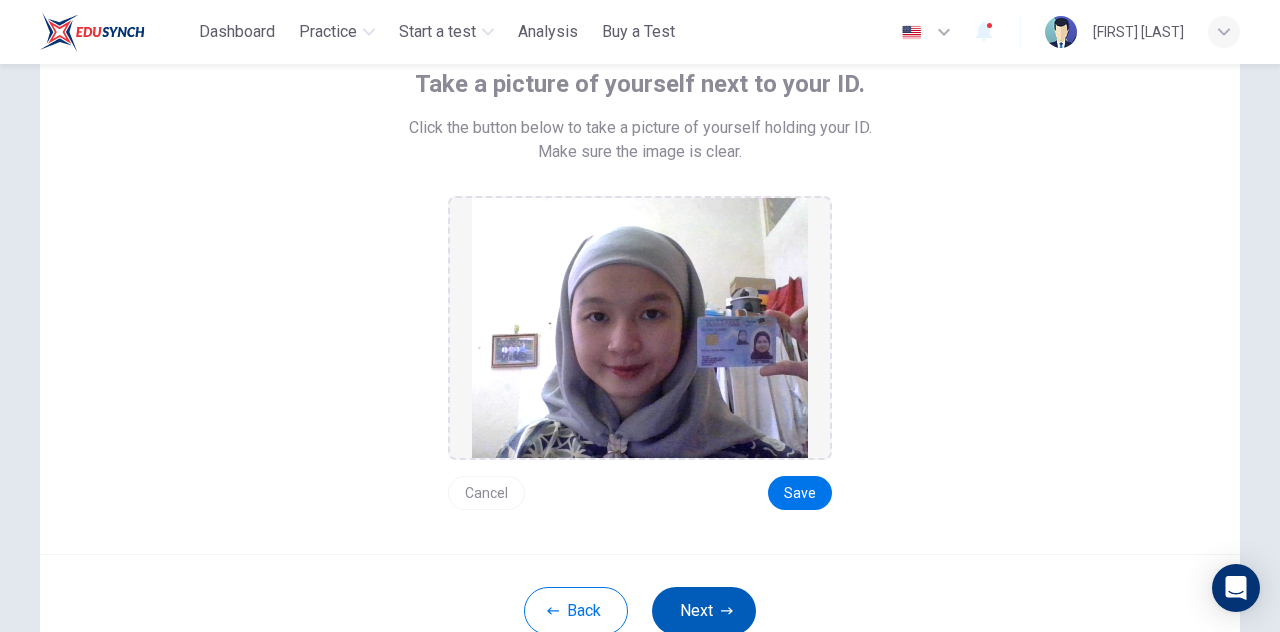 click on "Next" at bounding box center (704, 611) 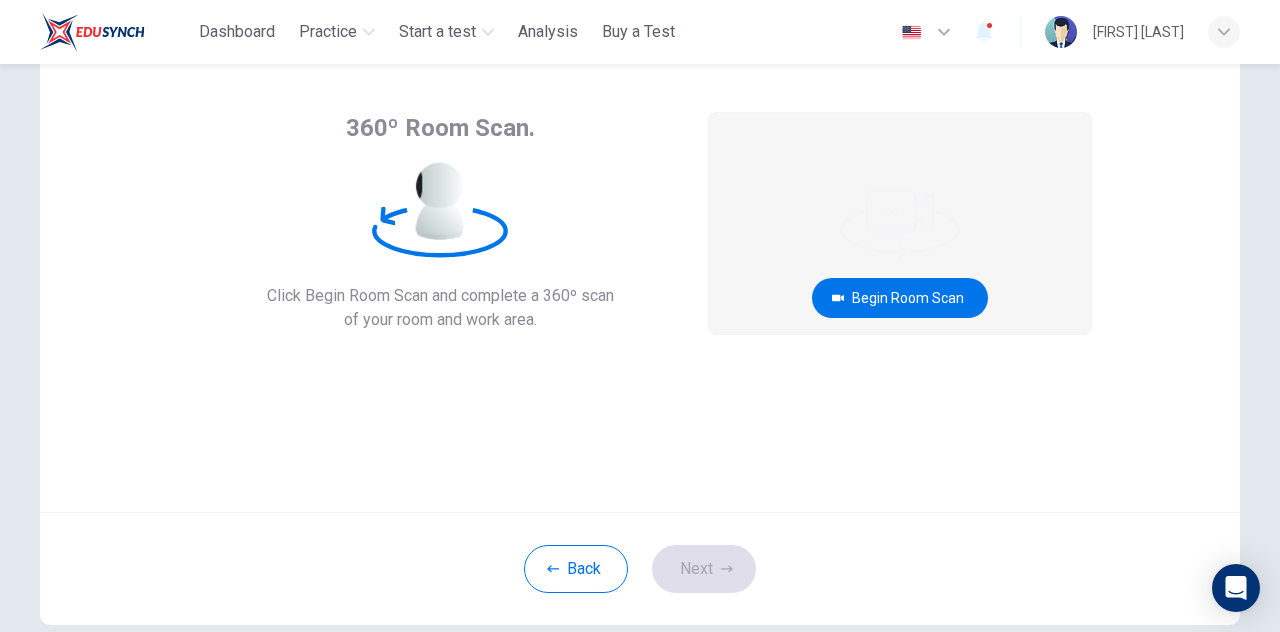 scroll, scrollTop: 98, scrollLeft: 0, axis: vertical 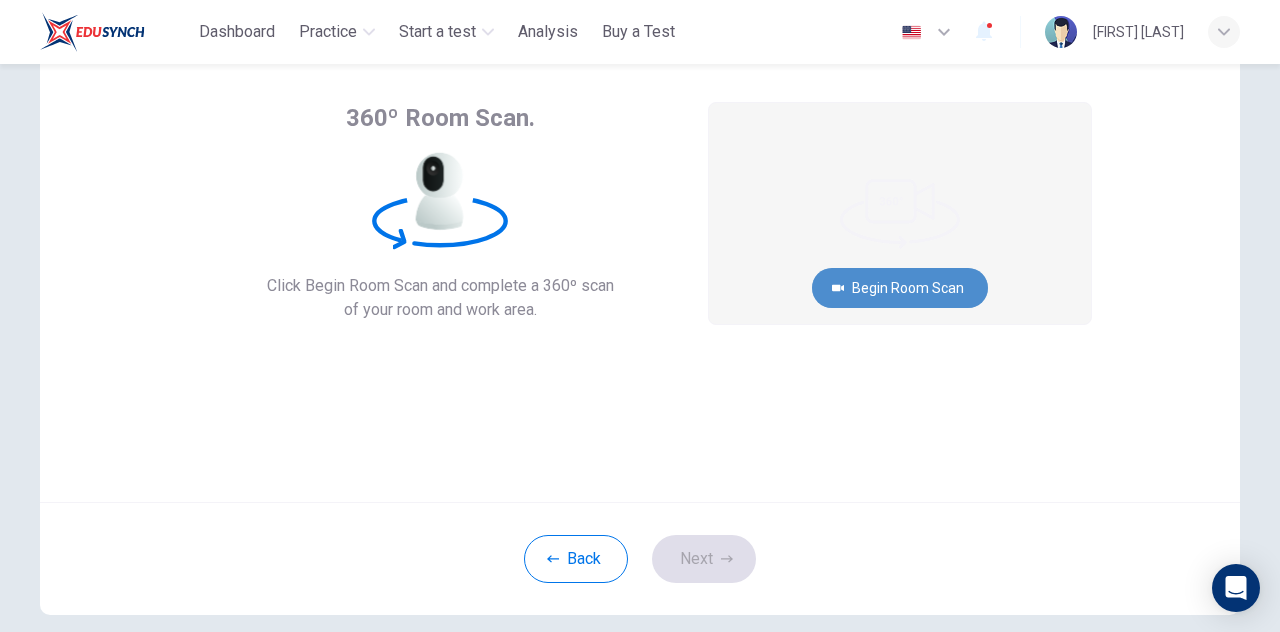 click on "Begin Room Scan" at bounding box center (900, 288) 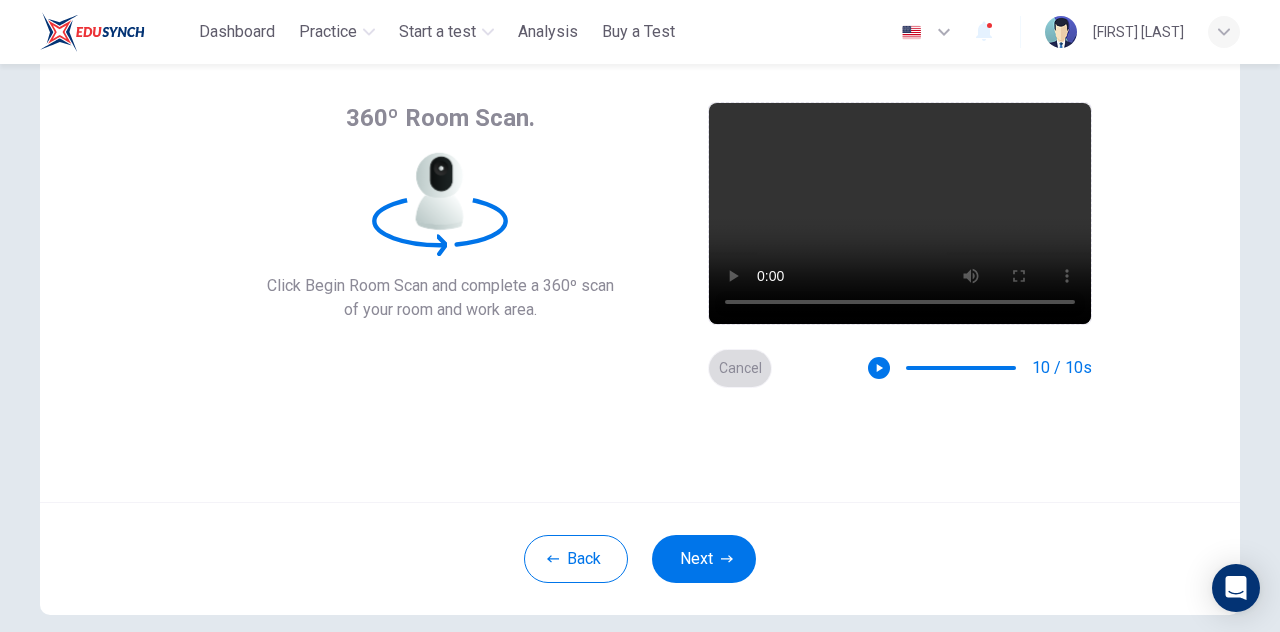click on "Cancel" at bounding box center [740, 368] 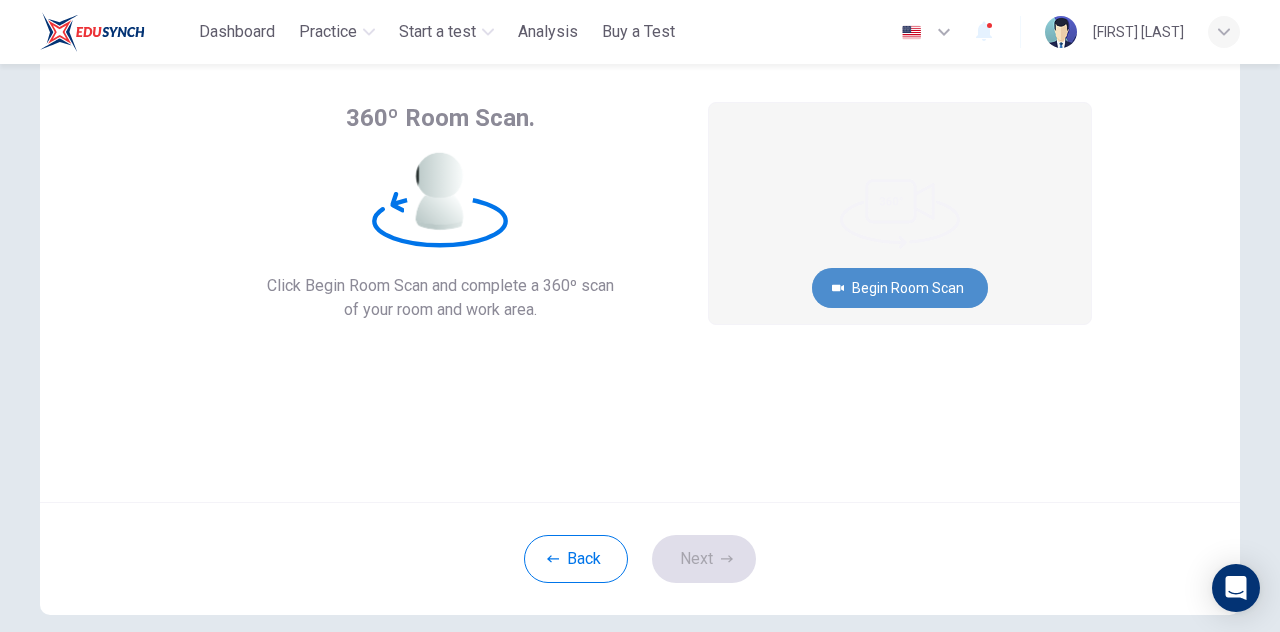 click on "Begin Room Scan" at bounding box center [900, 288] 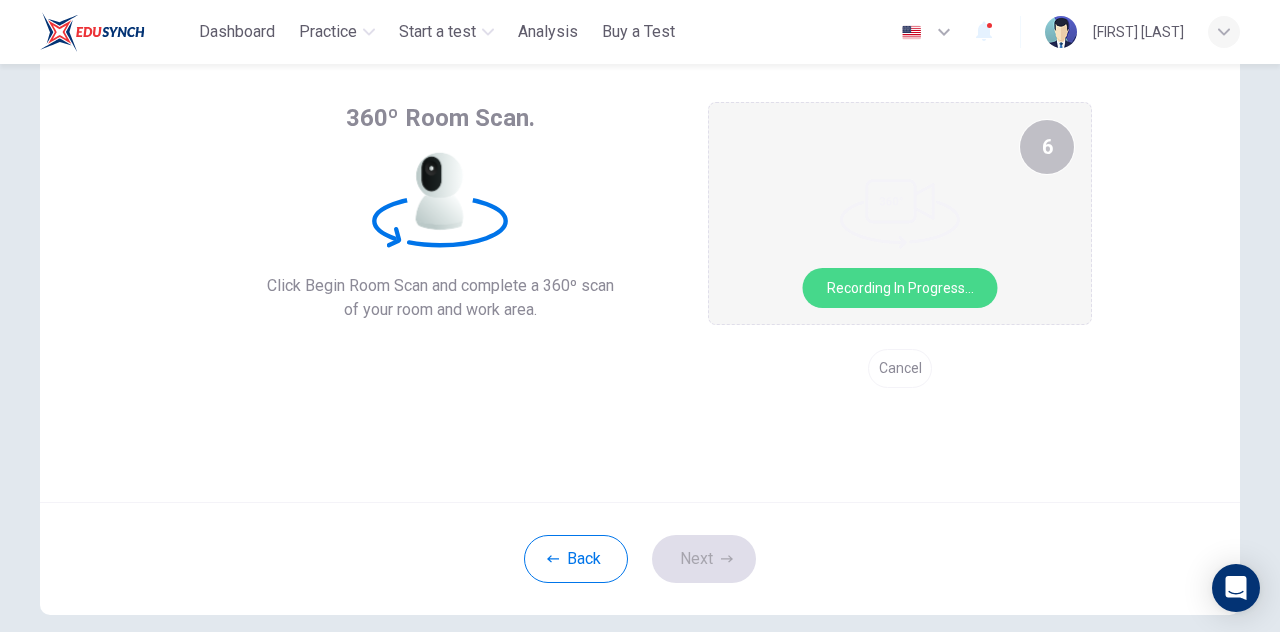 click on "6 Recording in progress... Cancel" at bounding box center (900, 245) 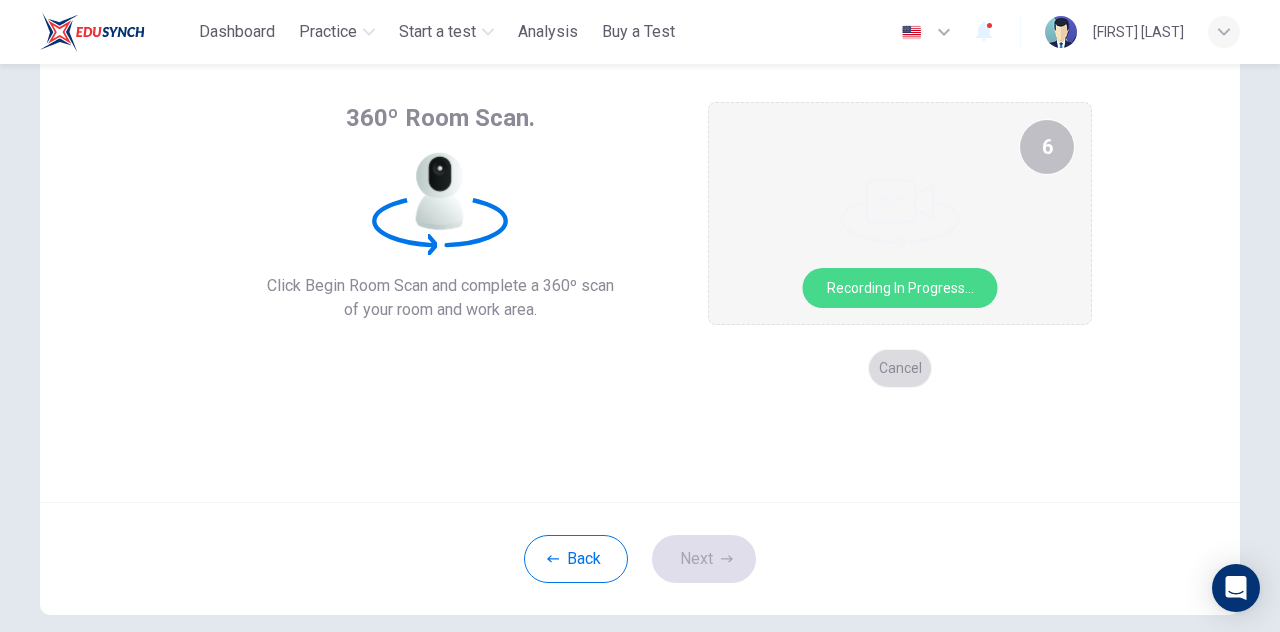 click on "Cancel" at bounding box center (900, 368) 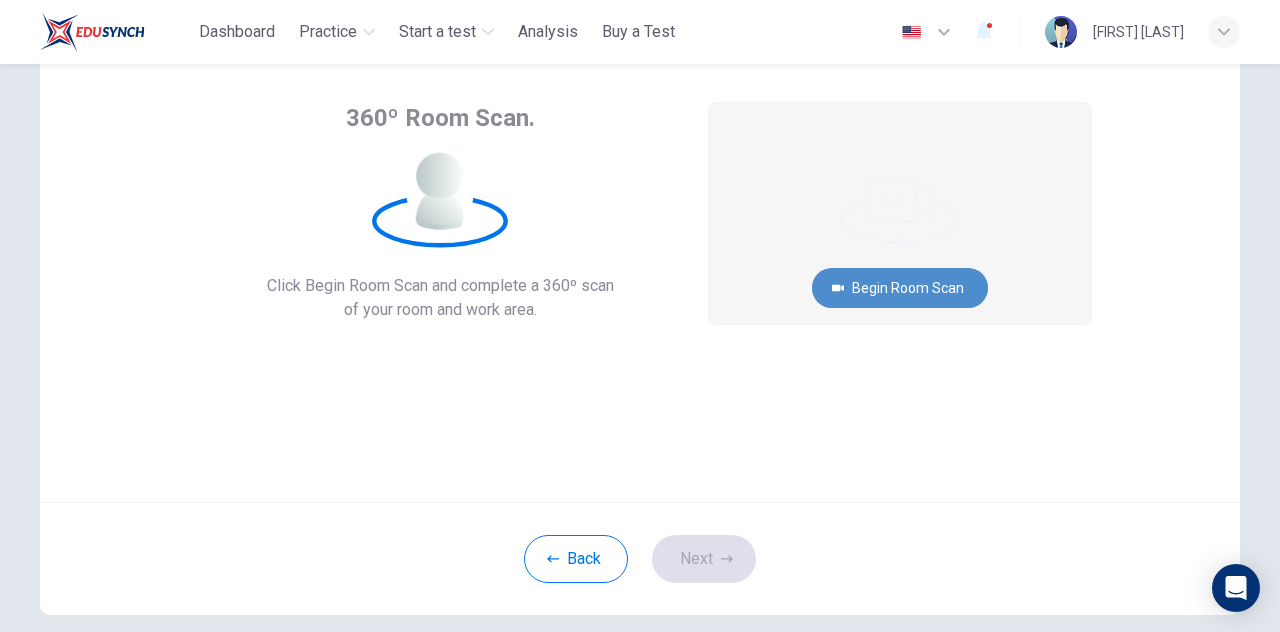 click on "Begin Room Scan" at bounding box center (900, 288) 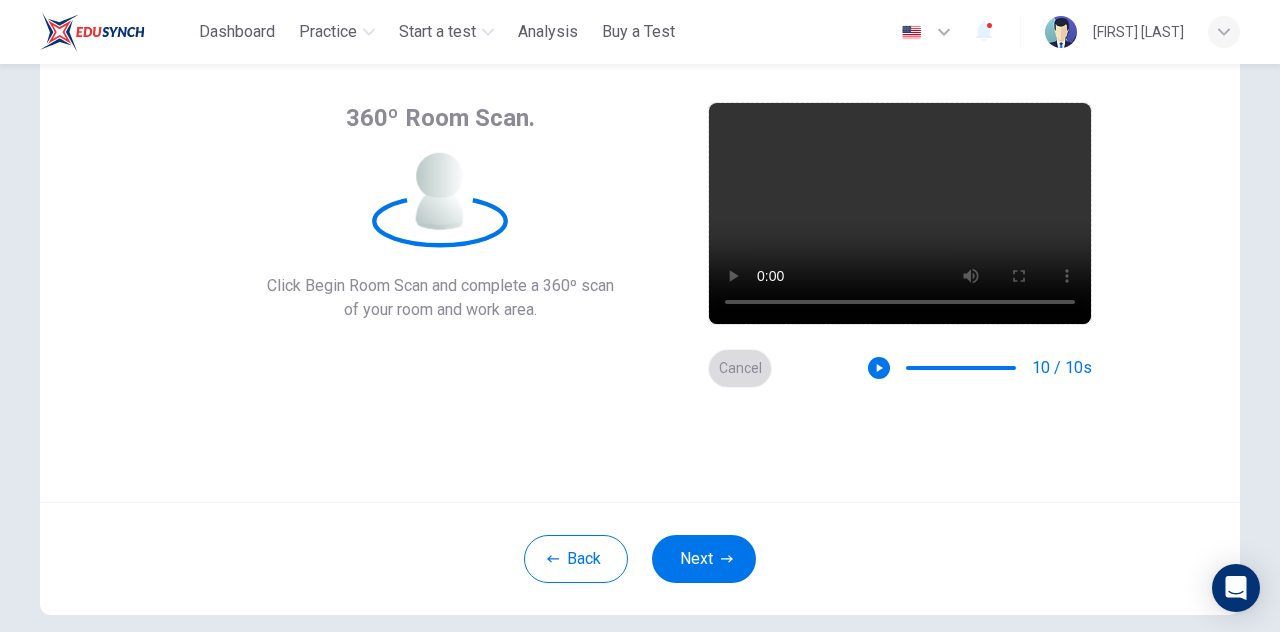 click on "Cancel" at bounding box center [740, 368] 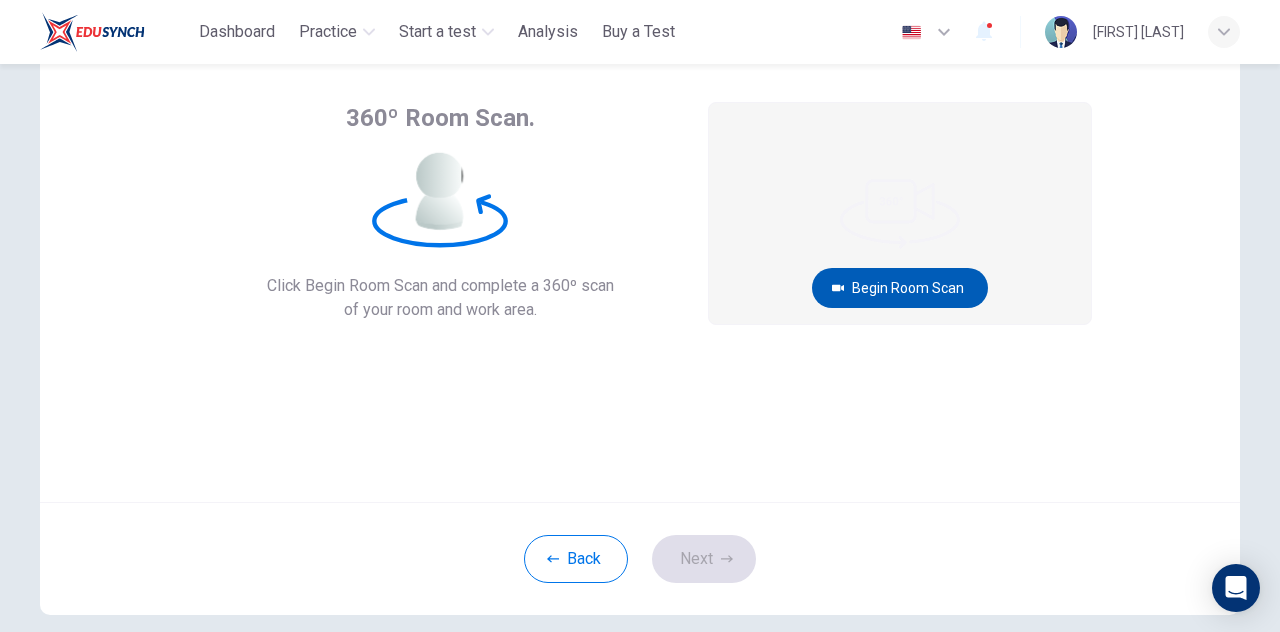 click on "Begin Room Scan" at bounding box center [900, 288] 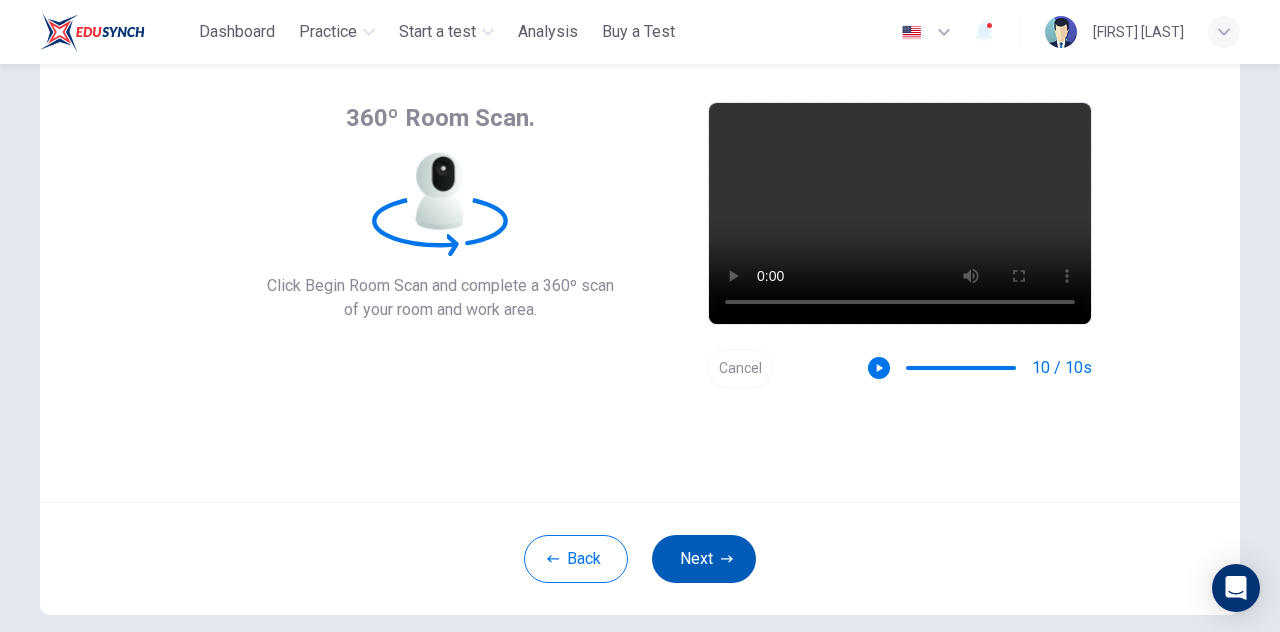 click at bounding box center (727, 559) 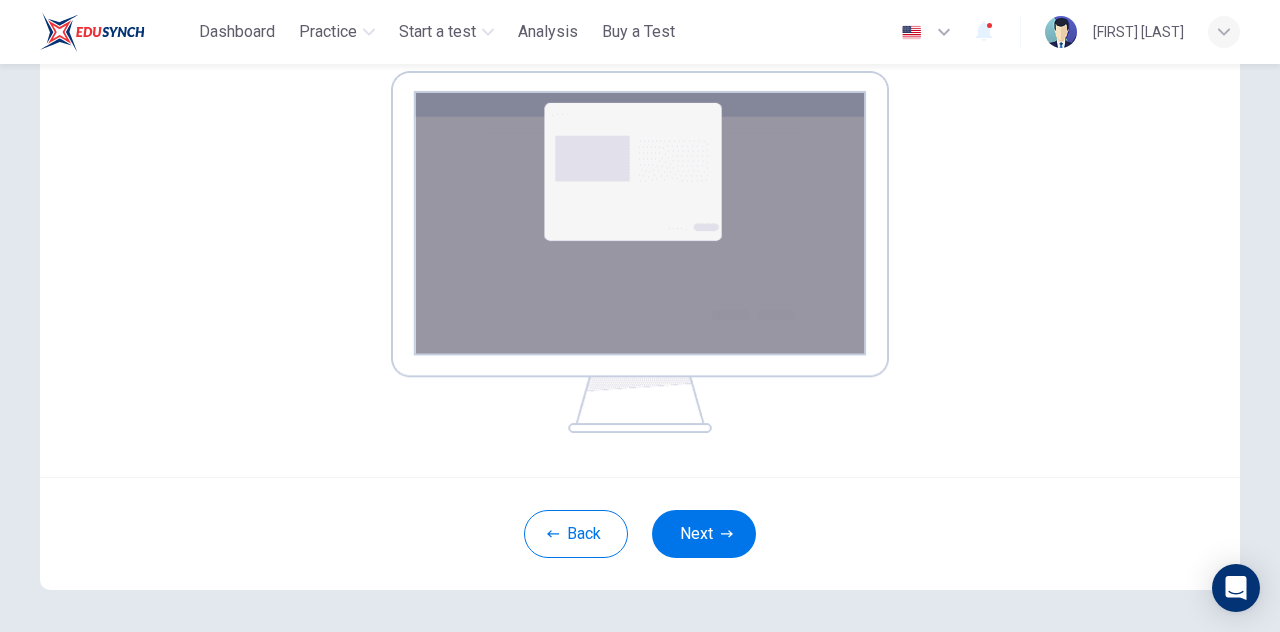 scroll, scrollTop: 326, scrollLeft: 0, axis: vertical 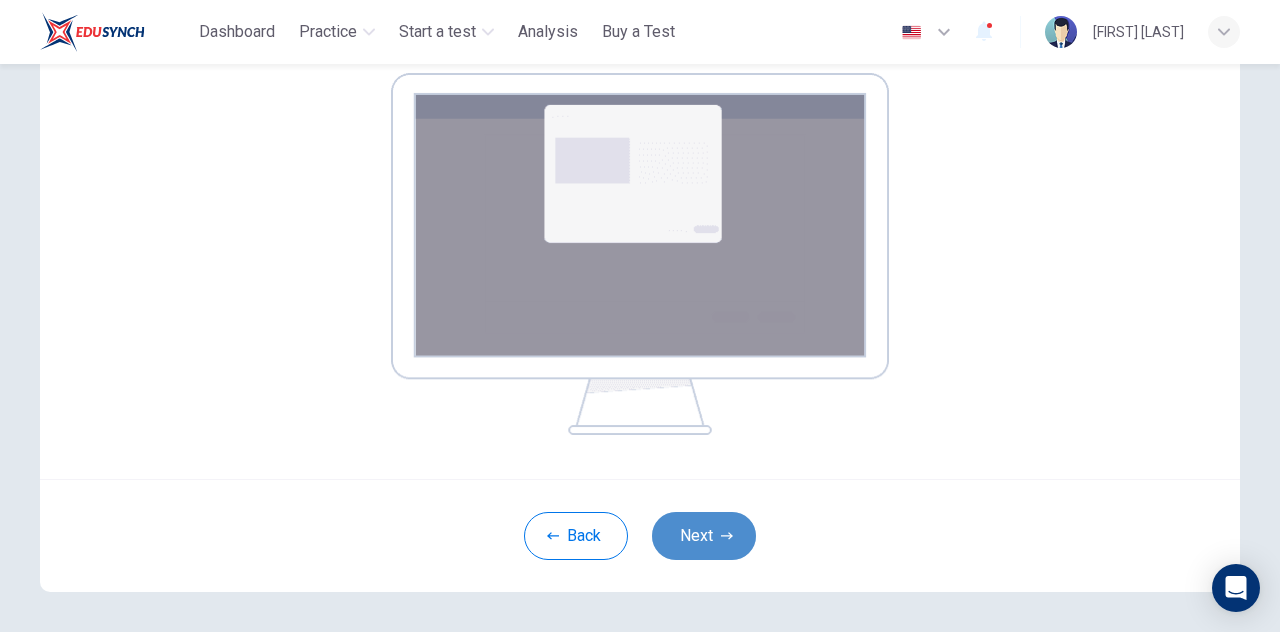 click on "Next" at bounding box center [704, 536] 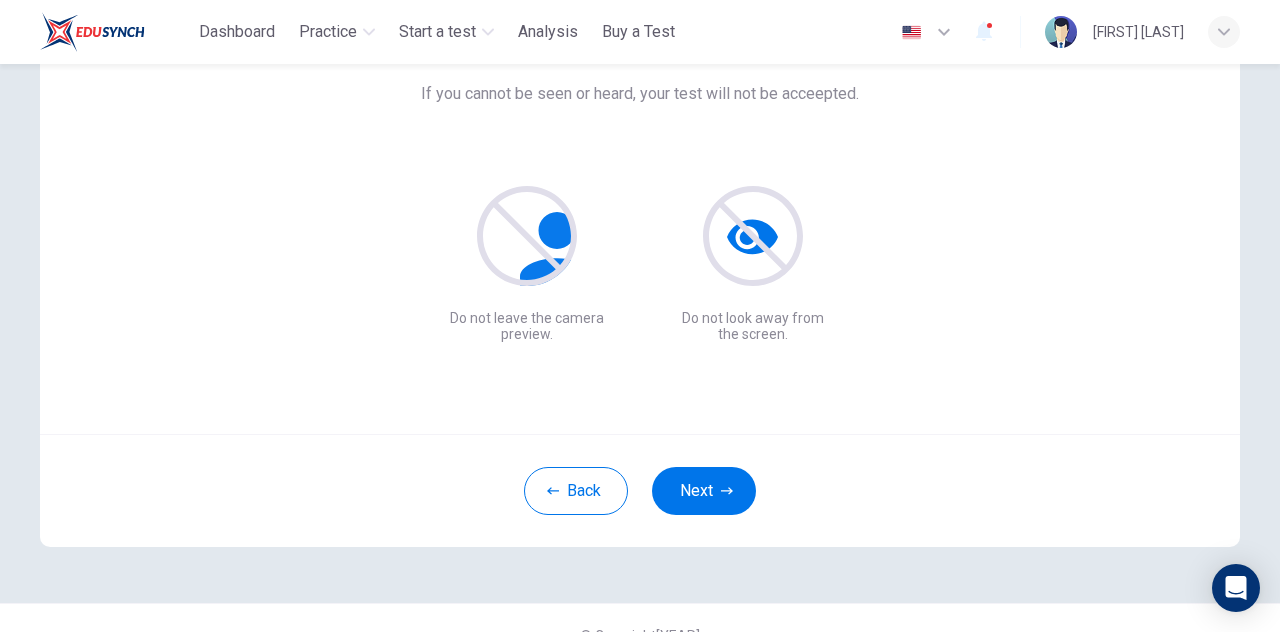 scroll, scrollTop: 165, scrollLeft: 0, axis: vertical 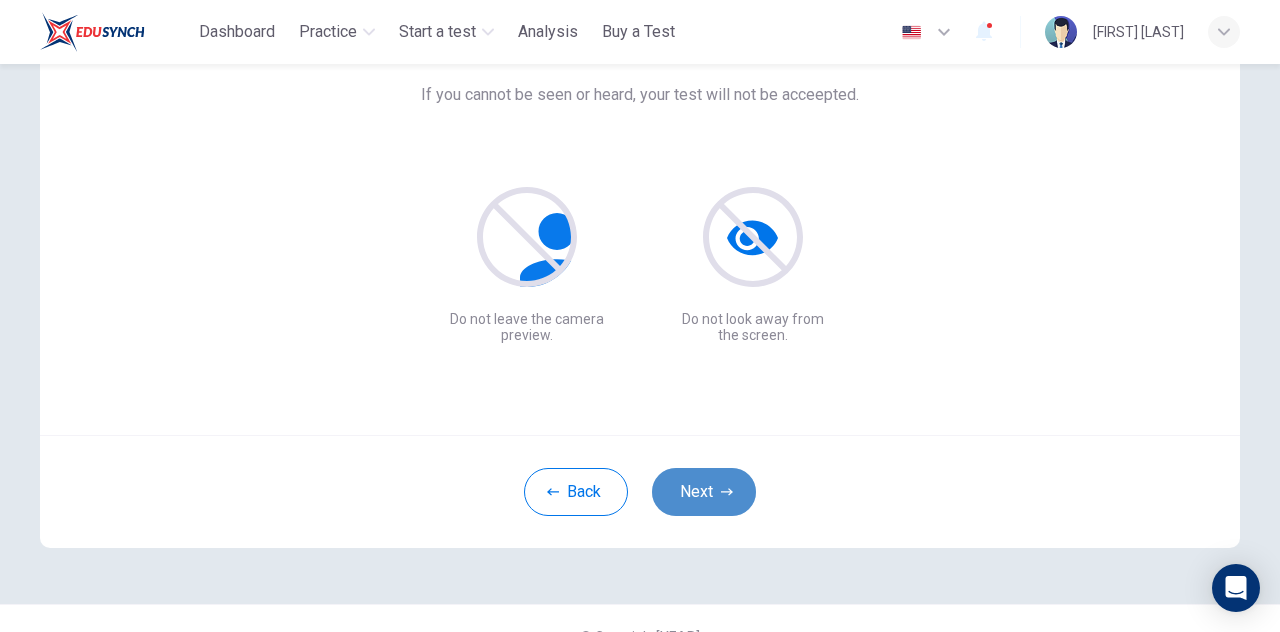 click on "Next" at bounding box center (704, 492) 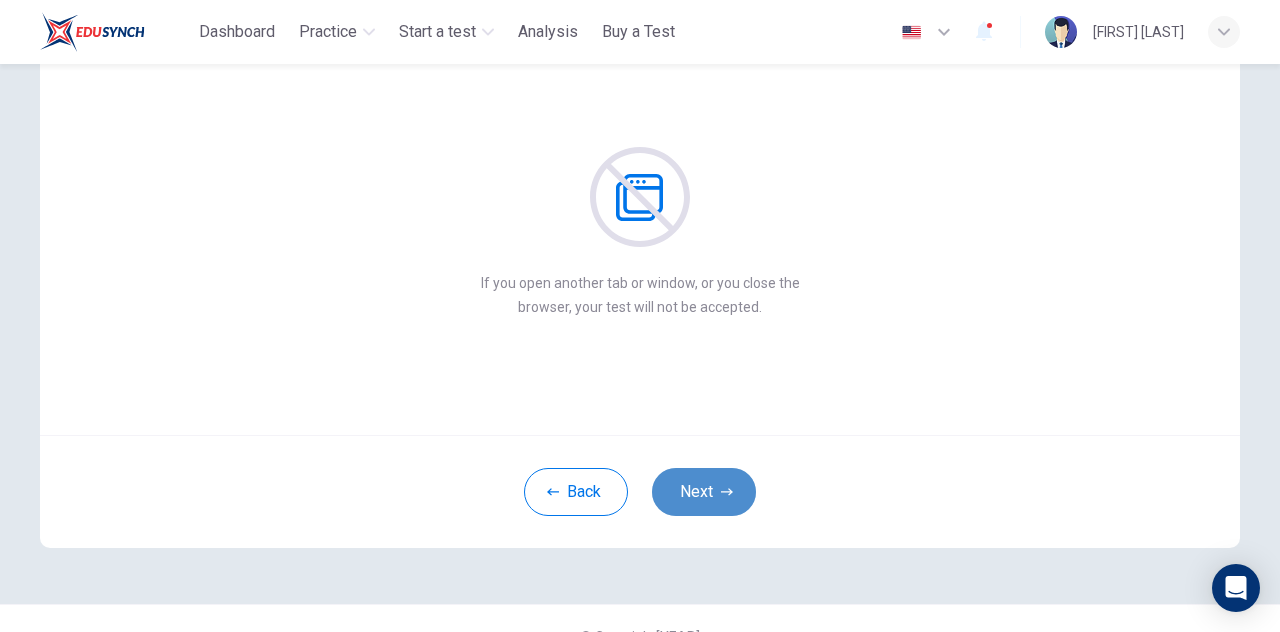 click on "Next" at bounding box center (704, 492) 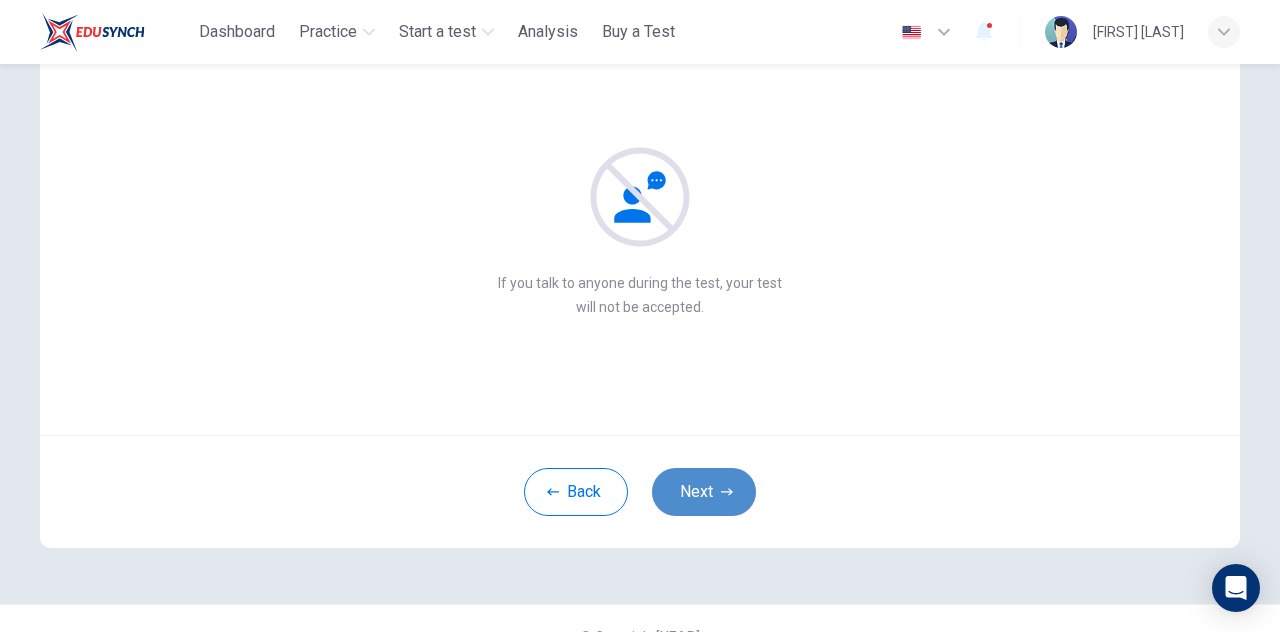 click on "Next" at bounding box center [704, 492] 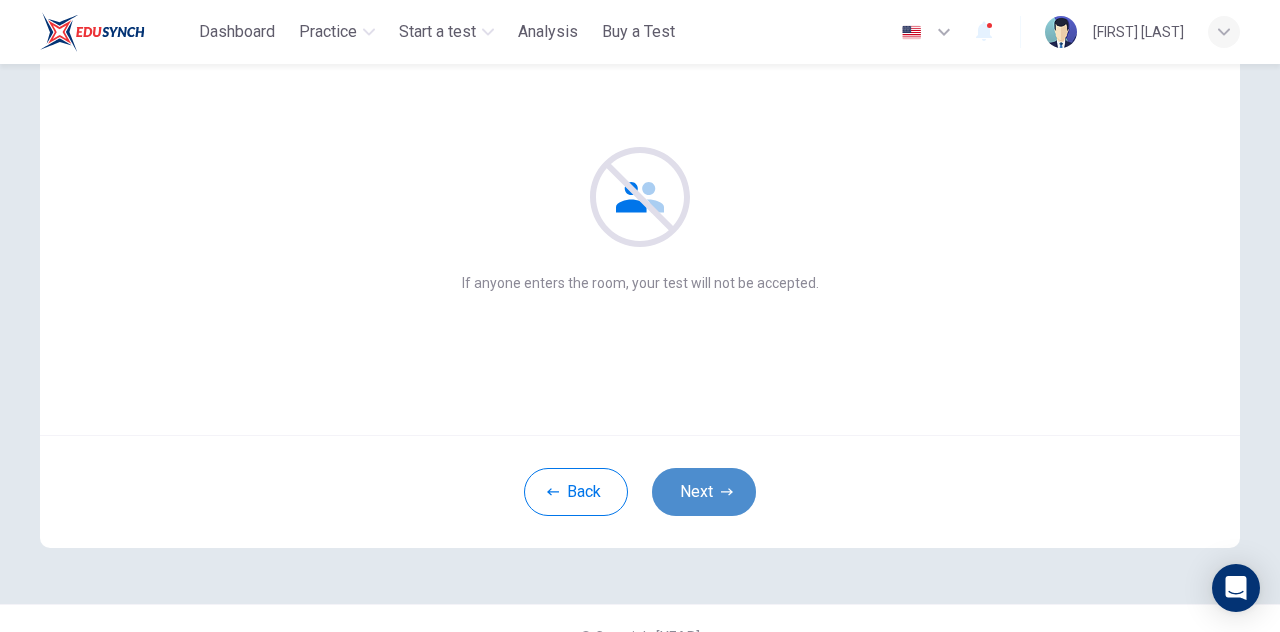 click on "Next" at bounding box center (704, 492) 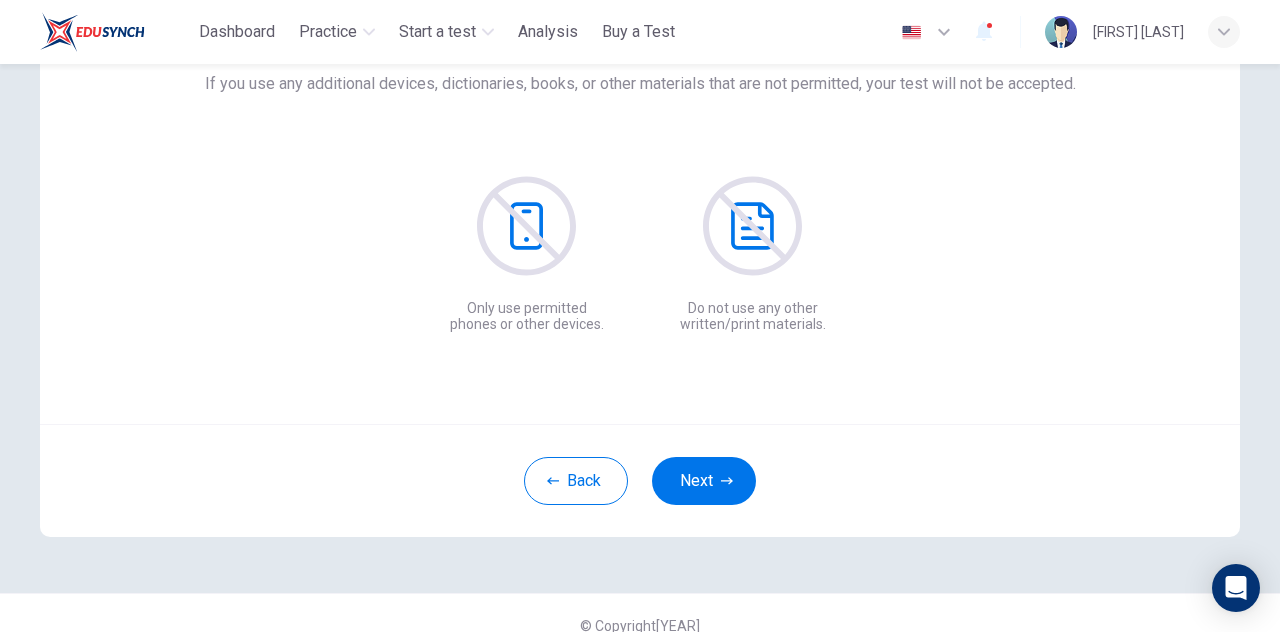 scroll, scrollTop: 188, scrollLeft: 0, axis: vertical 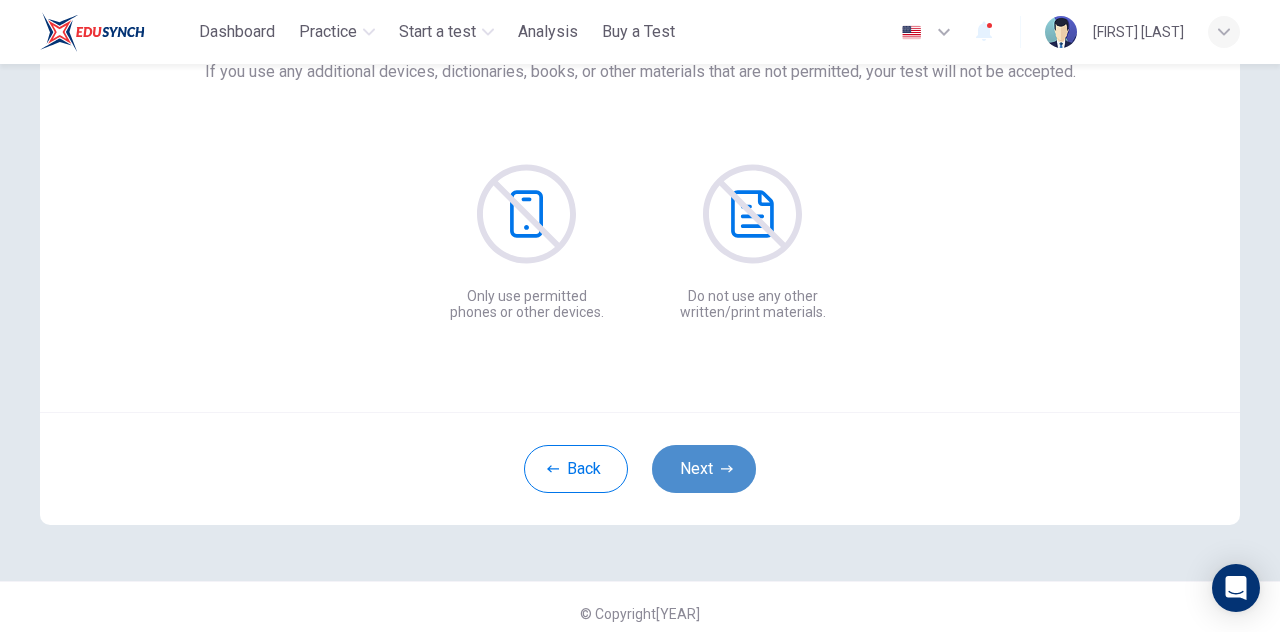 click on "Next" at bounding box center (704, 469) 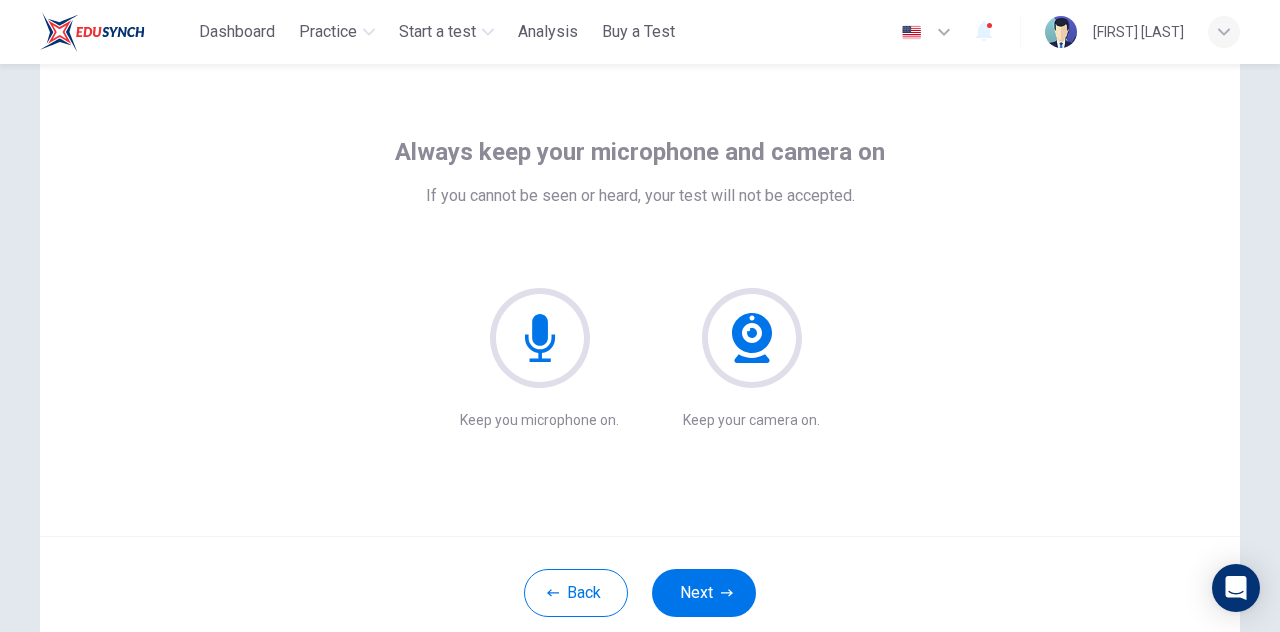 scroll, scrollTop: 200, scrollLeft: 0, axis: vertical 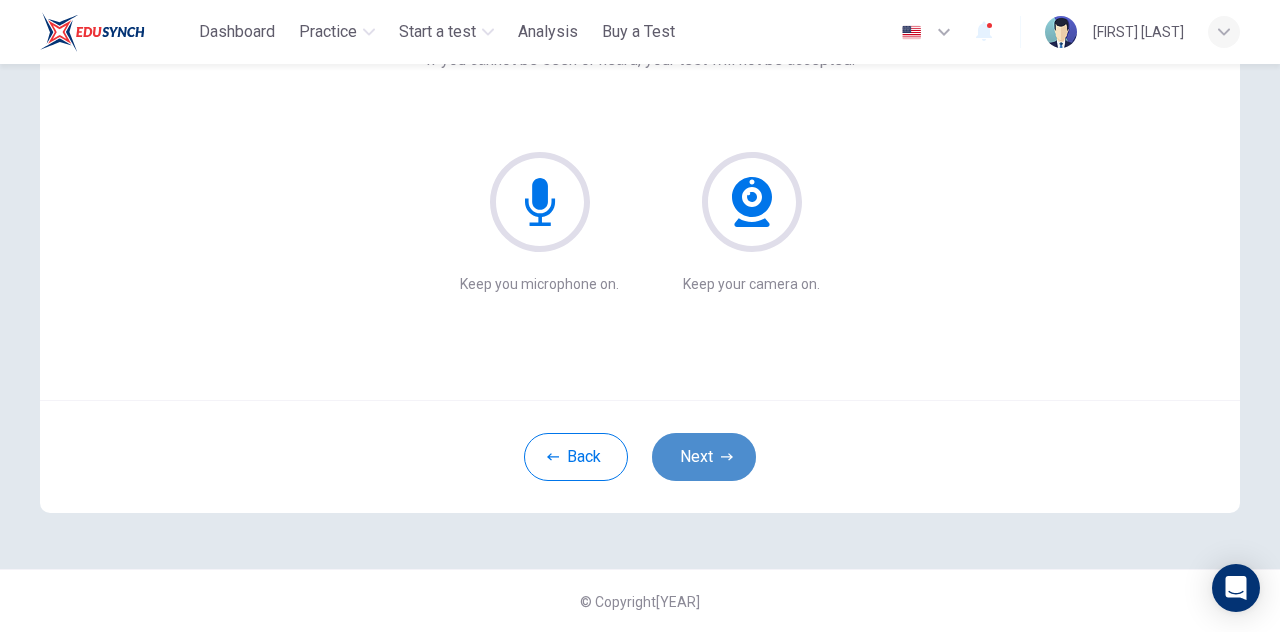 click on "Next" at bounding box center [704, 457] 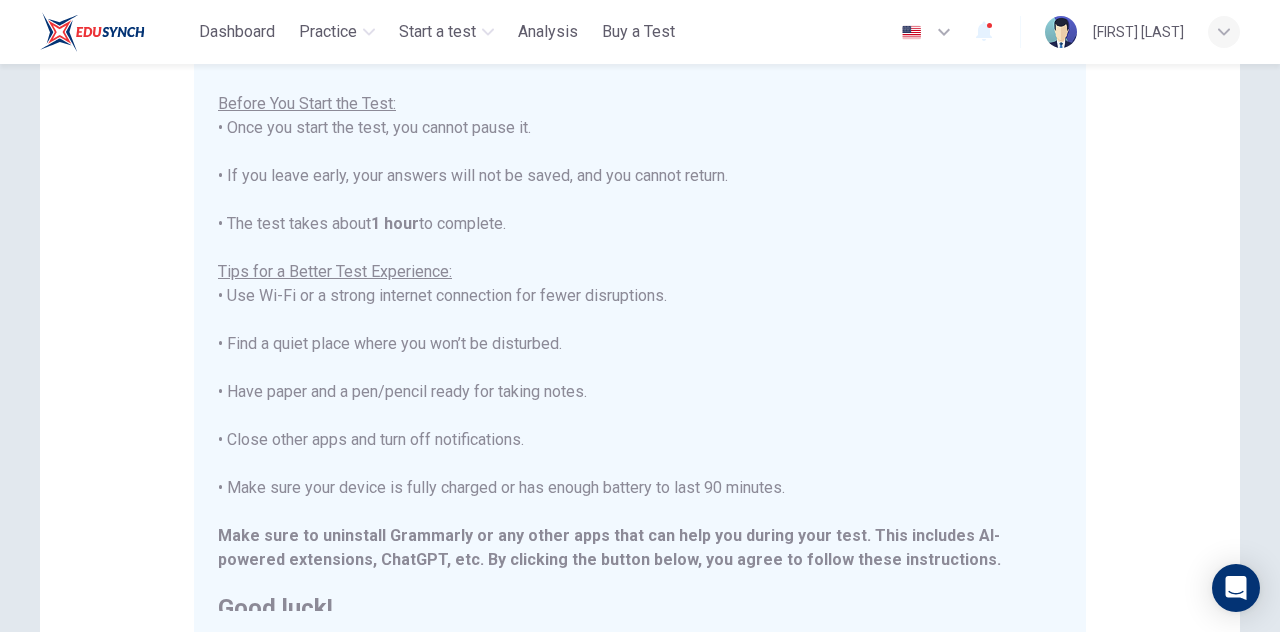 scroll, scrollTop: 190, scrollLeft: 0, axis: vertical 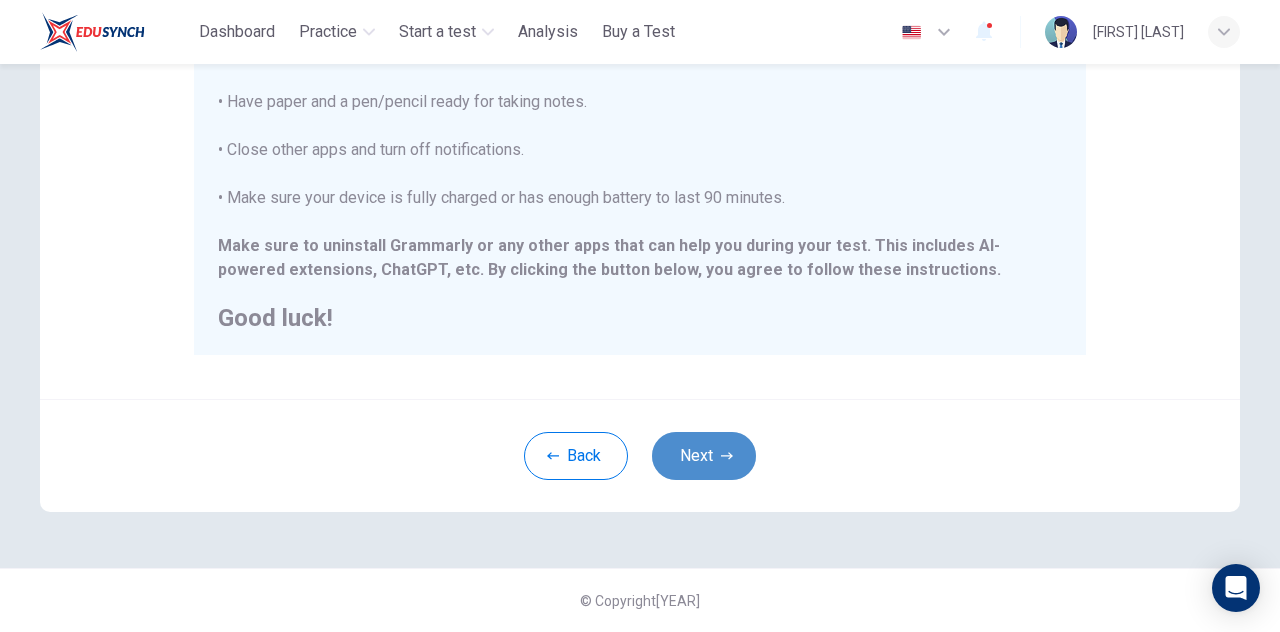 click at bounding box center [727, 456] 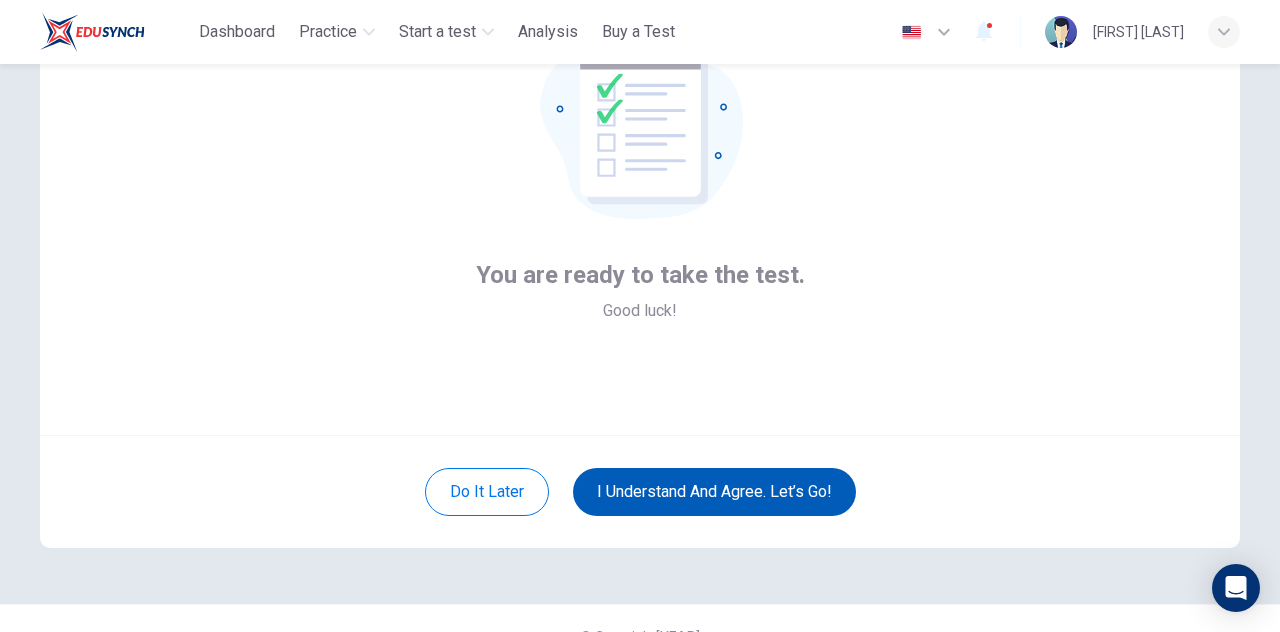 scroll, scrollTop: 200, scrollLeft: 0, axis: vertical 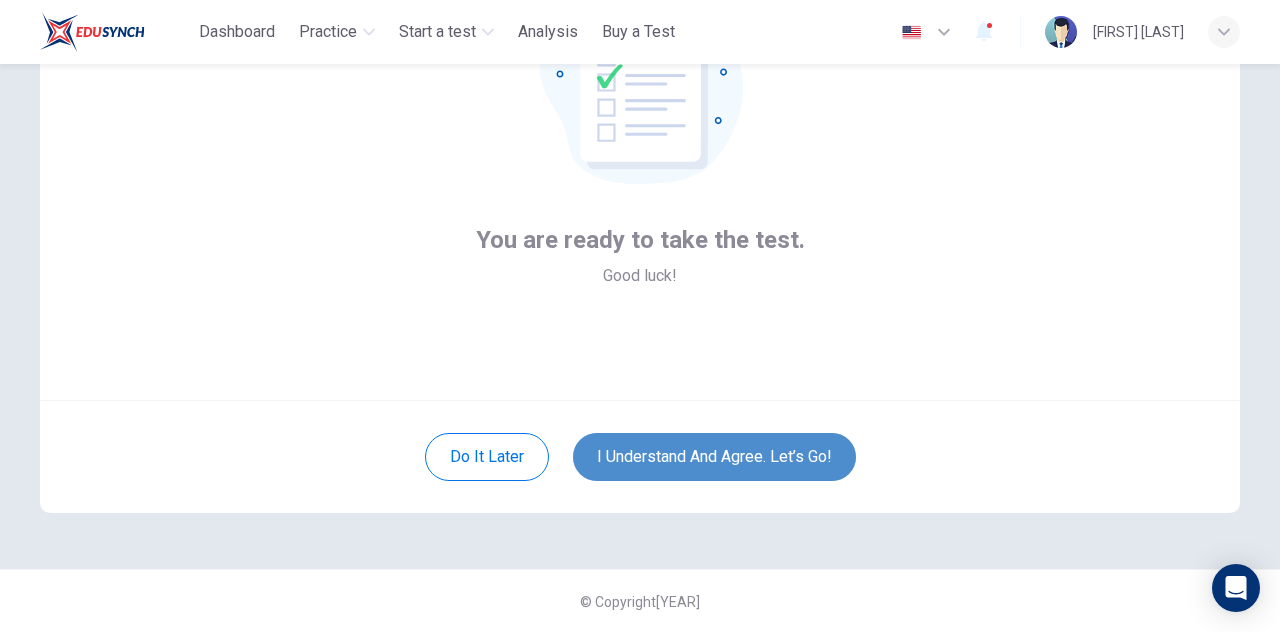 click on "I understand and agree. Let’s go!" at bounding box center (714, 457) 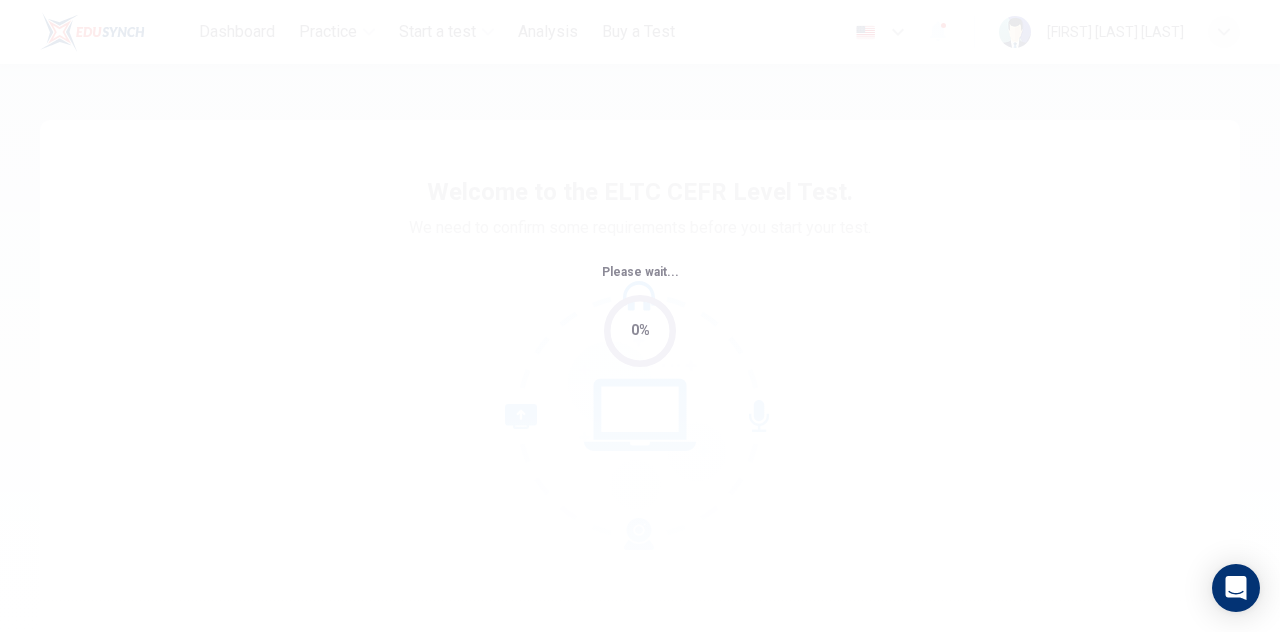 scroll, scrollTop: 0, scrollLeft: 0, axis: both 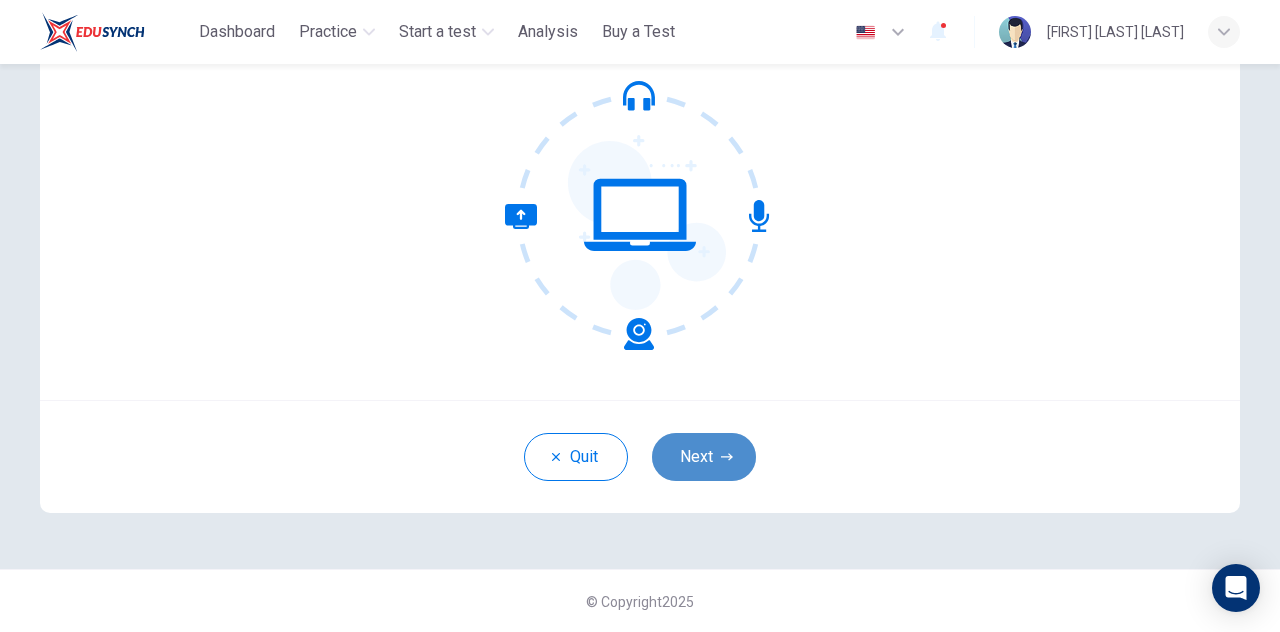 click on "Next" at bounding box center (704, 457) 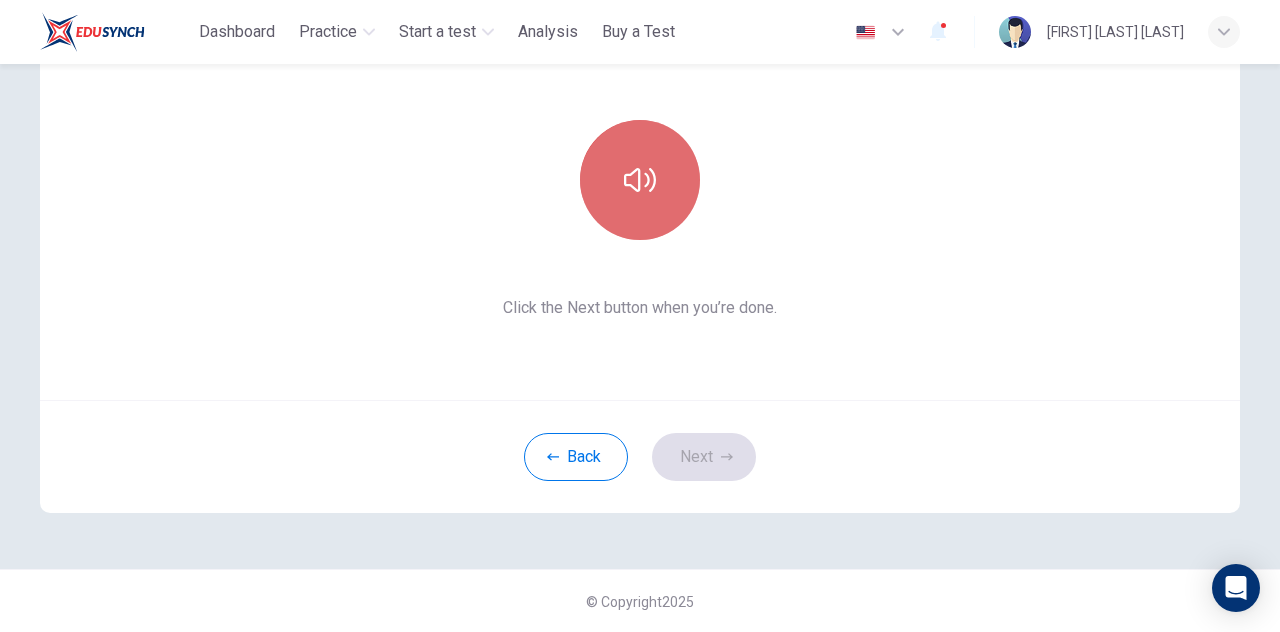 click at bounding box center [640, 180] 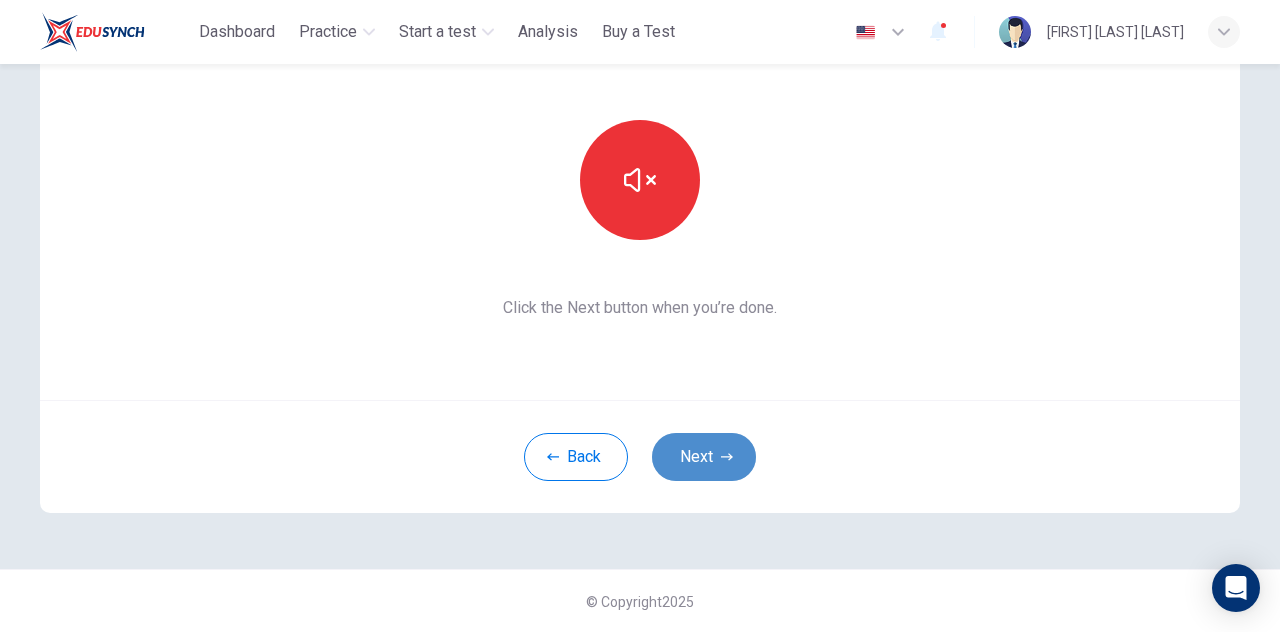 click on "Next" at bounding box center (704, 457) 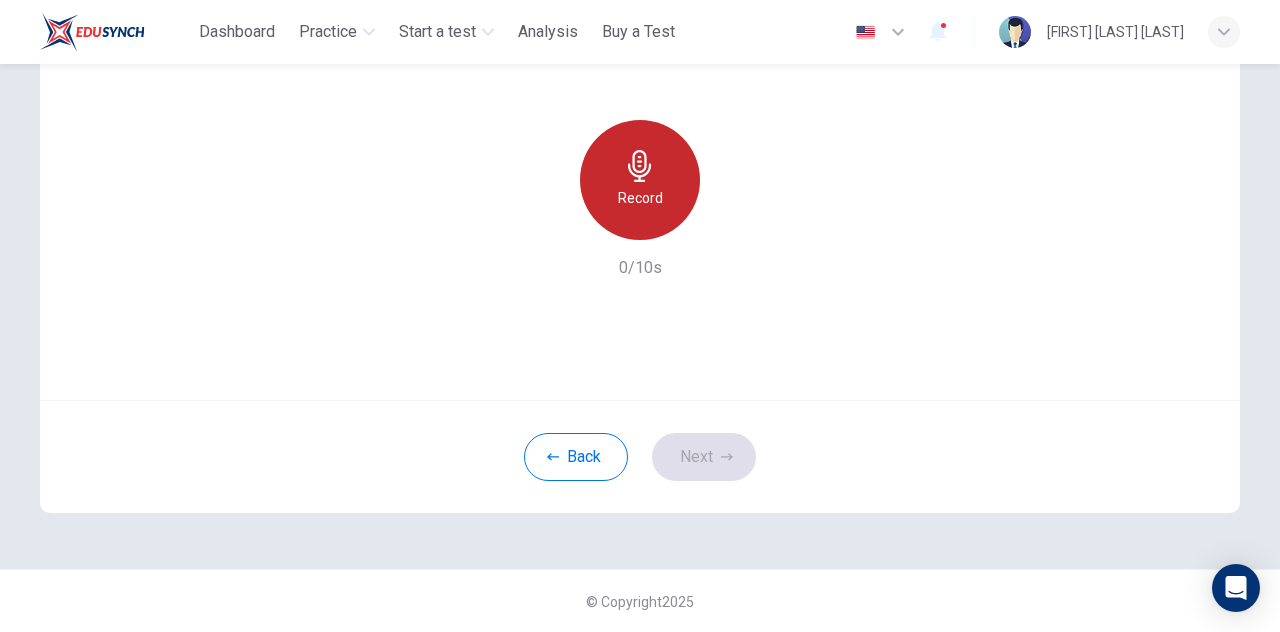 click at bounding box center (640, 166) 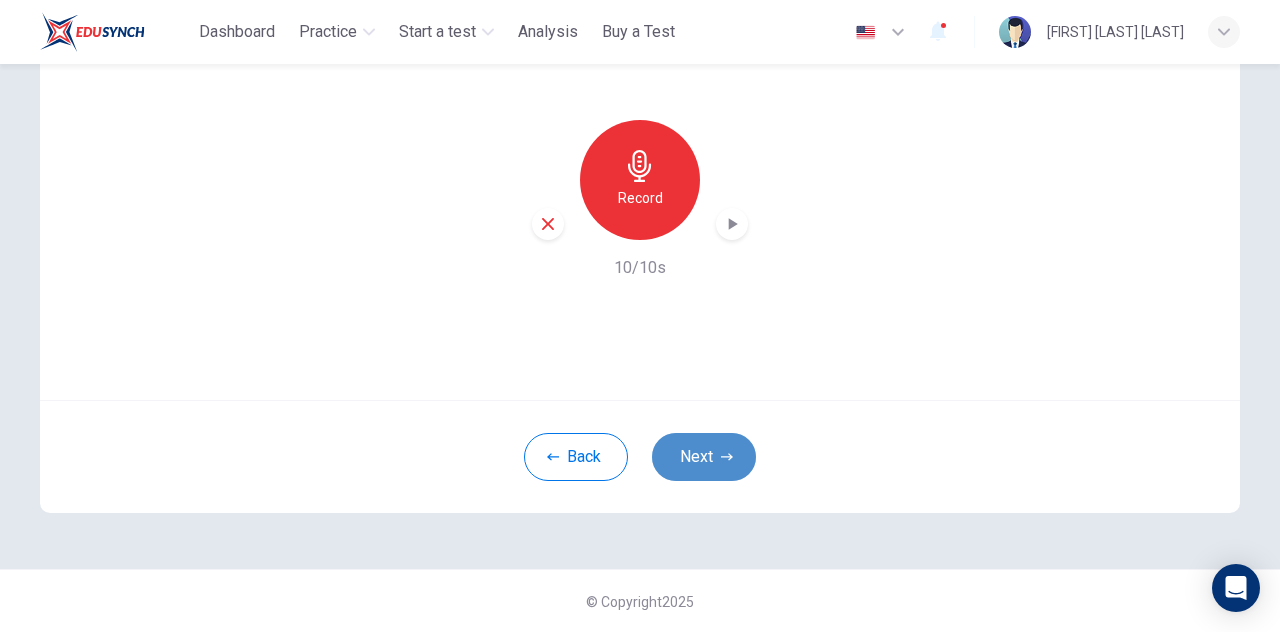 click on "Next" at bounding box center [704, 457] 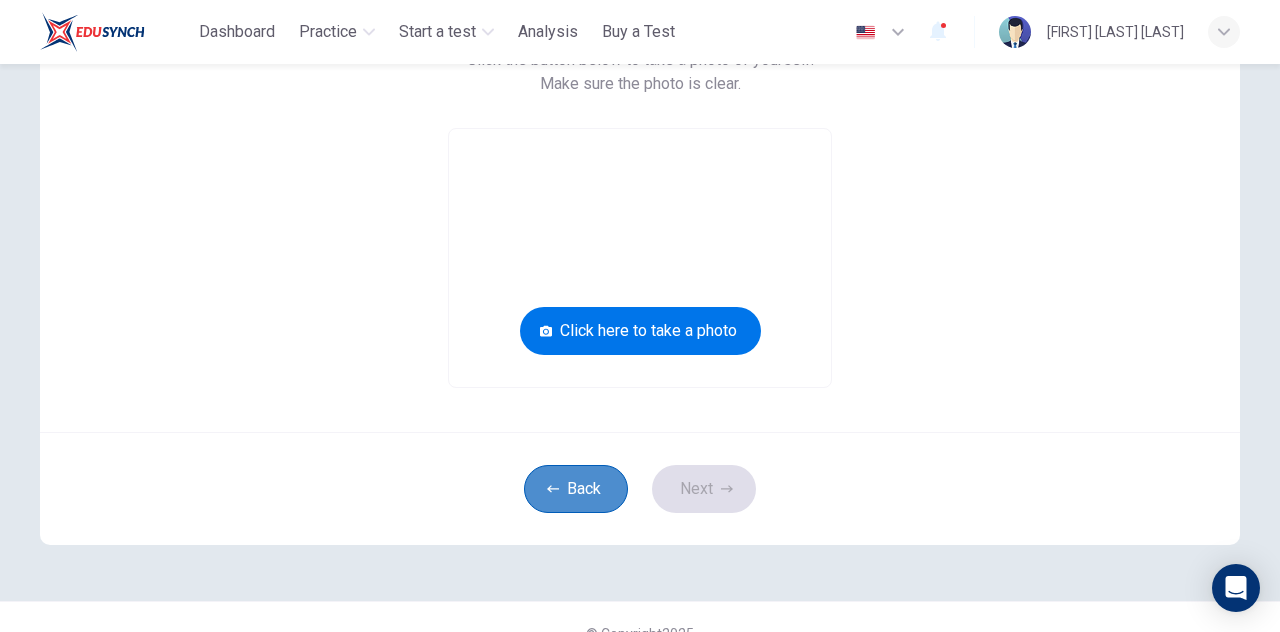 click on "Back" at bounding box center [576, 489] 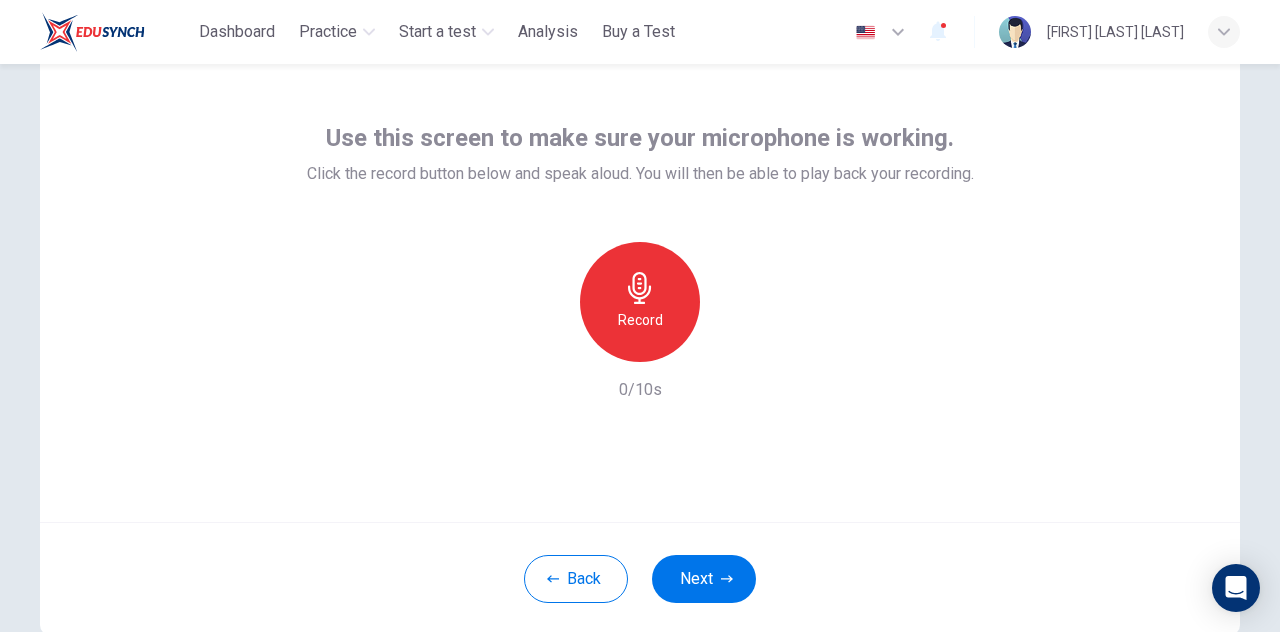scroll, scrollTop: 74, scrollLeft: 0, axis: vertical 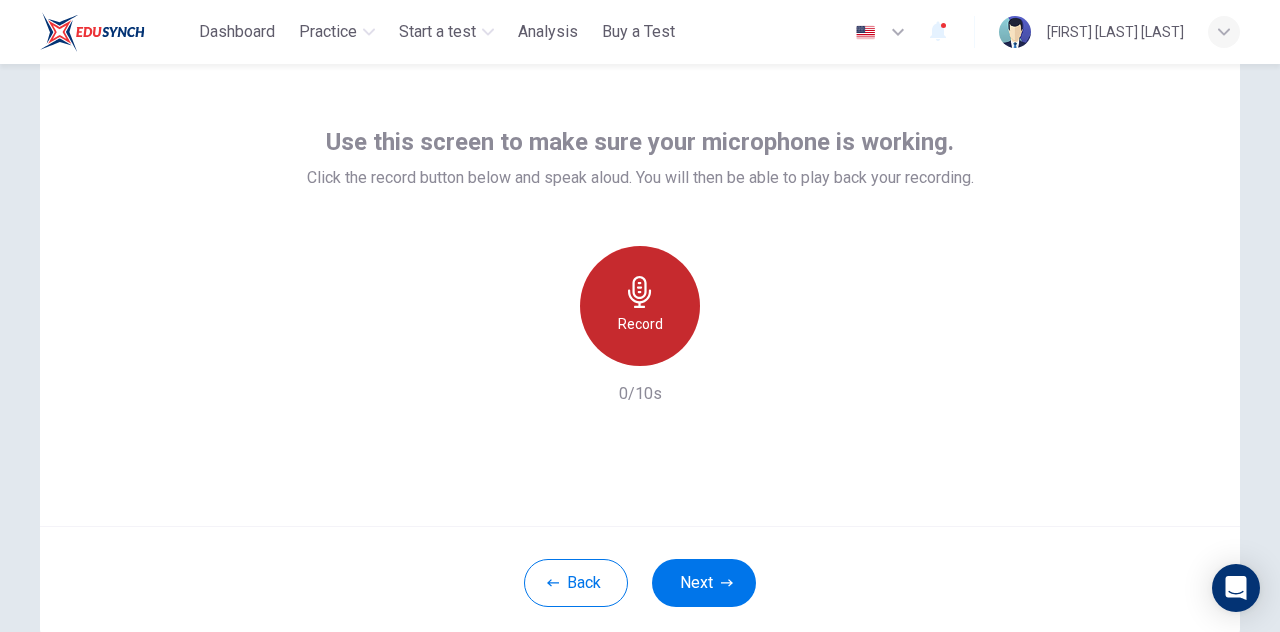 click on "Record" at bounding box center (640, 324) 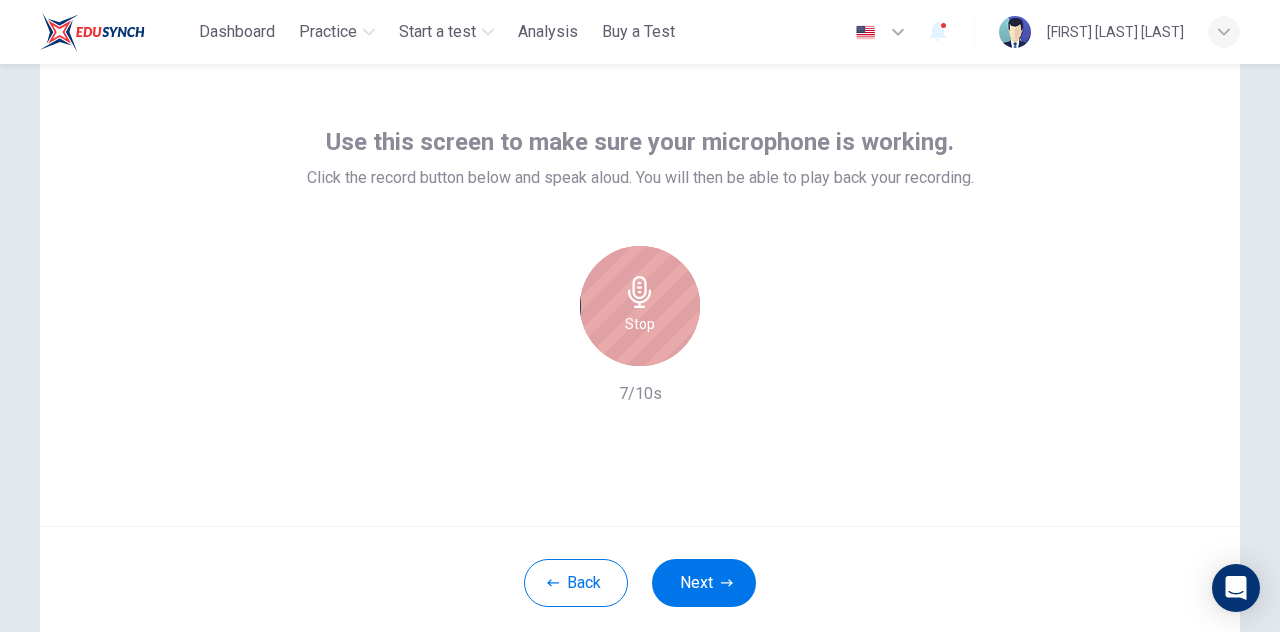 click on "Stop" at bounding box center (640, 306) 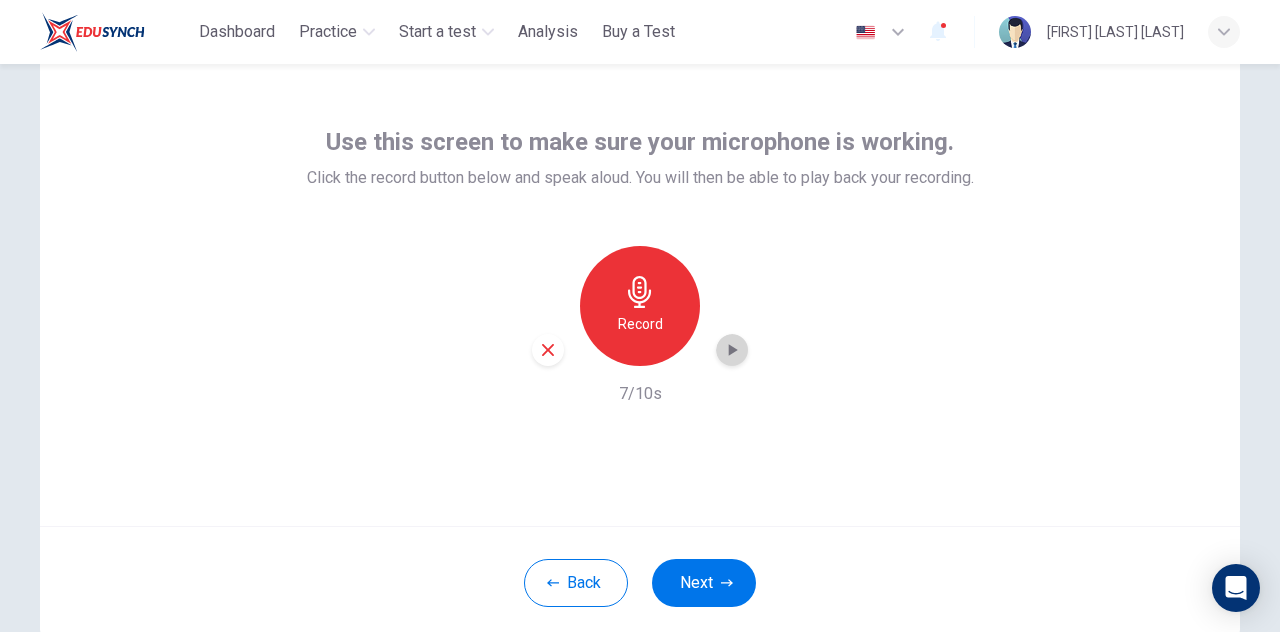 click at bounding box center [732, 350] 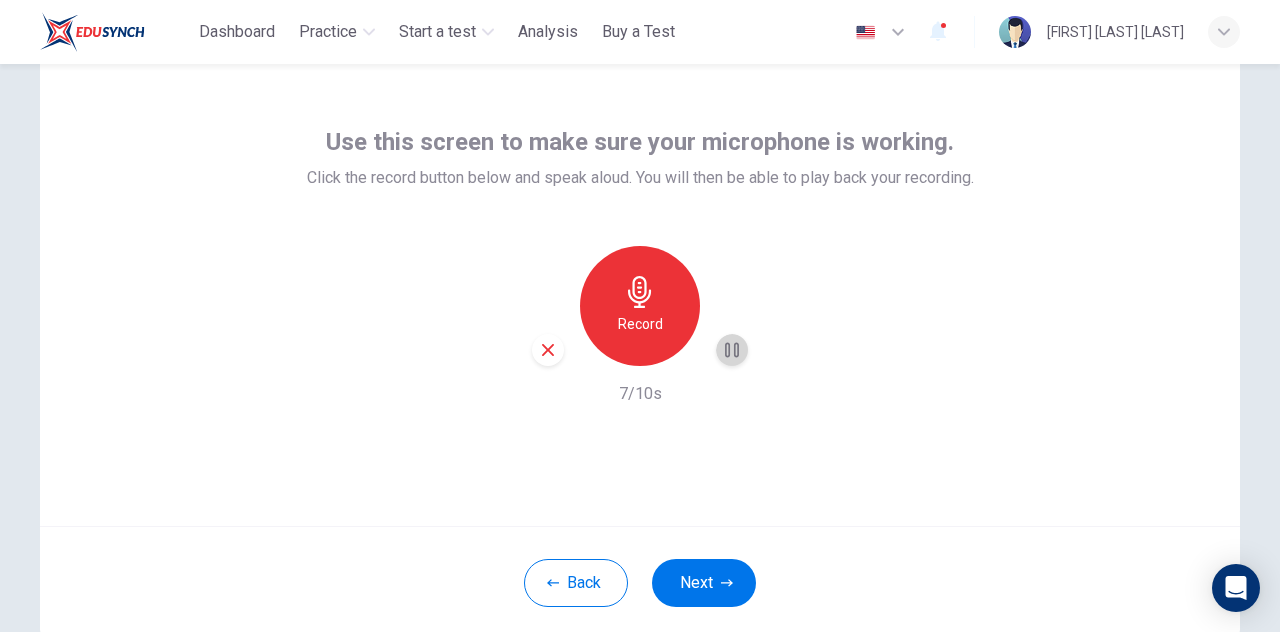 click at bounding box center [732, 350] 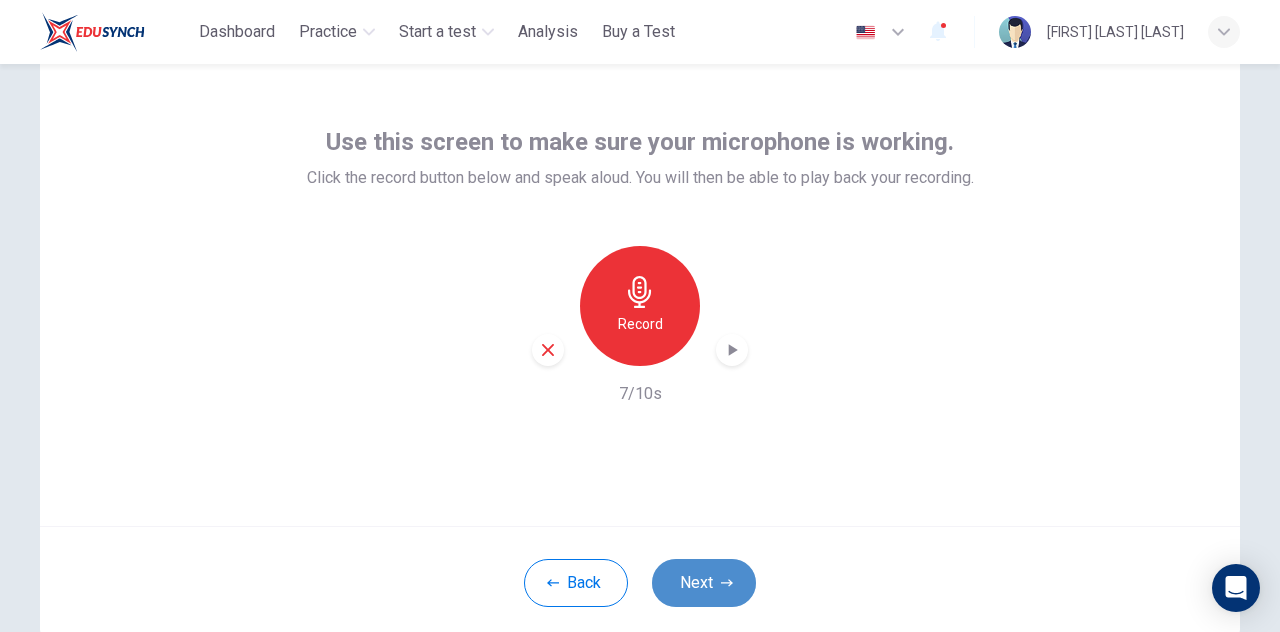 click on "Next" at bounding box center (704, 583) 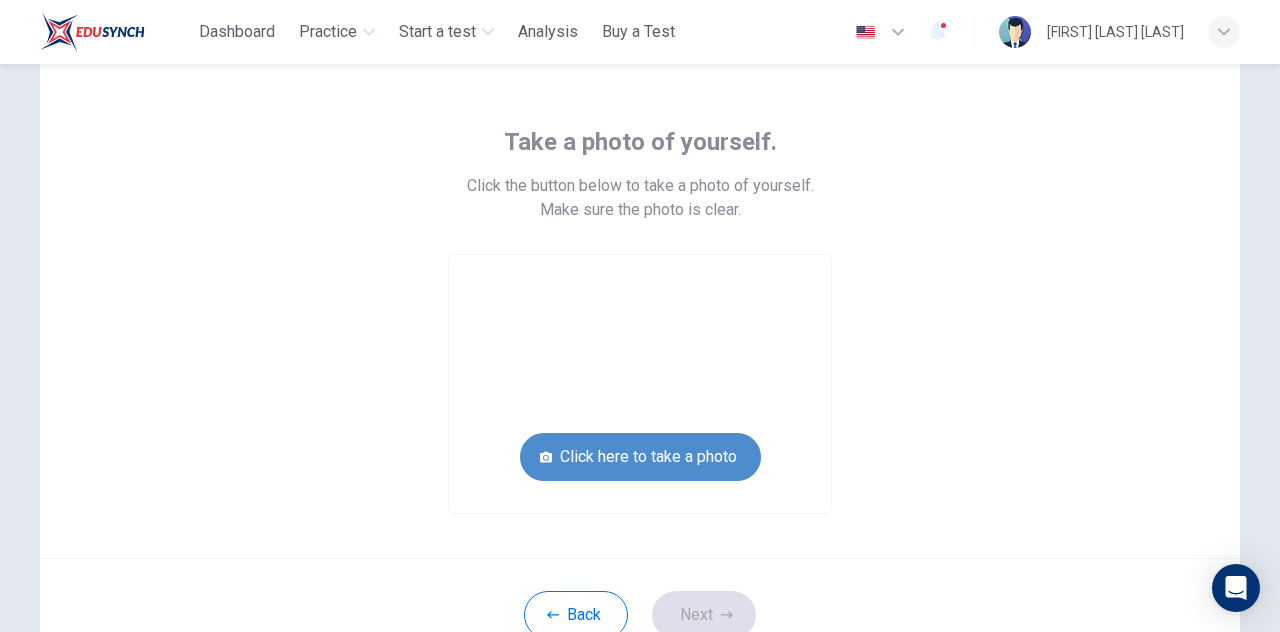 click on "Click here to take a photo" at bounding box center (640, 457) 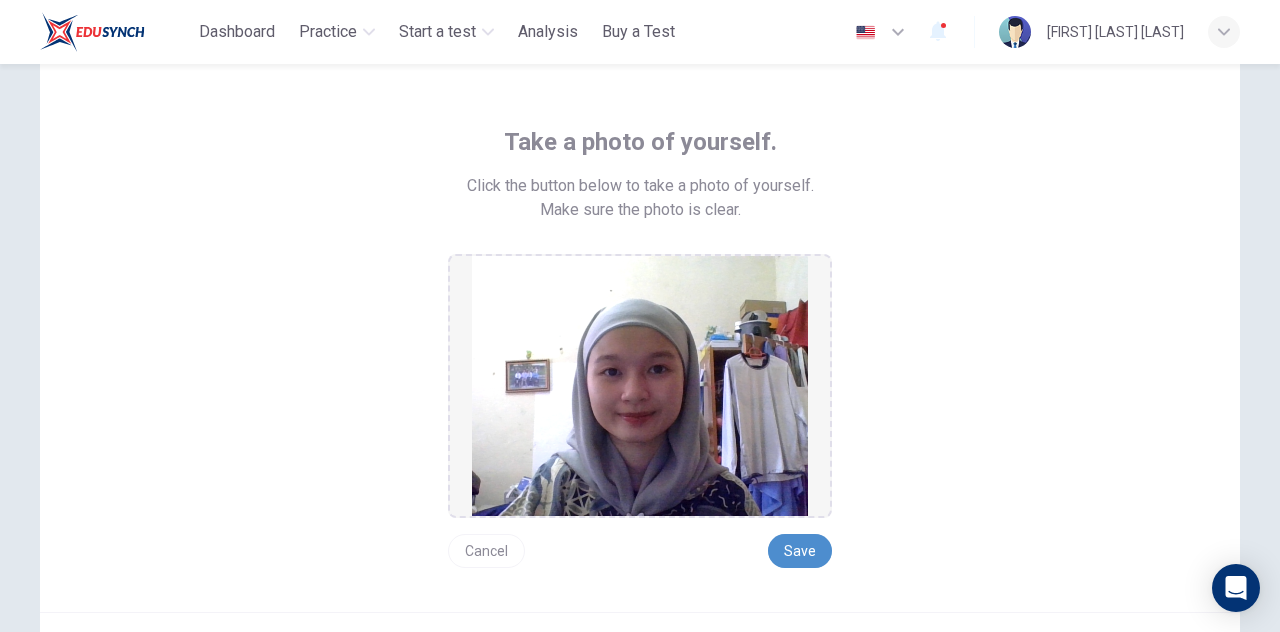 click on "Save" at bounding box center (800, 551) 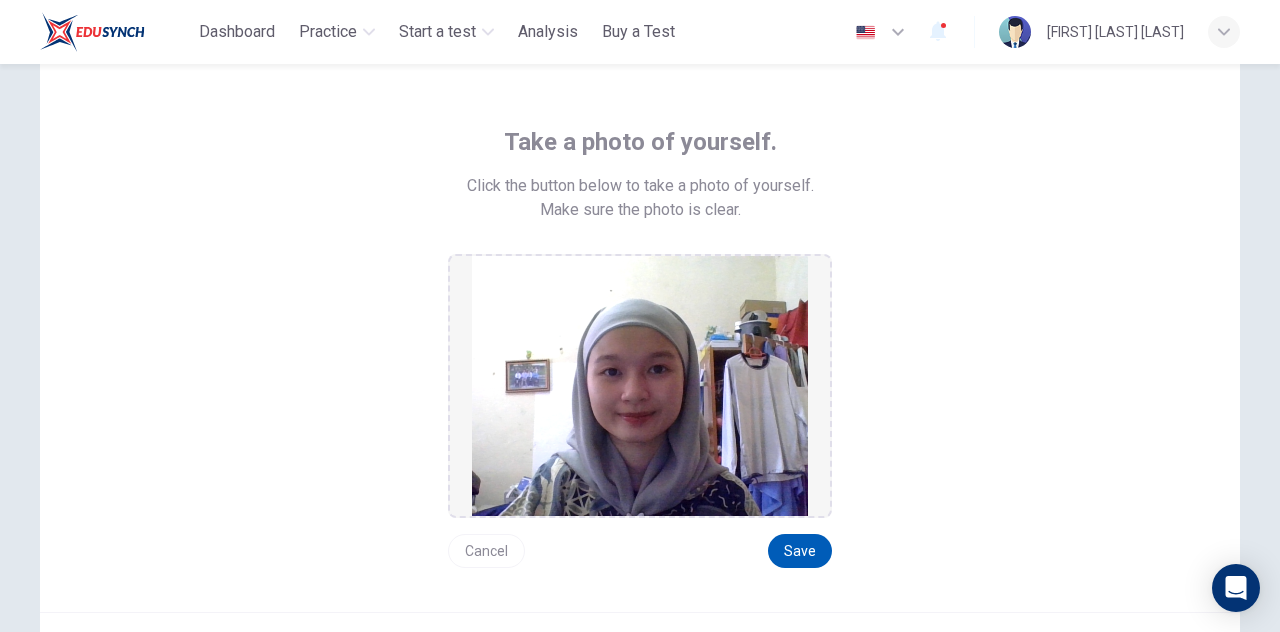 scroll, scrollTop: 196, scrollLeft: 0, axis: vertical 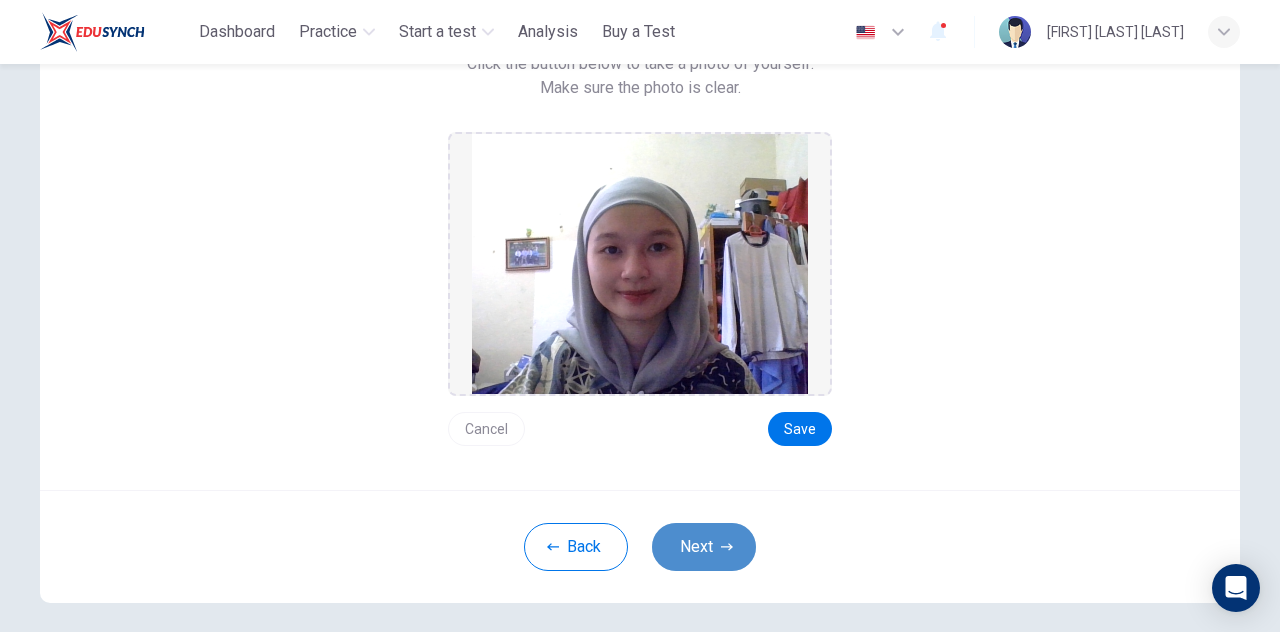 click at bounding box center (727, 547) 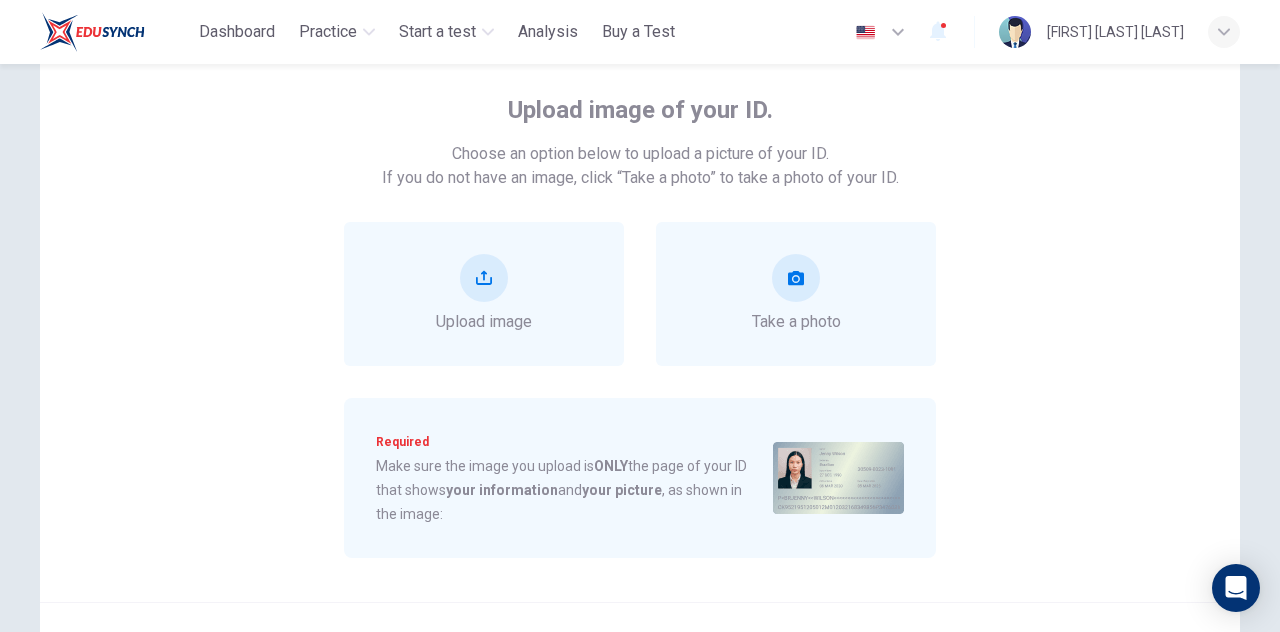 scroll, scrollTop: 104, scrollLeft: 0, axis: vertical 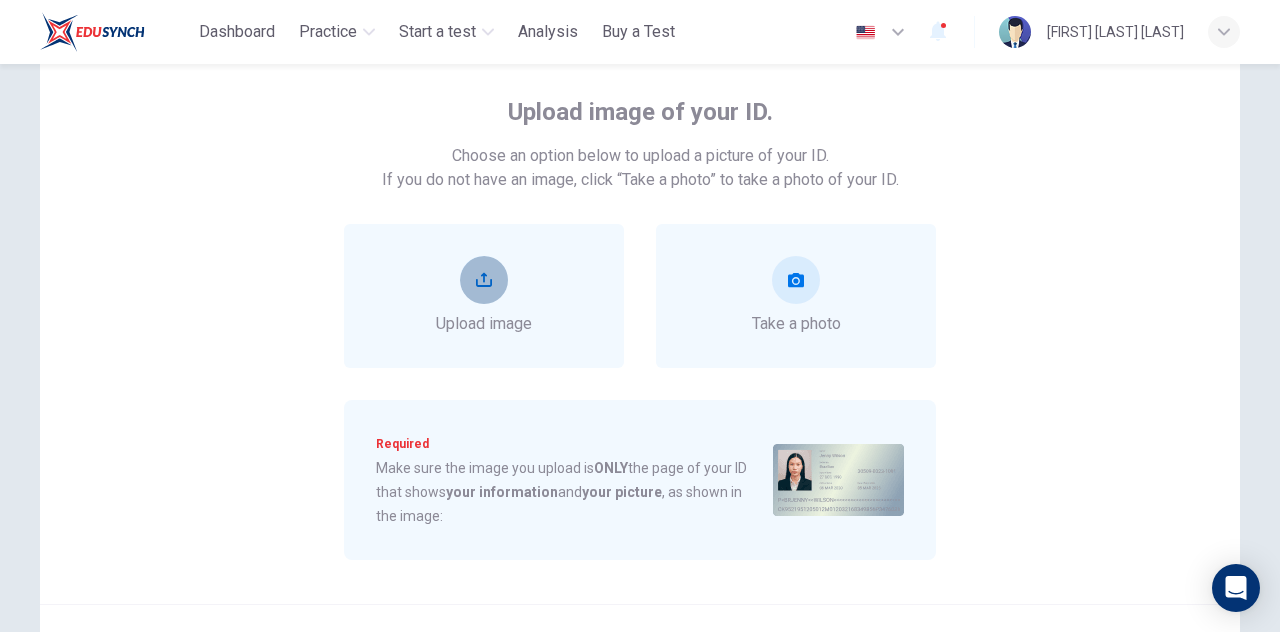click at bounding box center (484, 280) 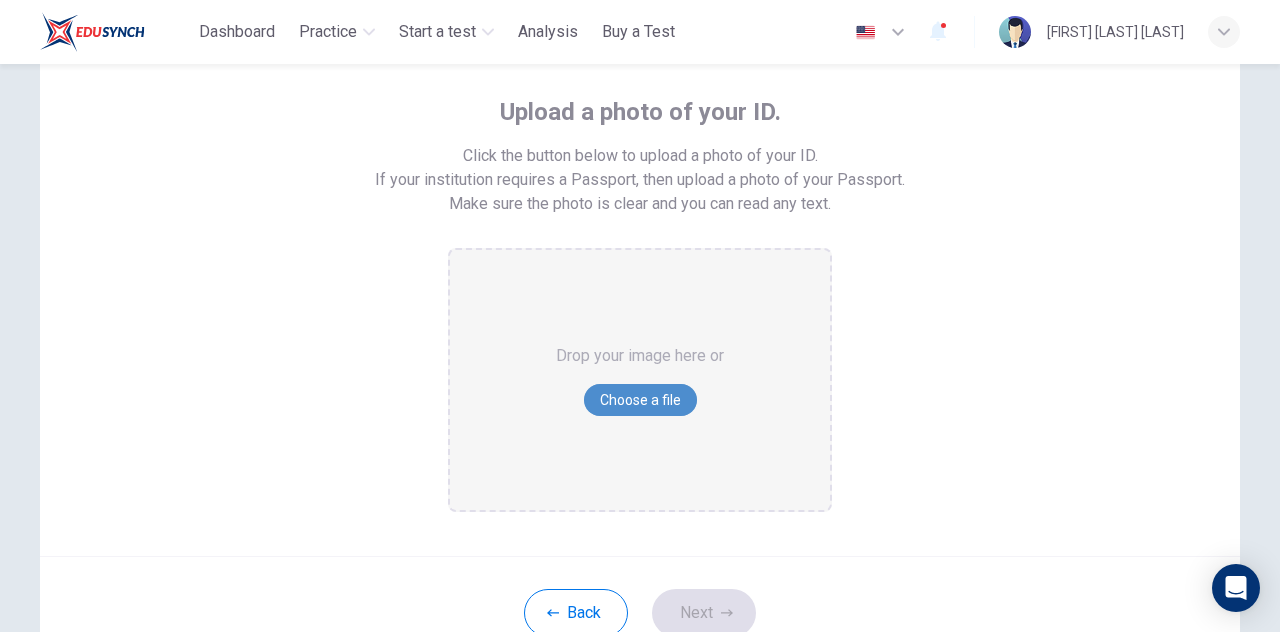 click on "Choose a file" at bounding box center [640, 400] 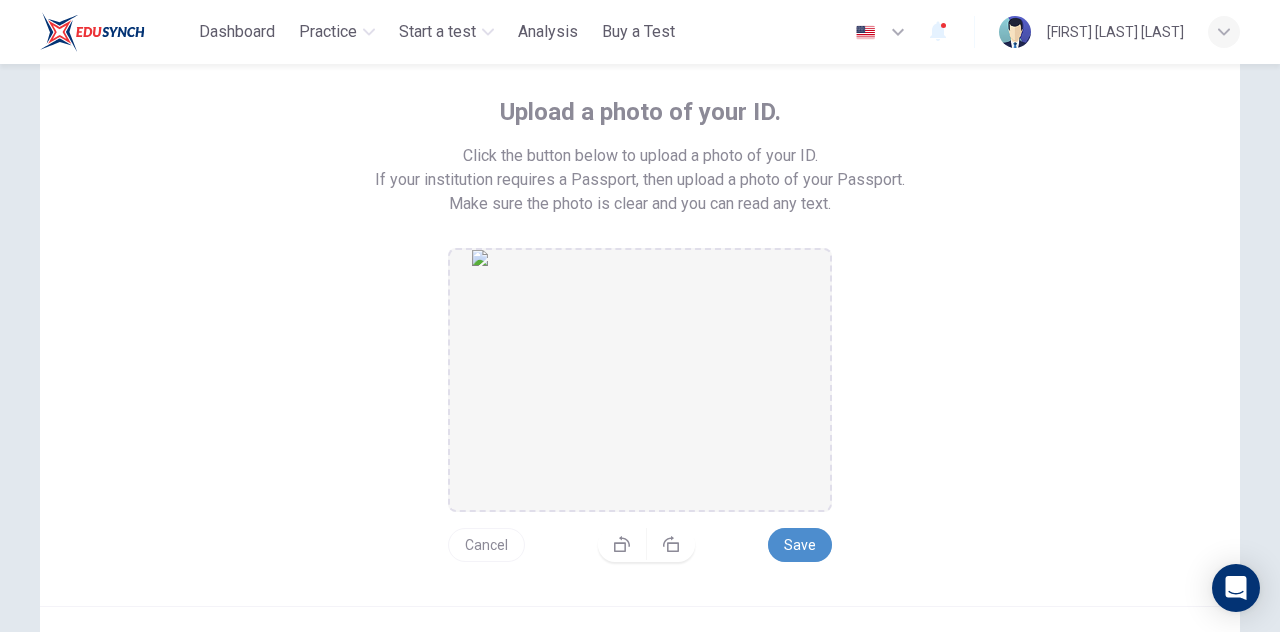 click on "Save" at bounding box center [800, 545] 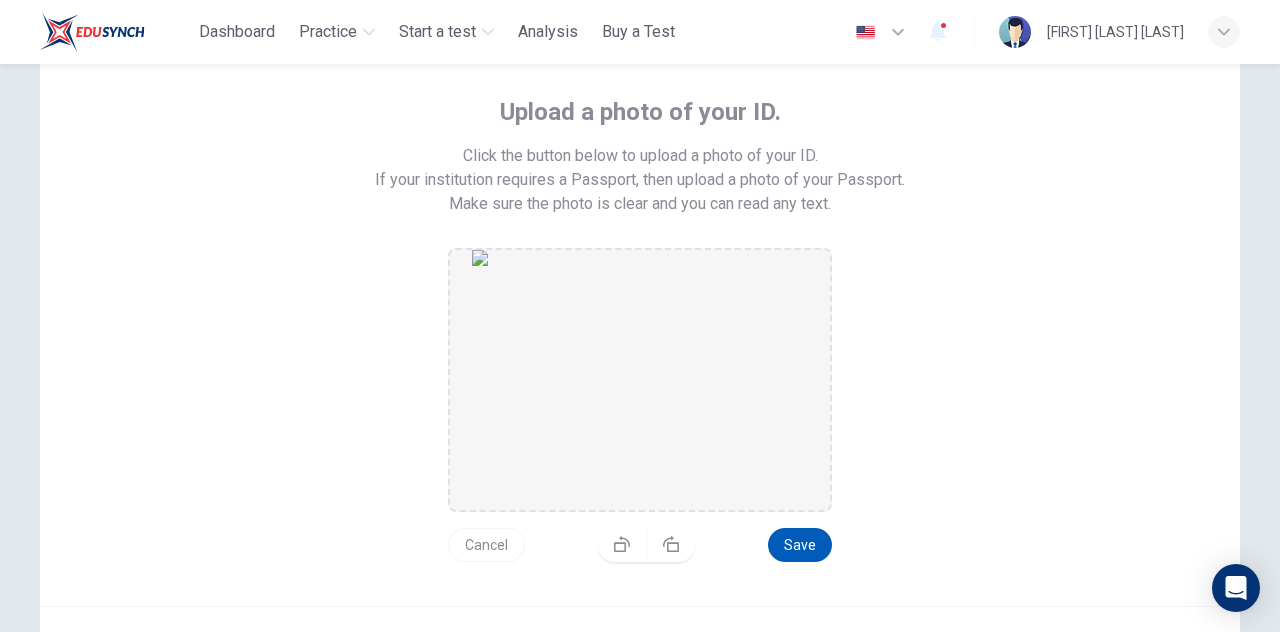 scroll, scrollTop: 282, scrollLeft: 0, axis: vertical 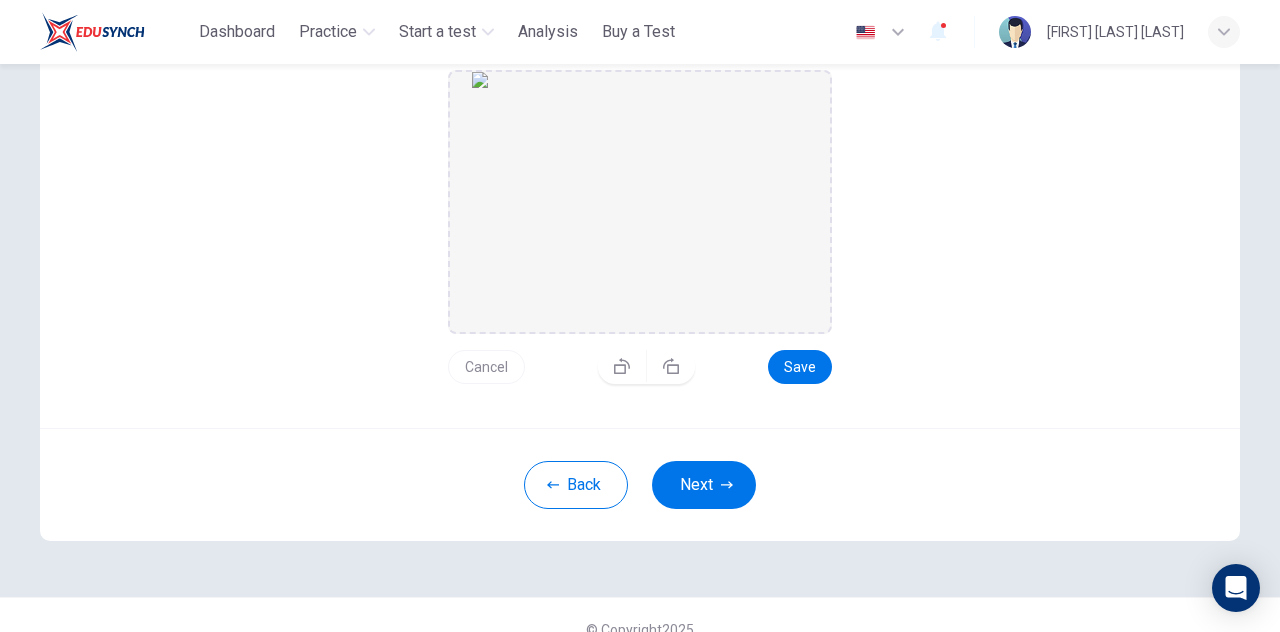click on "Back Next" at bounding box center [640, 484] 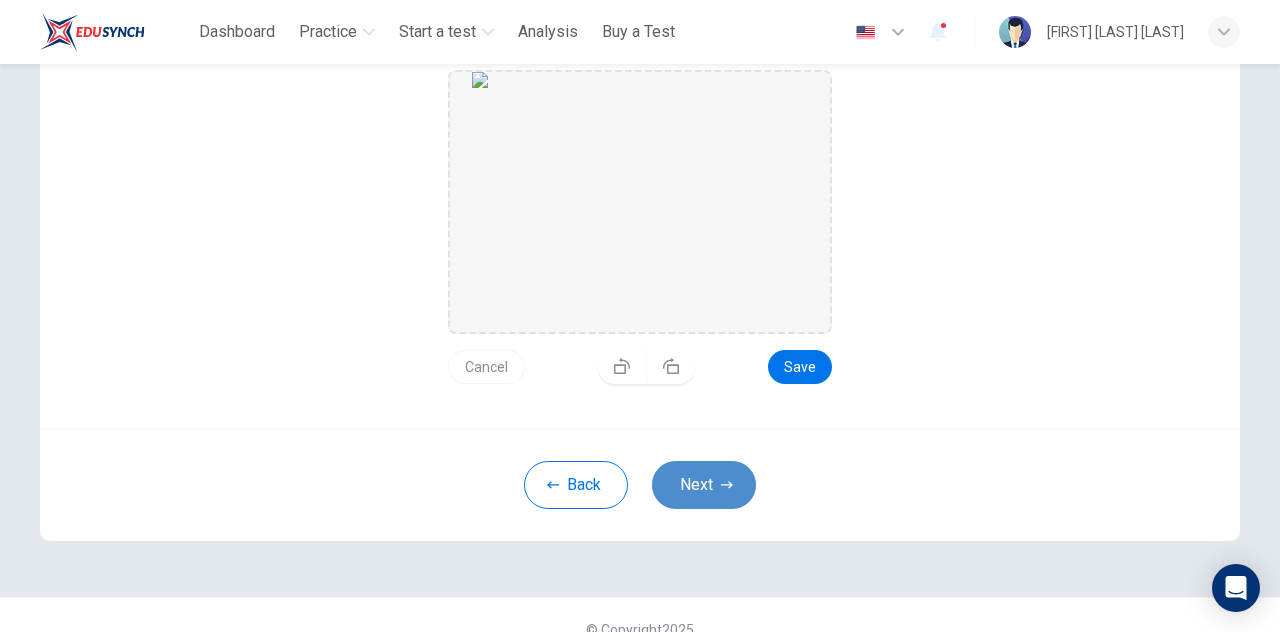 click on "Next" at bounding box center [704, 485] 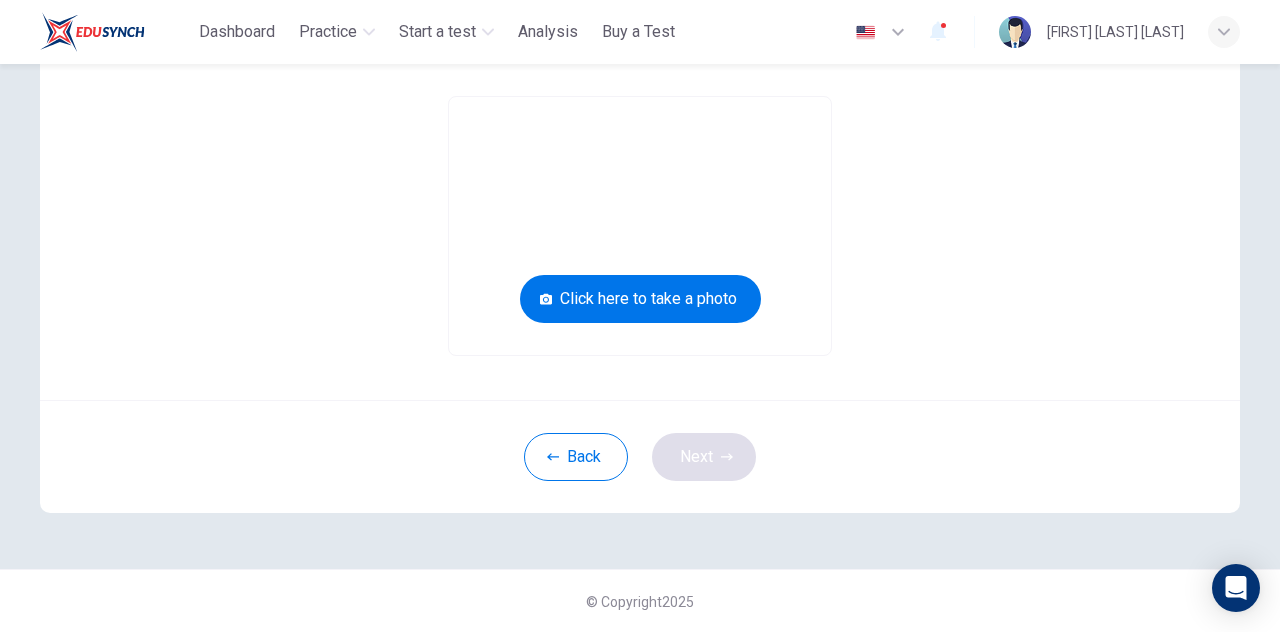 scroll, scrollTop: 154, scrollLeft: 0, axis: vertical 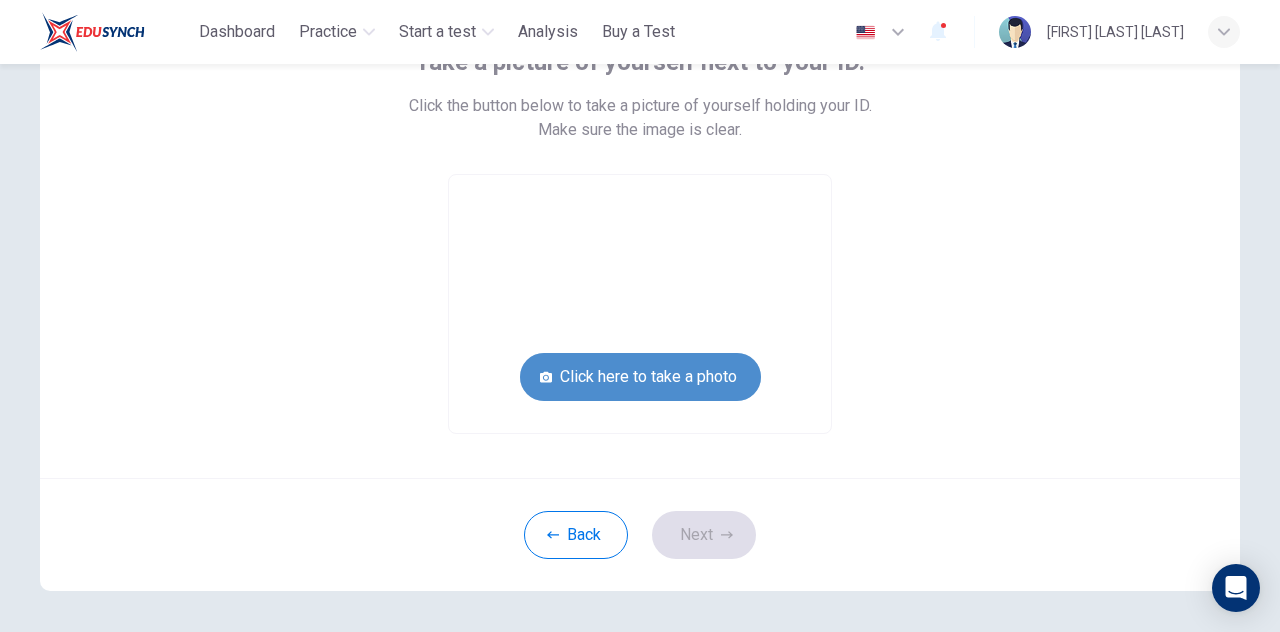 click on "Click here to take a photo" at bounding box center [640, 377] 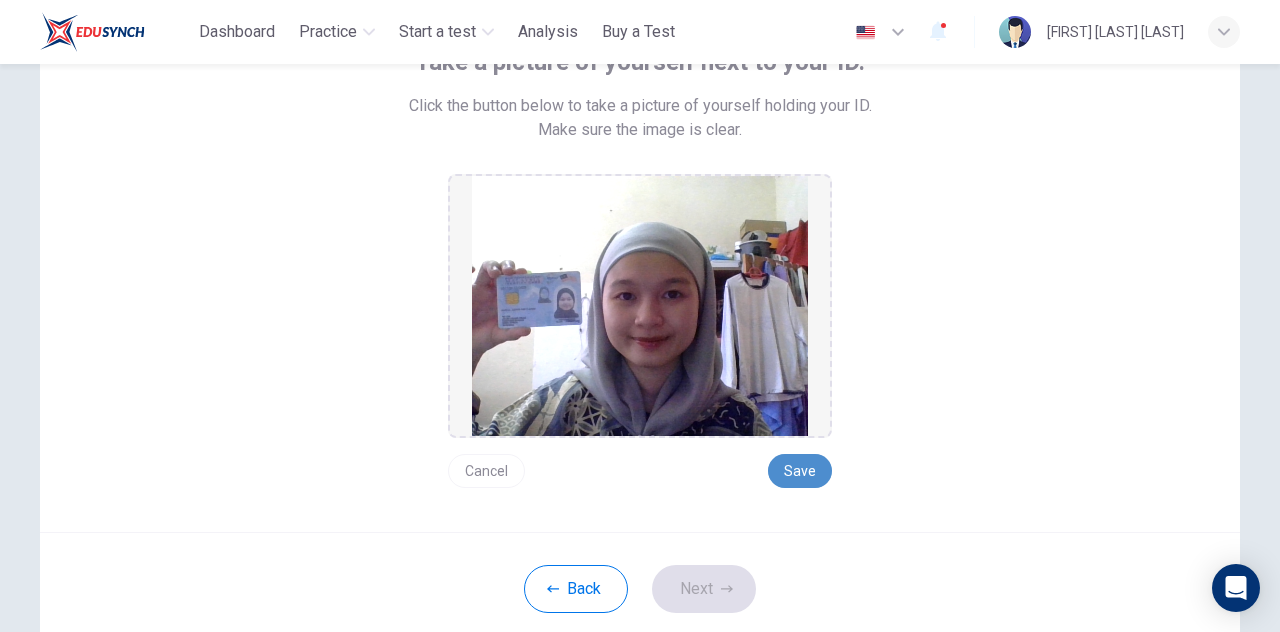 click on "Save" at bounding box center [800, 471] 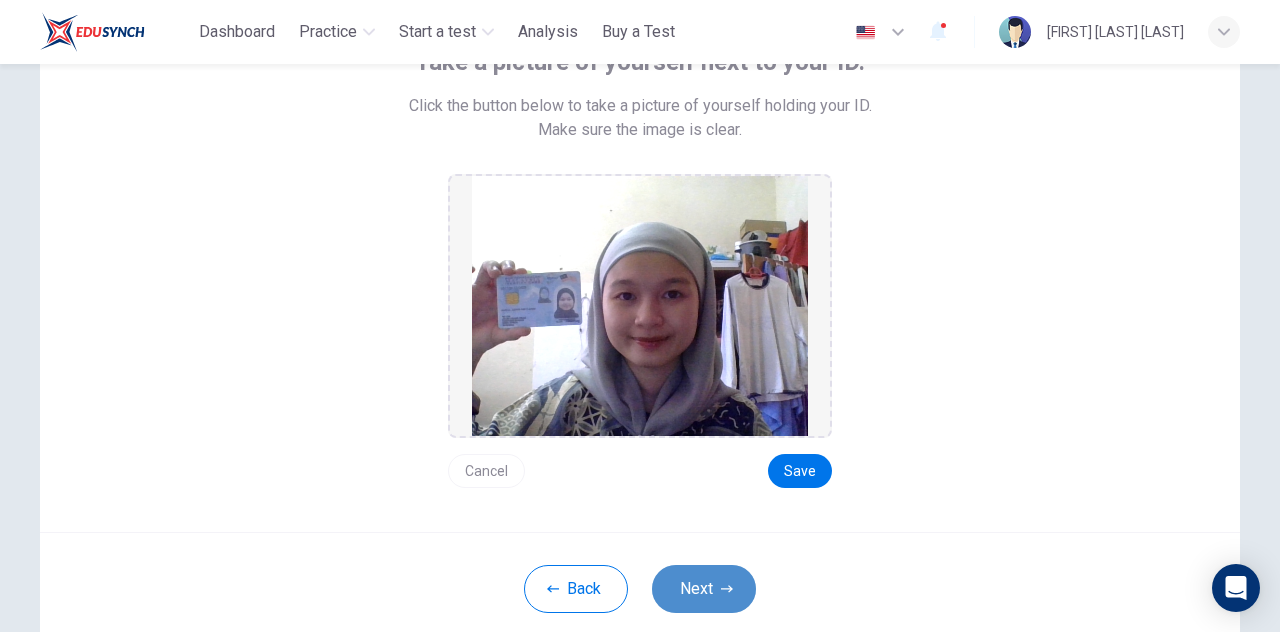 click on "Next" at bounding box center (704, 589) 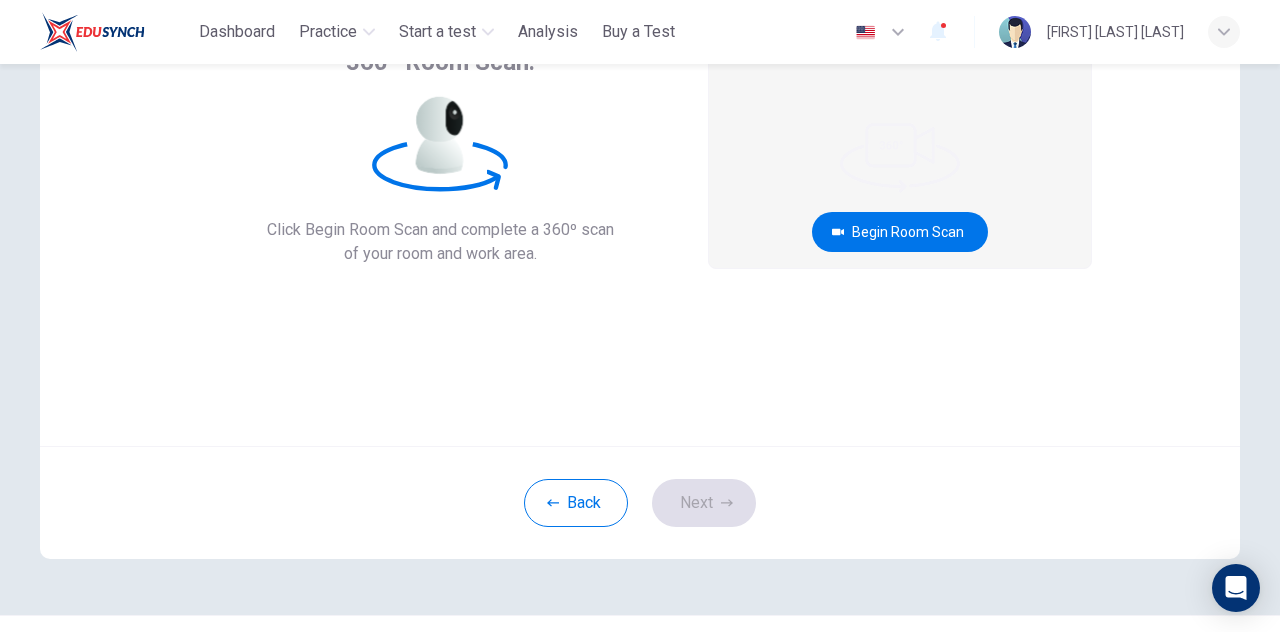 scroll, scrollTop: 0, scrollLeft: 0, axis: both 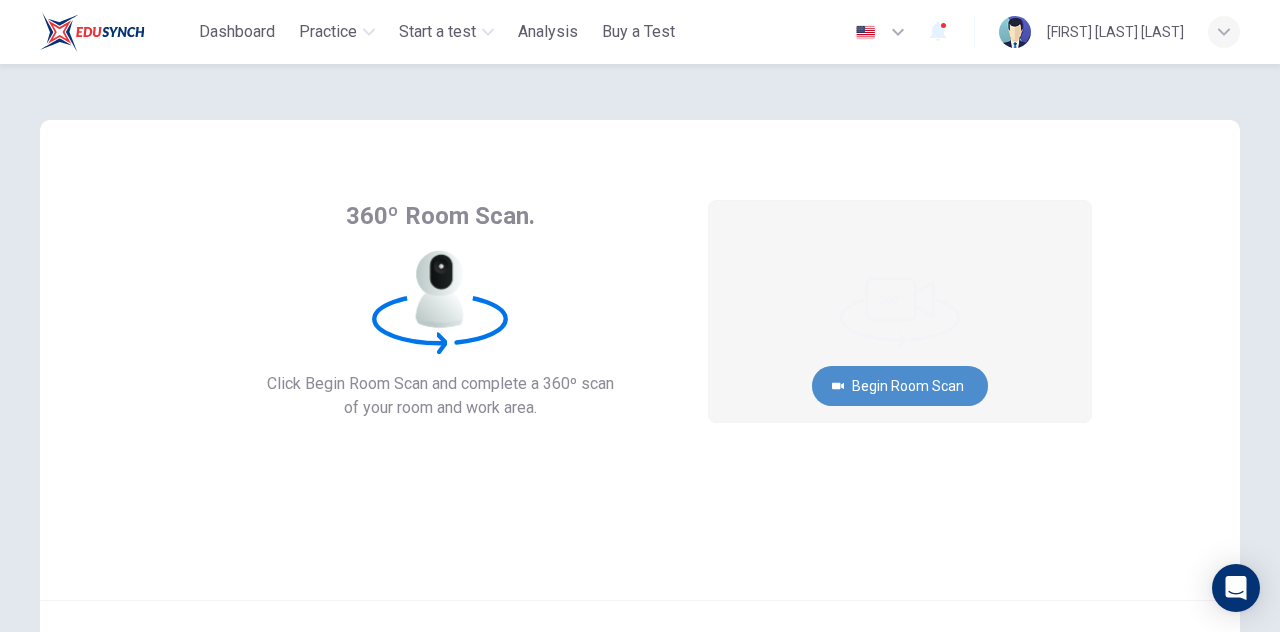 click on "Begin Room Scan" at bounding box center (900, 386) 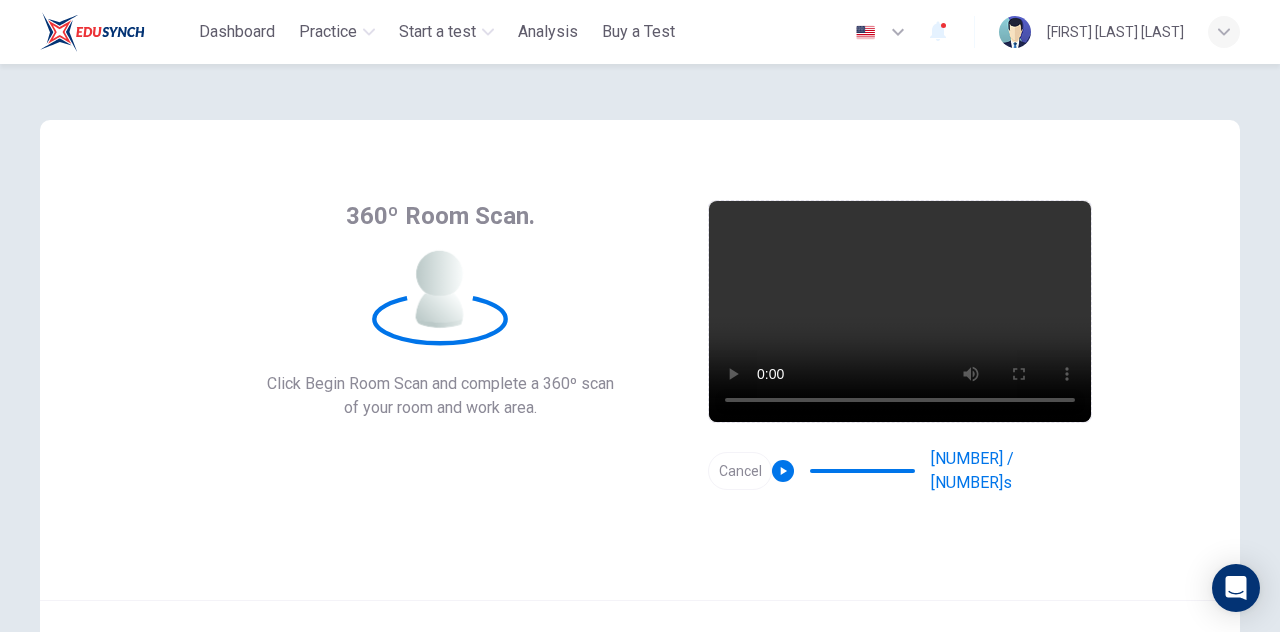 click on "Cancel" at bounding box center (740, 471) 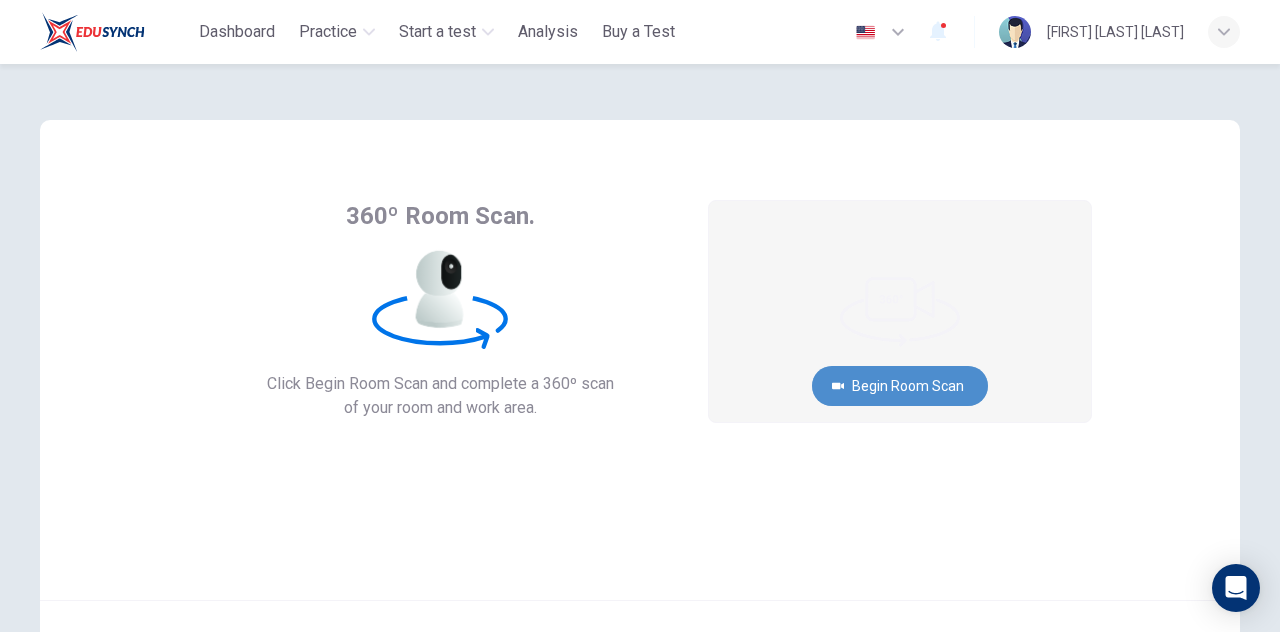 click on "Begin Room Scan" at bounding box center (900, 386) 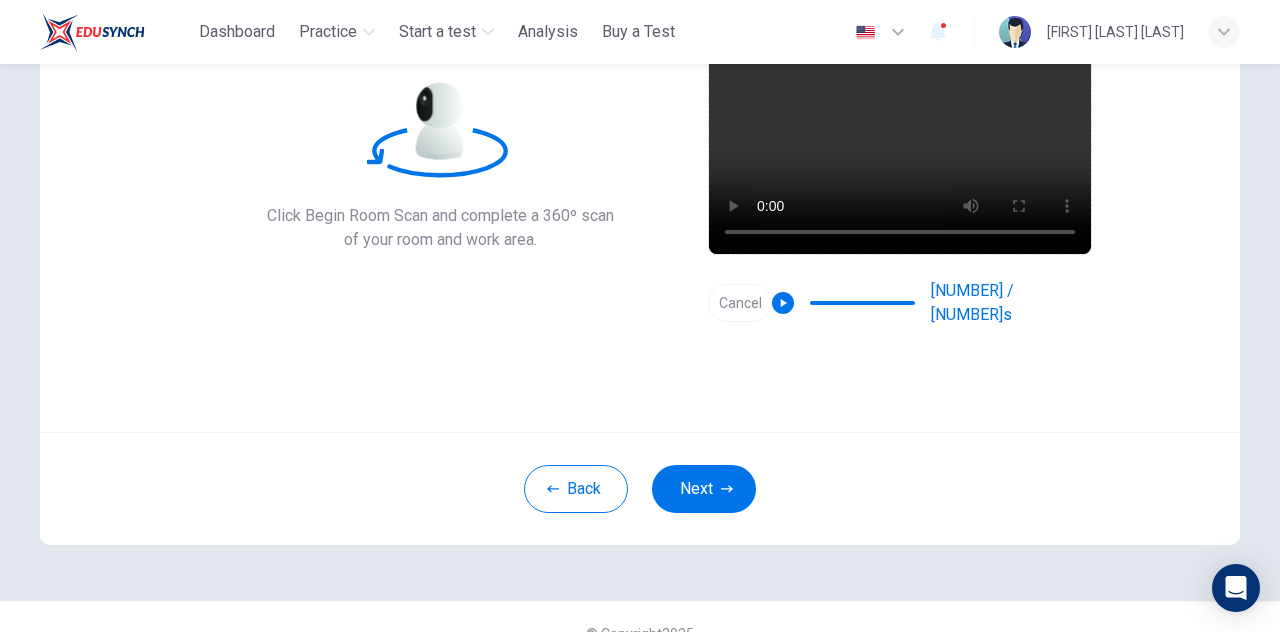 scroll, scrollTop: 168, scrollLeft: 0, axis: vertical 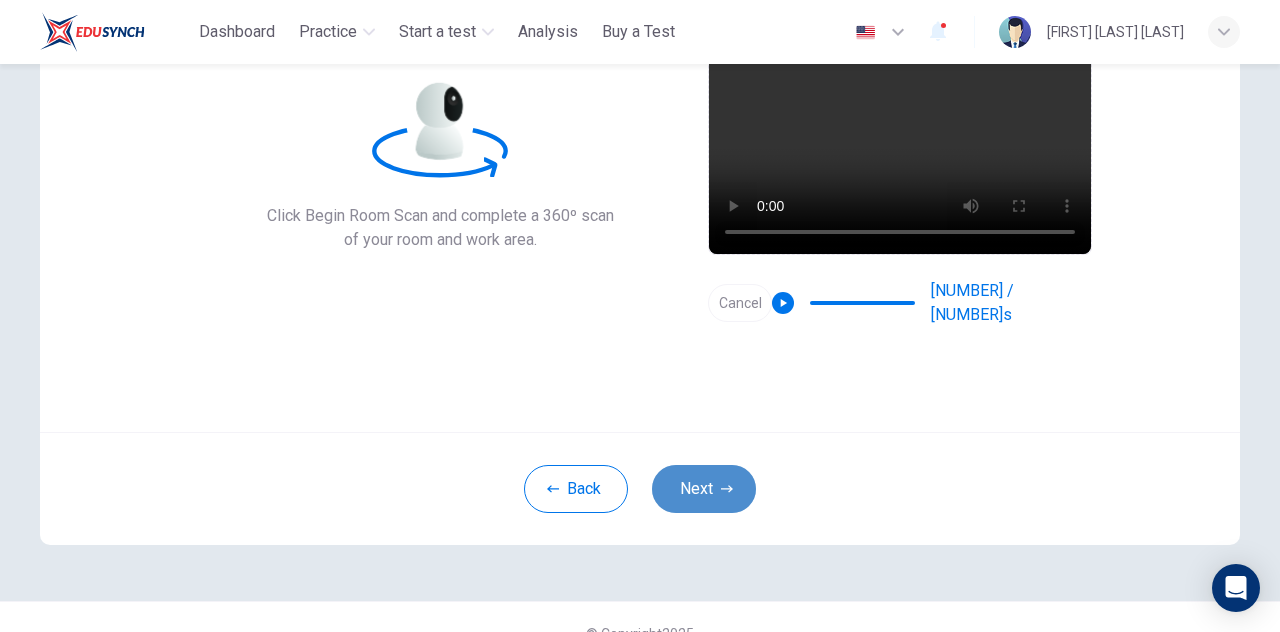 click on "Next" at bounding box center (704, 489) 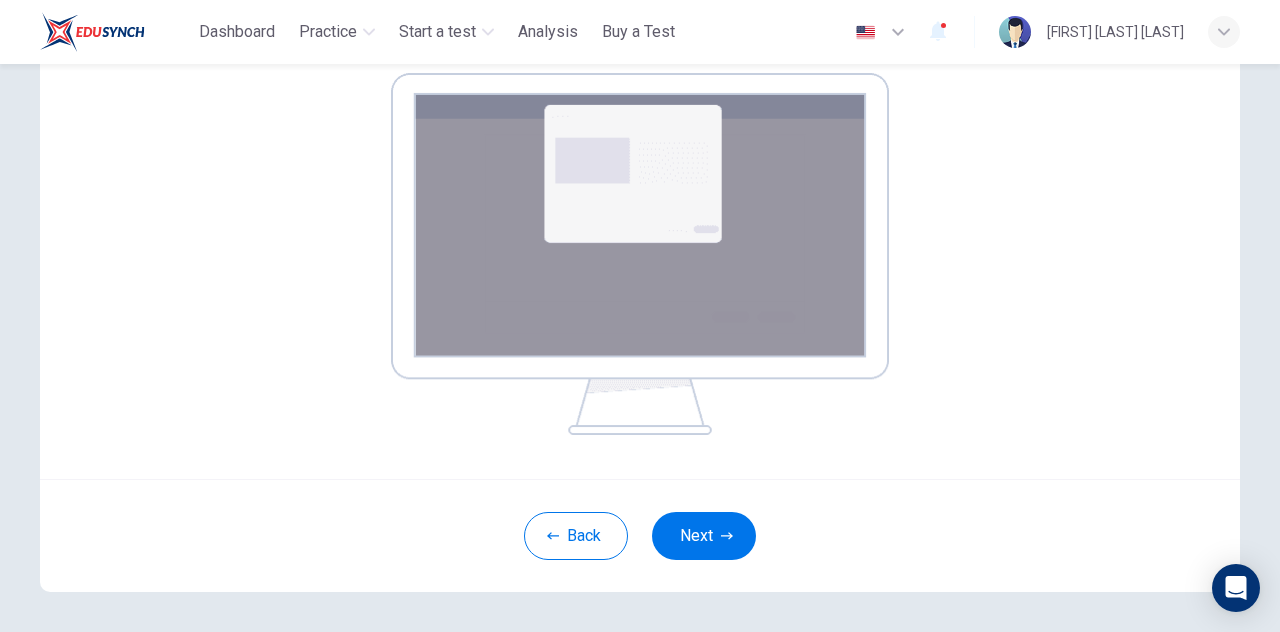 scroll, scrollTop: 328, scrollLeft: 0, axis: vertical 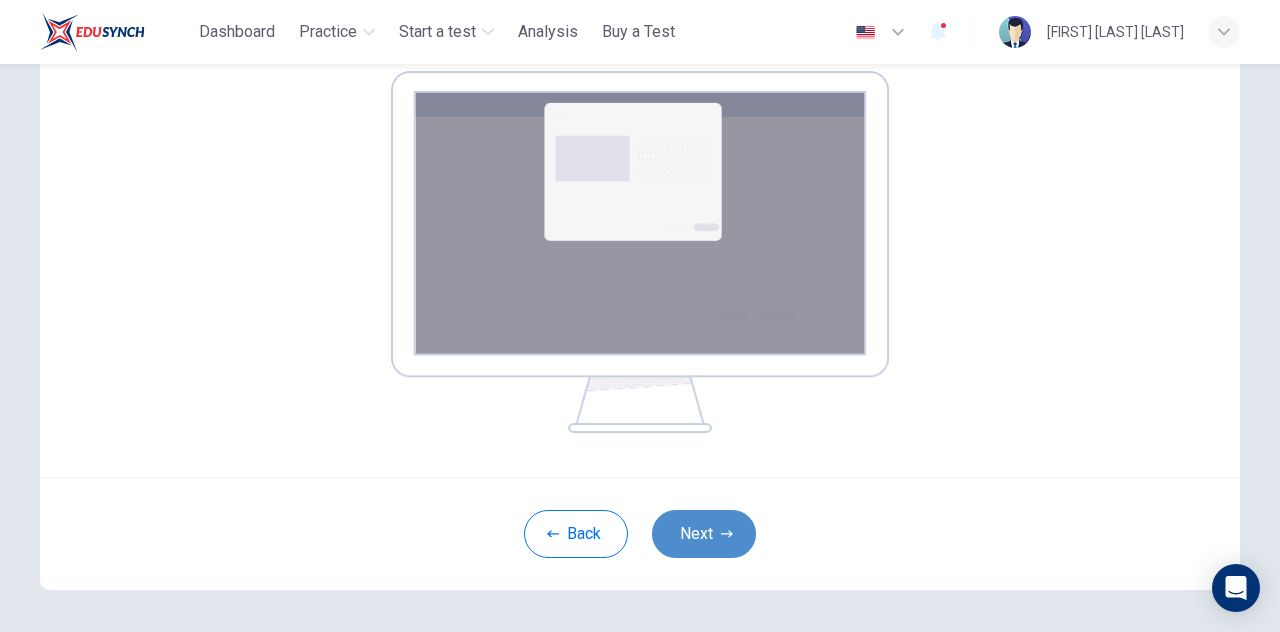 click on "Next" at bounding box center (704, 534) 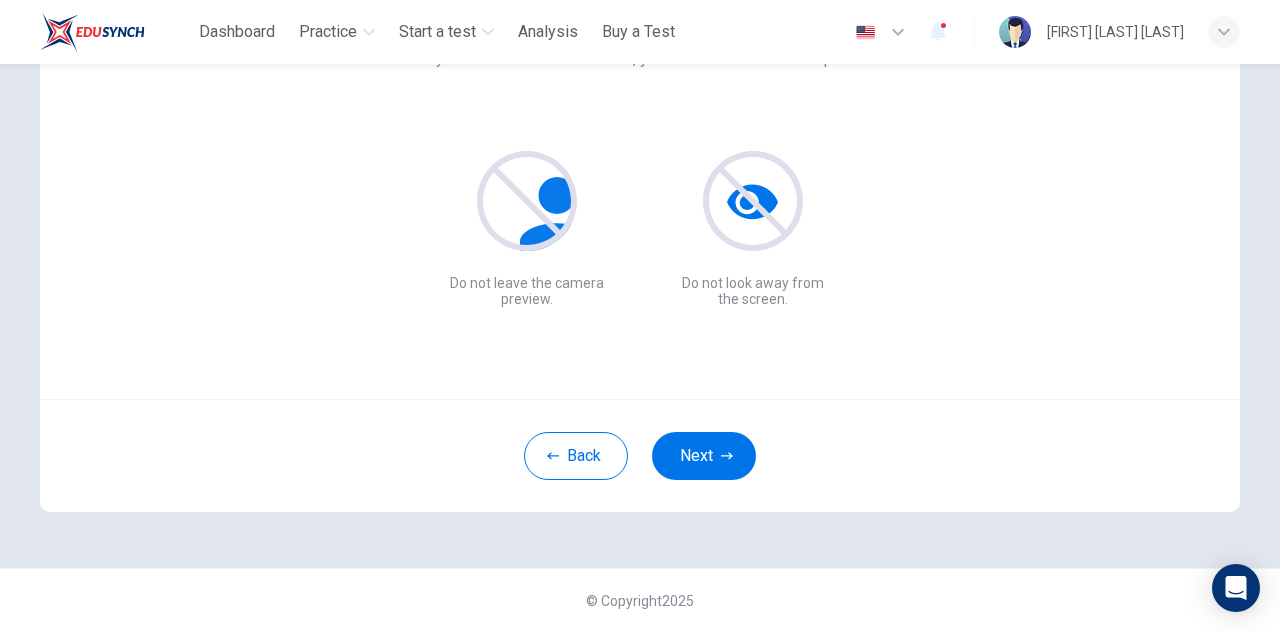 scroll, scrollTop: 200, scrollLeft: 0, axis: vertical 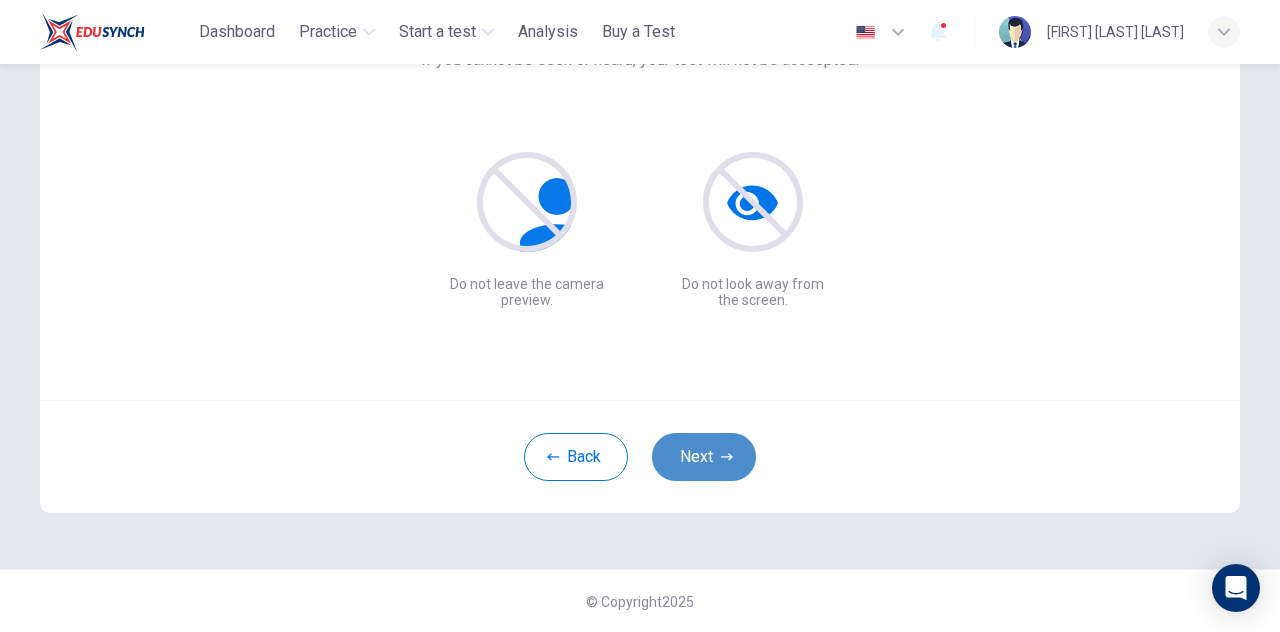 click on "Next" at bounding box center [704, 457] 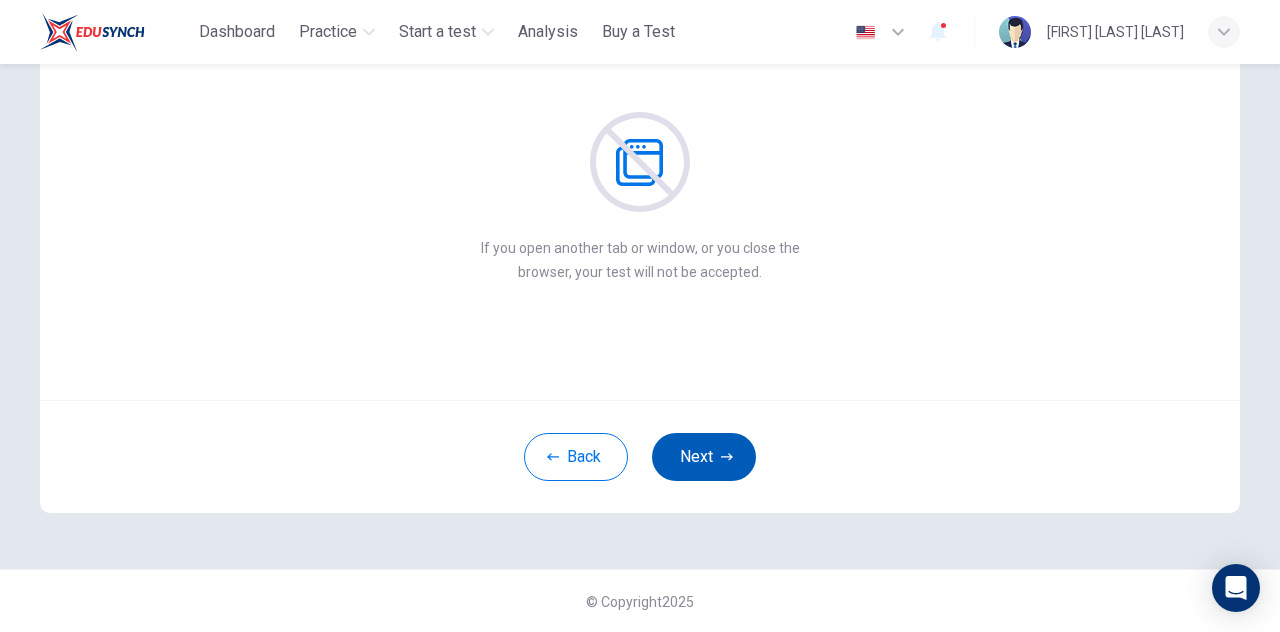 click on "Next" at bounding box center (704, 457) 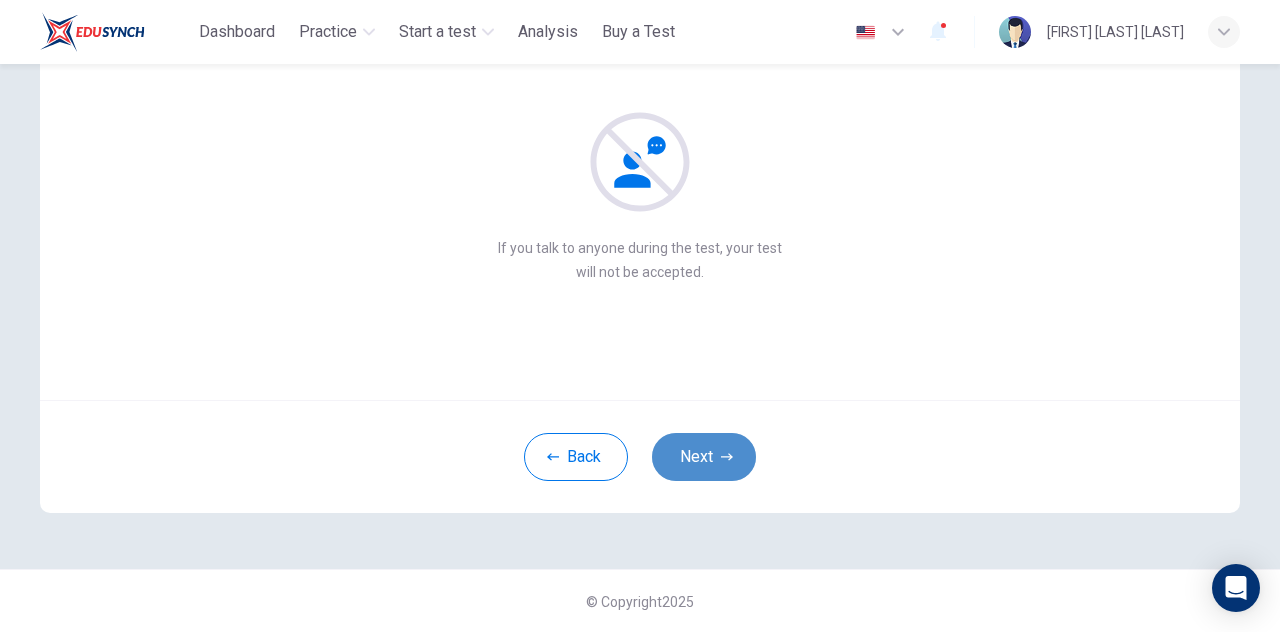 click on "Next" at bounding box center (704, 457) 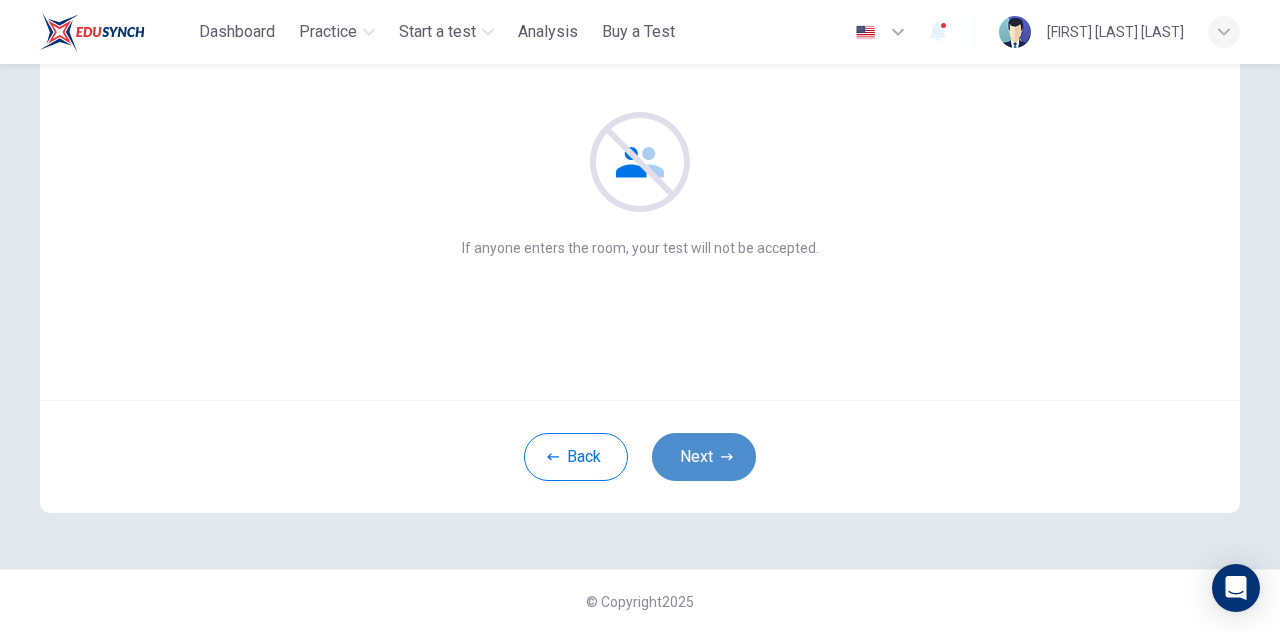 click on "Next" at bounding box center [704, 457] 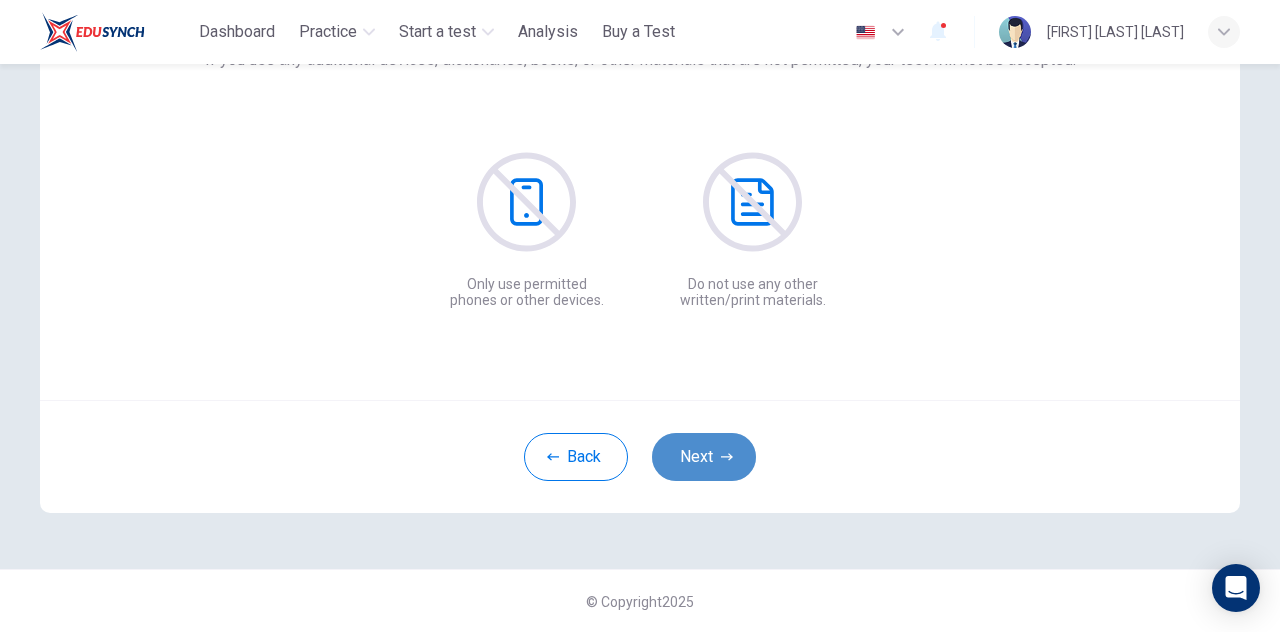 click on "Next" at bounding box center (704, 457) 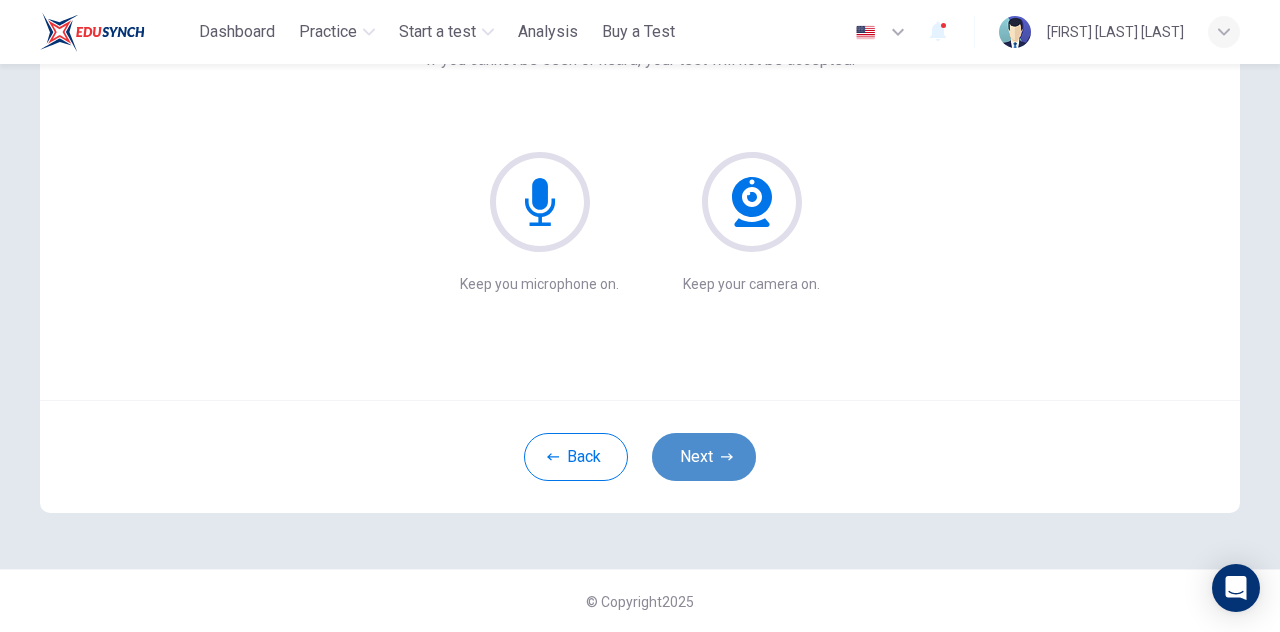 click on "Next" at bounding box center (704, 457) 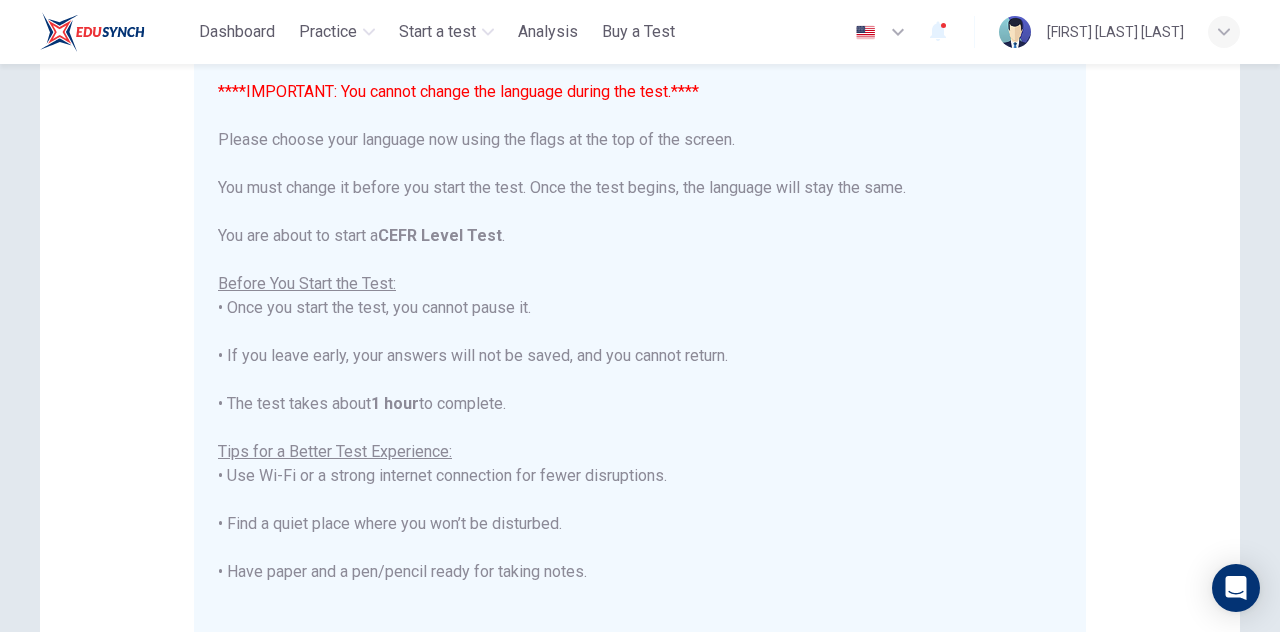 scroll, scrollTop: 190, scrollLeft: 0, axis: vertical 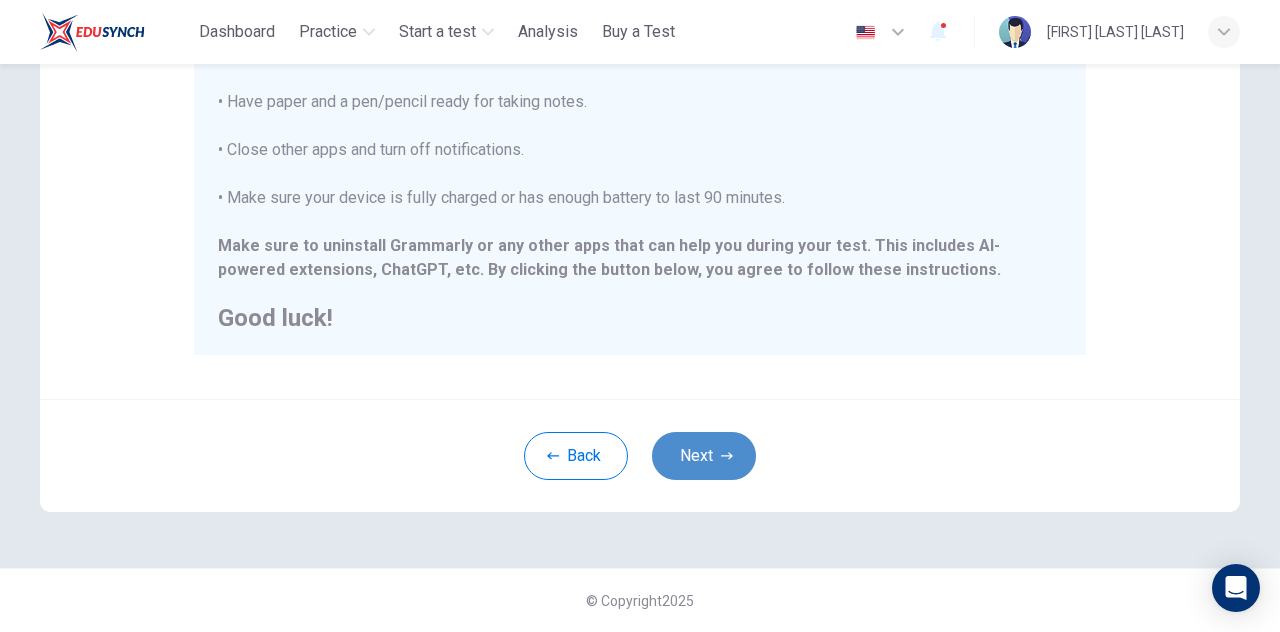 click on "Next" at bounding box center (704, 456) 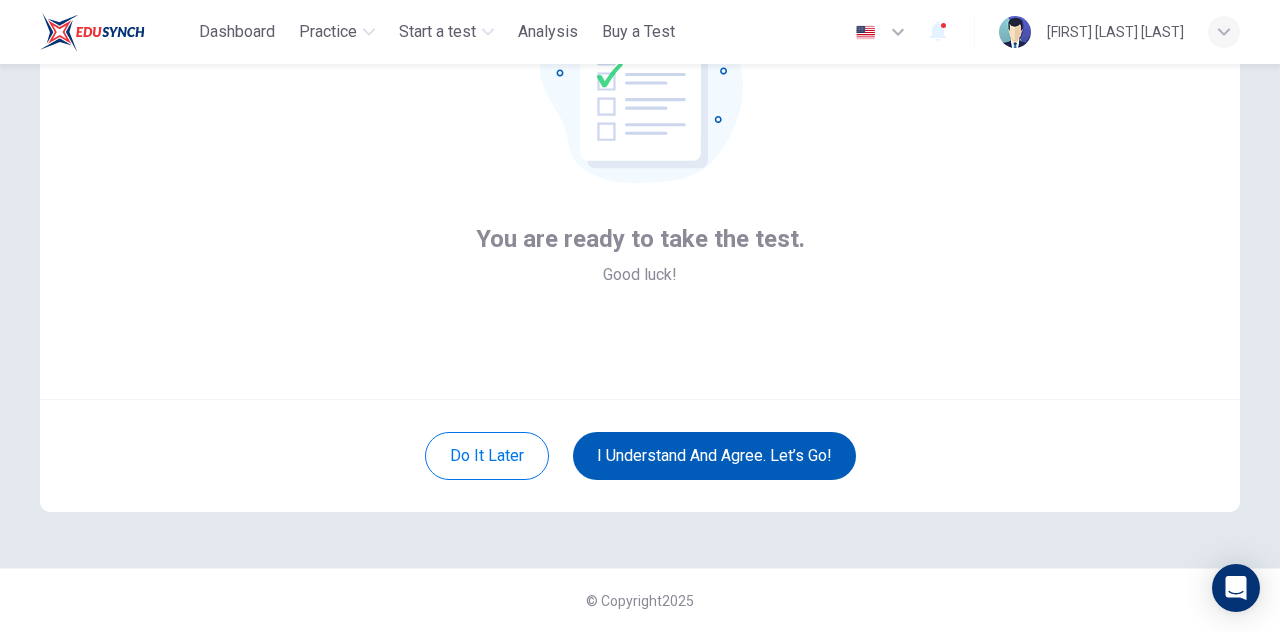 scroll, scrollTop: 200, scrollLeft: 0, axis: vertical 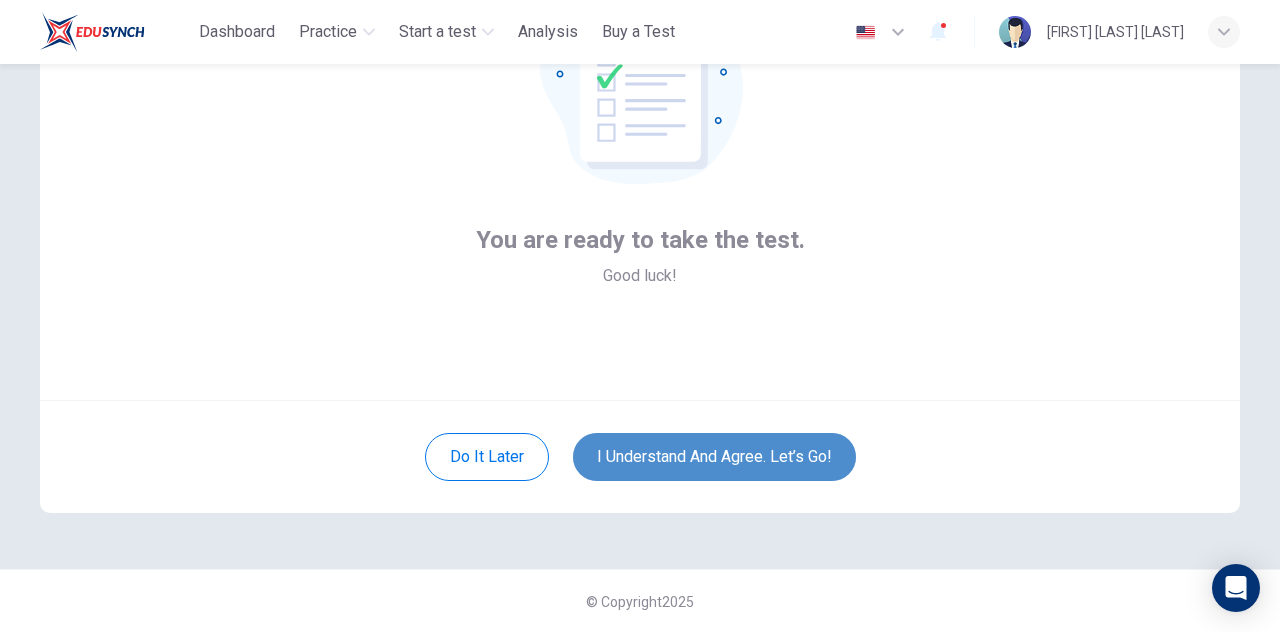 click on "I understand and agree. Let’s go!" at bounding box center [714, 457] 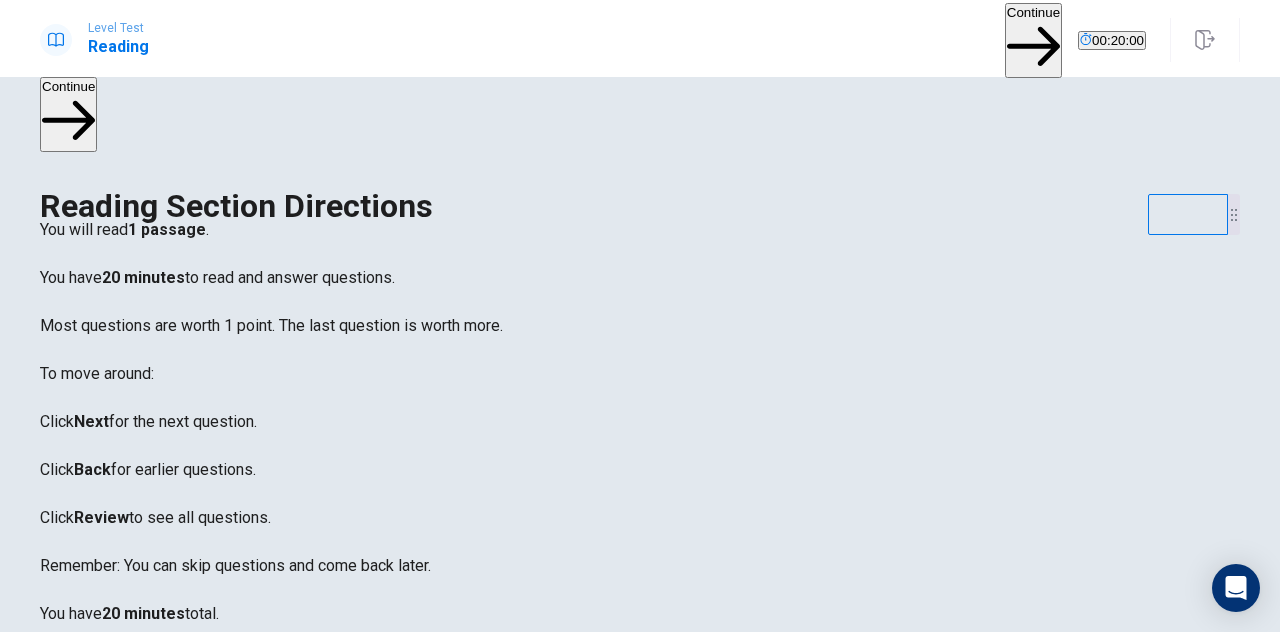 scroll, scrollTop: 224, scrollLeft: 0, axis: vertical 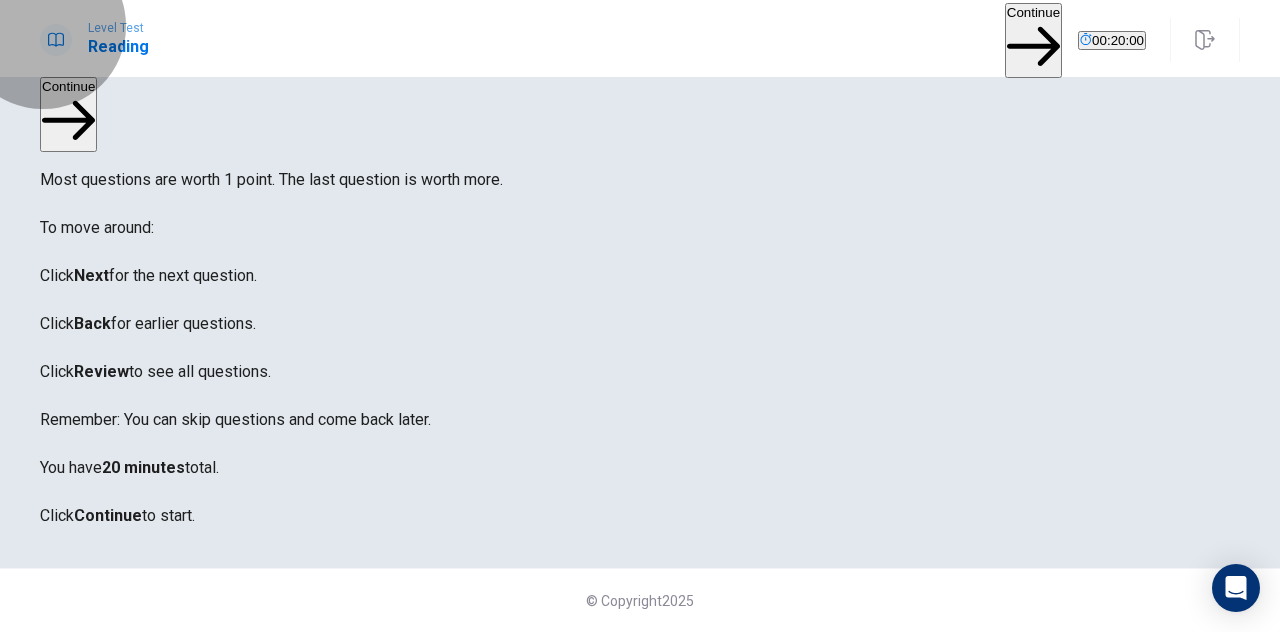 click on "Continue" at bounding box center (1033, 40) 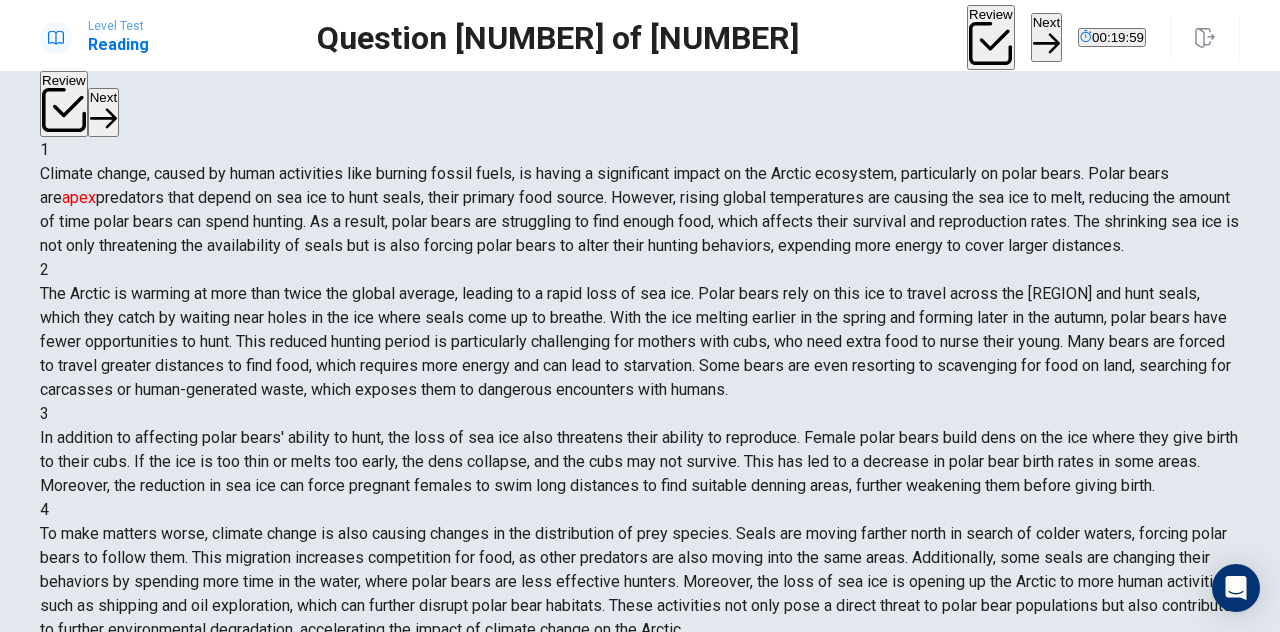 scroll, scrollTop: 0, scrollLeft: 0, axis: both 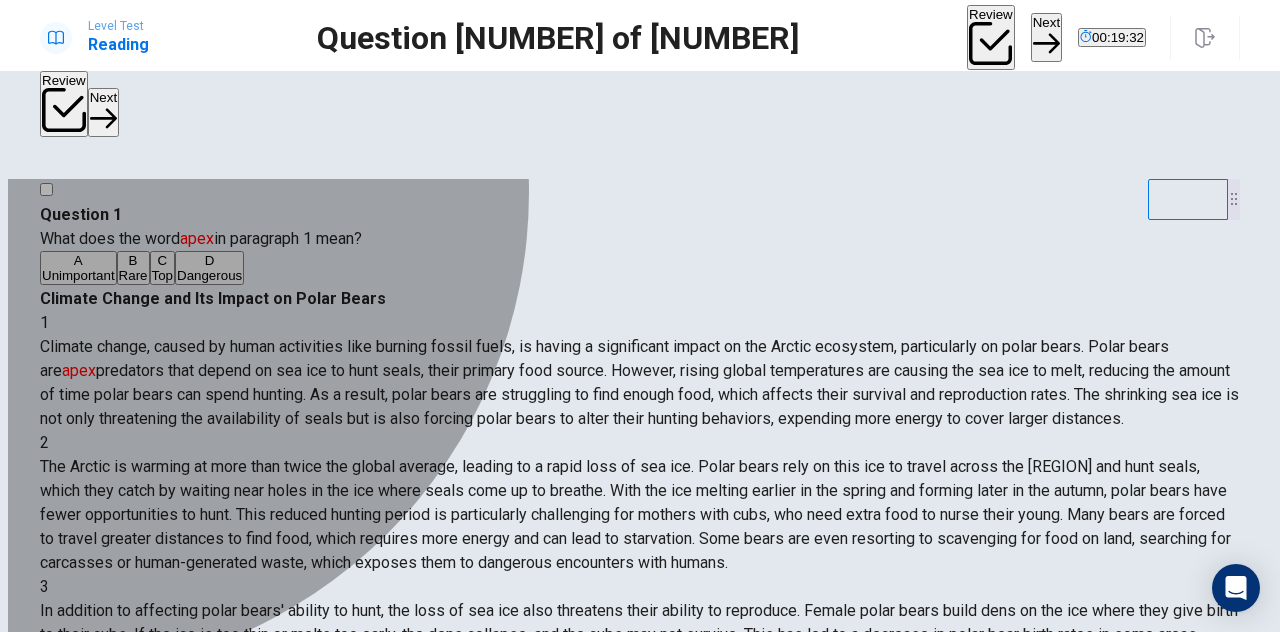 click on "C Top" at bounding box center [163, 268] 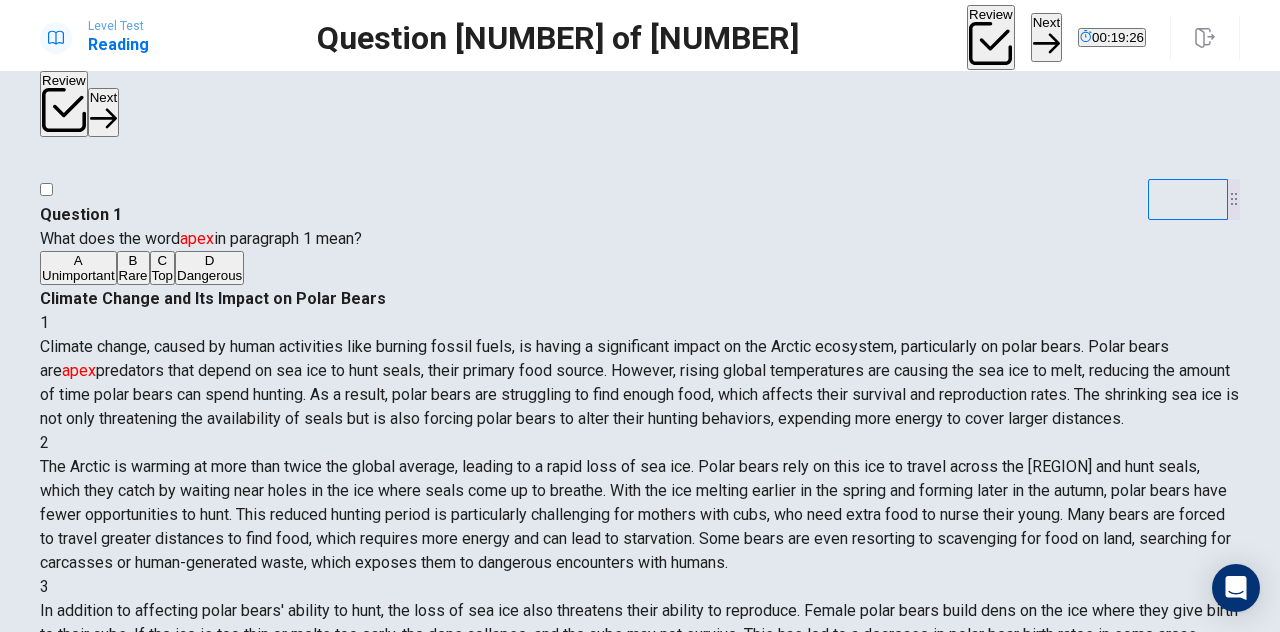 scroll, scrollTop: 53, scrollLeft: 0, axis: vertical 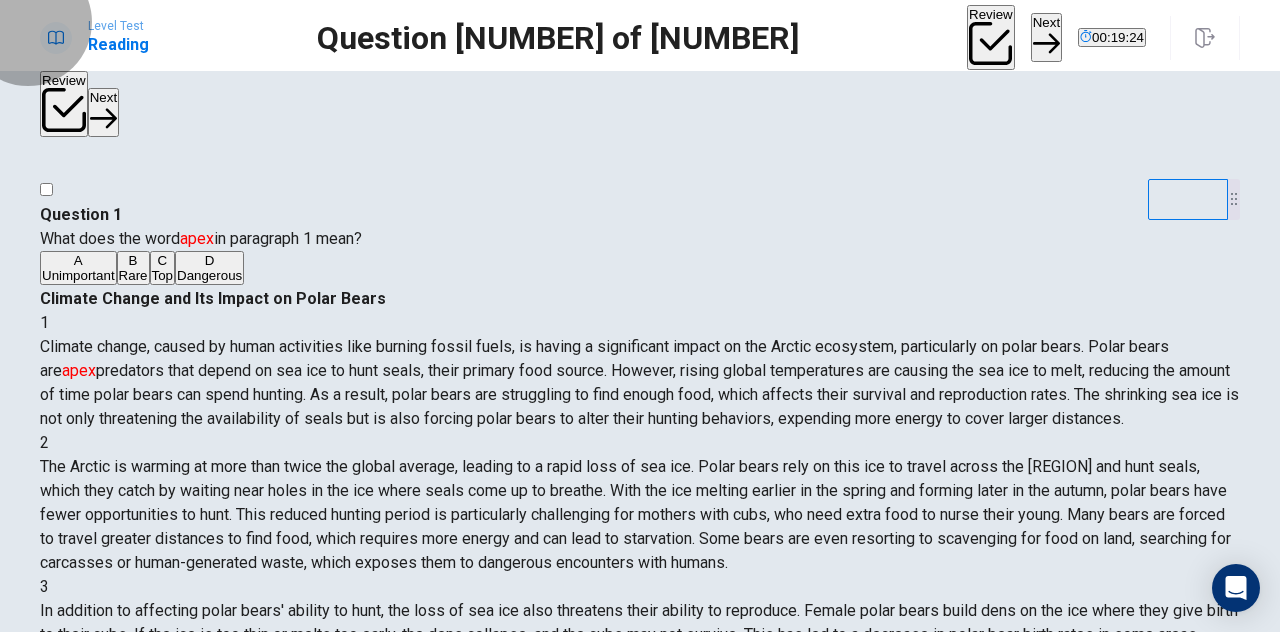 click on "Next" at bounding box center (1046, 37) 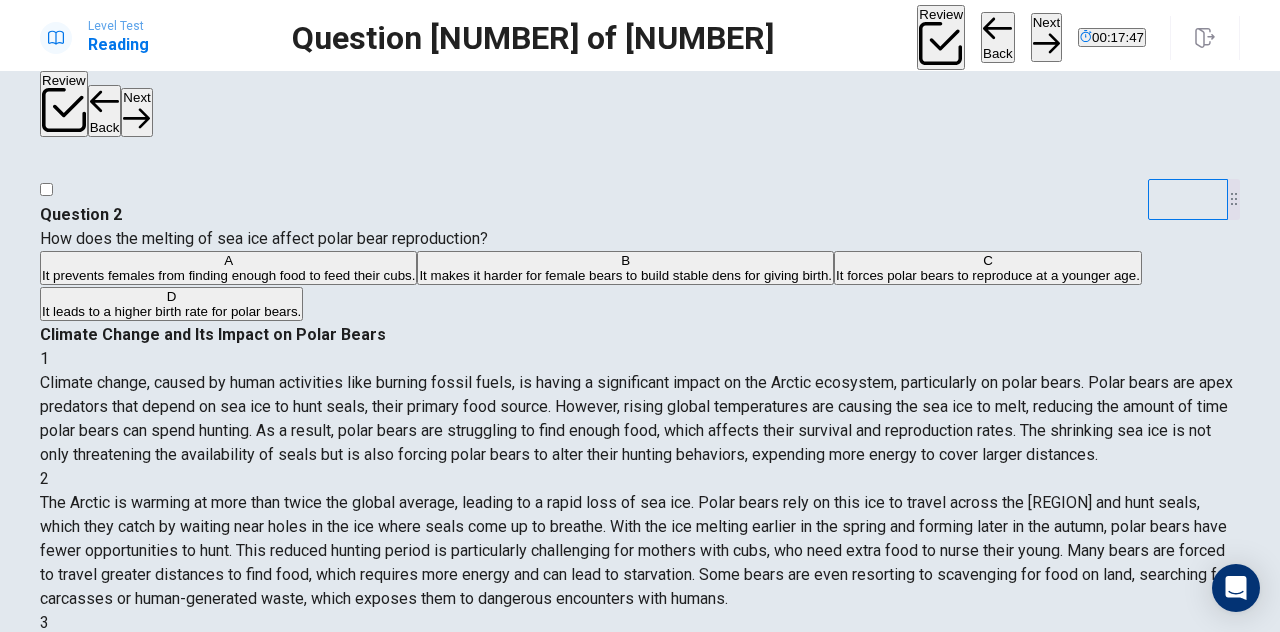 scroll, scrollTop: 467, scrollLeft: 0, axis: vertical 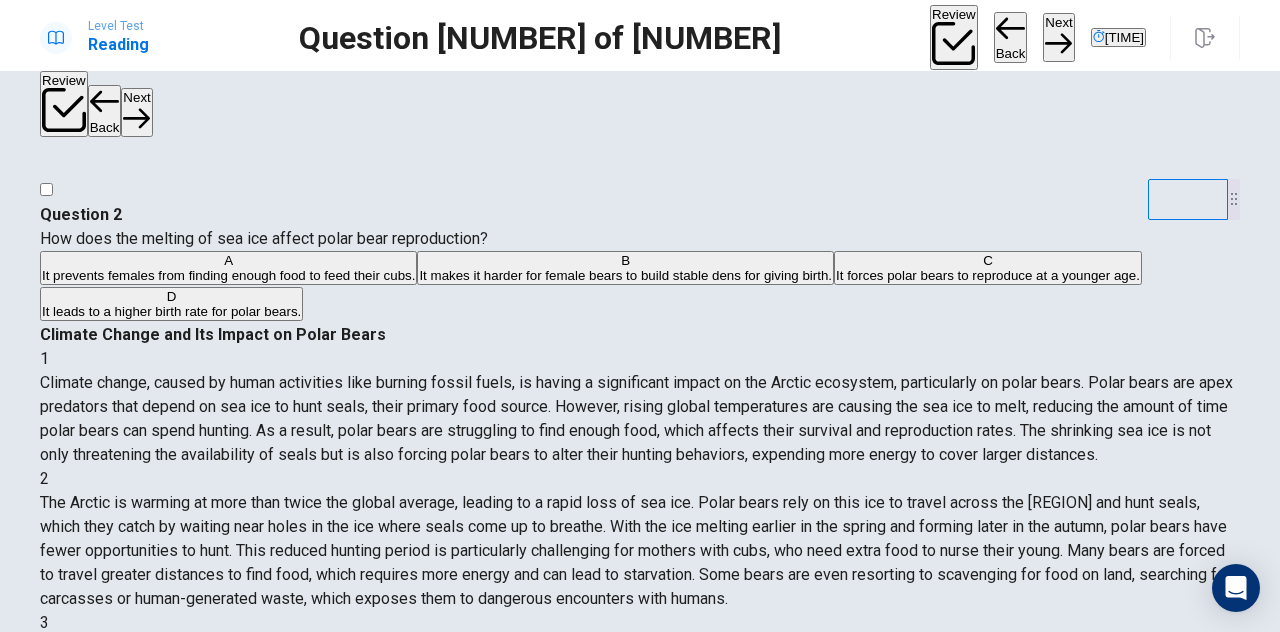 click on "It makes it harder for female bears to build stable dens for giving birth." at bounding box center [228, 275] 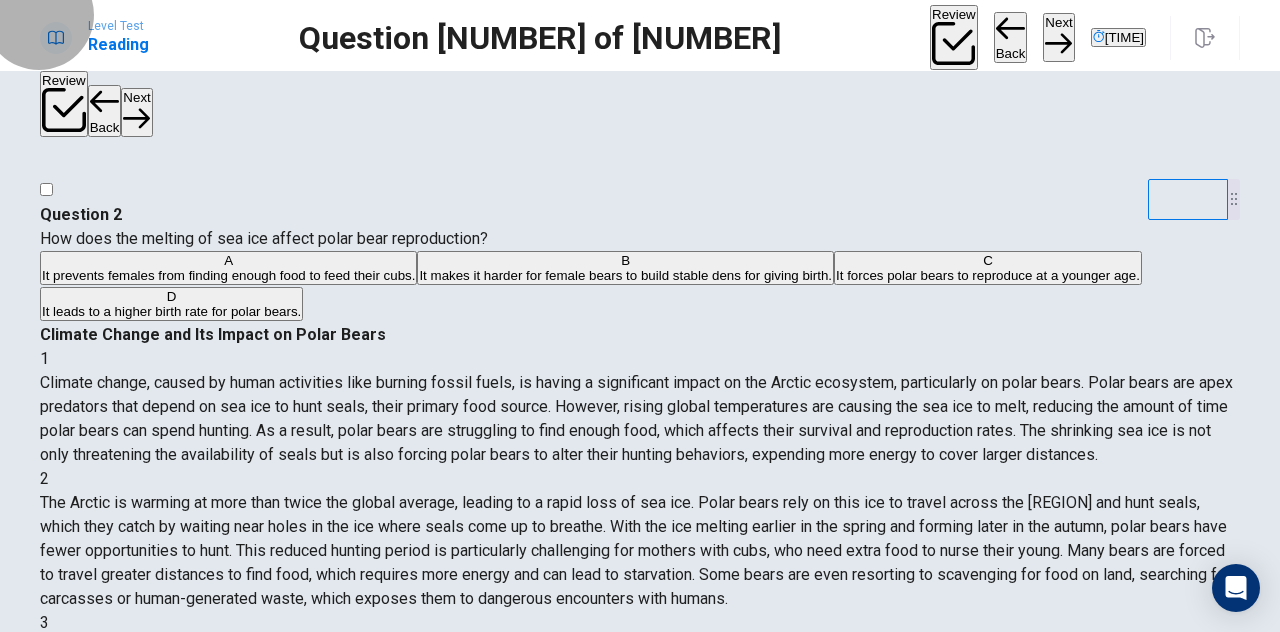 click on "Next" at bounding box center (1058, 37) 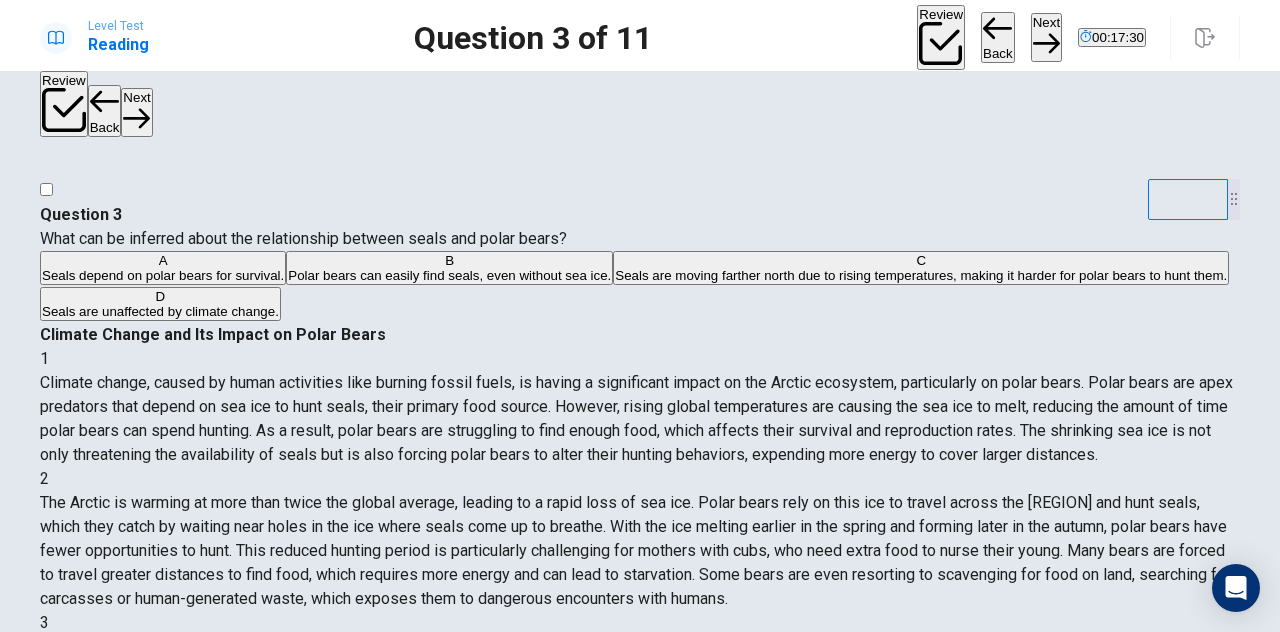 scroll, scrollTop: 50, scrollLeft: 0, axis: vertical 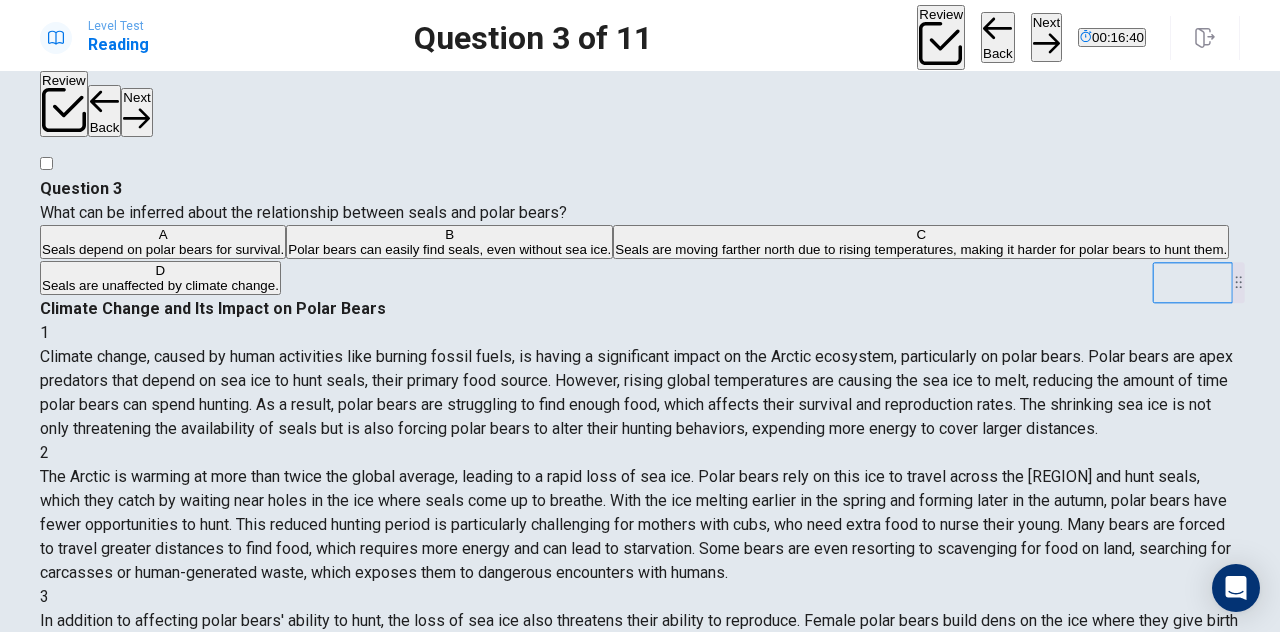 drag, startPoint x: 1232, startPoint y: 125, endPoint x: 1247, endPoint y: 235, distance: 111.01801 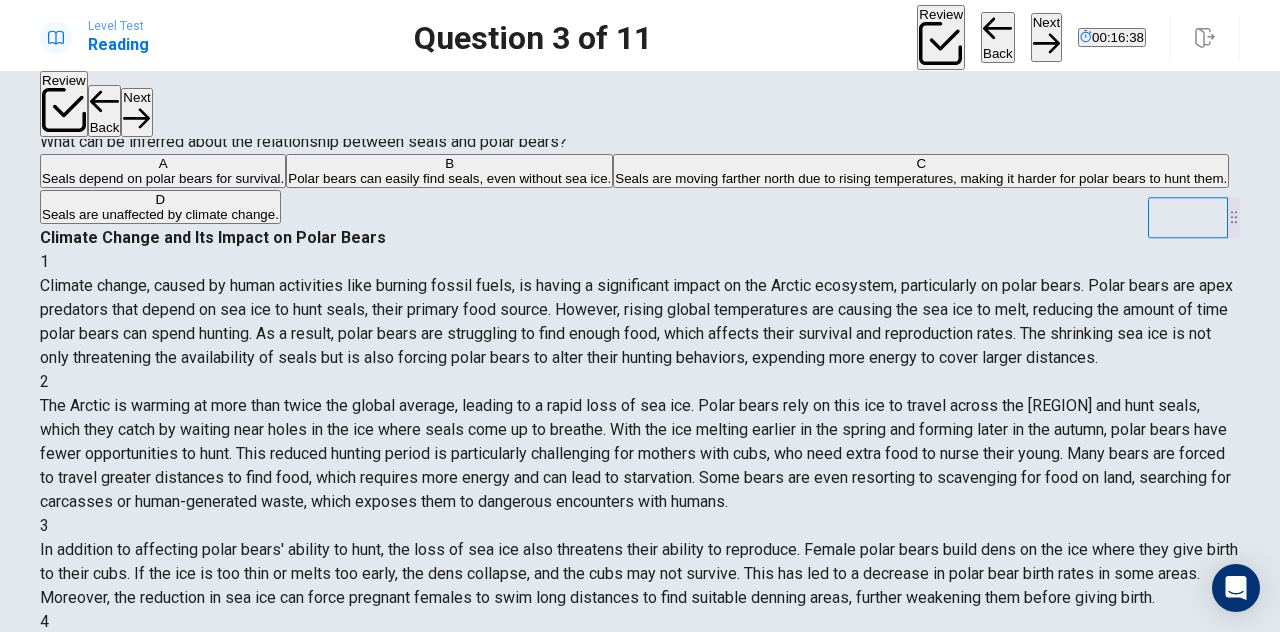 scroll, scrollTop: 96, scrollLeft: 0, axis: vertical 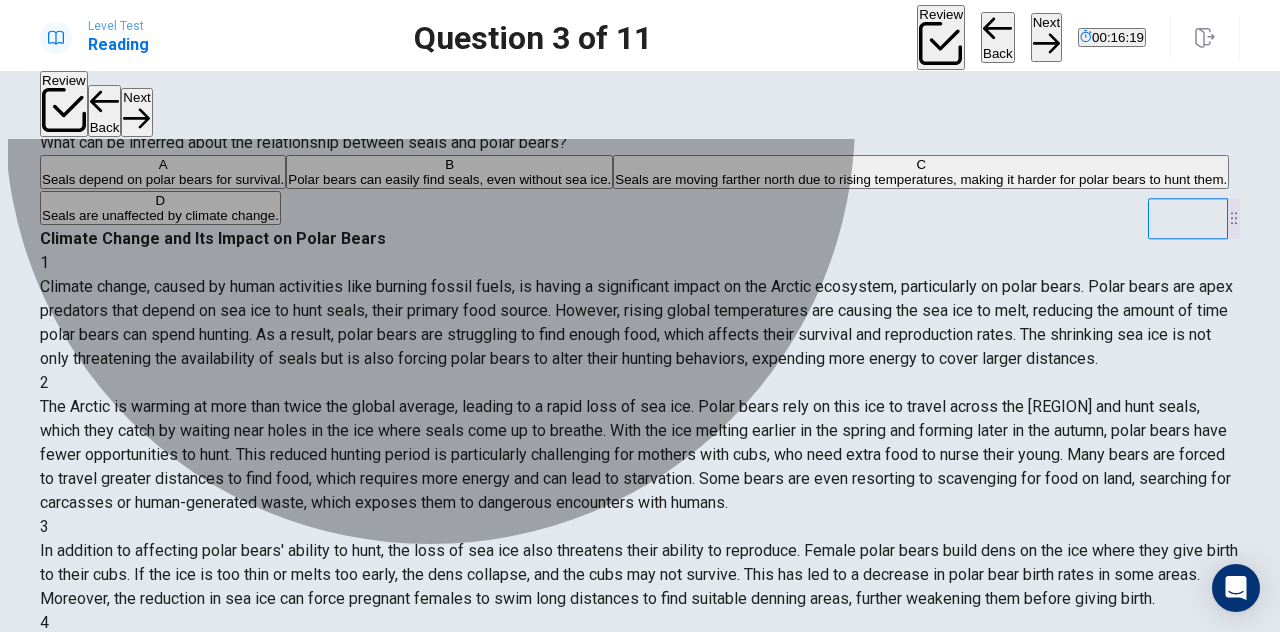 click on "Seals are moving farther north due to rising temperatures, making it harder for polar bears to hunt them." at bounding box center (163, 179) 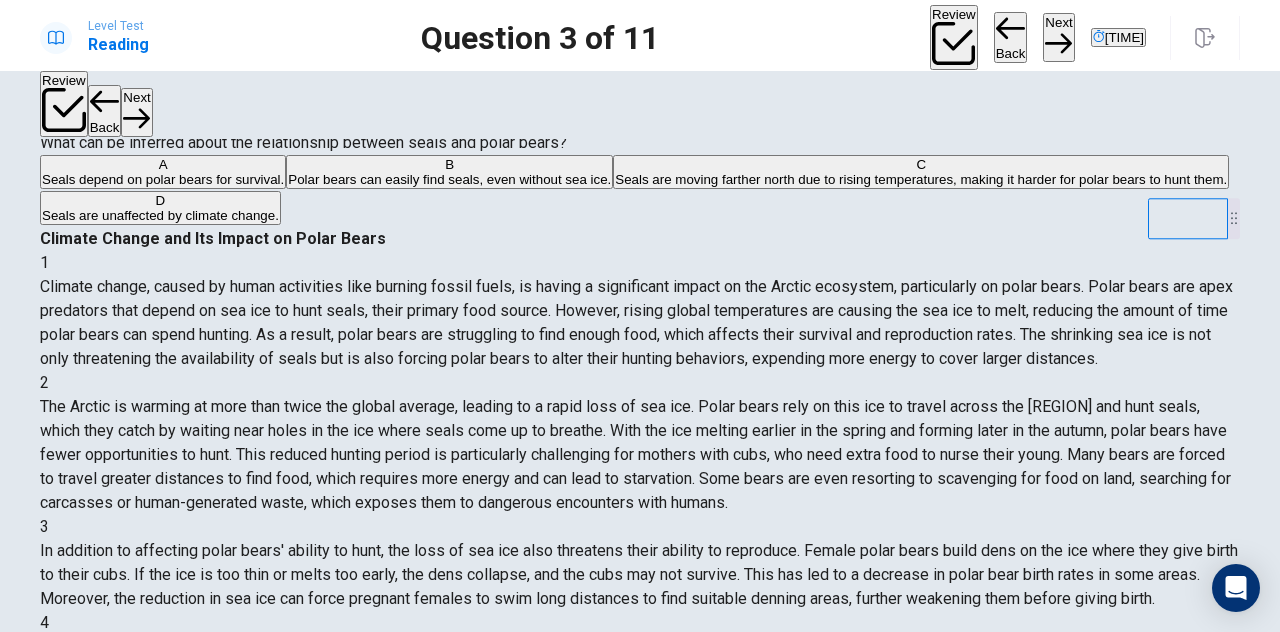 scroll, scrollTop: 630, scrollLeft: 0, axis: vertical 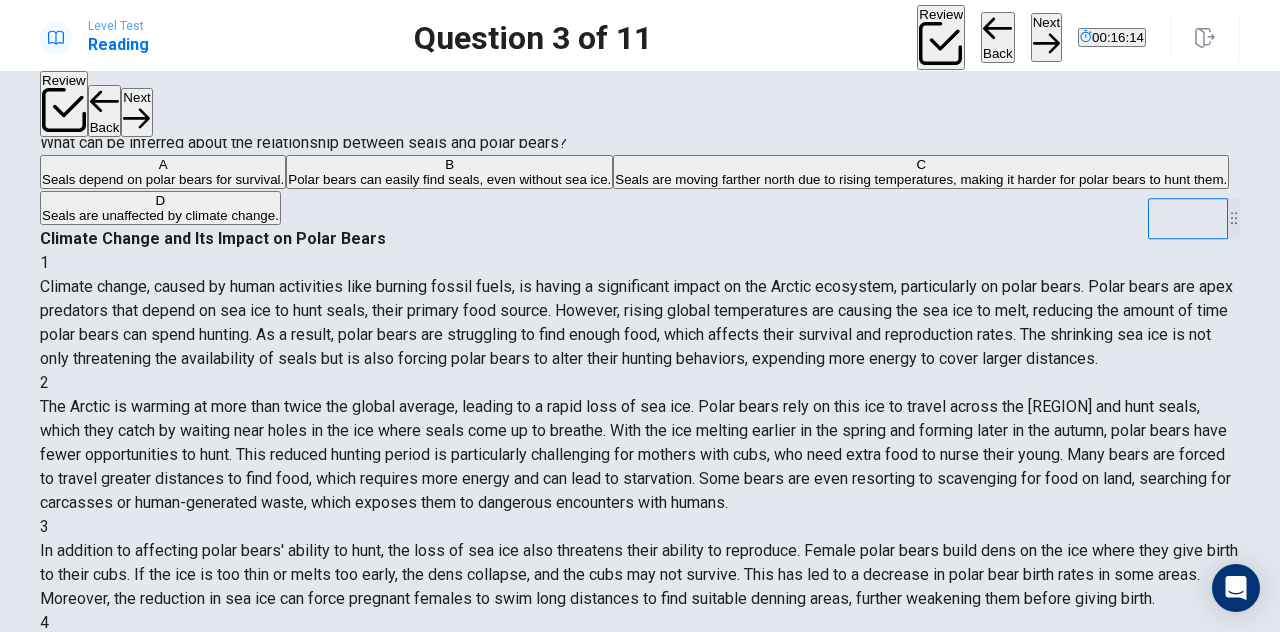 click on "Next" at bounding box center (1046, 37) 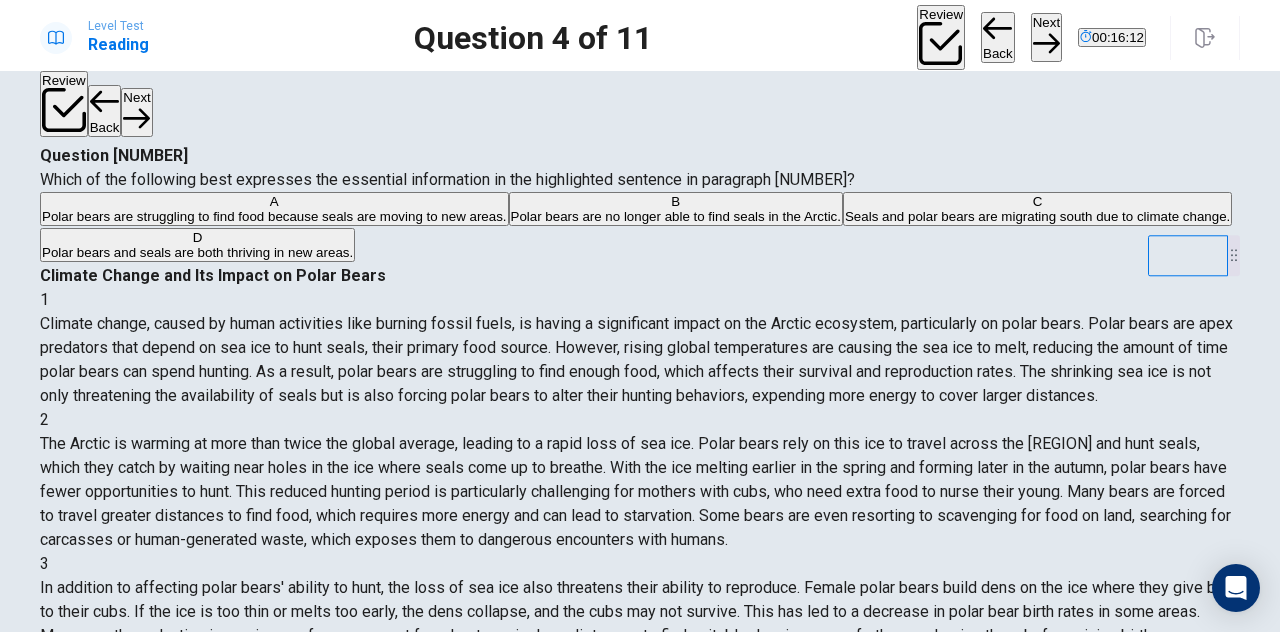 scroll, scrollTop: 58, scrollLeft: 0, axis: vertical 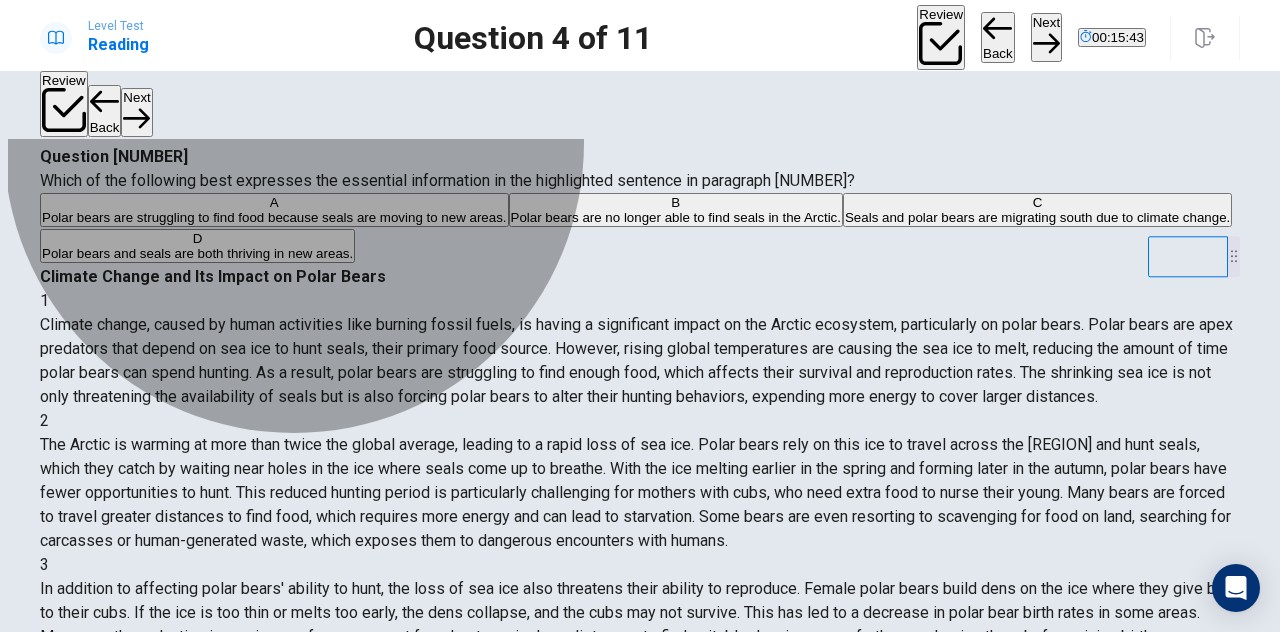 click on "Polar bears are struggling to find food because seals are moving to new areas." at bounding box center [274, 217] 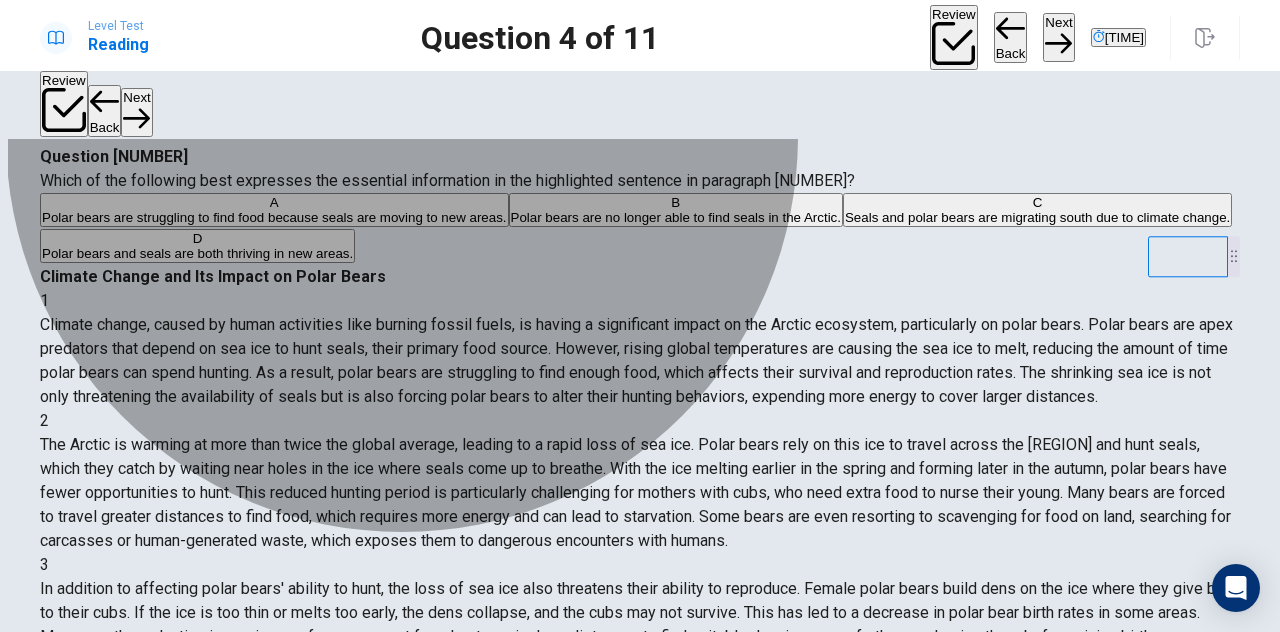 click on "Polar bears are no longer able to find seals in the Arctic." at bounding box center [676, 217] 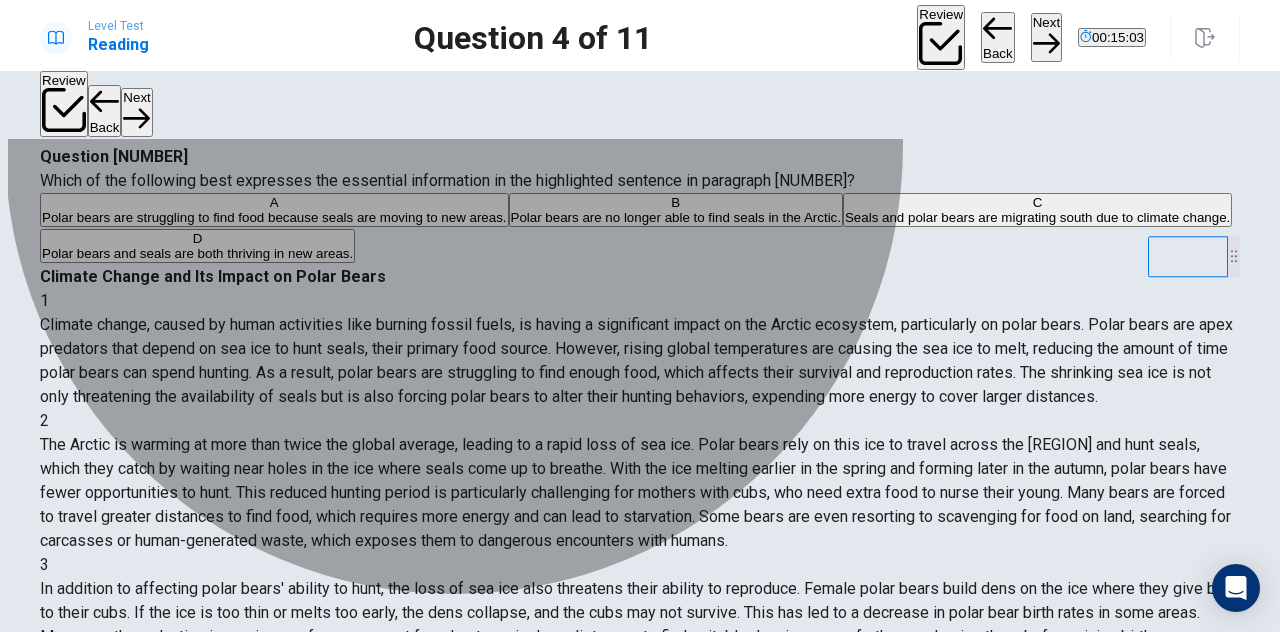 click on "Polar bears are struggling to find food because seals are moving to new areas." at bounding box center (274, 217) 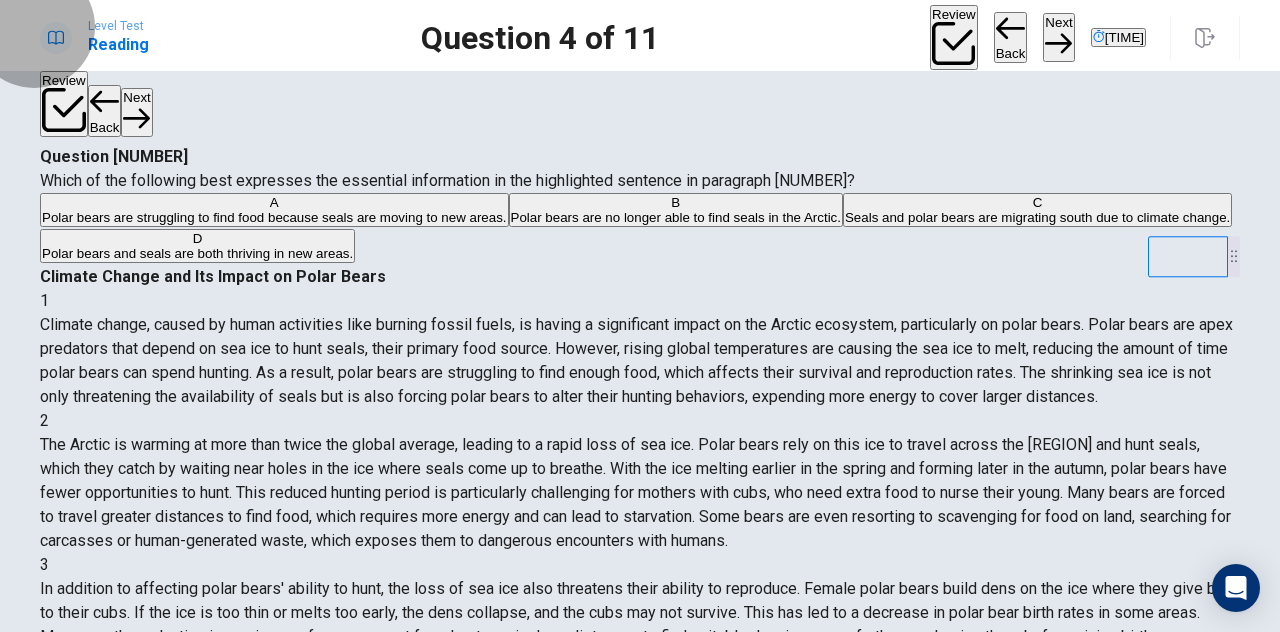 click on "Next" at bounding box center [1058, 37] 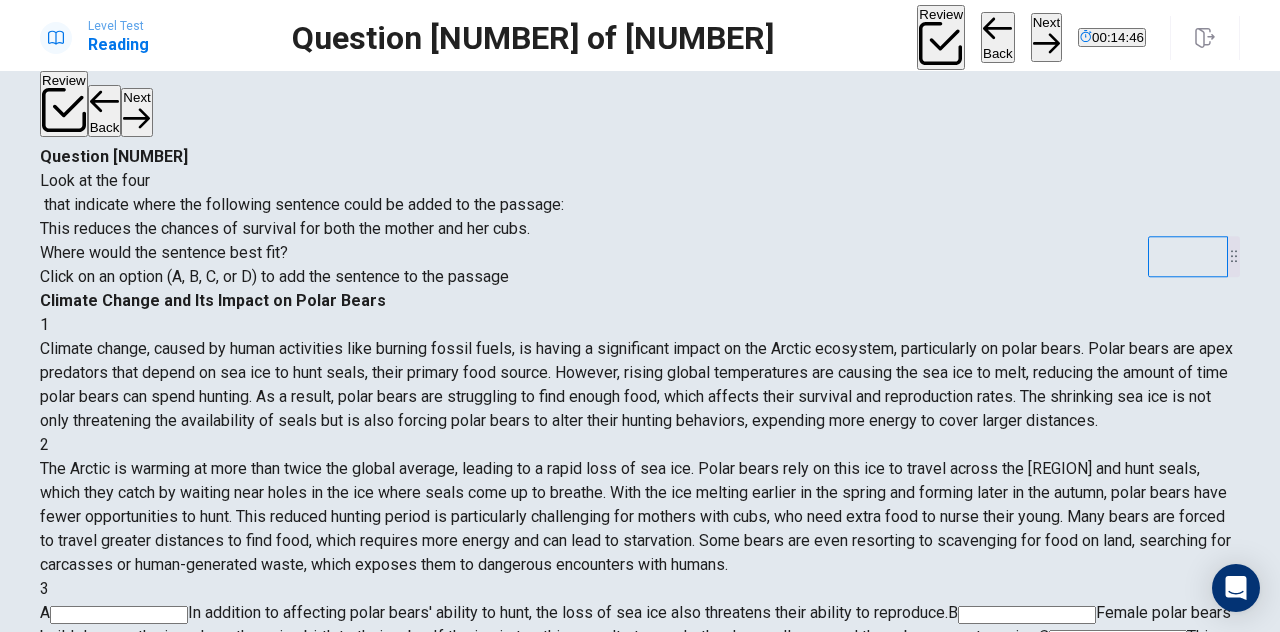scroll, scrollTop: 386, scrollLeft: 0, axis: vertical 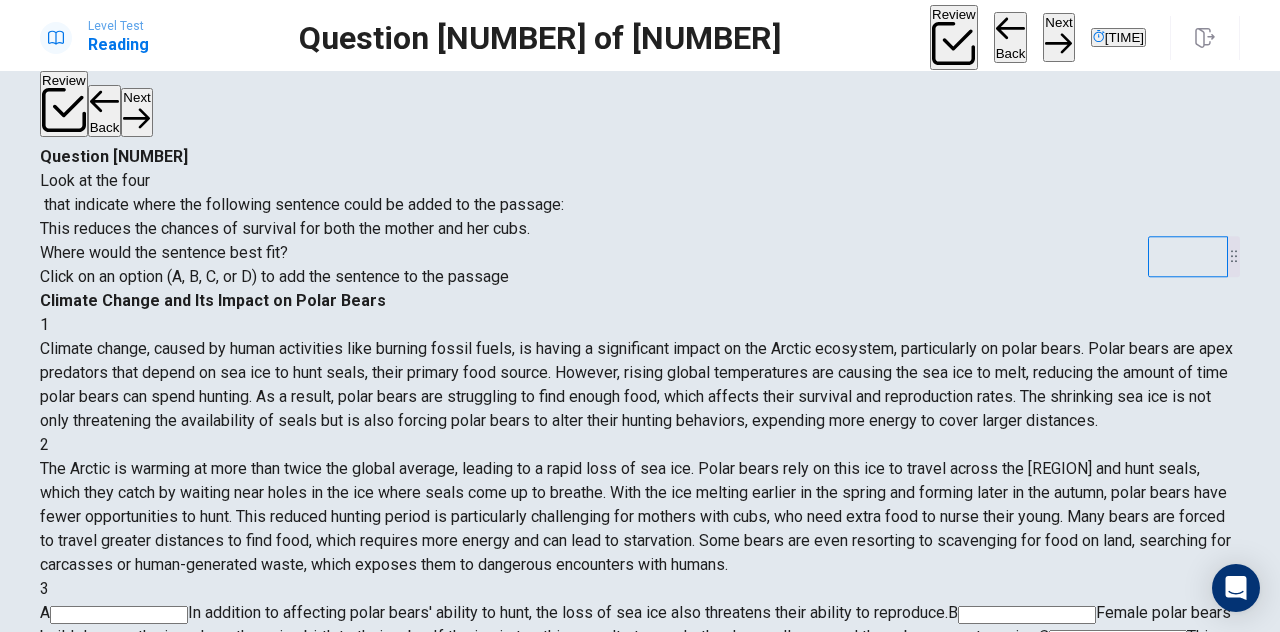 click at bounding box center (119, 615) 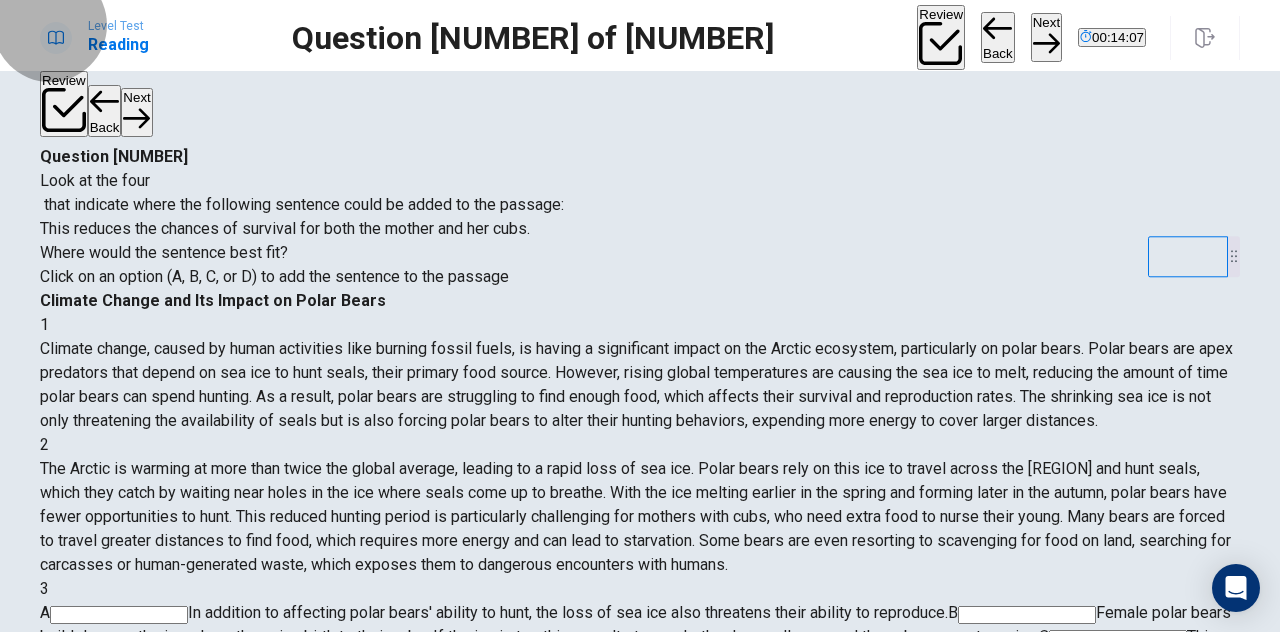 click on "Next" at bounding box center (1046, 37) 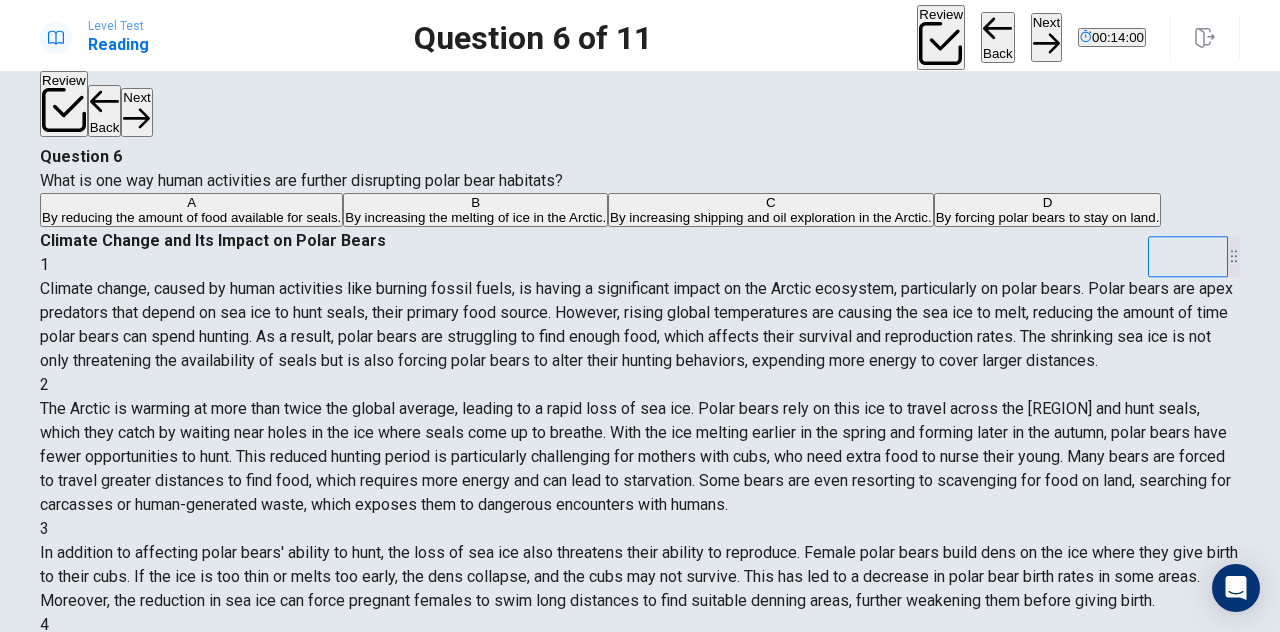 scroll, scrollTop: 630, scrollLeft: 0, axis: vertical 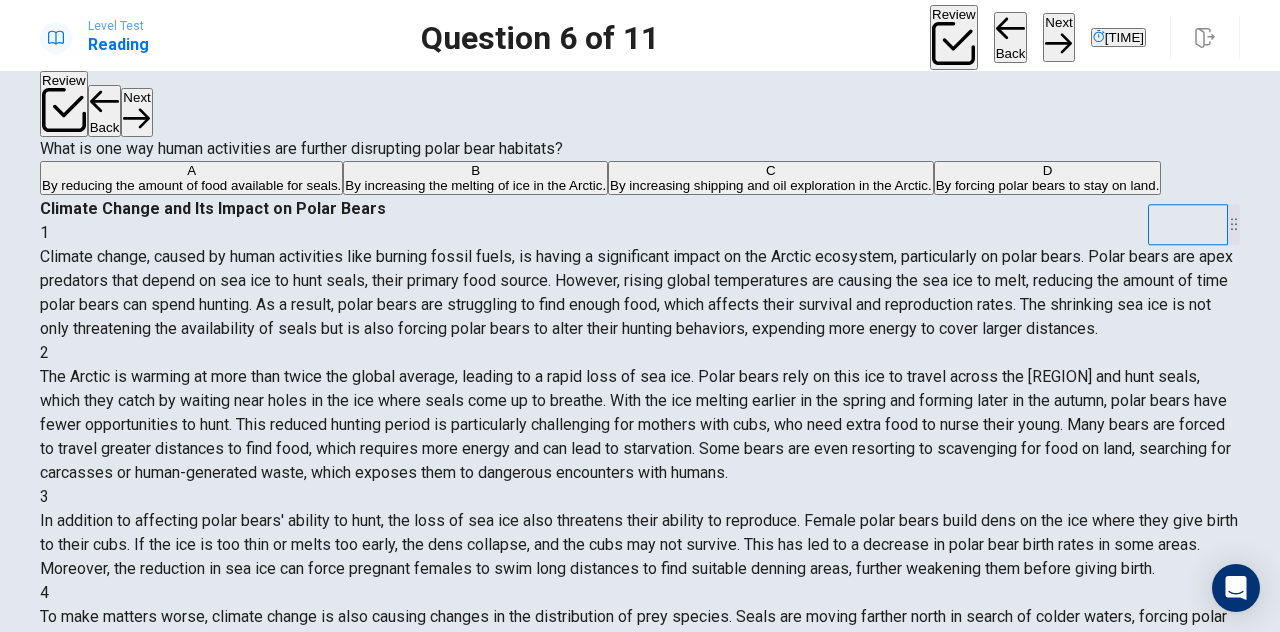 click on "By increasing shipping and oil exploration in the Arctic." at bounding box center (191, 185) 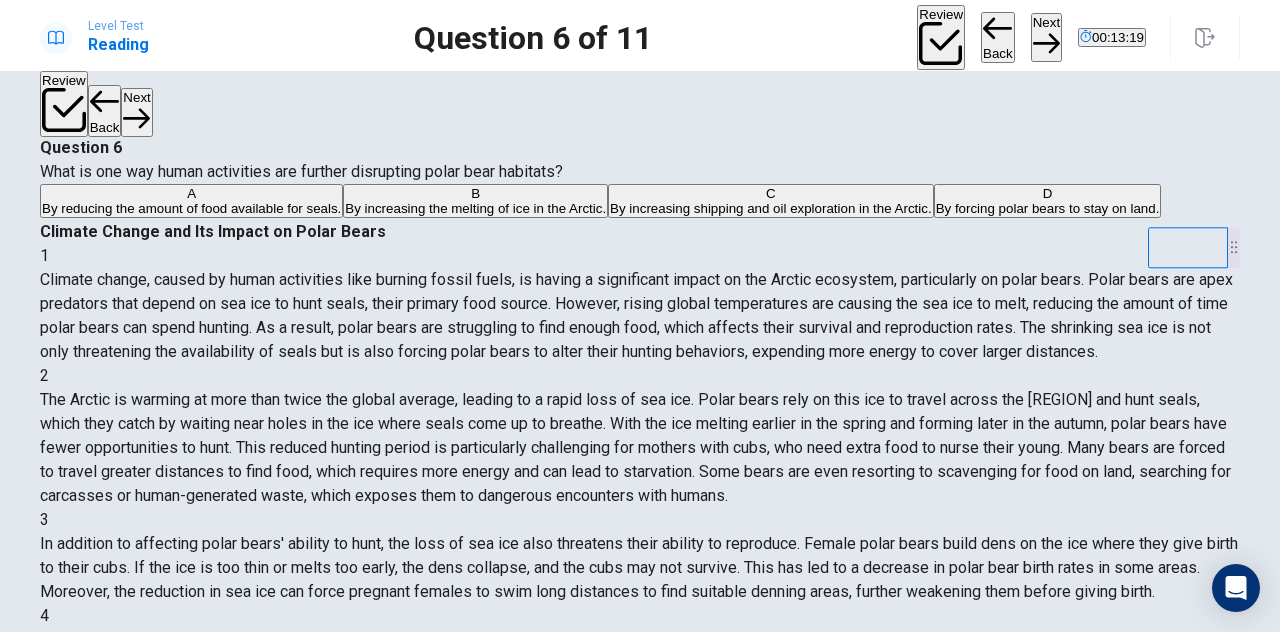scroll, scrollTop: 56, scrollLeft: 0, axis: vertical 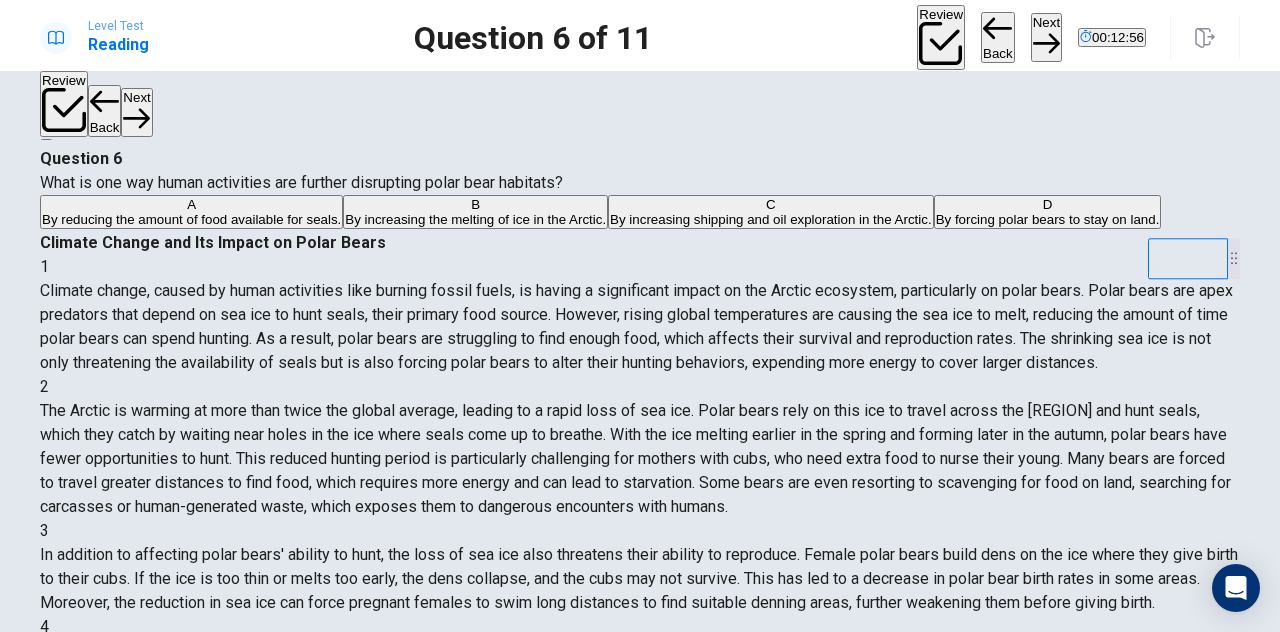 click on "Next" at bounding box center (1046, 37) 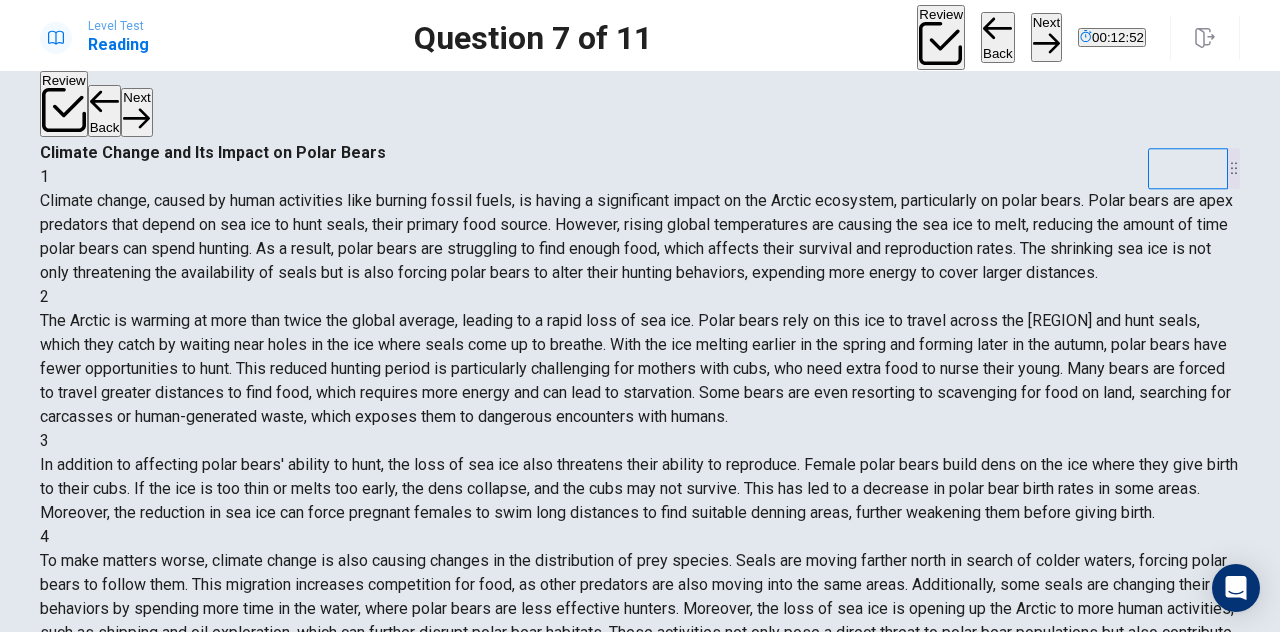 scroll, scrollTop: 0, scrollLeft: 0, axis: both 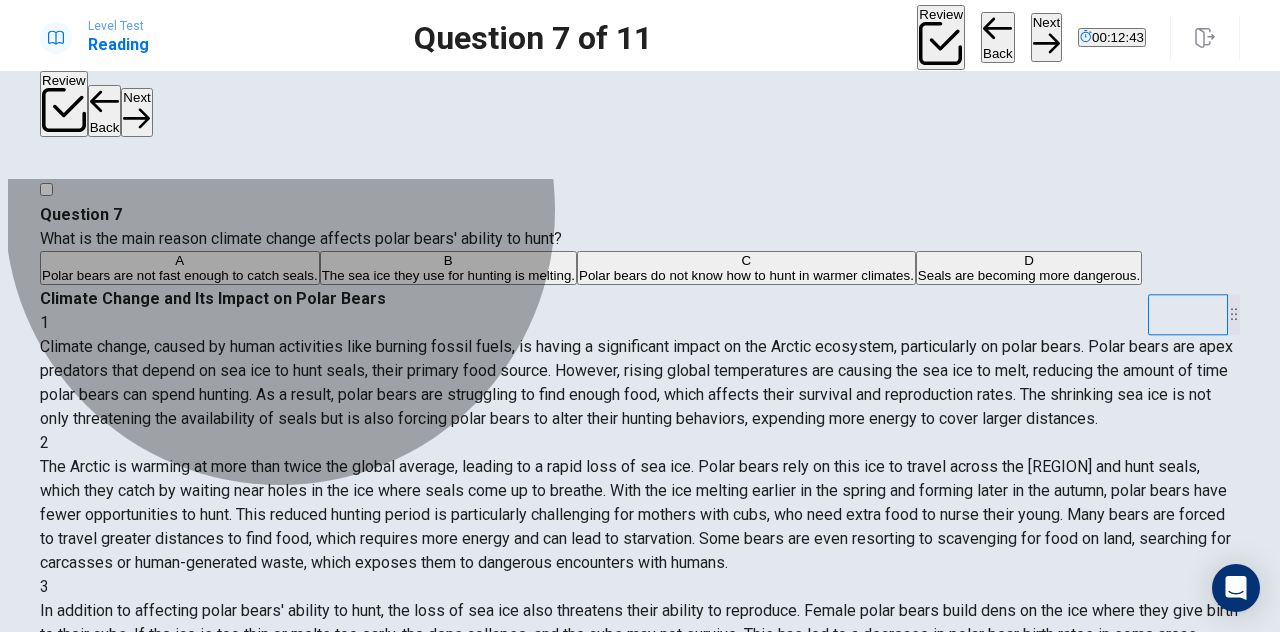 click on "The sea ice they use for hunting is melting." at bounding box center [180, 275] 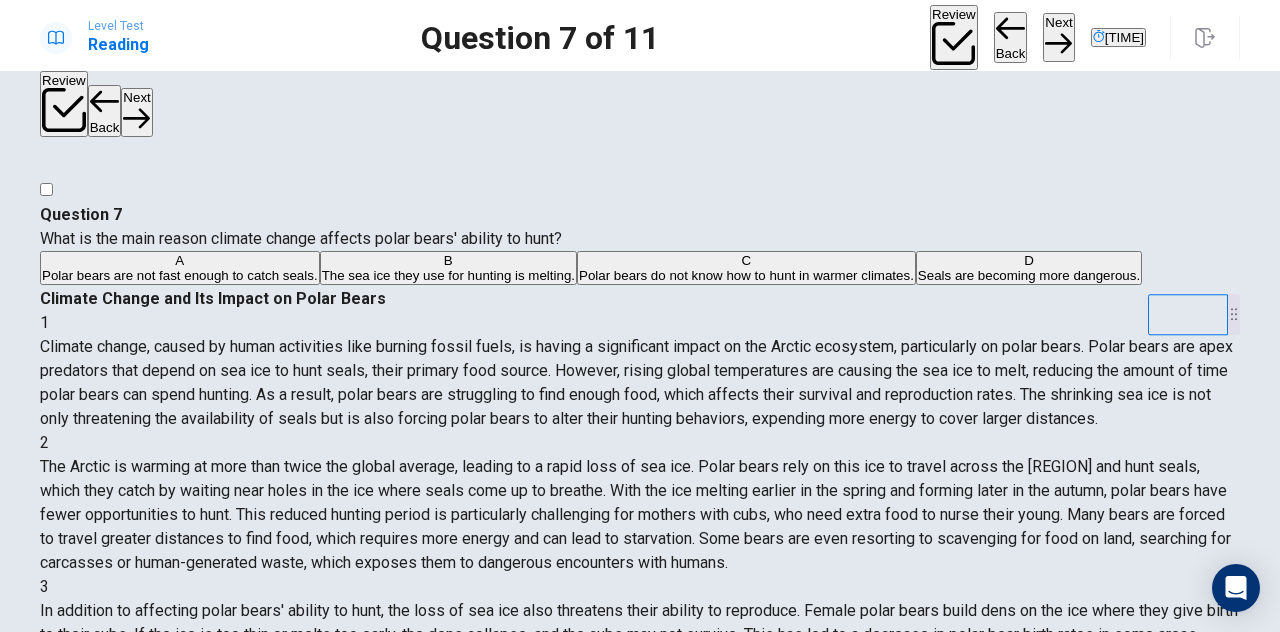 scroll, scrollTop: 0, scrollLeft: 0, axis: both 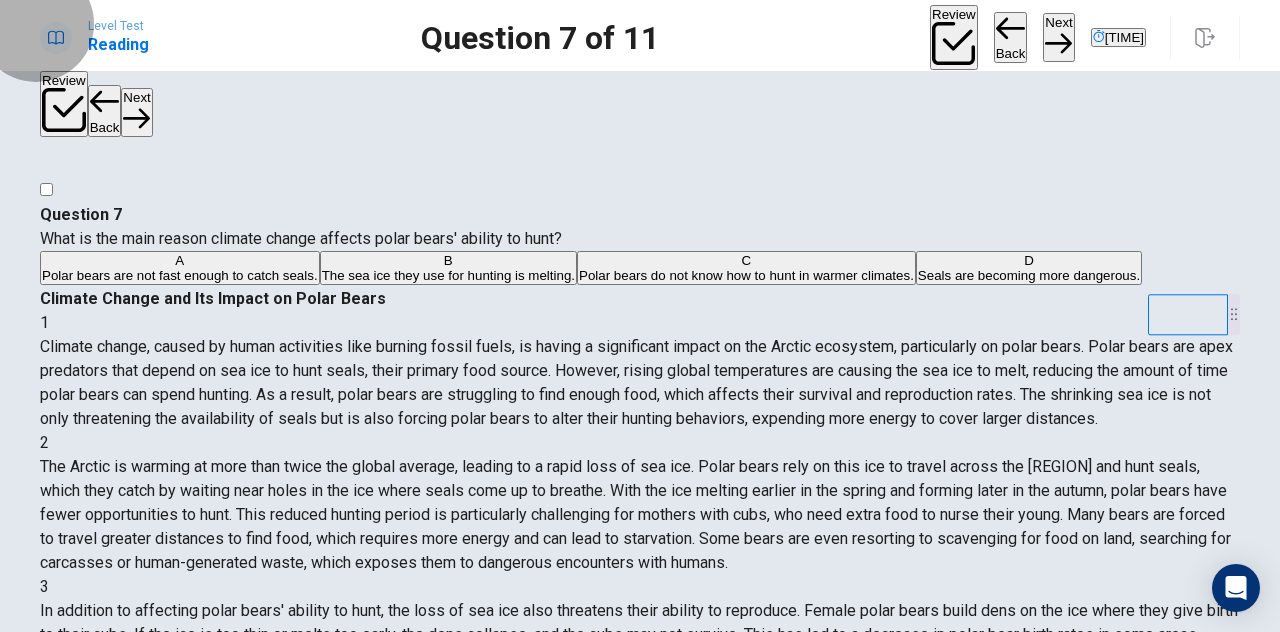 click on "Next" at bounding box center (1058, 37) 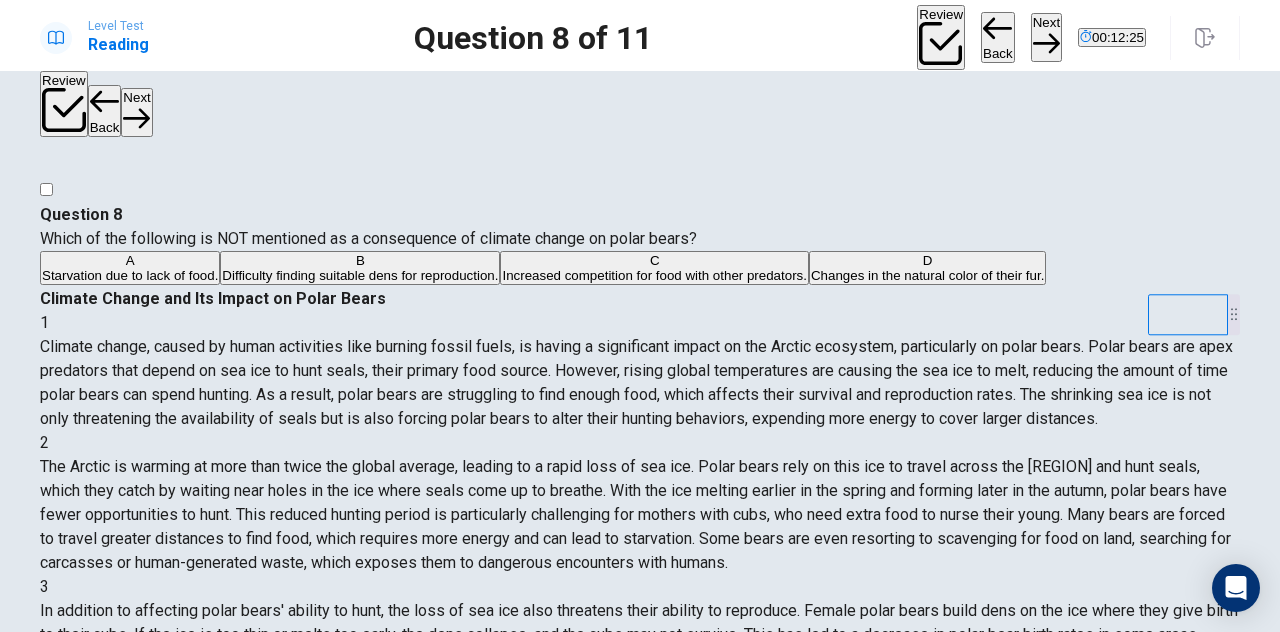 scroll, scrollTop: 630, scrollLeft: 0, axis: vertical 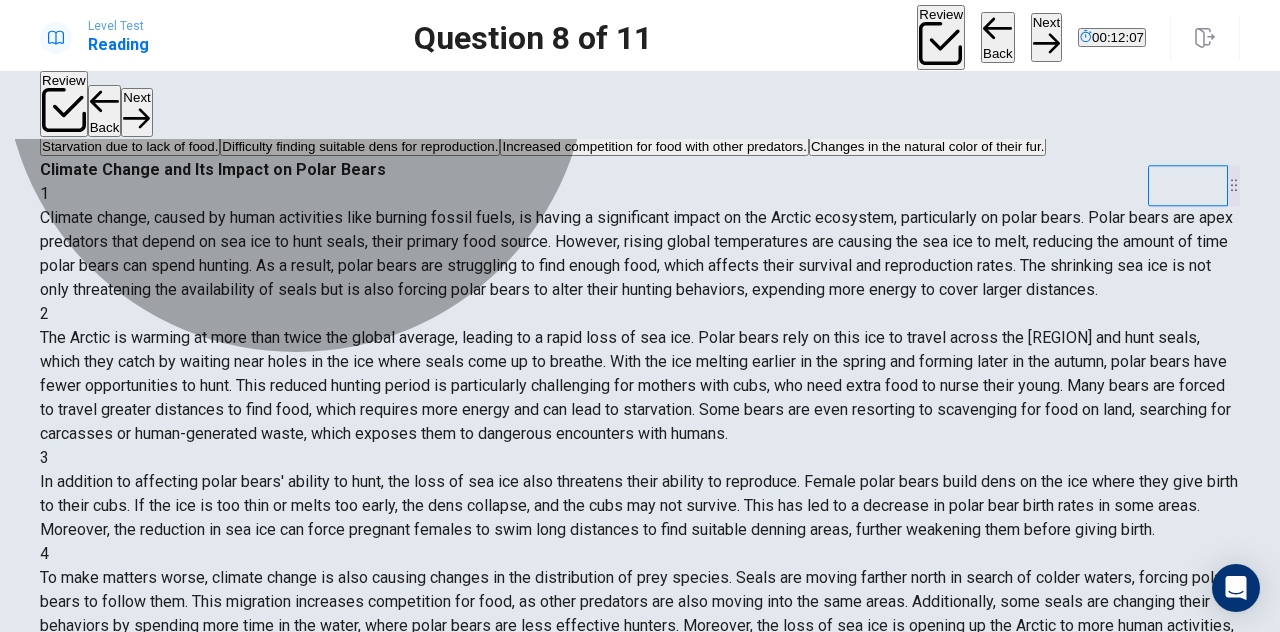 click on "D Changes in the natural color of their fur." at bounding box center [927, 139] 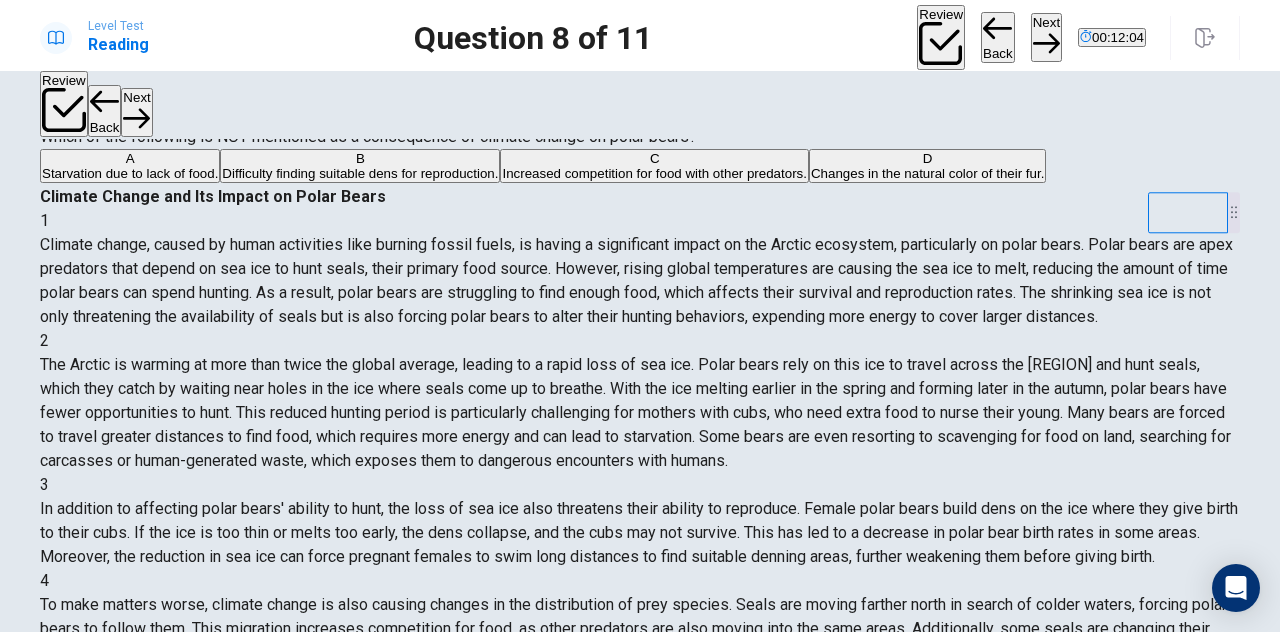 scroll, scrollTop: 56, scrollLeft: 0, axis: vertical 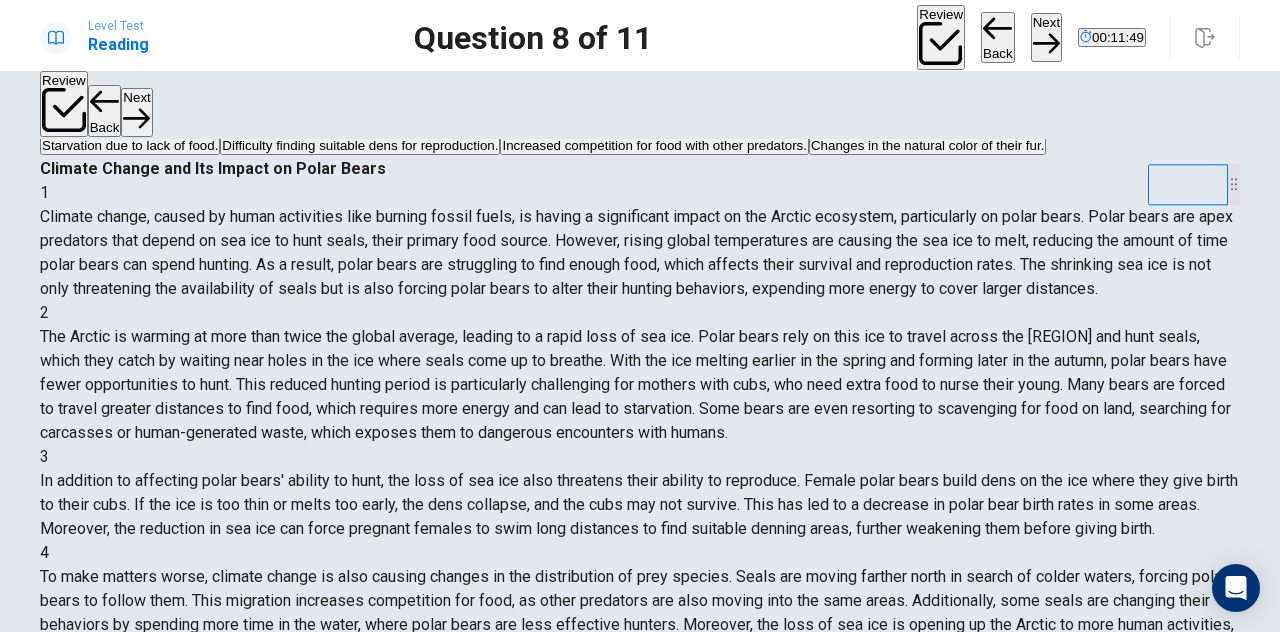 click on "Next" at bounding box center [1046, 37] 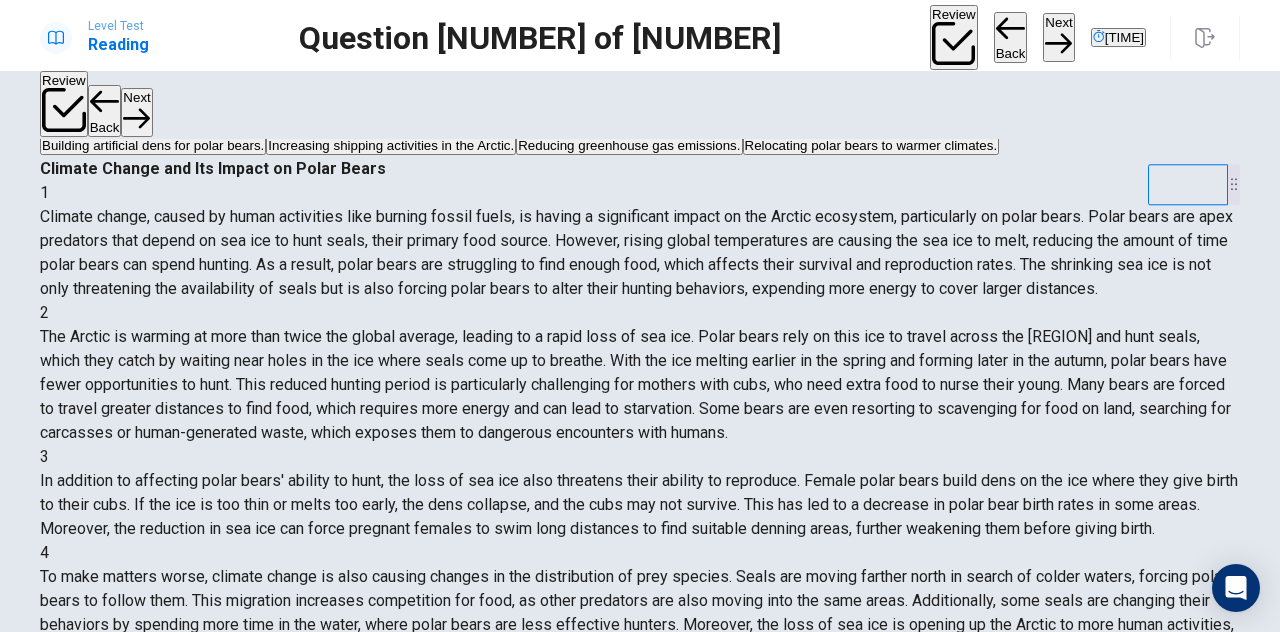 scroll, scrollTop: 120, scrollLeft: 0, axis: vertical 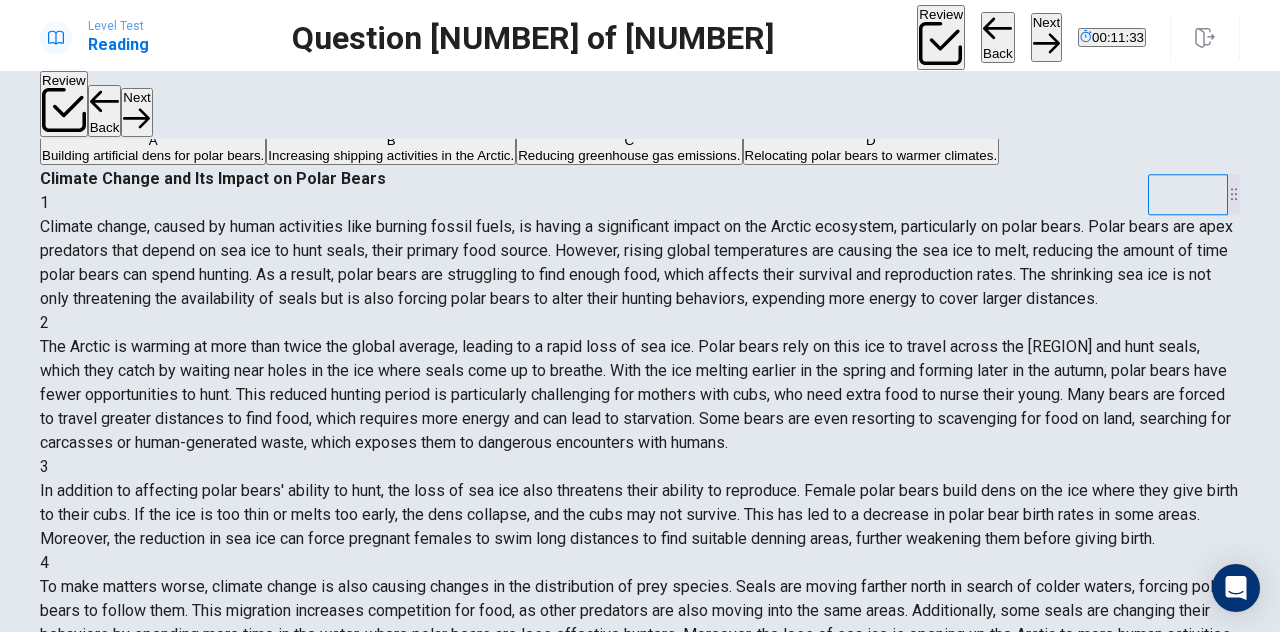 click on "Reducing greenhouse gas emissions." at bounding box center [153, 155] 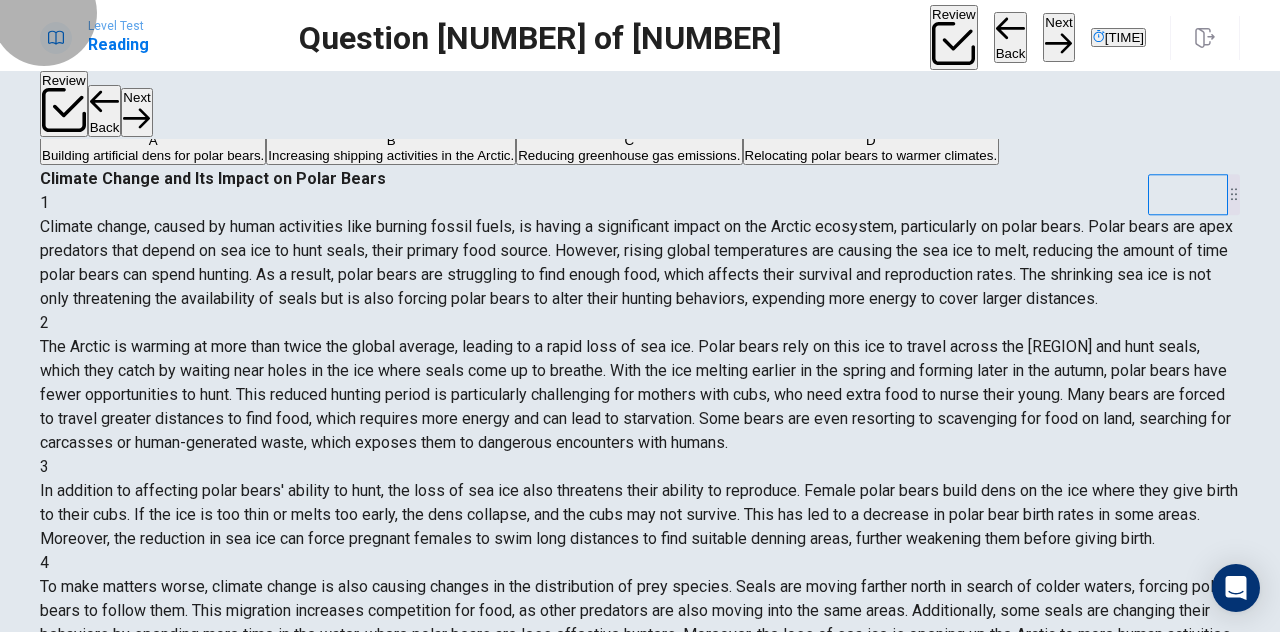 click on "Next" at bounding box center (1058, 37) 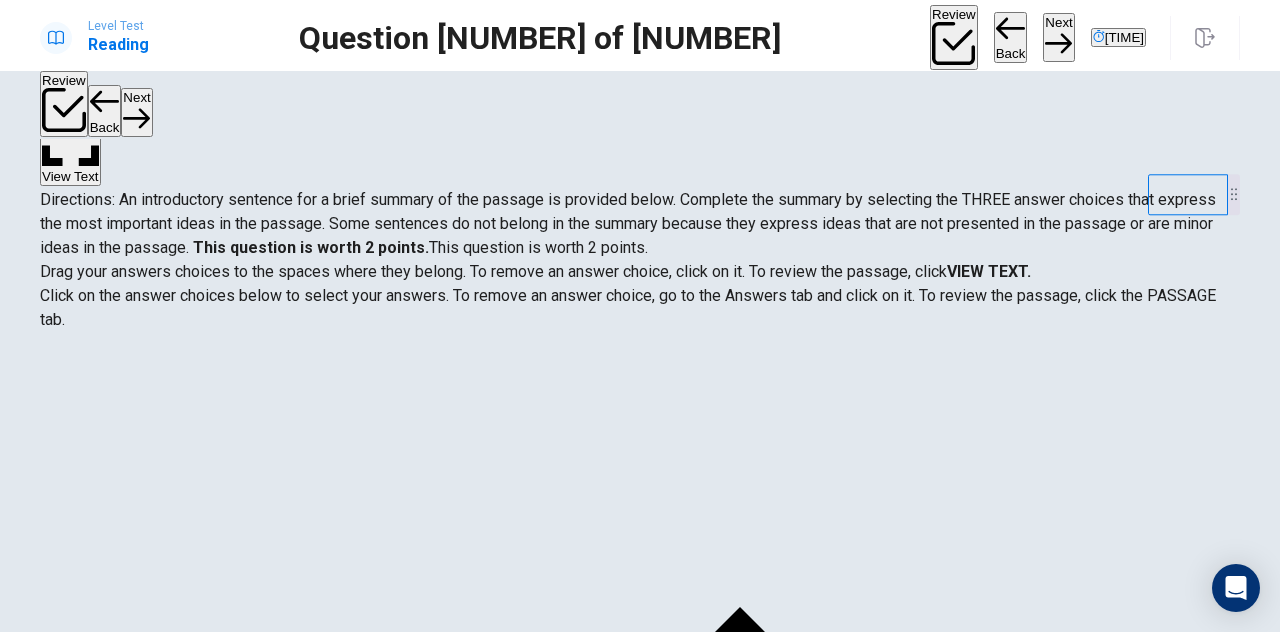 click on "Directions: An introductory sentence for a brief summary of the passage is provided below. Complete the summary by selecting the THREE answer choices that express the most important ideas in the passage. Some sentences do not belong in the summary because they express ideas that are not presented in the passage or are minor ideas in the passage.   This question is worth [NUMBER] points." at bounding box center [628, 223] 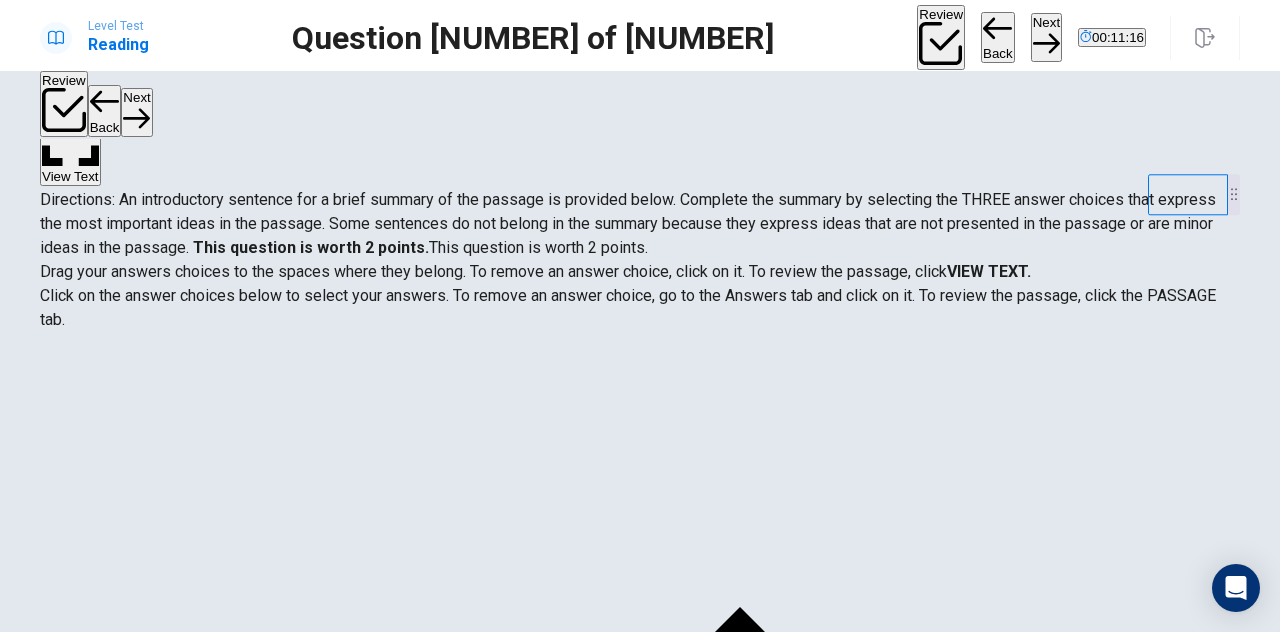 scroll, scrollTop: 26, scrollLeft: 0, axis: vertical 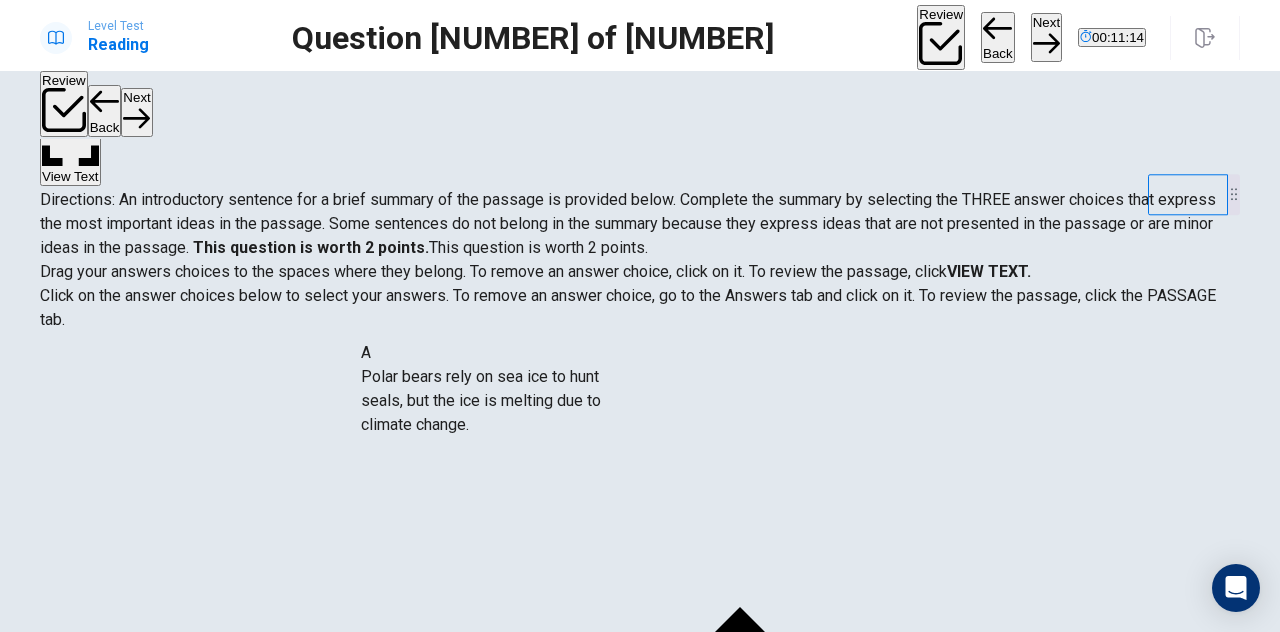 drag, startPoint x: 184, startPoint y: 366, endPoint x: 511, endPoint y: 416, distance: 330.80054 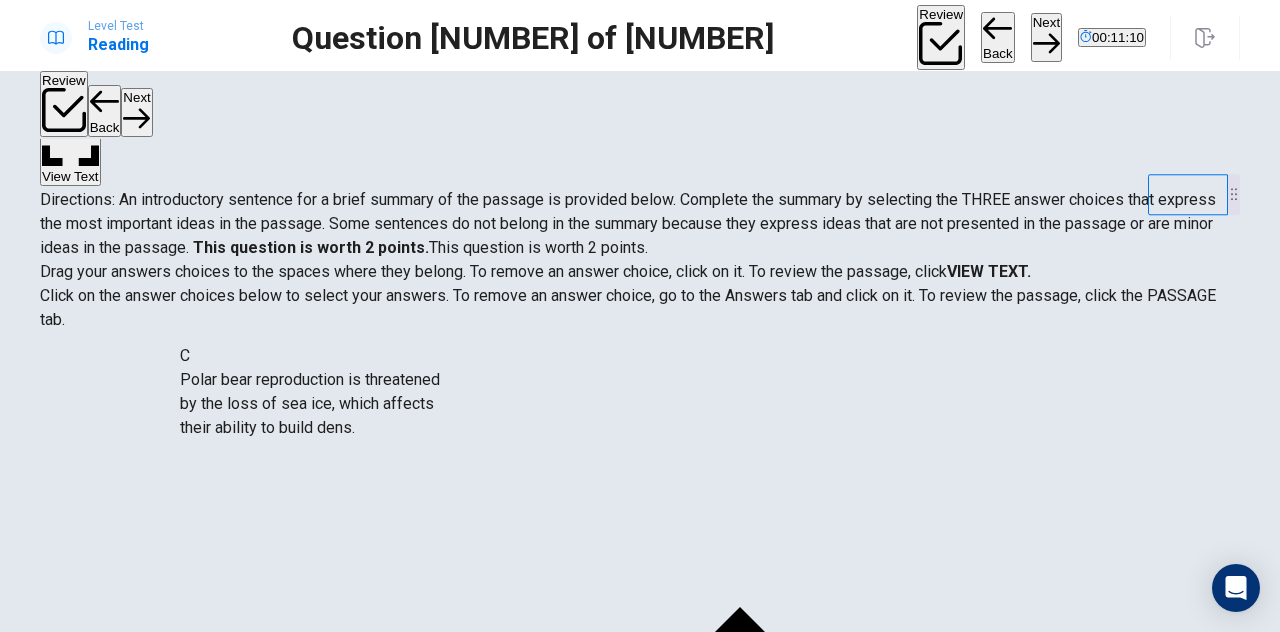 scroll, scrollTop: 132, scrollLeft: 0, axis: vertical 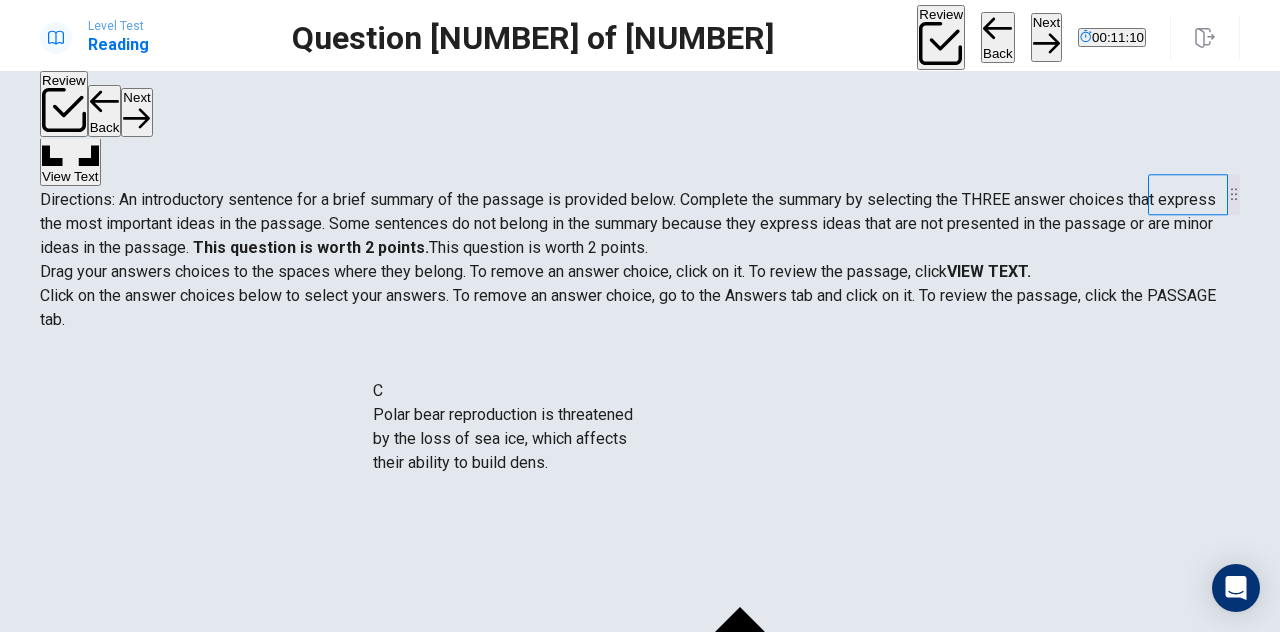 drag, startPoint x: 214, startPoint y: 383, endPoint x: 524, endPoint y: 457, distance: 318.7099 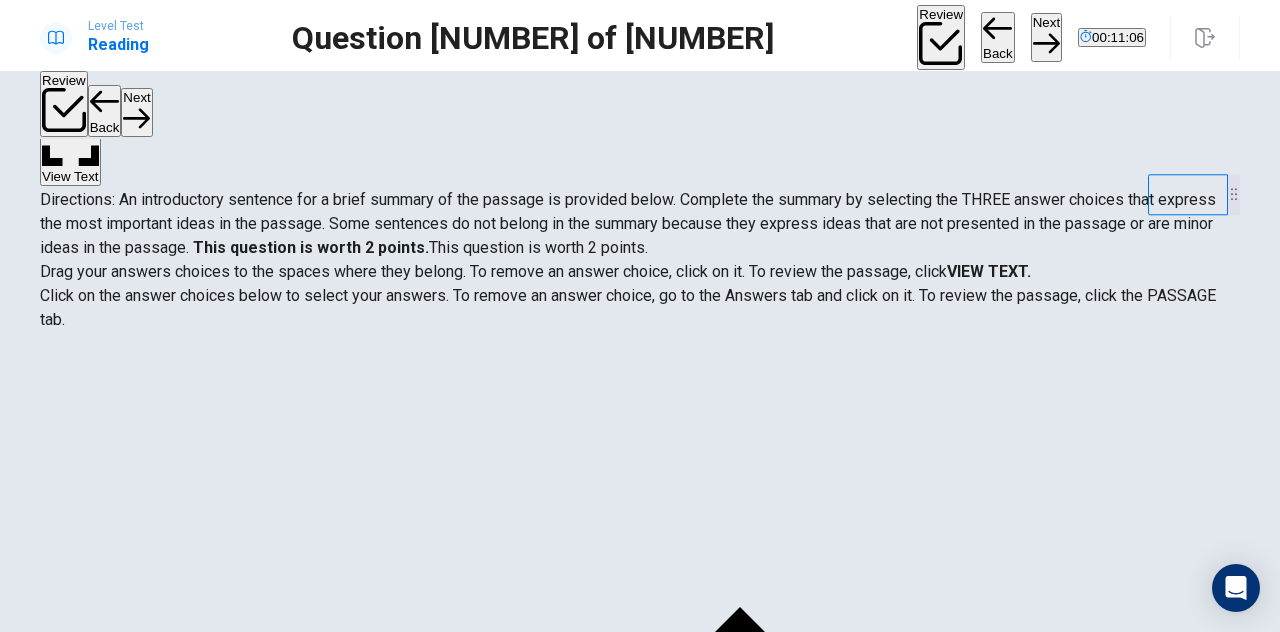 scroll, scrollTop: 251, scrollLeft: 0, axis: vertical 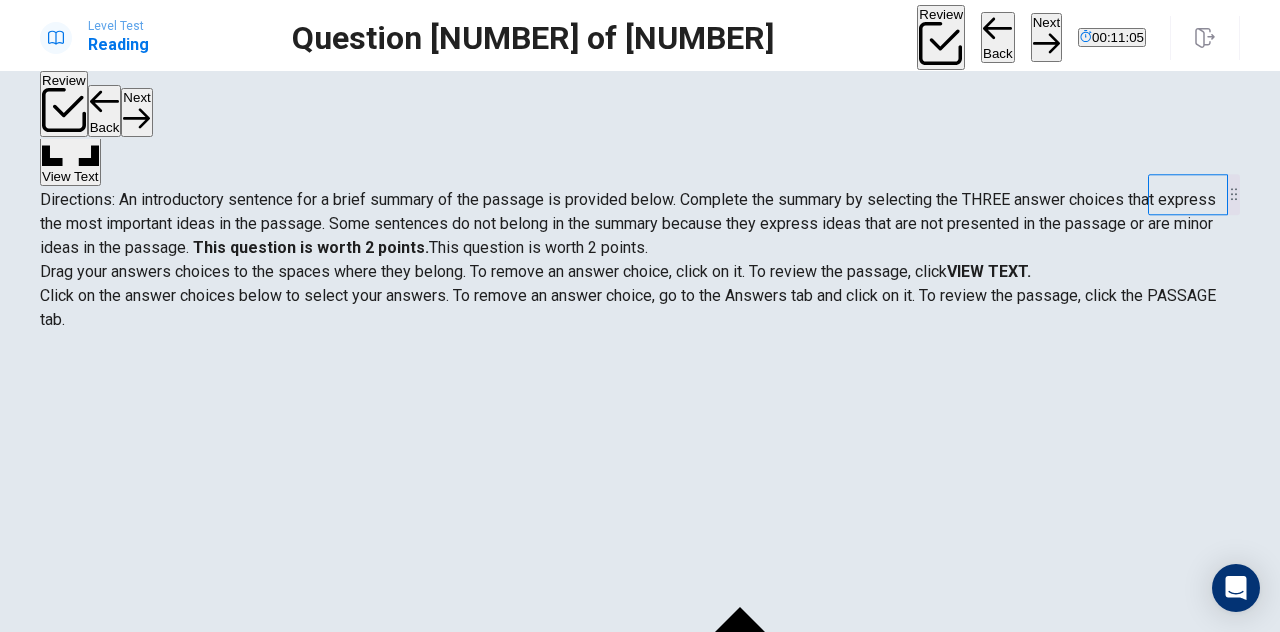 click on "Human activities such as shipping and oil exploration are further disrupting polar bear habitats." at bounding box center [279, 4779] 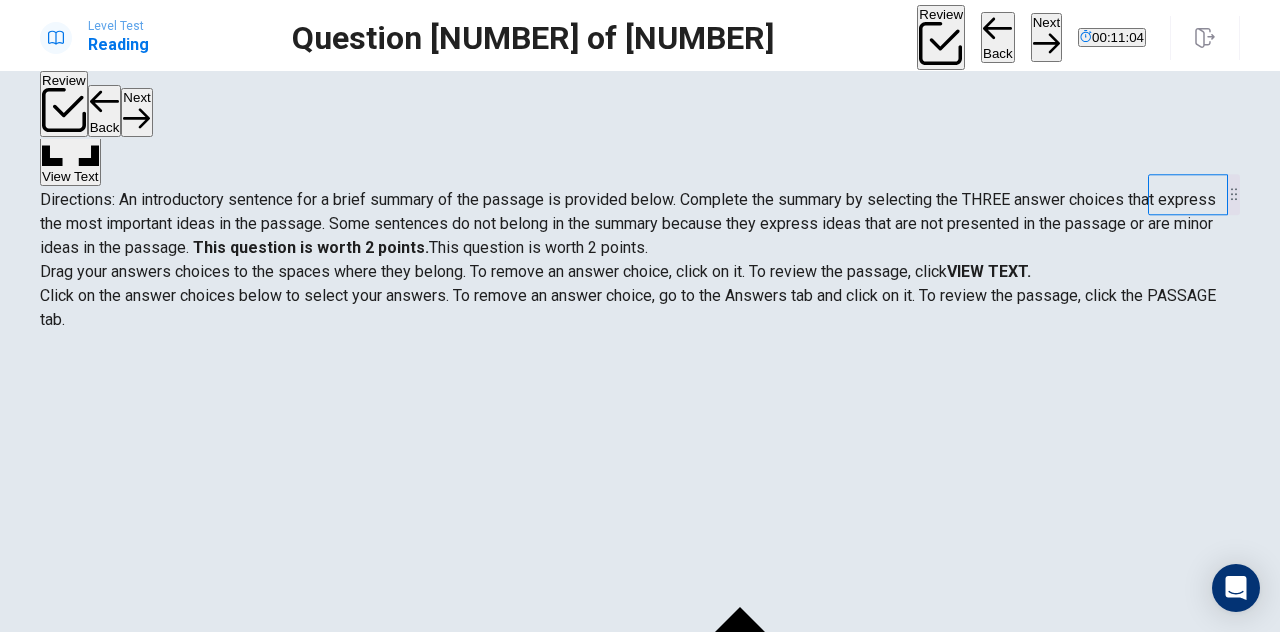 scroll, scrollTop: 252, scrollLeft: 0, axis: vertical 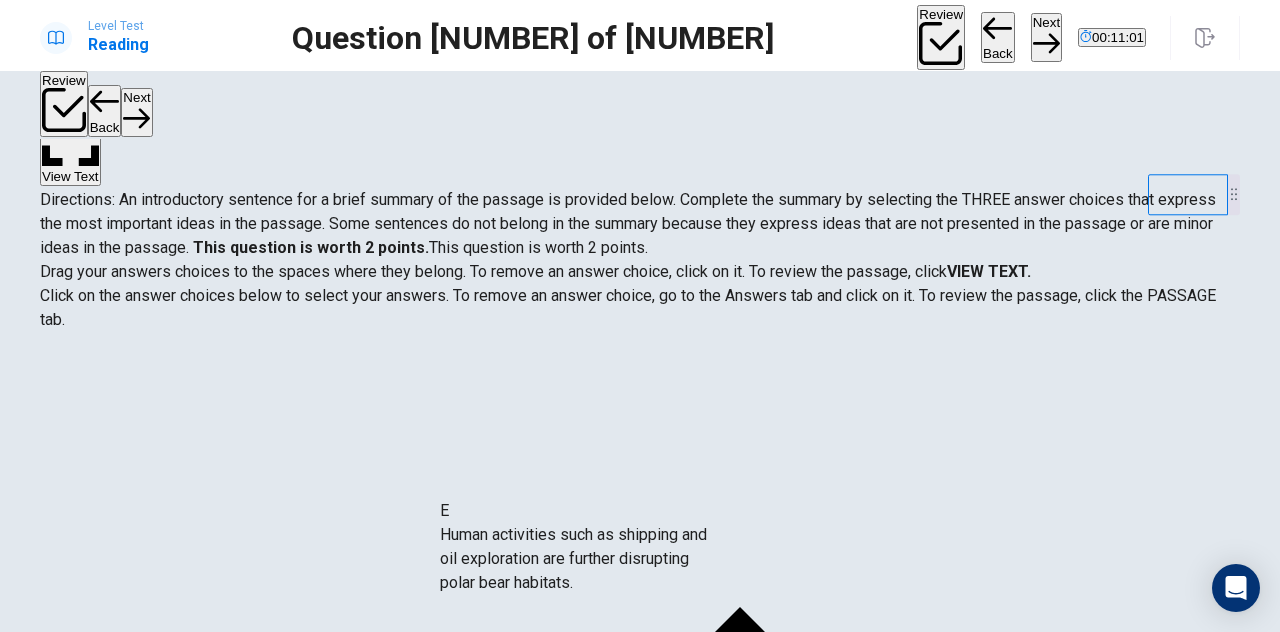 drag, startPoint x: 185, startPoint y: 420, endPoint x: 614, endPoint y: 609, distance: 468.7878 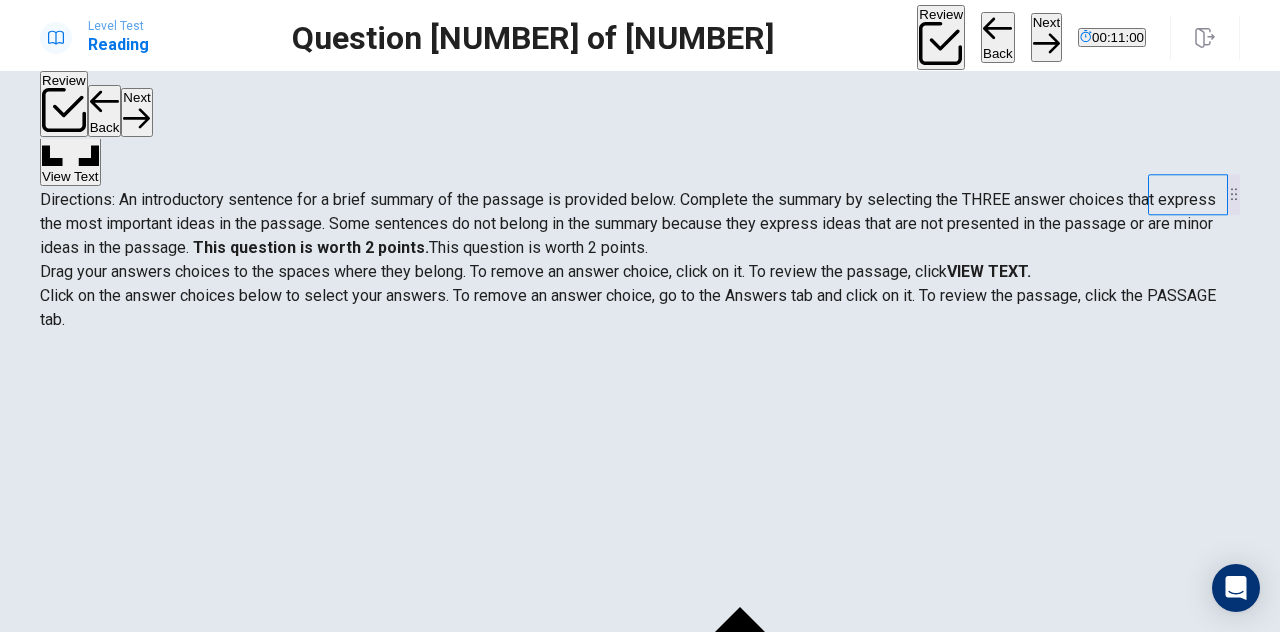 scroll, scrollTop: 108, scrollLeft: 0, axis: vertical 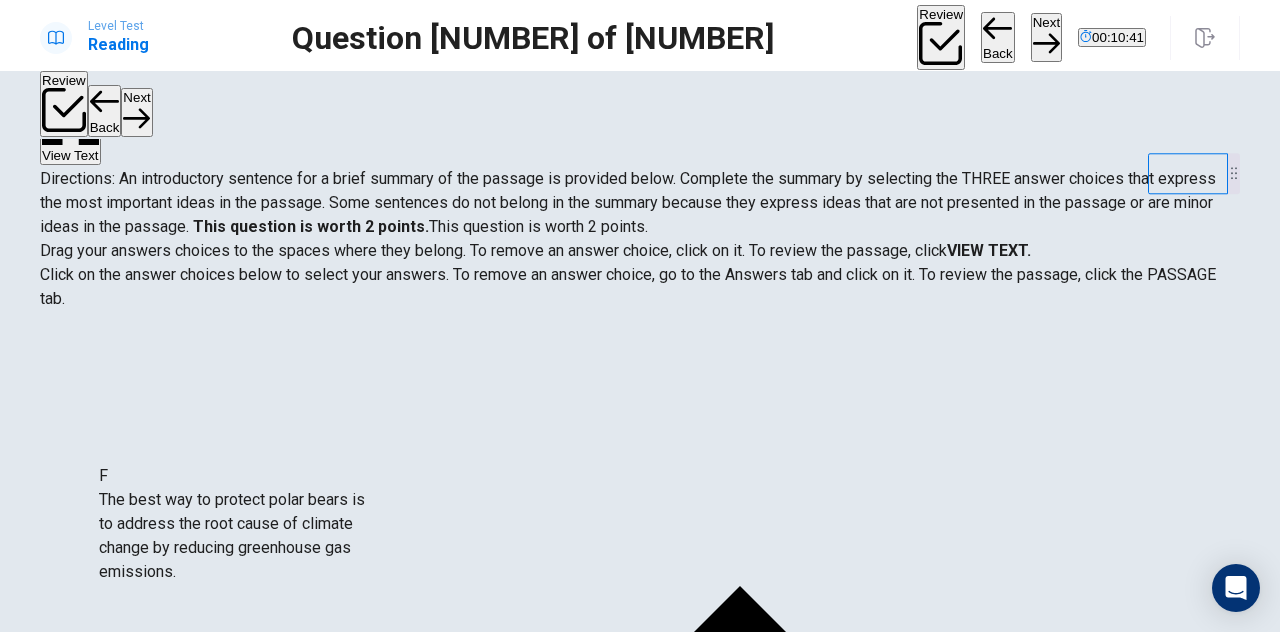 drag, startPoint x: 270, startPoint y: 512, endPoint x: 291, endPoint y: 510, distance: 21.095022 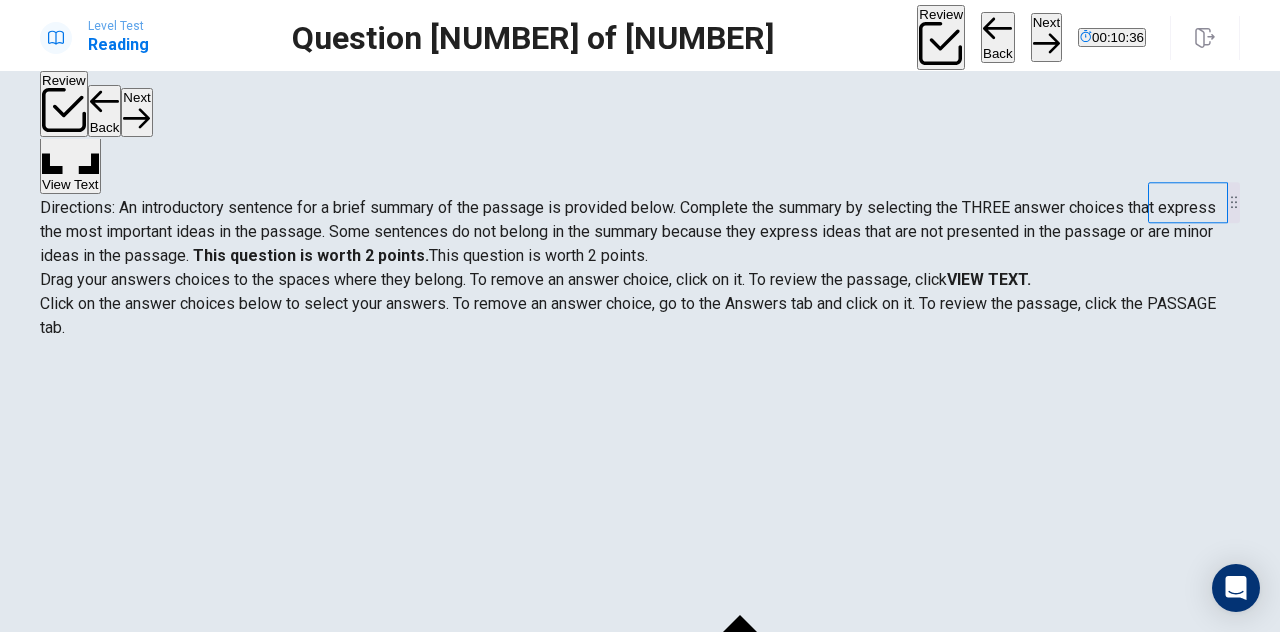 scroll, scrollTop: 79, scrollLeft: 0, axis: vertical 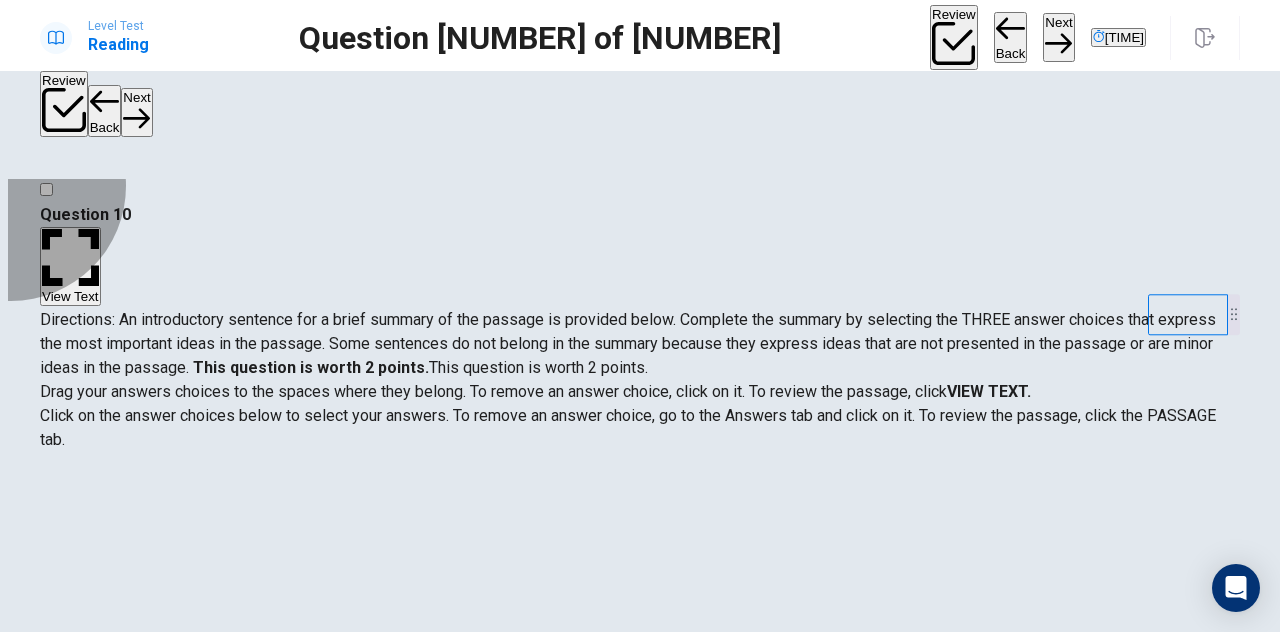 click on "View Text" at bounding box center (70, 266) 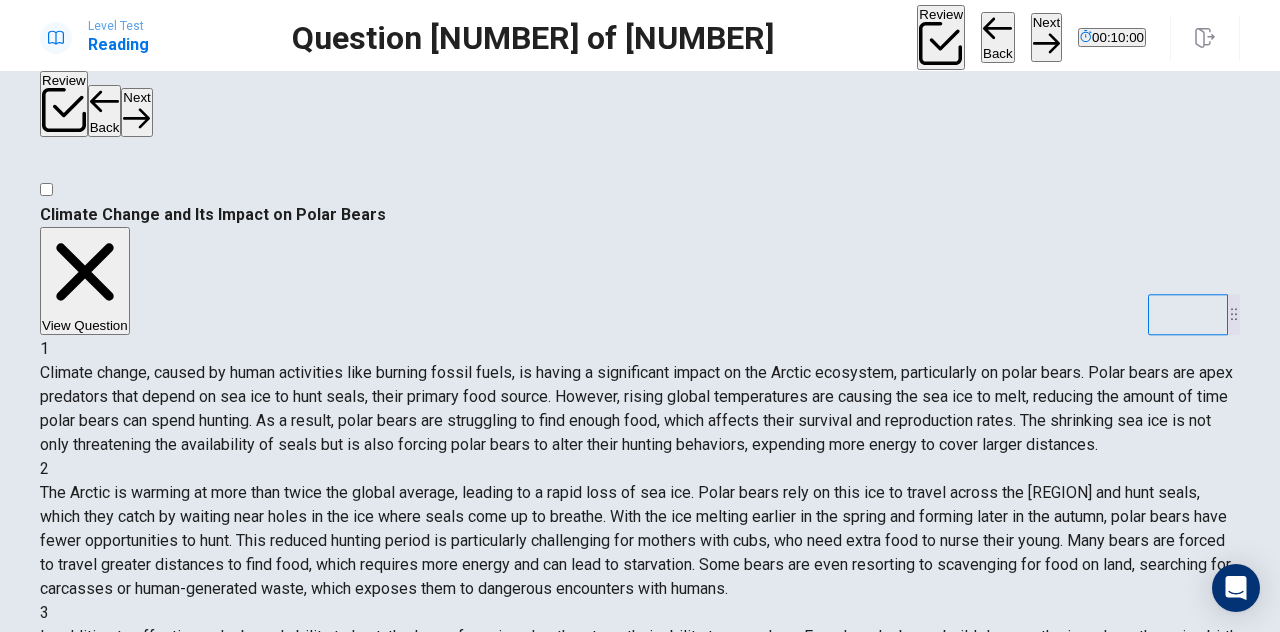 scroll, scrollTop: 62, scrollLeft: 0, axis: vertical 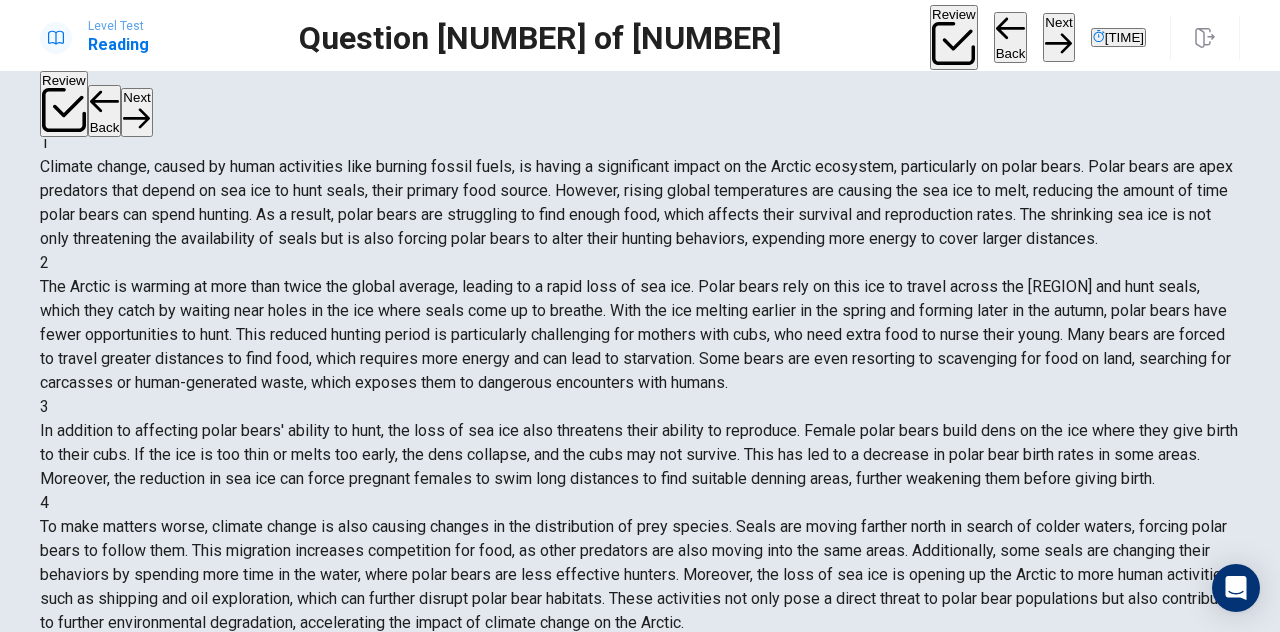 click on "Back" at bounding box center (1011, 38) 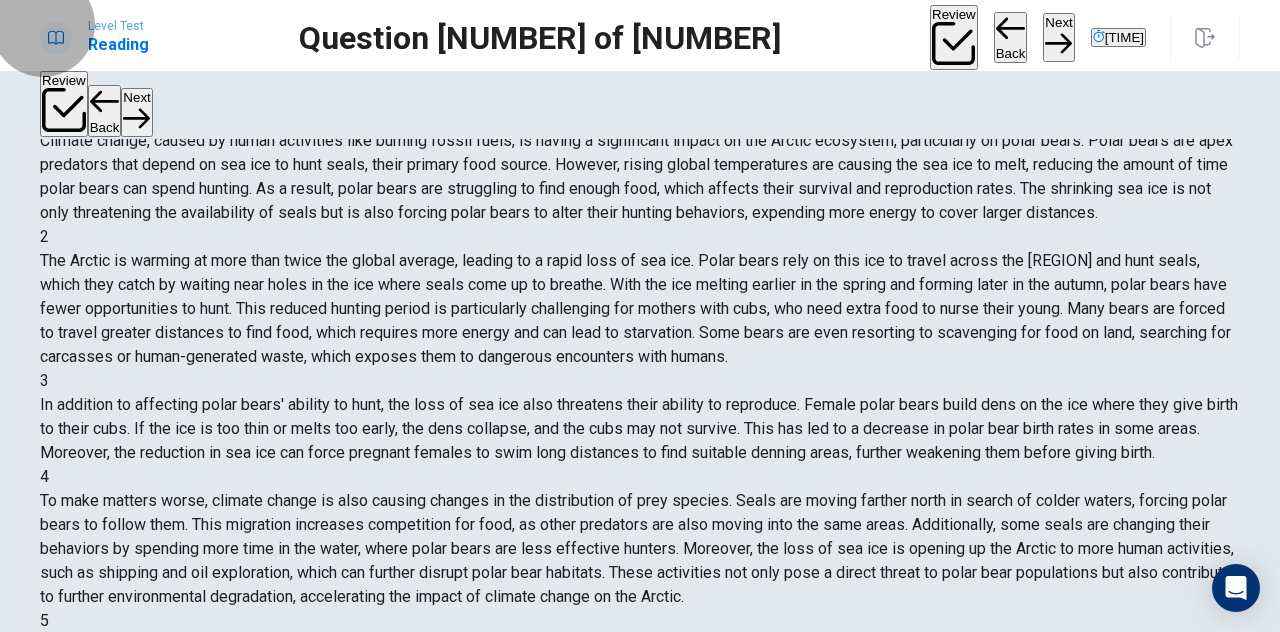click on "Next" at bounding box center [1058, 37] 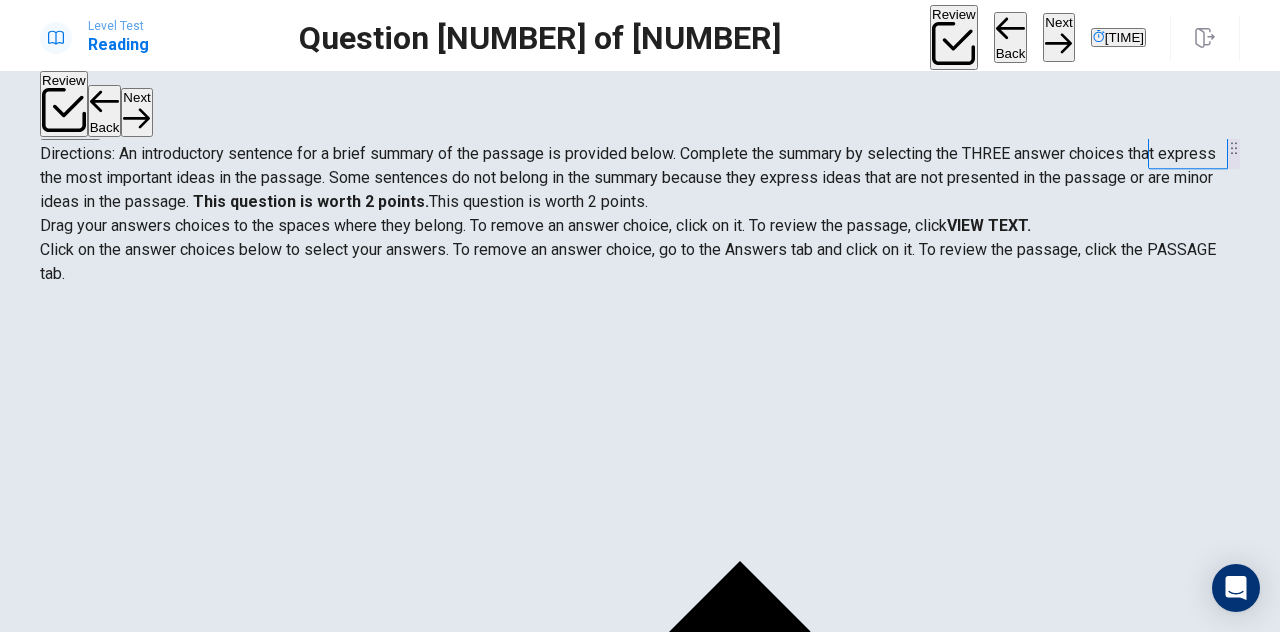 scroll, scrollTop: 164, scrollLeft: 0, axis: vertical 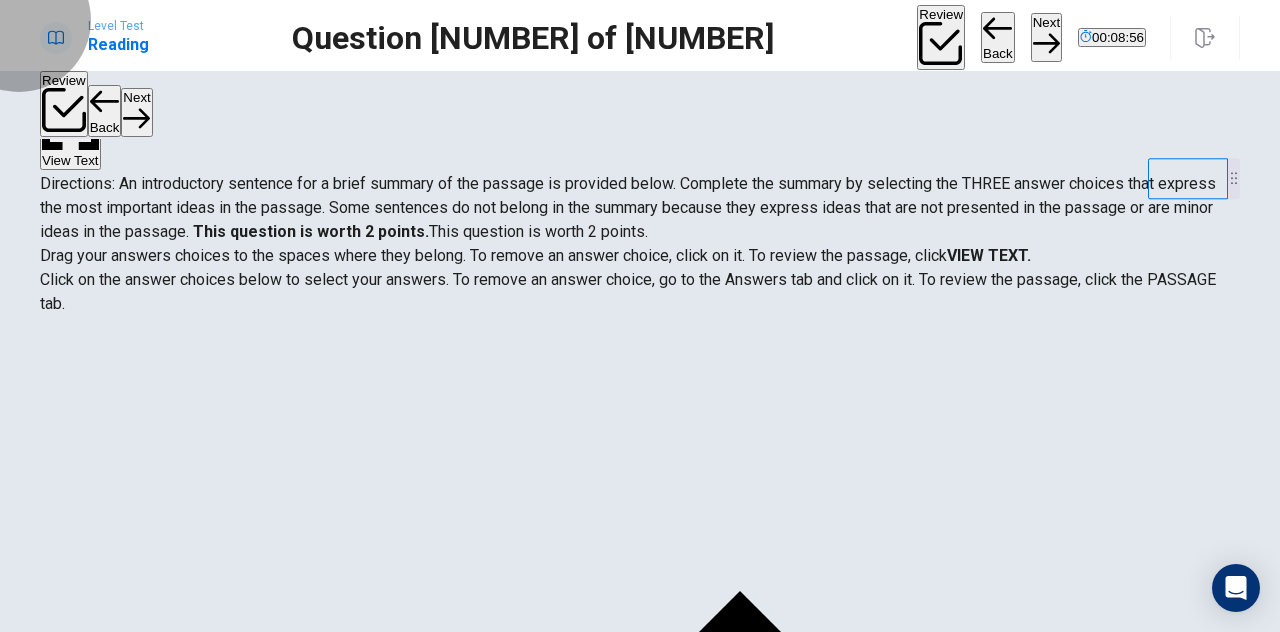 click on "Next" at bounding box center (1046, 37) 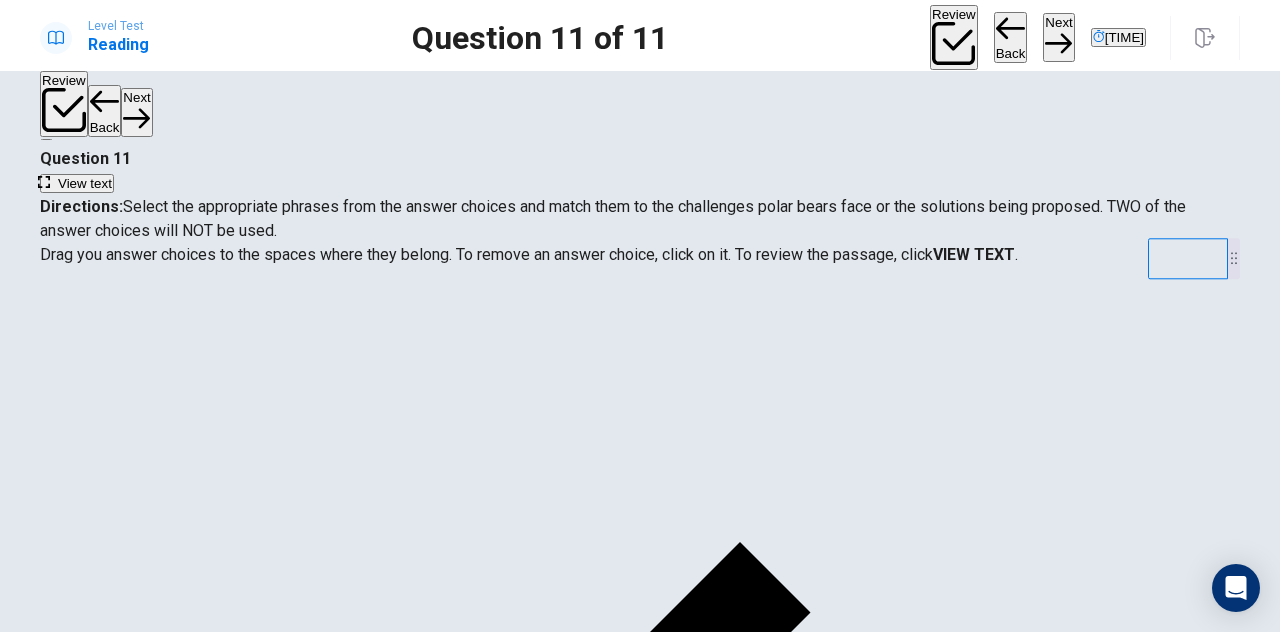 scroll, scrollTop: 90, scrollLeft: 0, axis: vertical 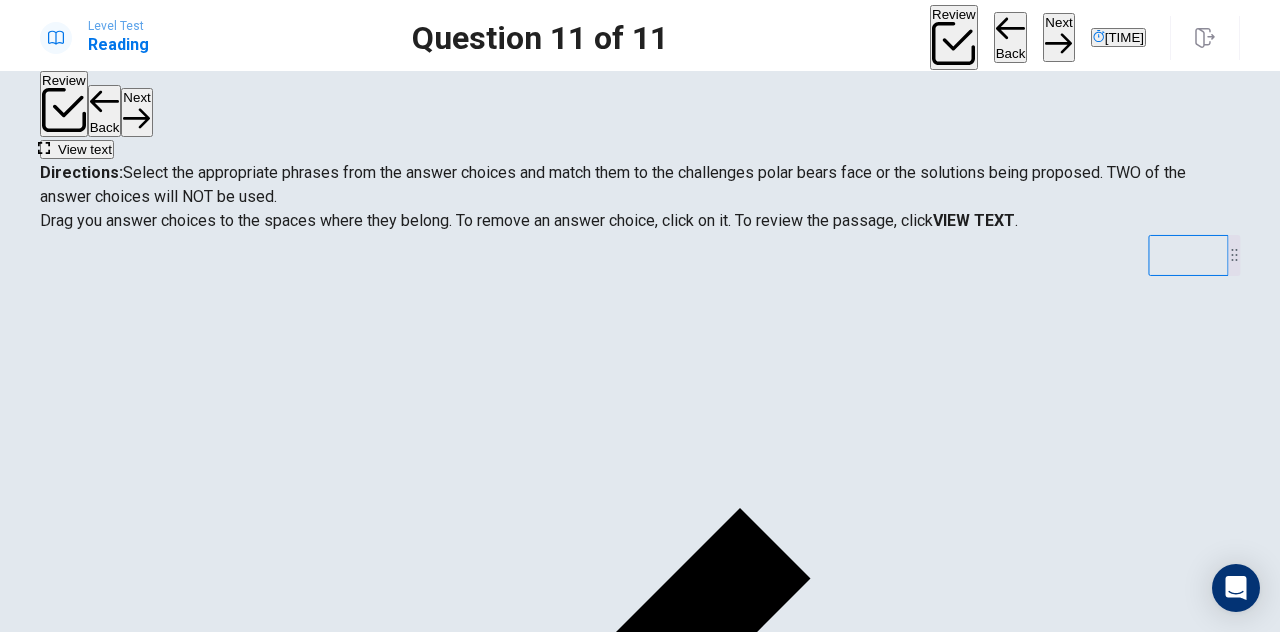 drag, startPoint x: 1190, startPoint y: 170, endPoint x: 1192, endPoint y: 203, distance: 33.06055 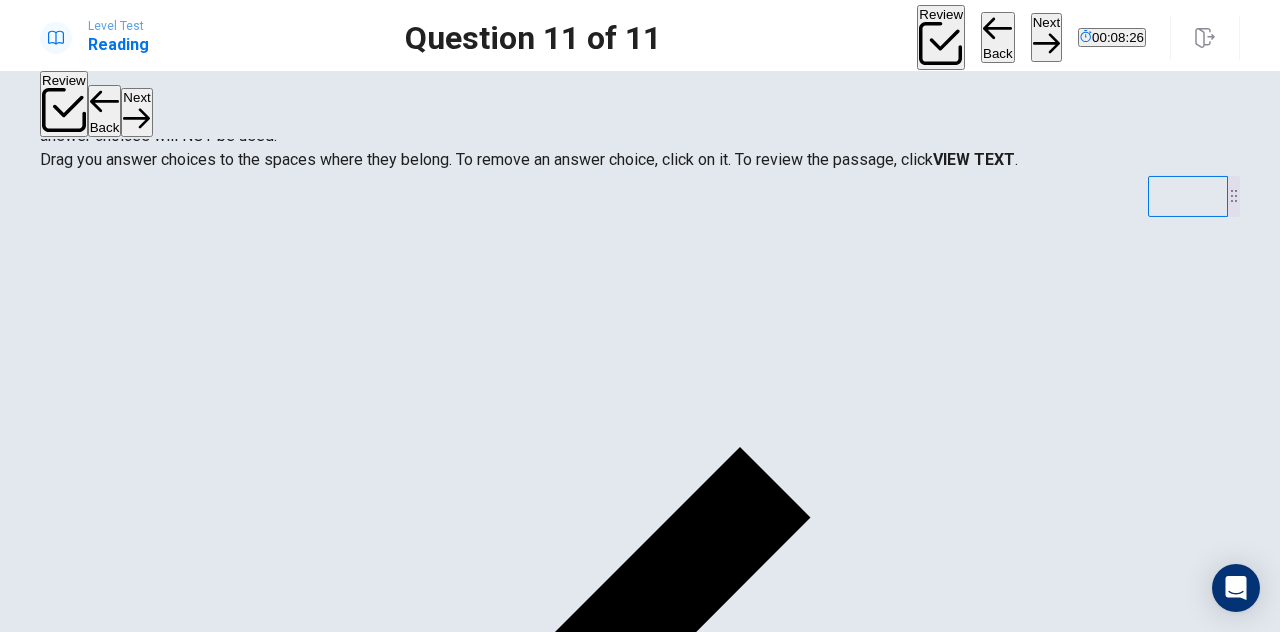 scroll, scrollTop: 239, scrollLeft: 0, axis: vertical 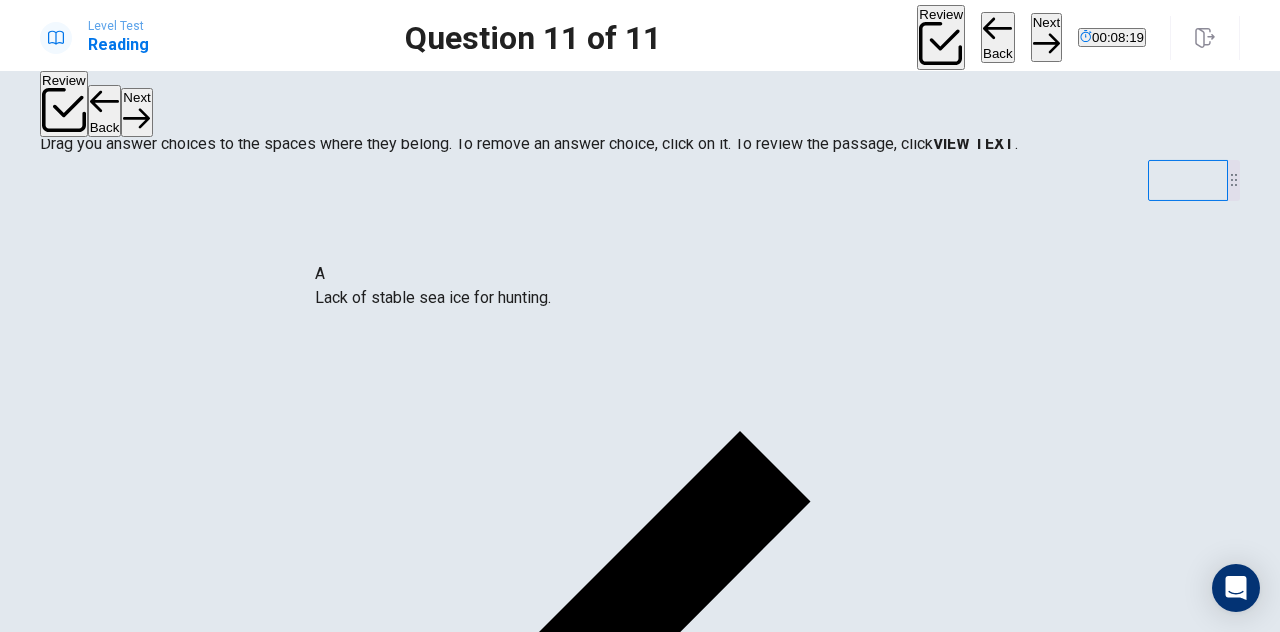 drag, startPoint x: 223, startPoint y: 293, endPoint x: 490, endPoint y: 306, distance: 267.31628 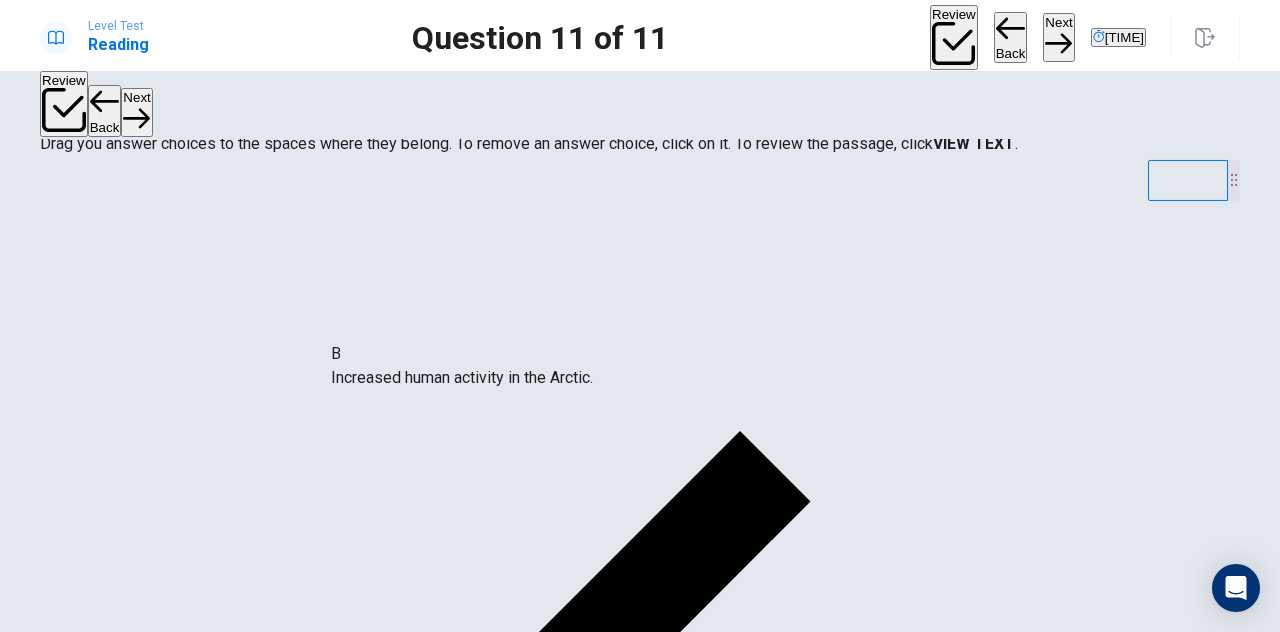 drag, startPoint x: 224, startPoint y: 277, endPoint x: 501, endPoint y: 379, distance: 295.18298 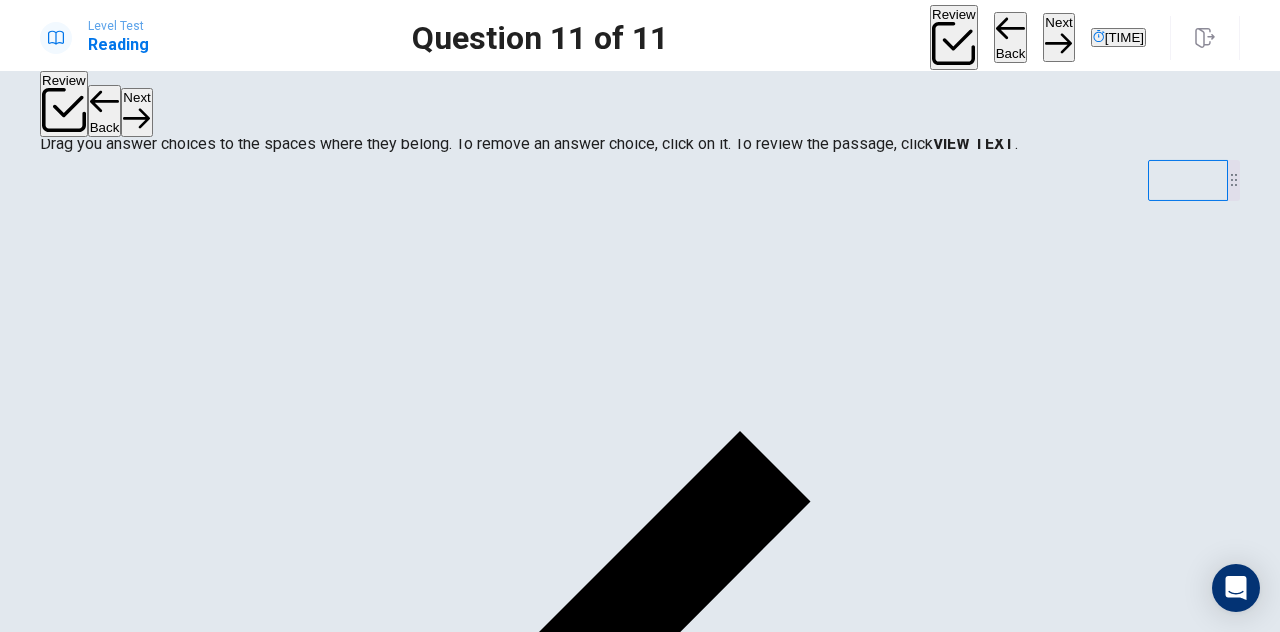 scroll, scrollTop: 140, scrollLeft: 0, axis: vertical 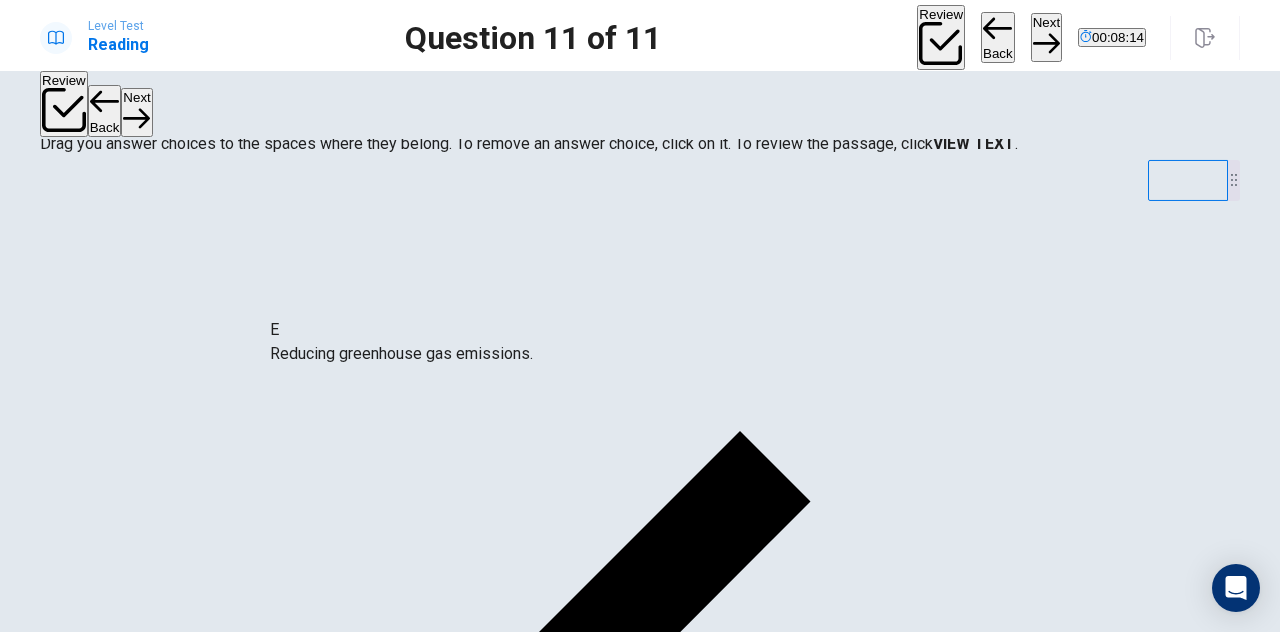 drag, startPoint x: 237, startPoint y: 357, endPoint x: 770, endPoint y: 371, distance: 533.18384 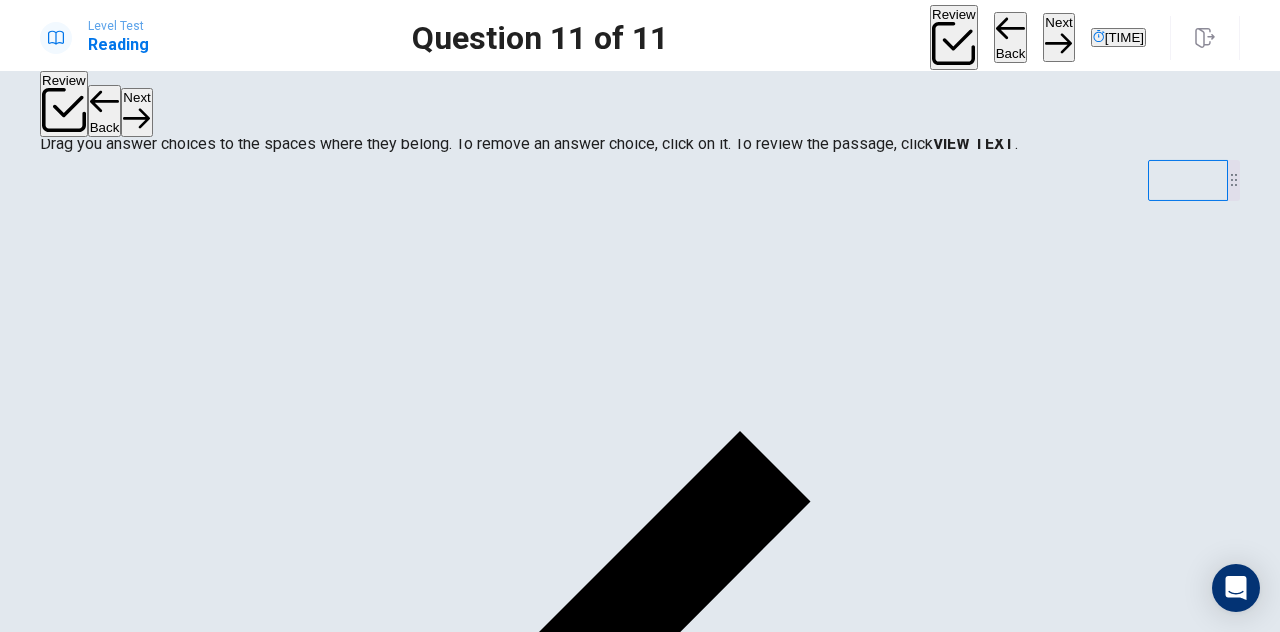 scroll, scrollTop: 44, scrollLeft: 0, axis: vertical 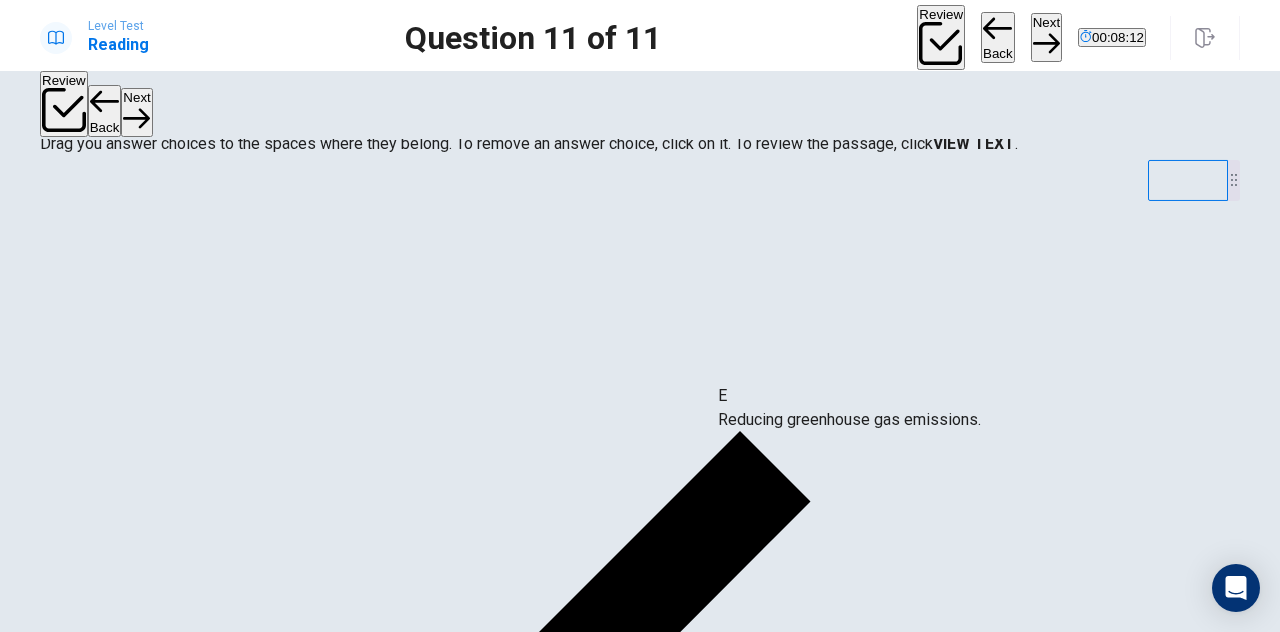 drag, startPoint x: 559, startPoint y: 465, endPoint x: 906, endPoint y: 413, distance: 350.87463 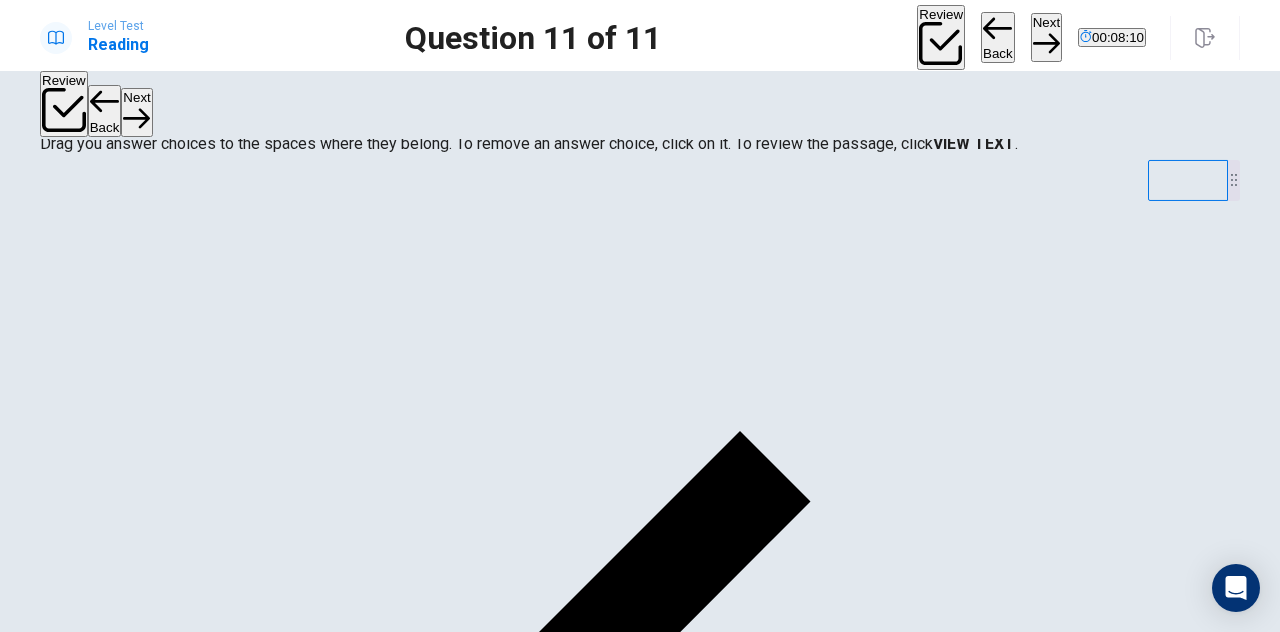 scroll, scrollTop: 209, scrollLeft: 0, axis: vertical 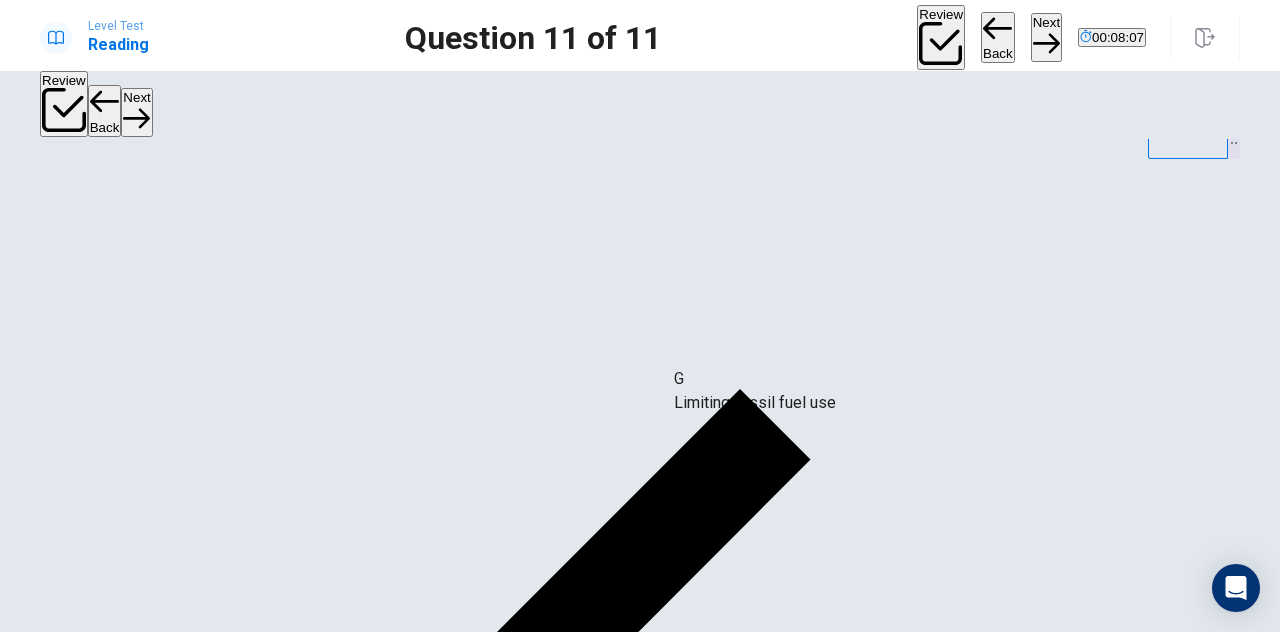 drag, startPoint x: 215, startPoint y: 491, endPoint x: 934, endPoint y: 407, distance: 723.8902 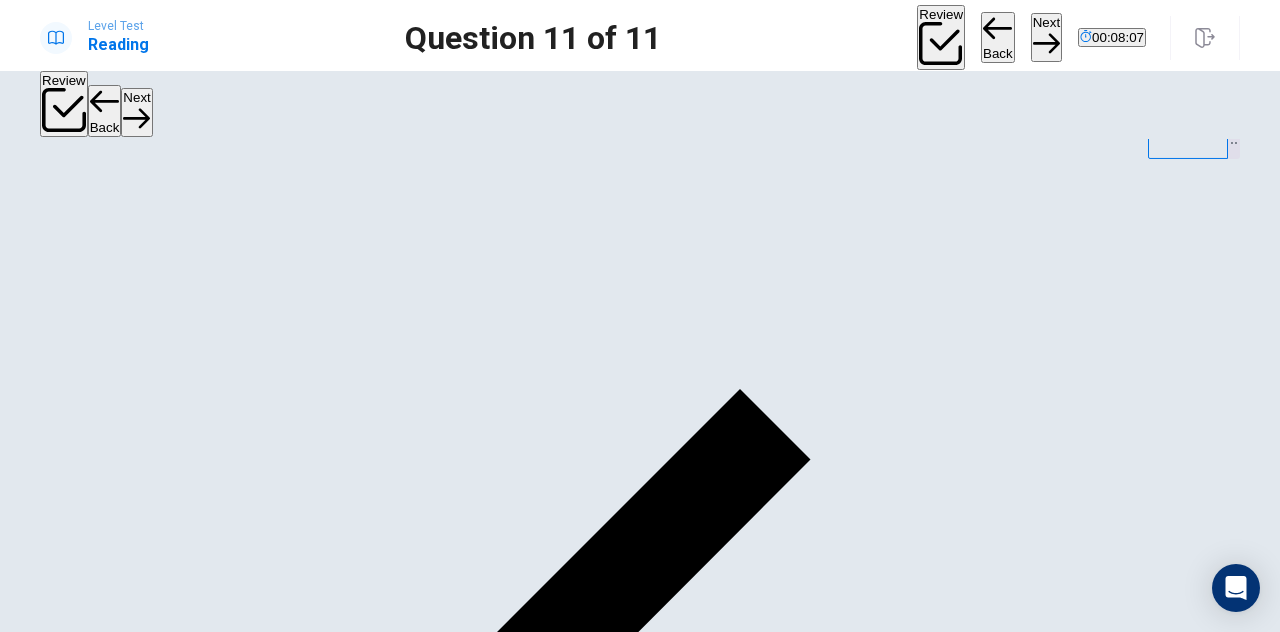 scroll, scrollTop: 0, scrollLeft: 0, axis: both 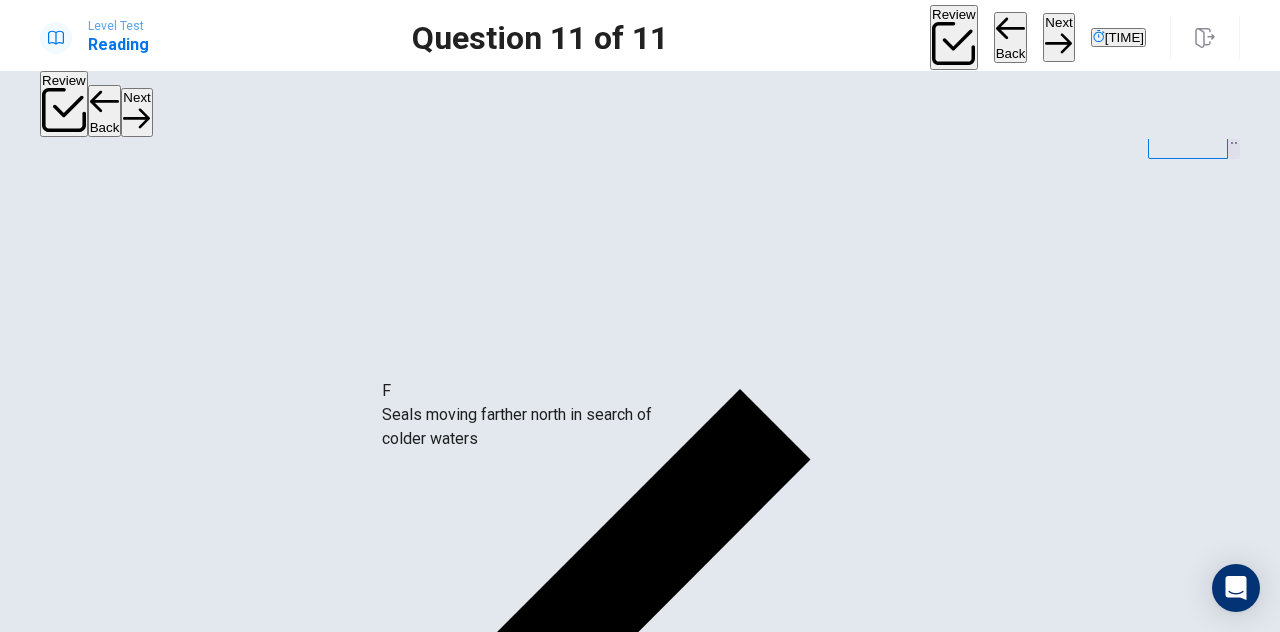drag, startPoint x: 230, startPoint y: 437, endPoint x: 548, endPoint y: 419, distance: 318.50903 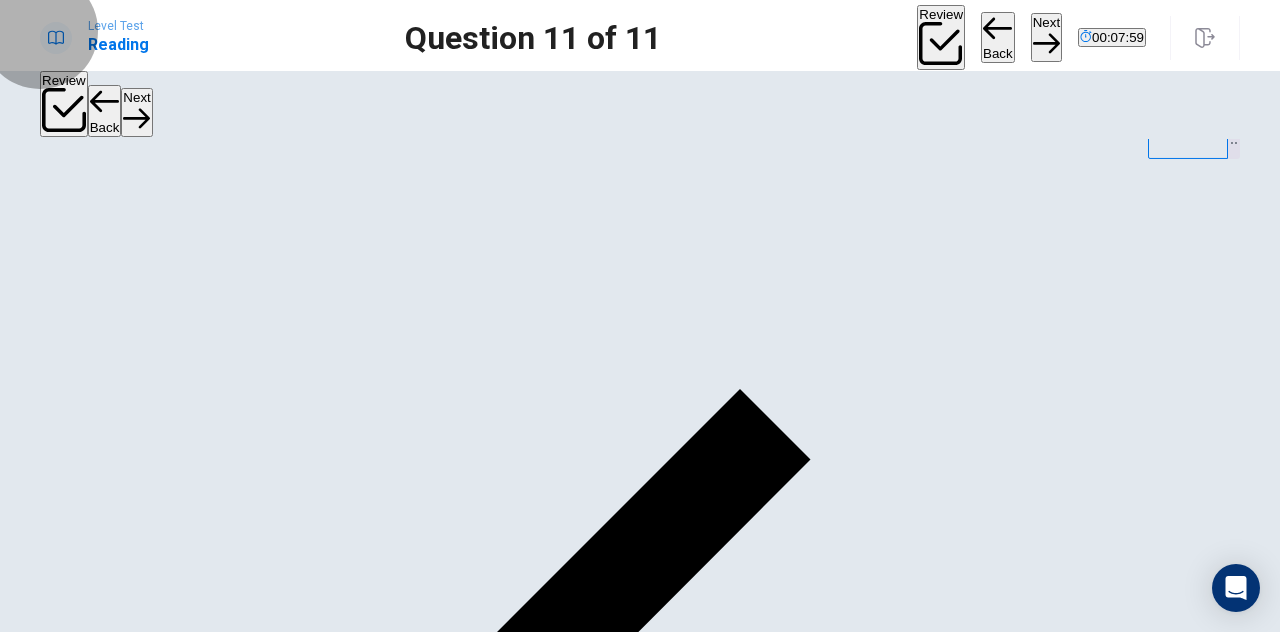 click on "Next" at bounding box center (1046, 37) 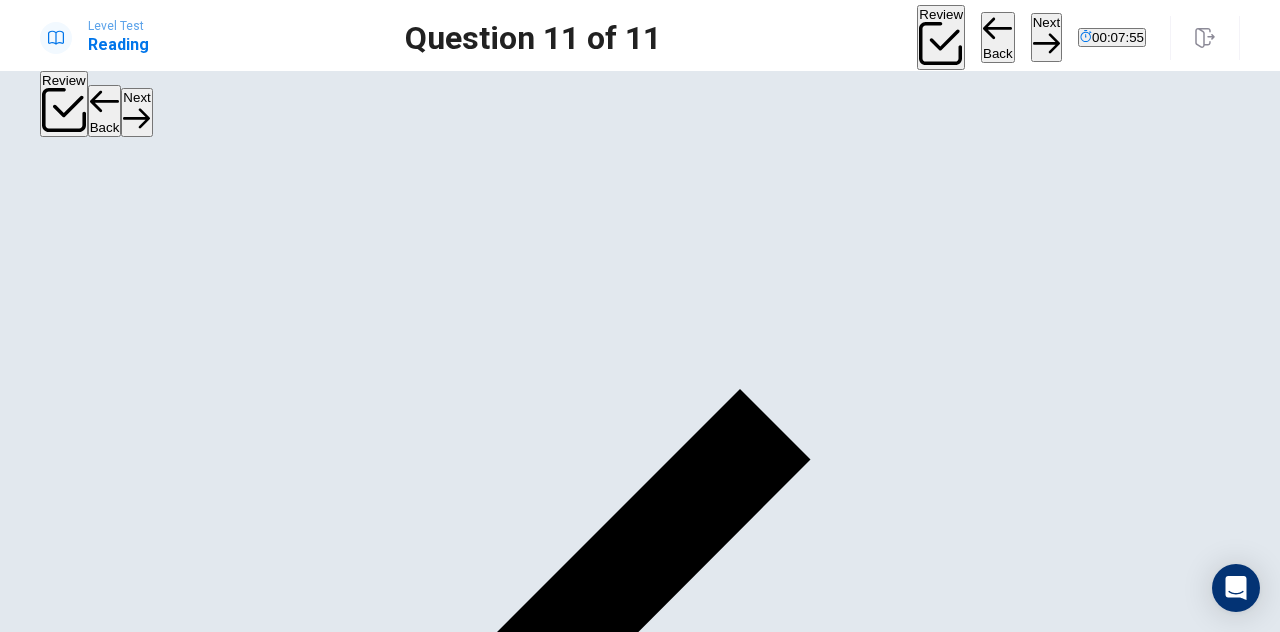 scroll, scrollTop: 114, scrollLeft: 0, axis: vertical 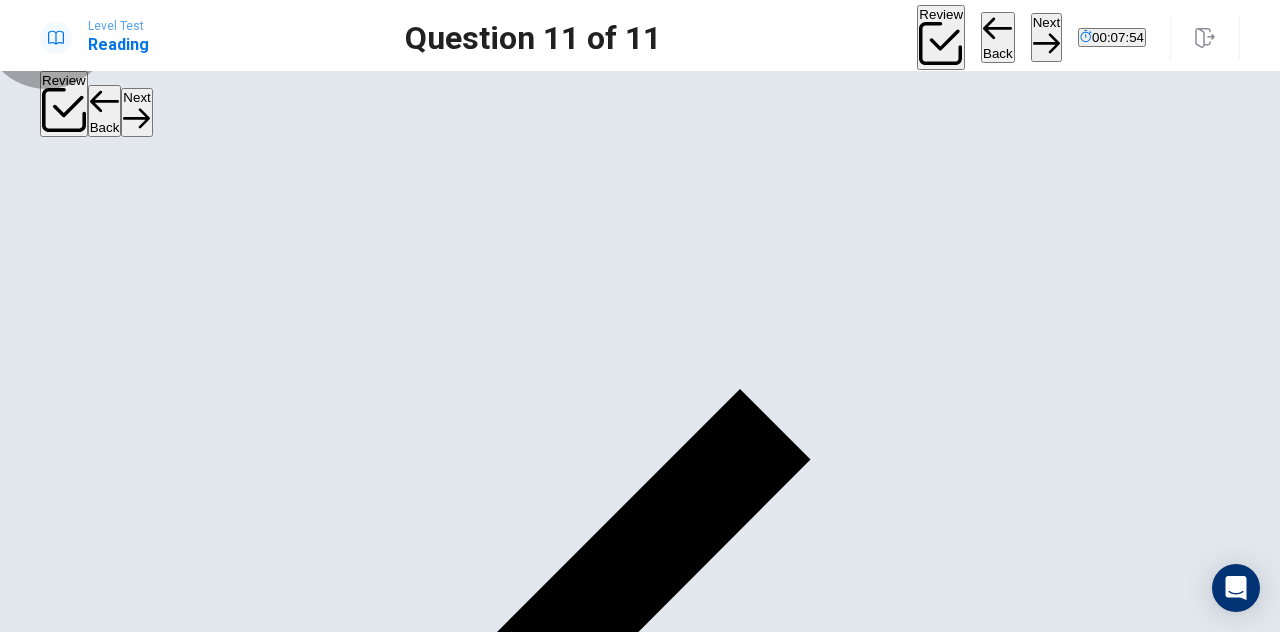 click on "Continue" at bounding box center [76, 2107] 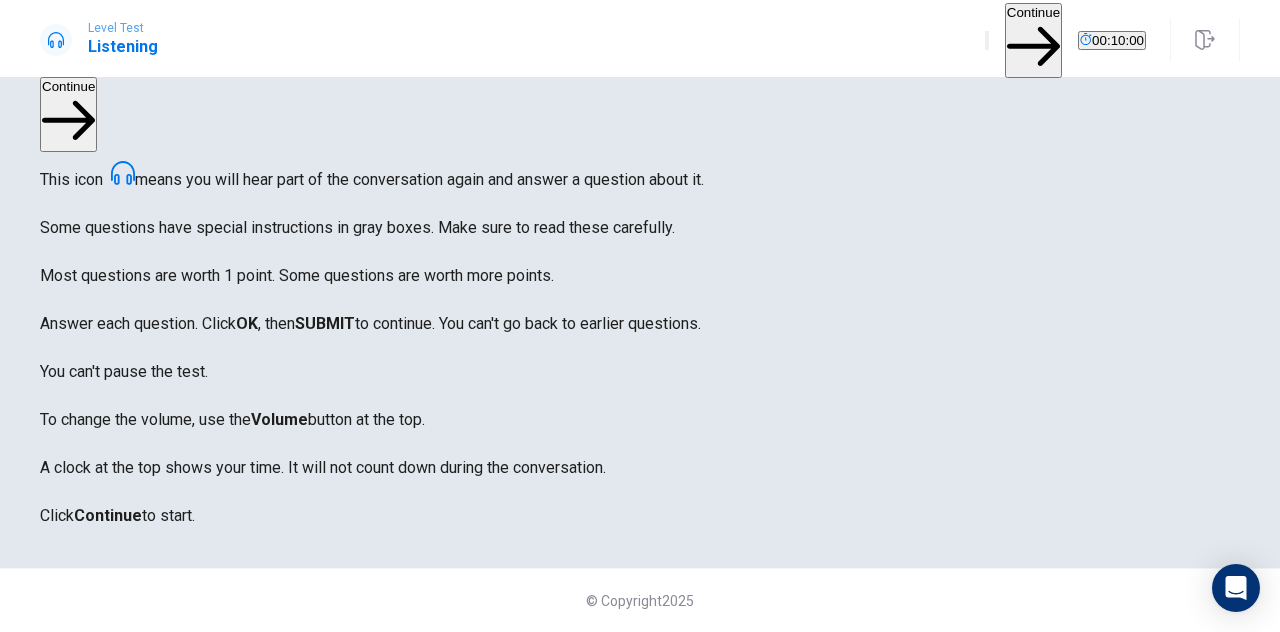scroll, scrollTop: 326, scrollLeft: 0, axis: vertical 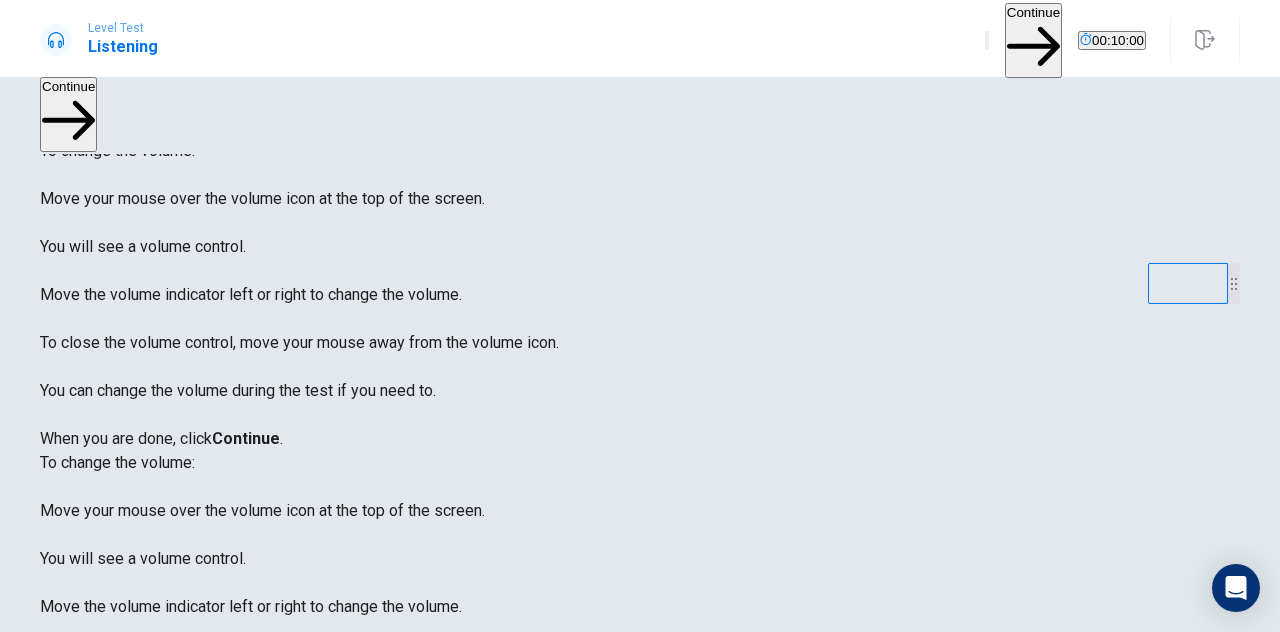 click at bounding box center (148, 847) 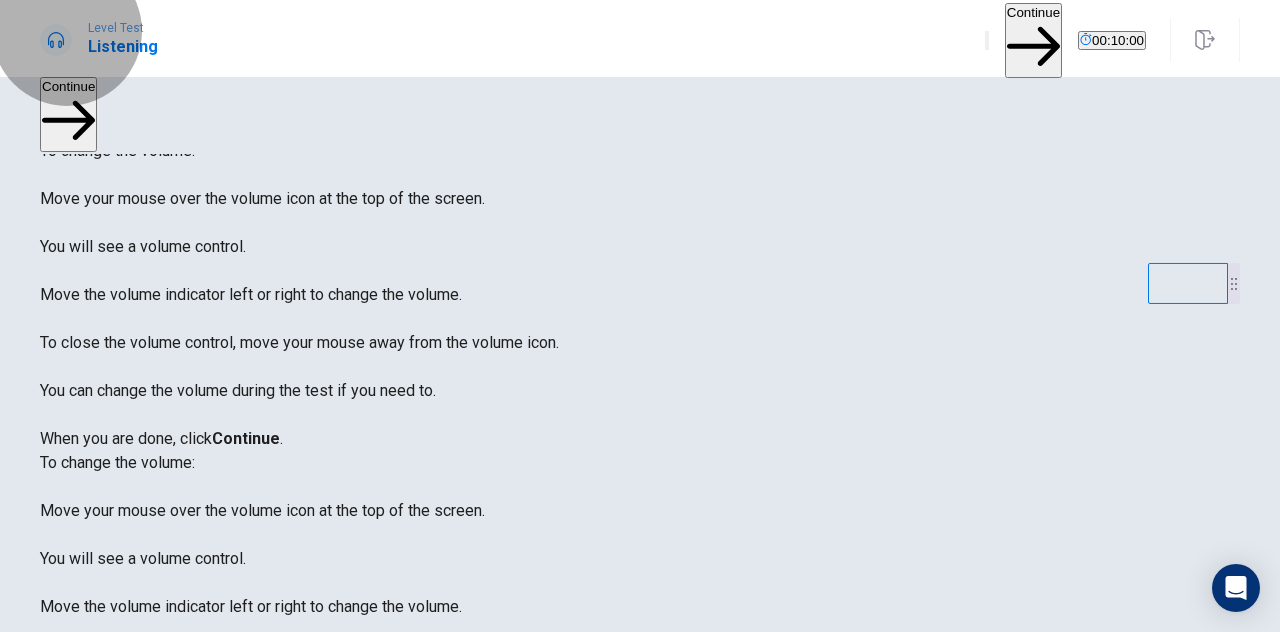 click on "Continue" at bounding box center [1033, 40] 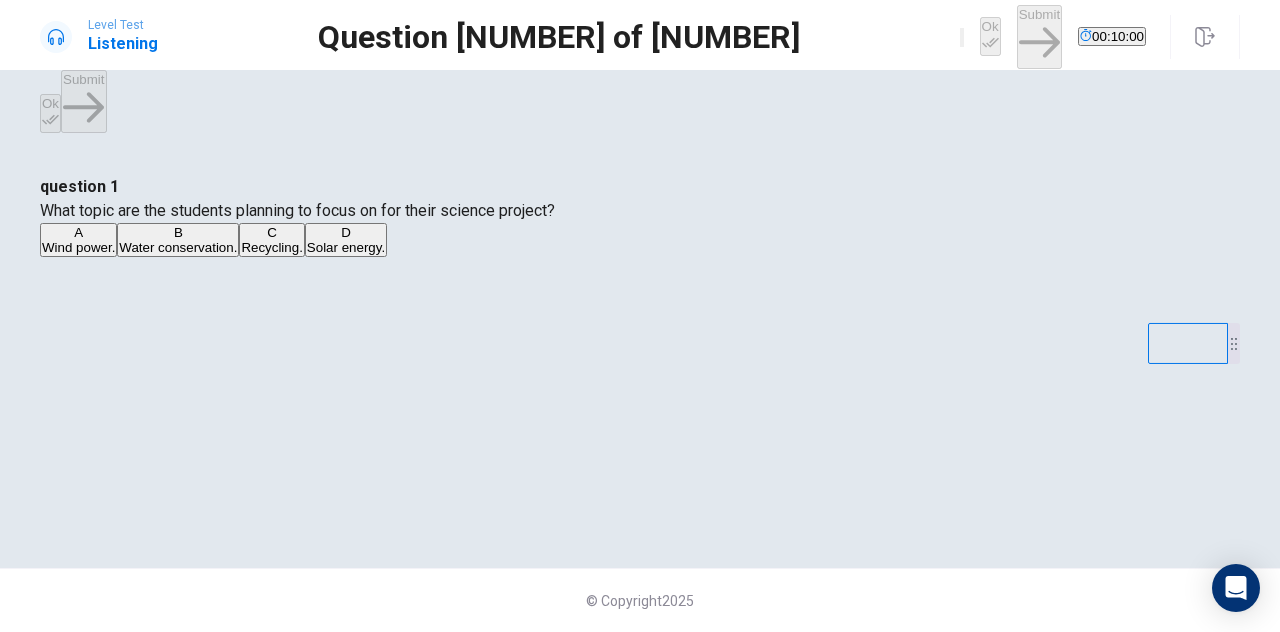 scroll, scrollTop: 0, scrollLeft: 0, axis: both 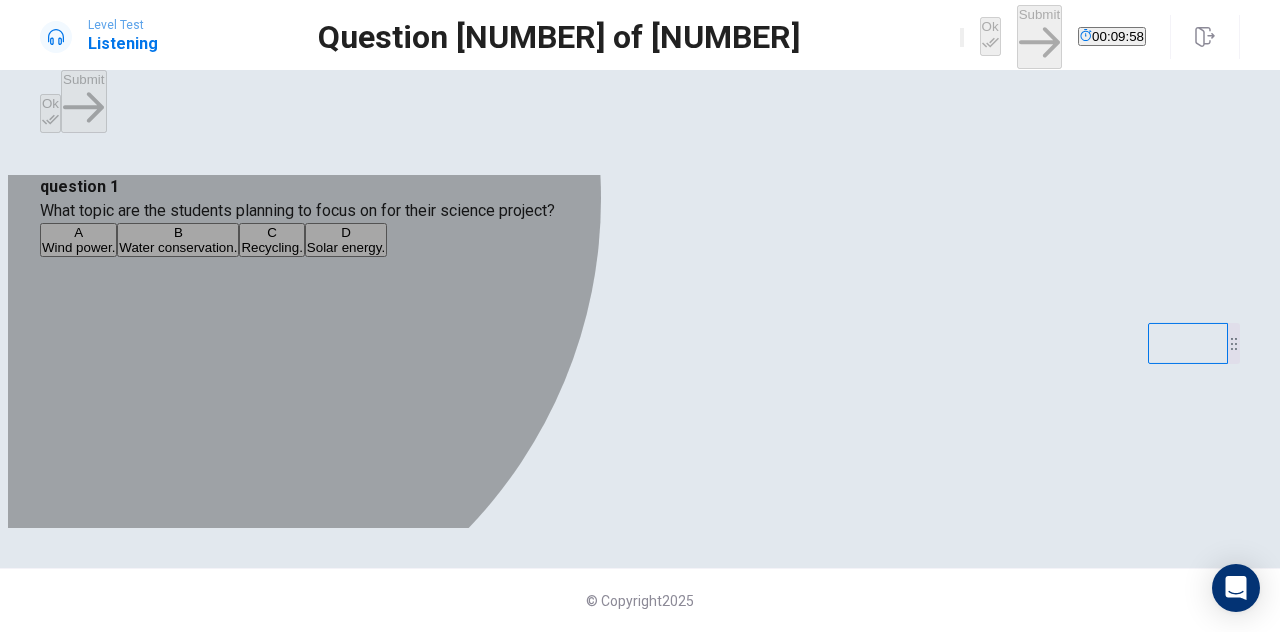 click on "Wind power." at bounding box center [78, 247] 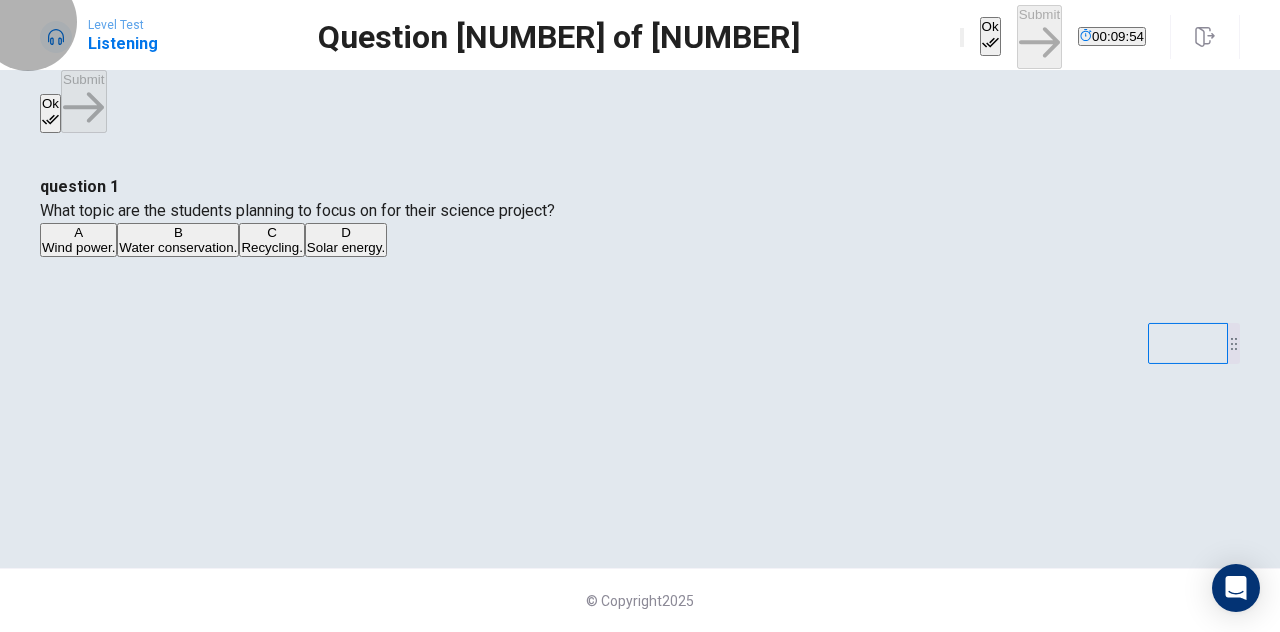 click on "Ok" at bounding box center [990, 36] 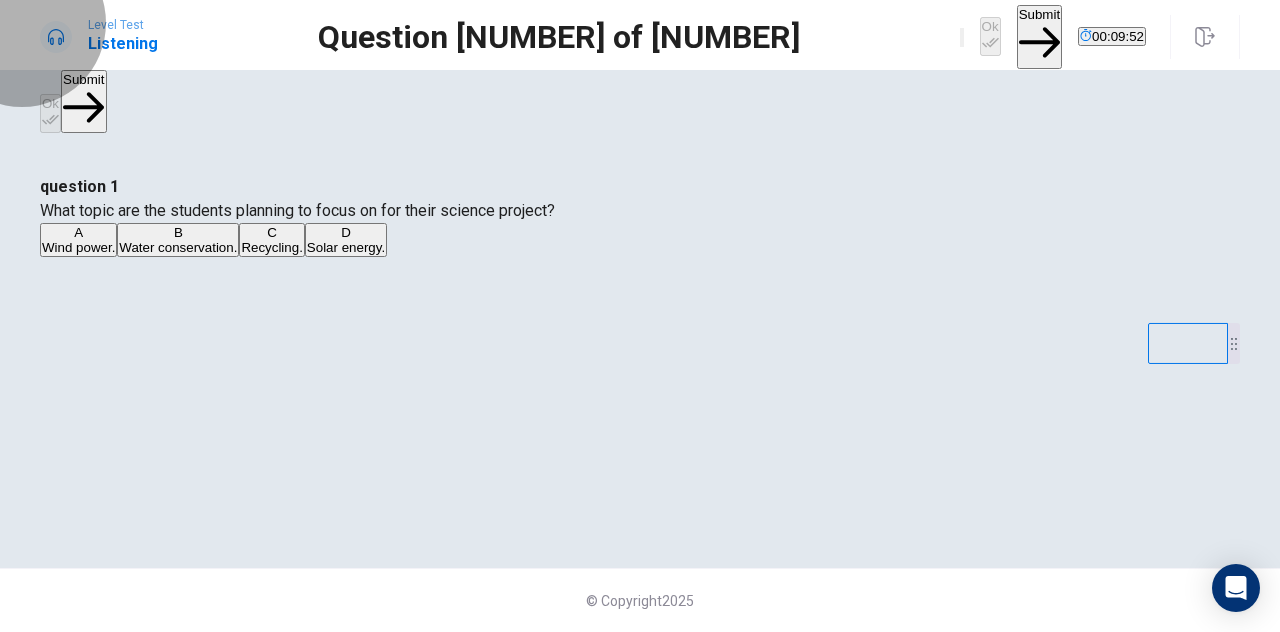 click on "Submit" at bounding box center (1039, 36) 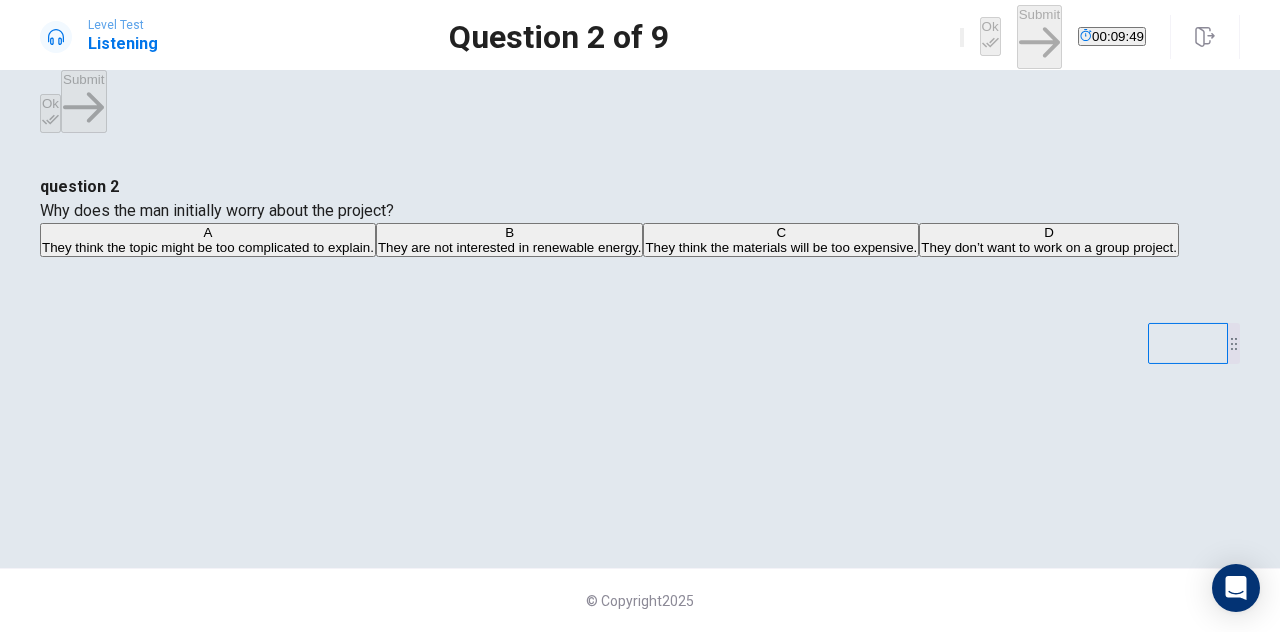 scroll, scrollTop: 25, scrollLeft: 0, axis: vertical 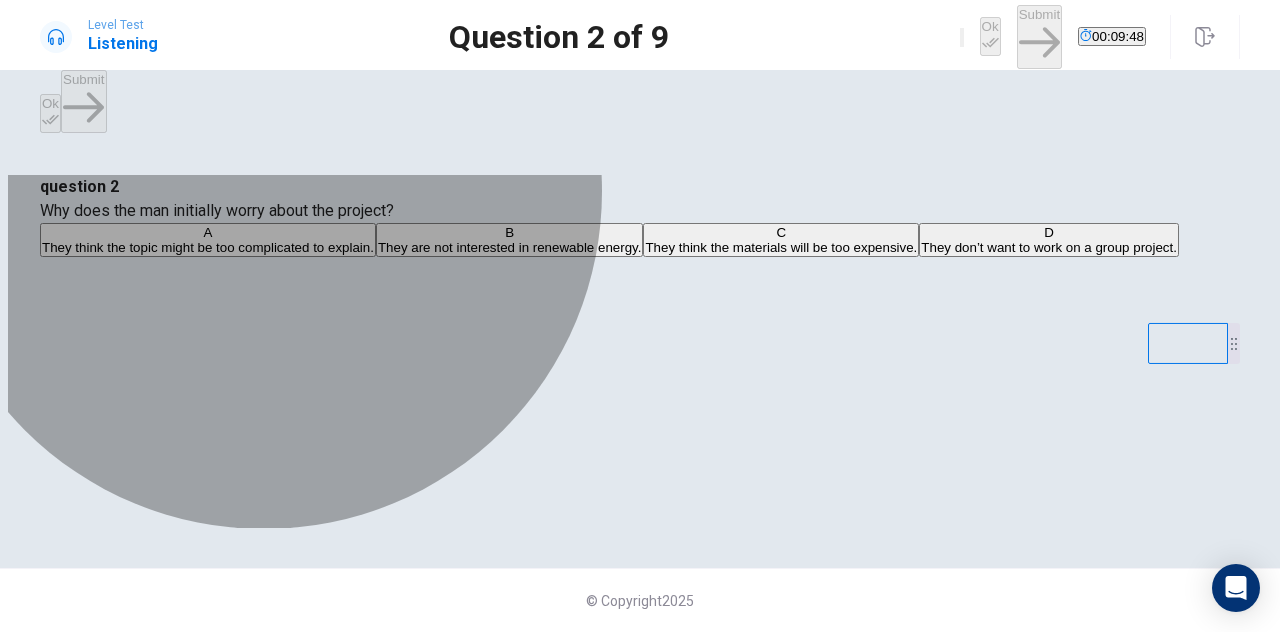 click on "They think the topic might be too complicated to explain." at bounding box center [208, 247] 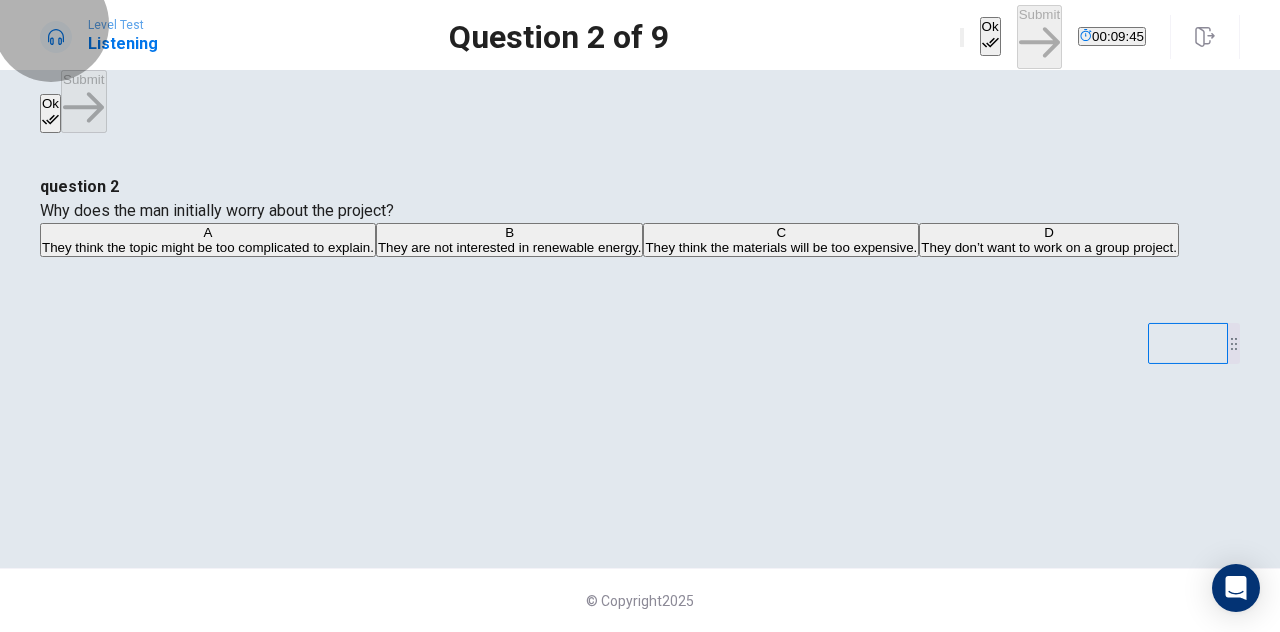click at bounding box center [990, 42] 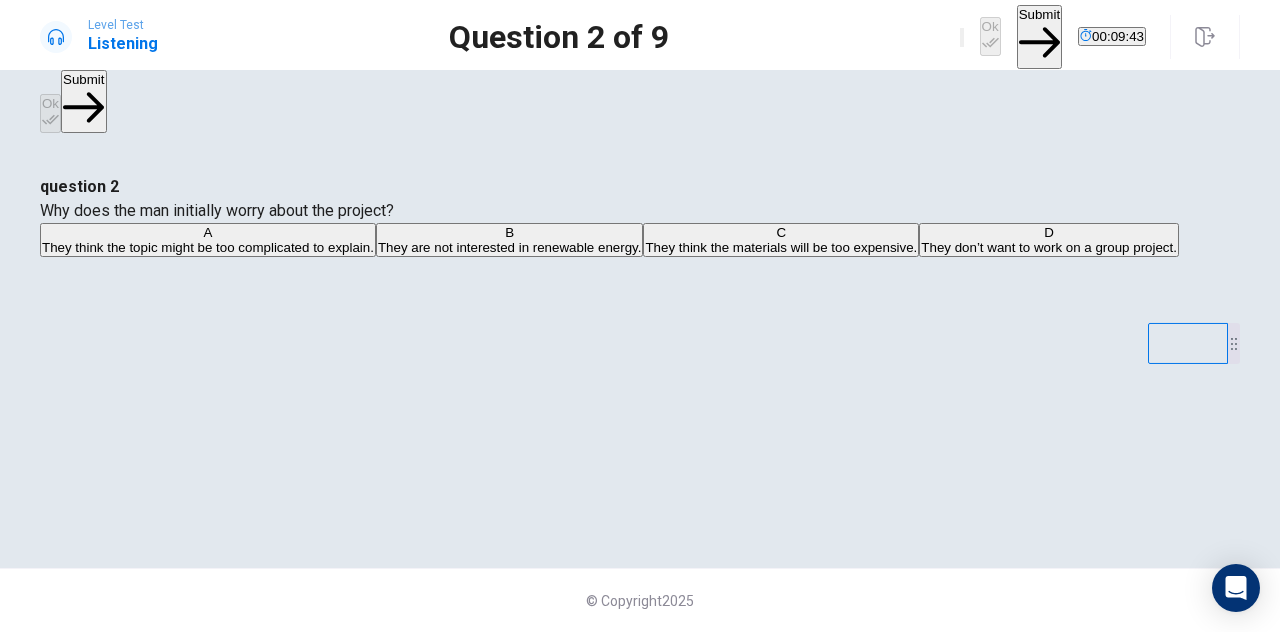 click on "Submit" at bounding box center [1039, 36] 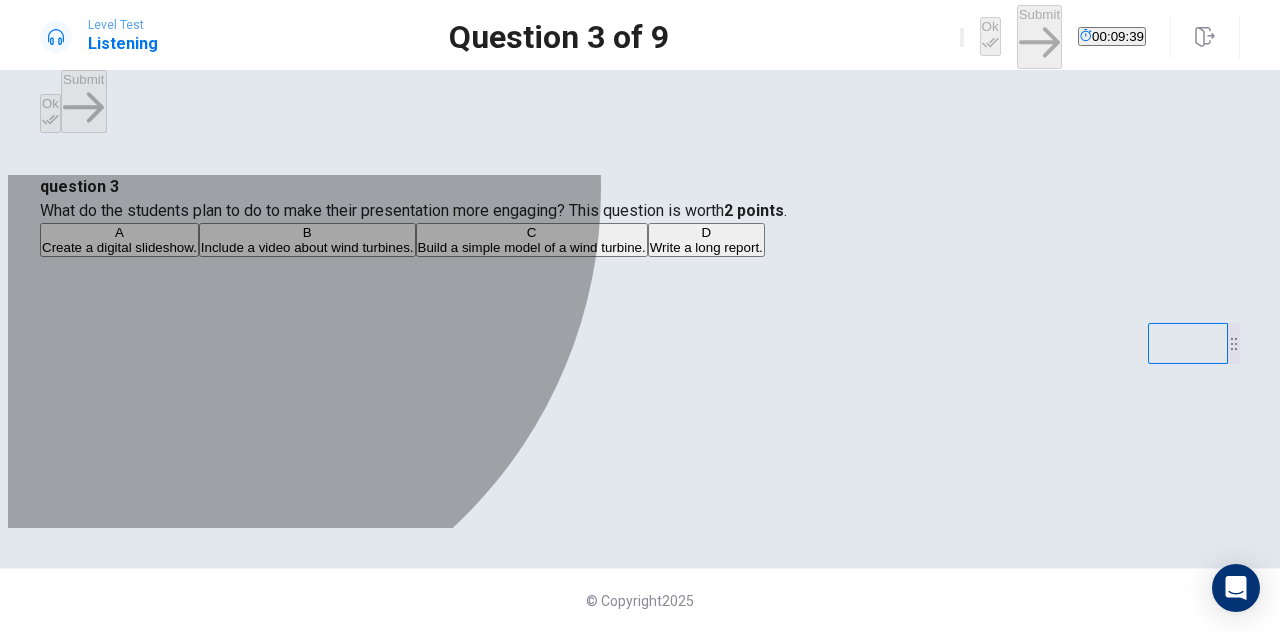 click on "Build a simple model of a wind turbine." at bounding box center (119, 247) 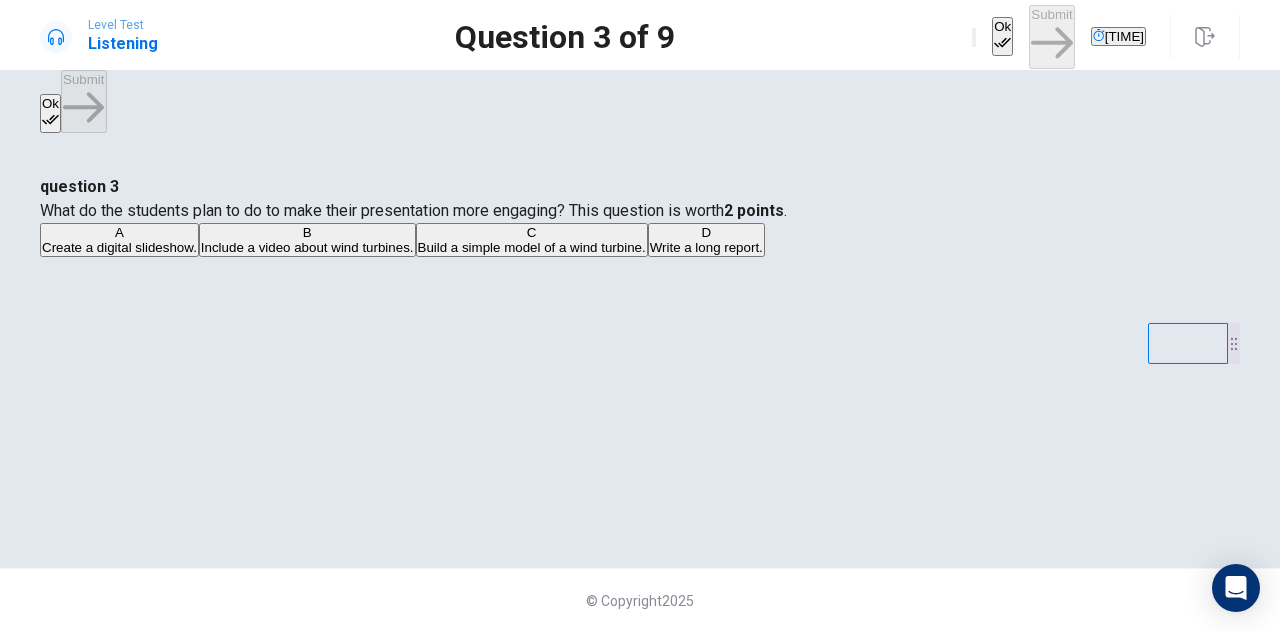 click on "Ok" at bounding box center (1002, 36) 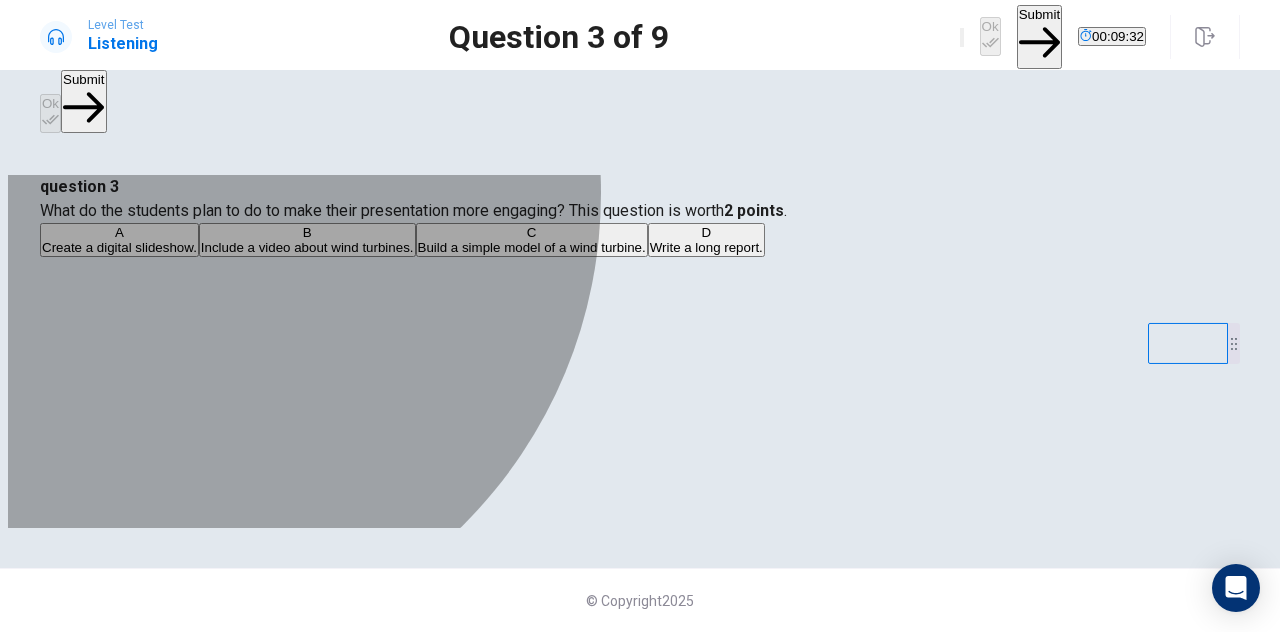 click on "Include a video about wind turbines." at bounding box center (119, 247) 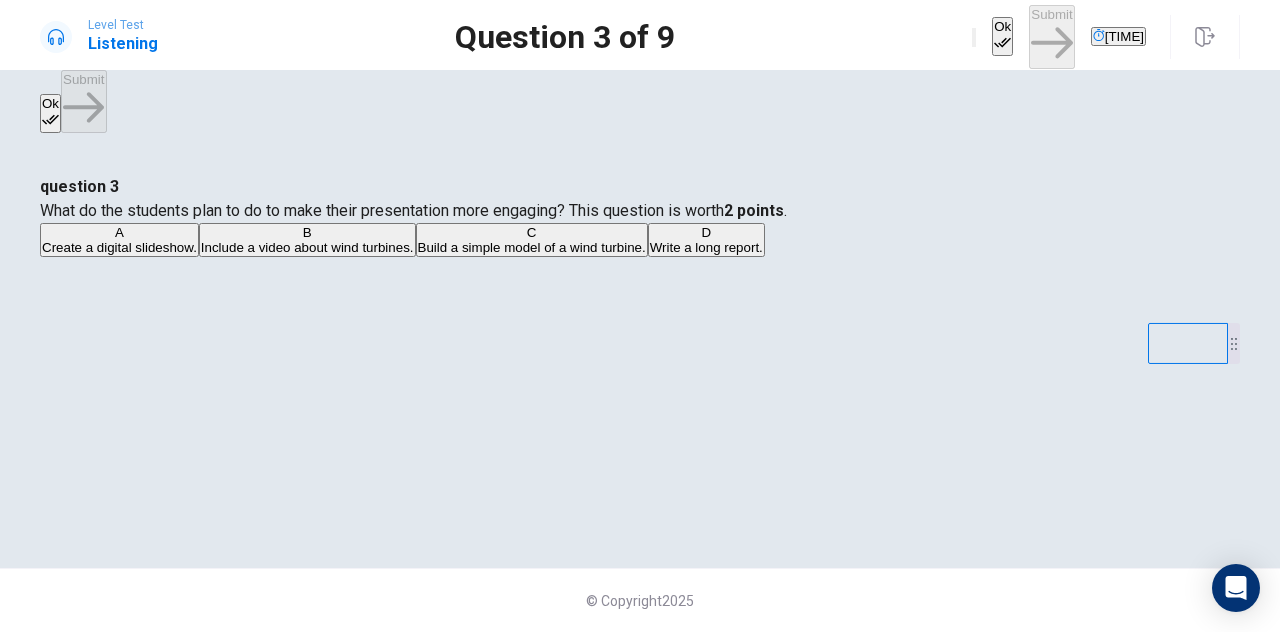 click on "Build a simple model of a wind turbine." at bounding box center [119, 247] 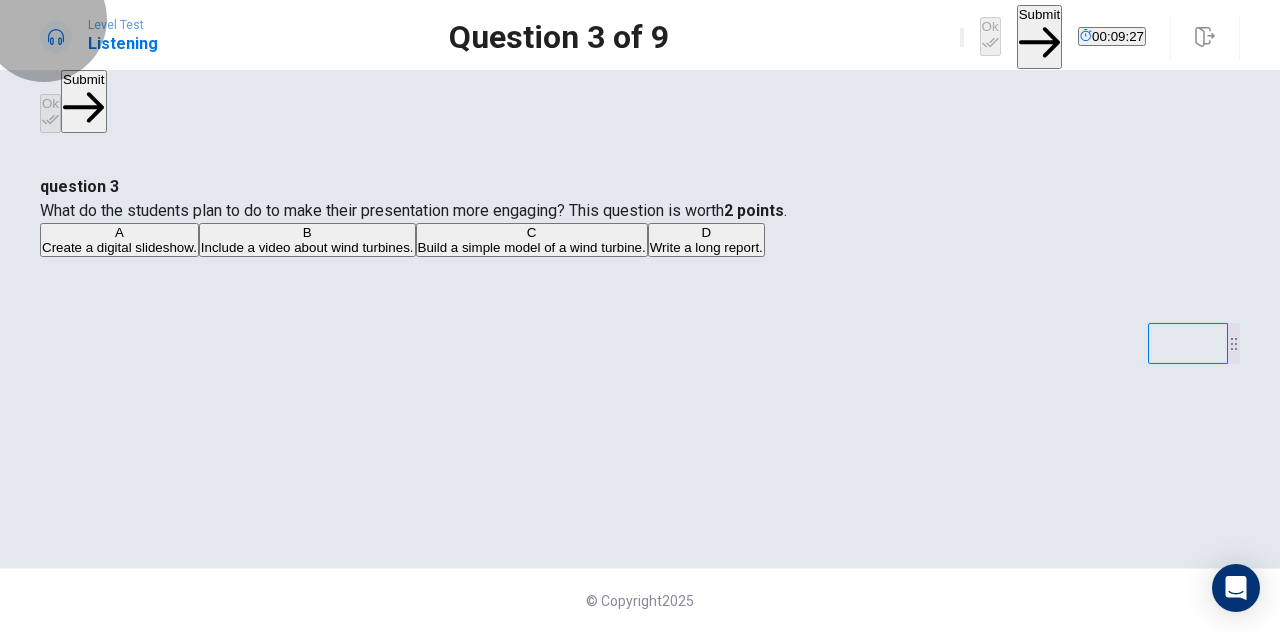 click on "Submit" at bounding box center [1039, 36] 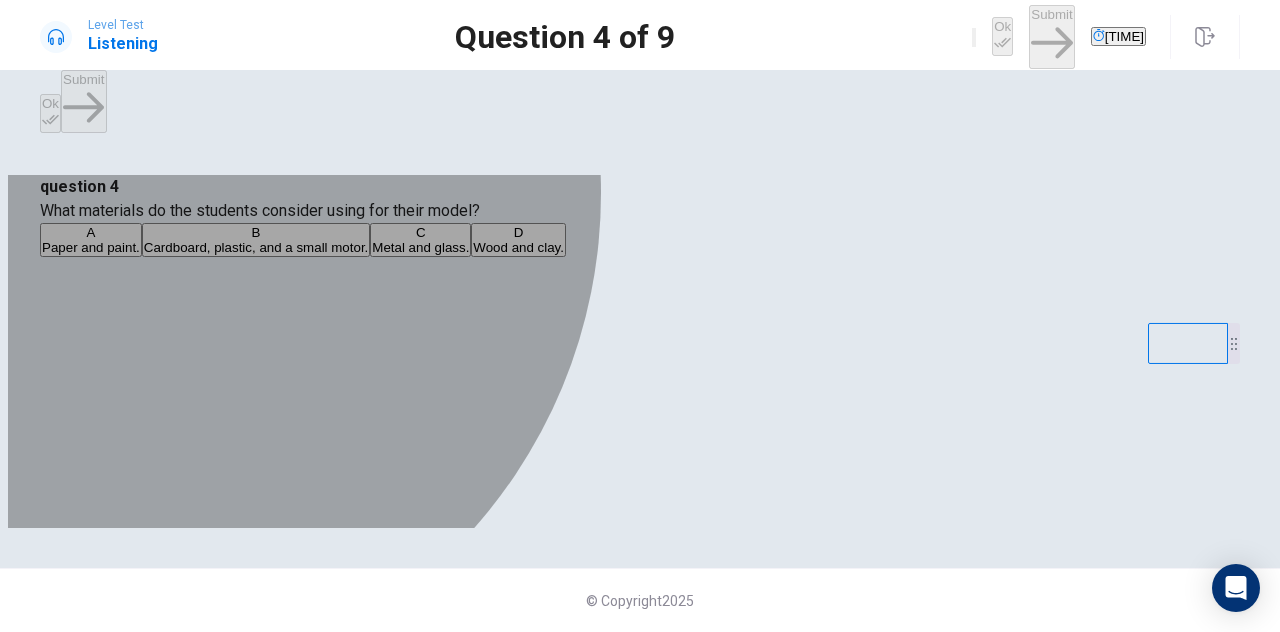 click on "Cardboard, plastic, and a small motor." at bounding box center [91, 247] 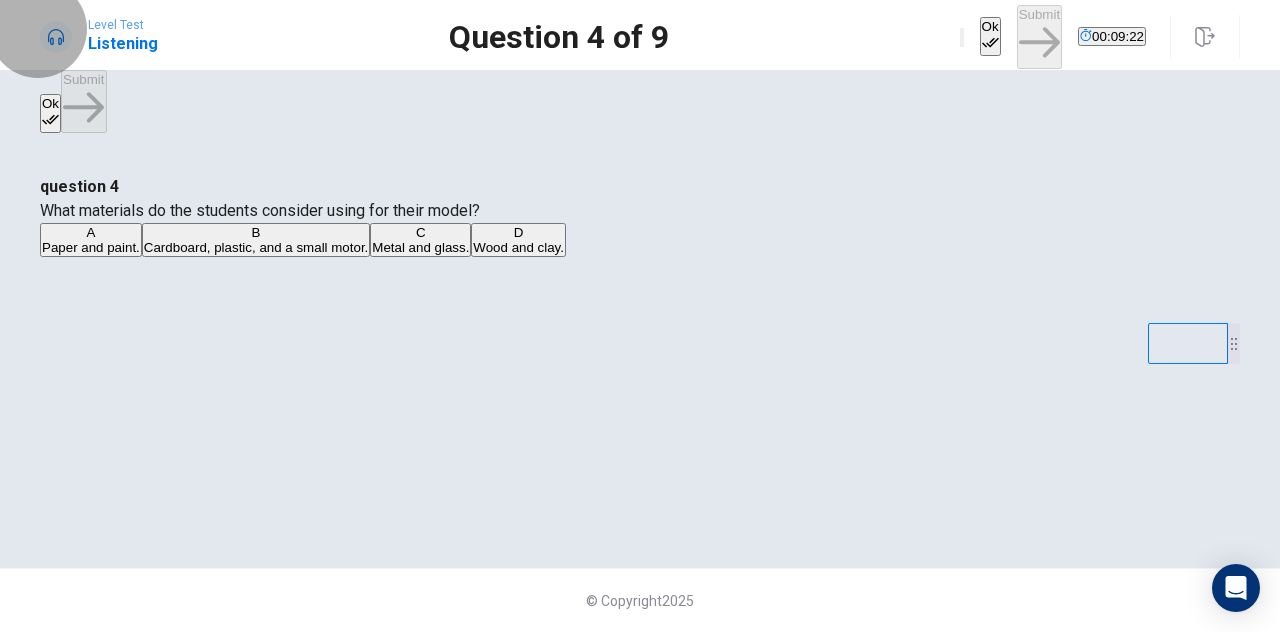 click on "Ok" at bounding box center (990, 36) 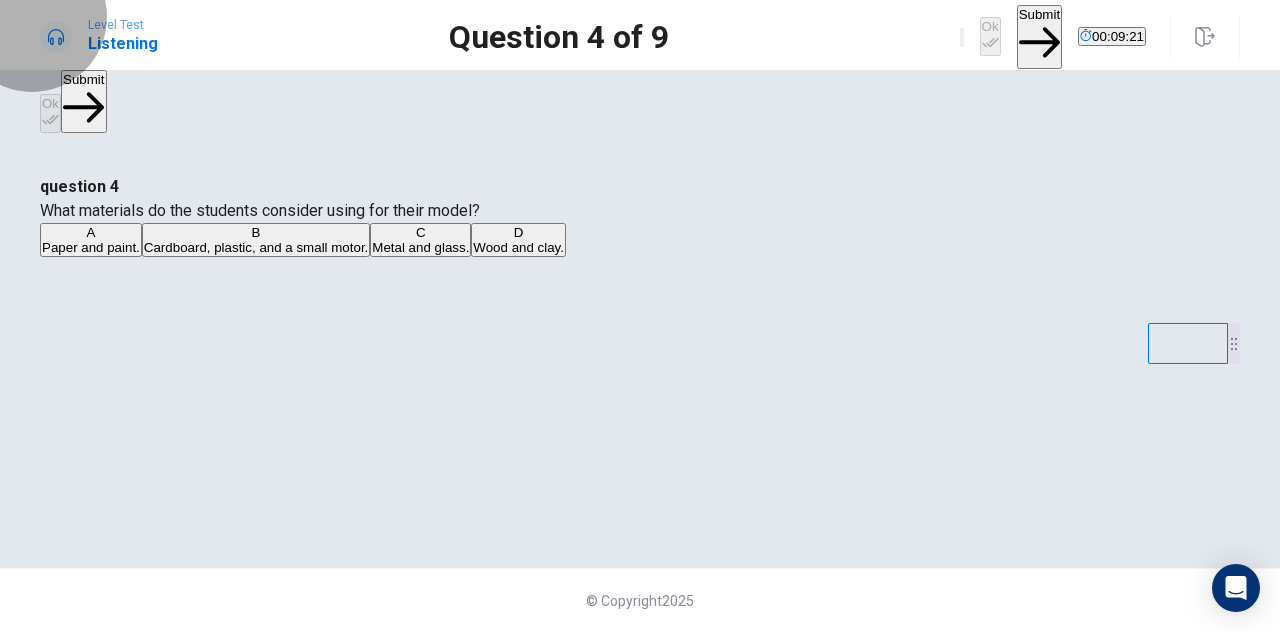 click on "Submit" at bounding box center (1039, 36) 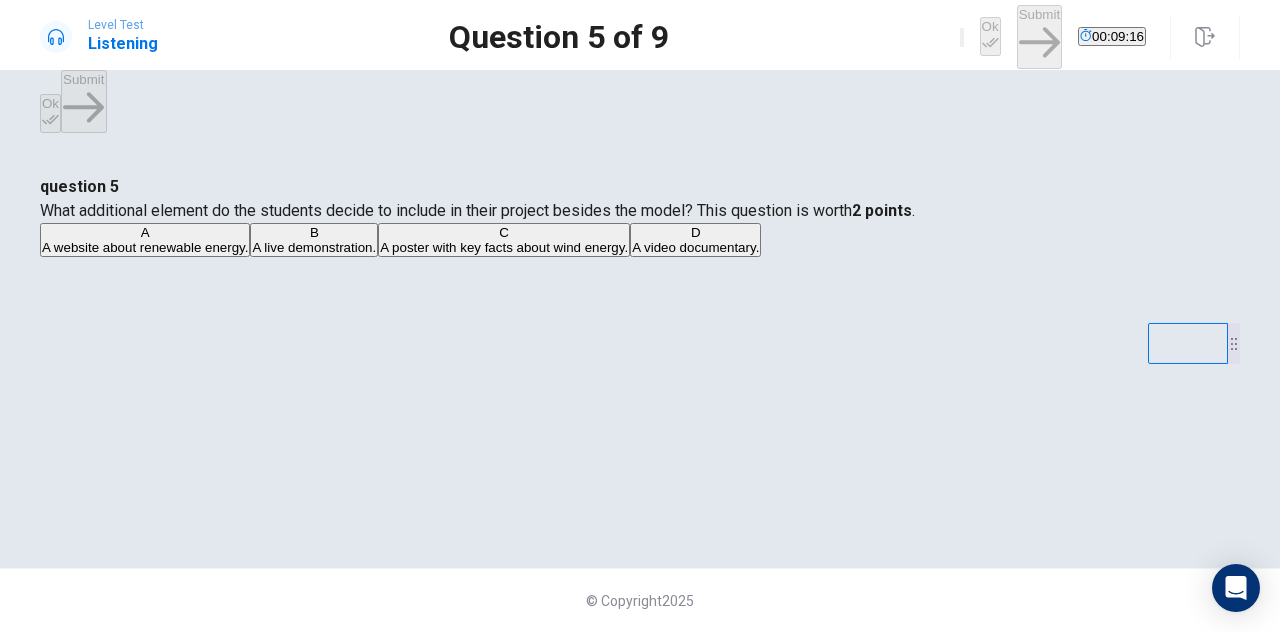 scroll, scrollTop: 60, scrollLeft: 0, axis: vertical 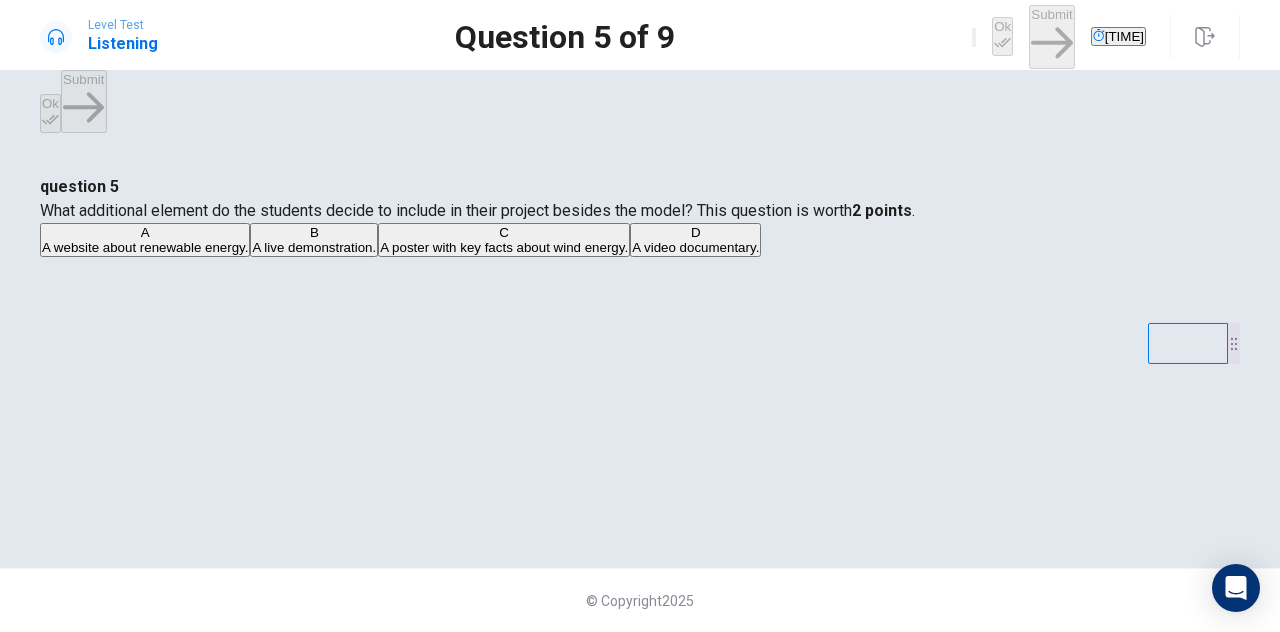 click on "A poster with key facts about wind energy." at bounding box center [145, 247] 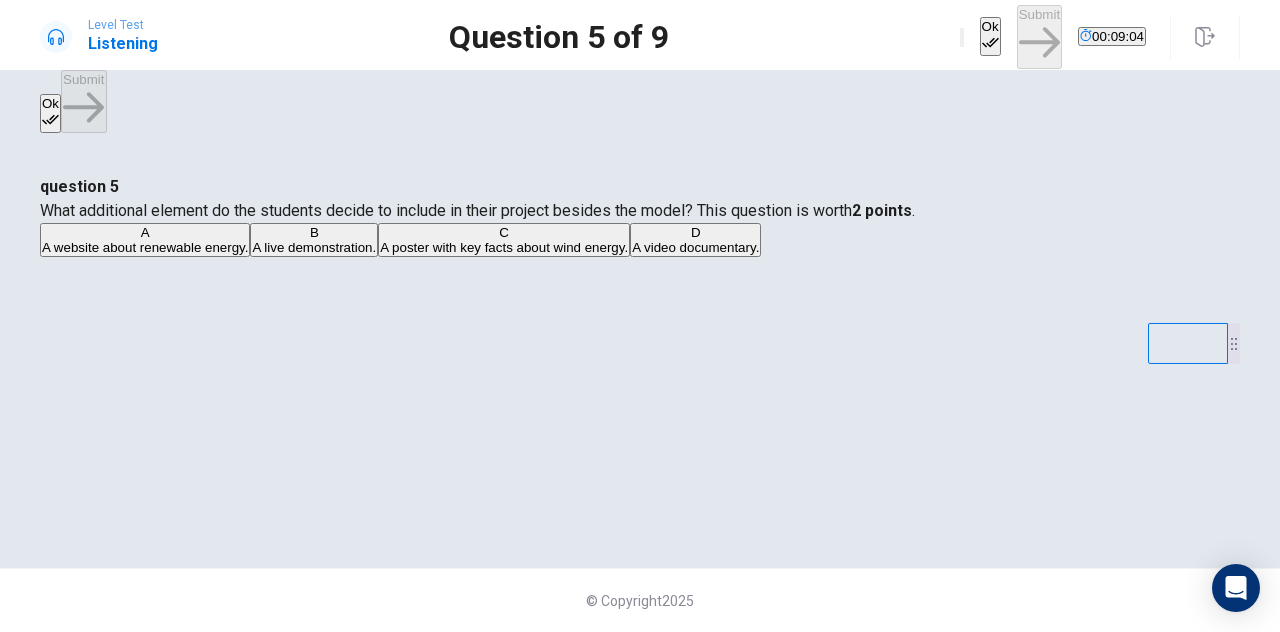 click on "Ok" at bounding box center [990, 36] 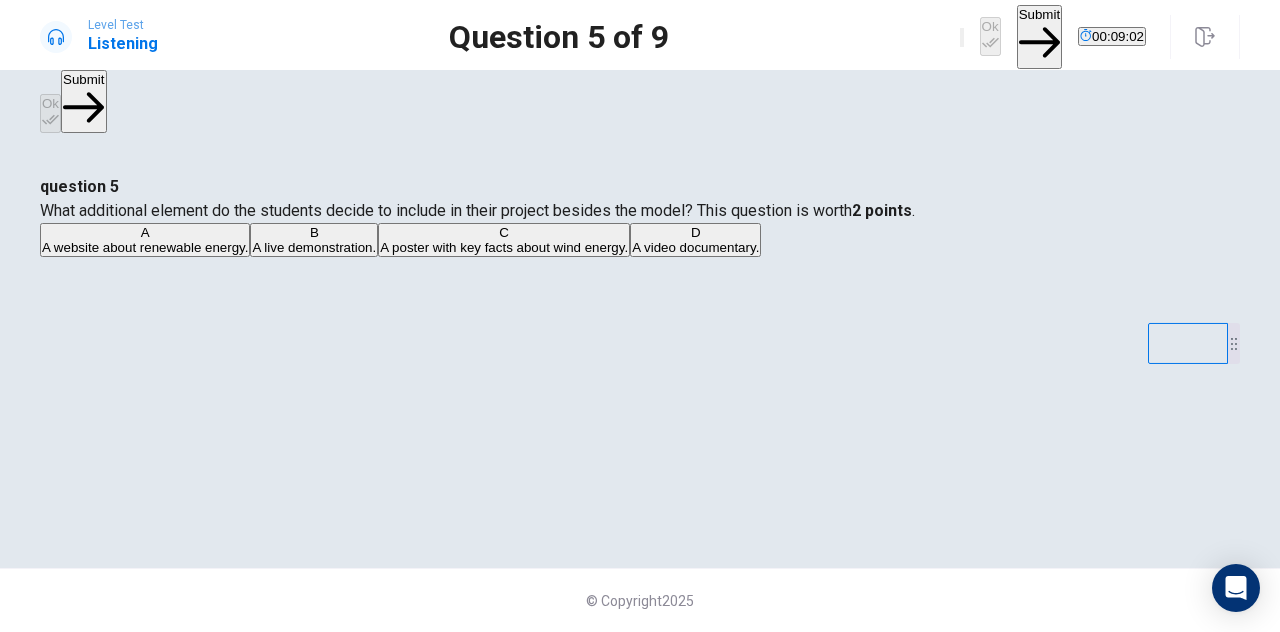 click on "Submit" at bounding box center (1039, 36) 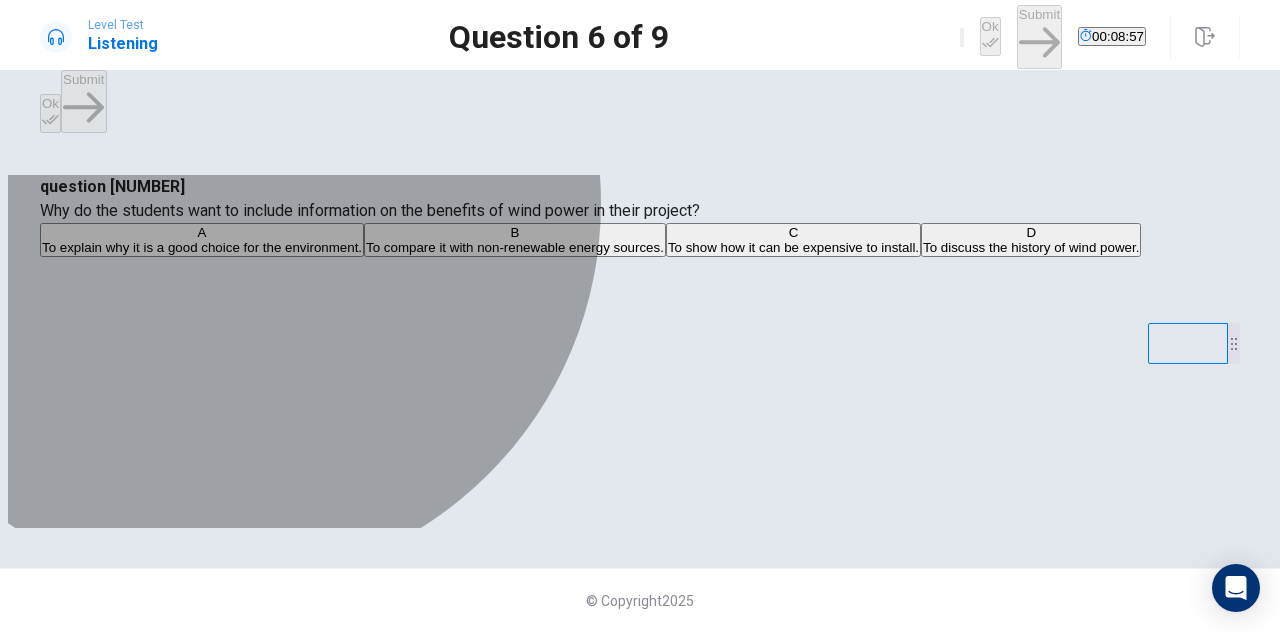click on "To explain why it is a good choice for the environment." at bounding box center [202, 247] 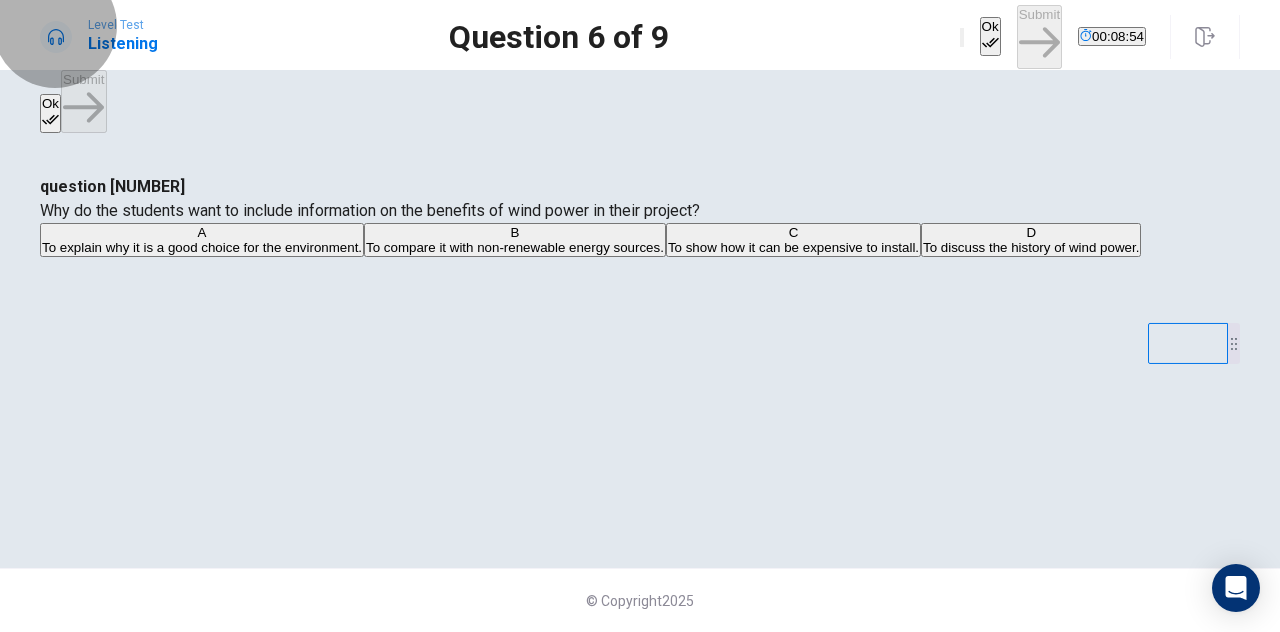 click on "Ok" at bounding box center [990, 36] 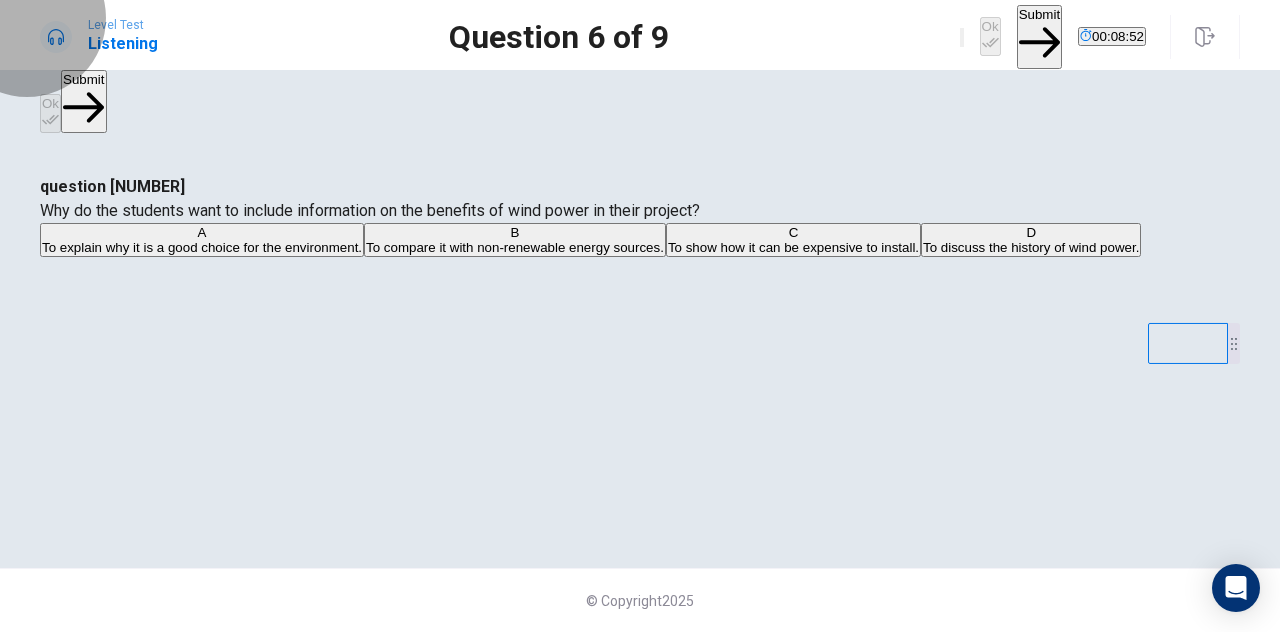 click on "Submit" at bounding box center (1039, 36) 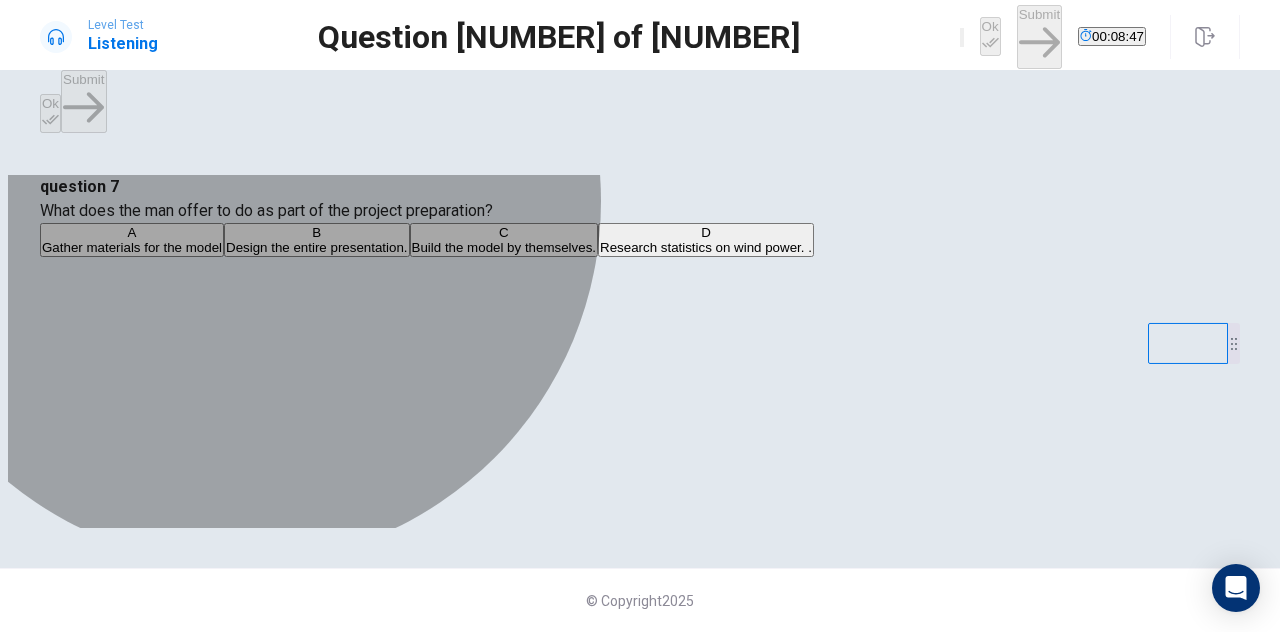 click on "Research statistics on wind power.
." at bounding box center (132, 247) 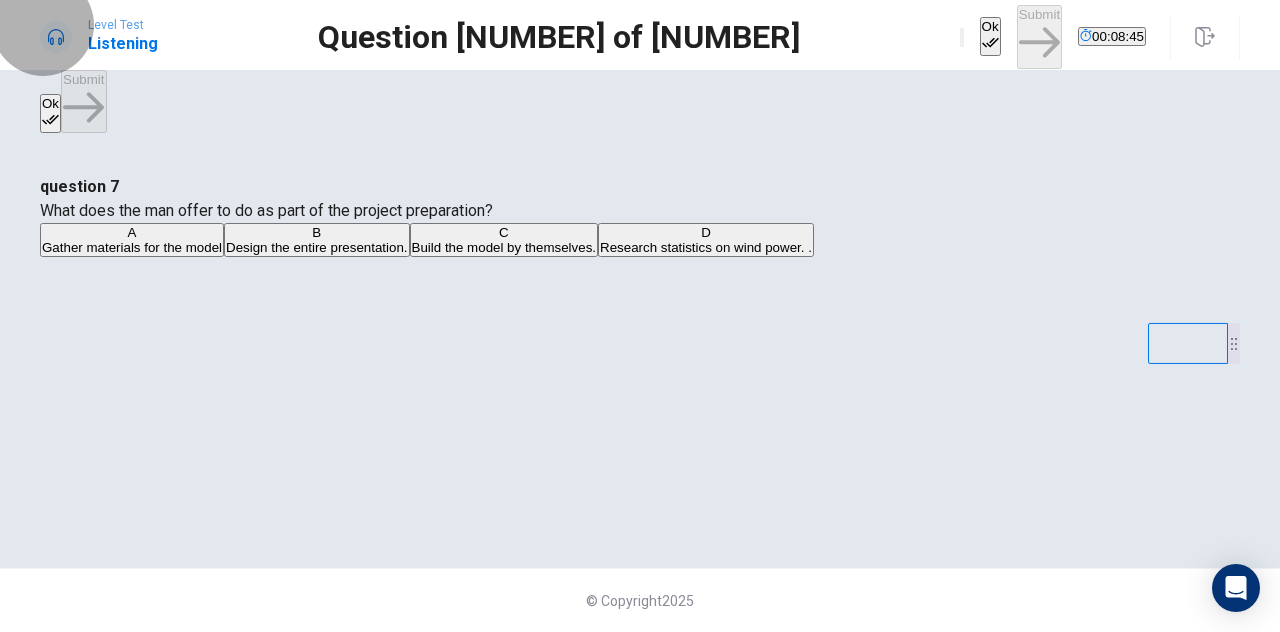 click at bounding box center (990, 42) 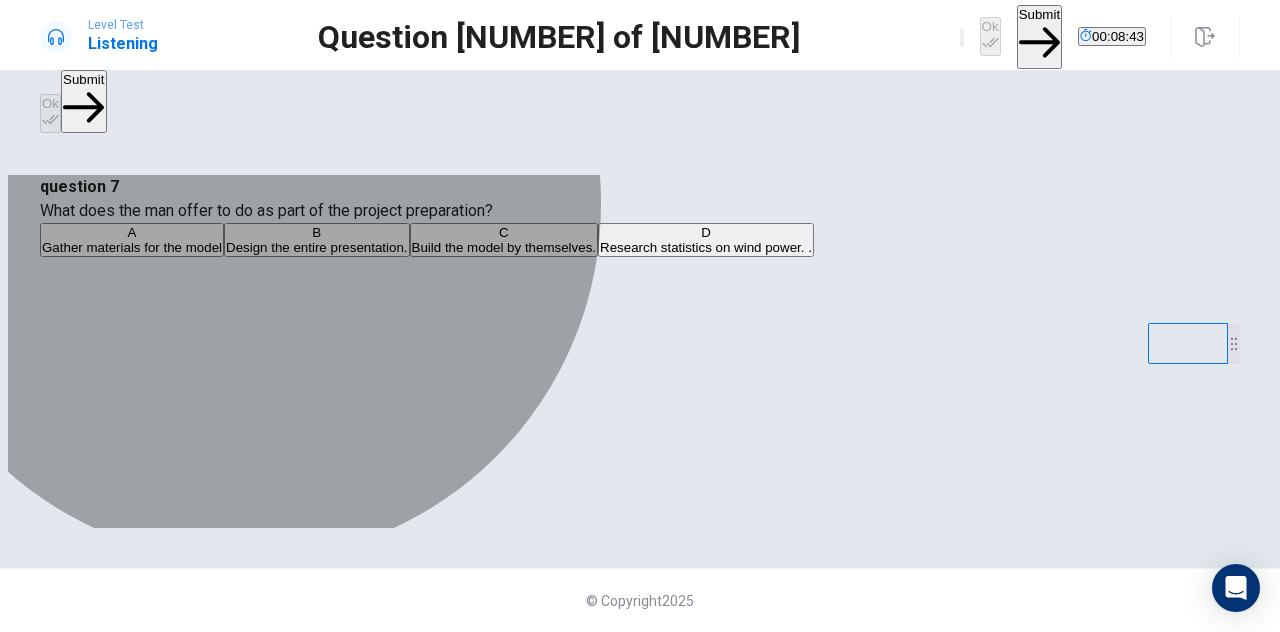 click on "Gather materials for the model" at bounding box center (132, 247) 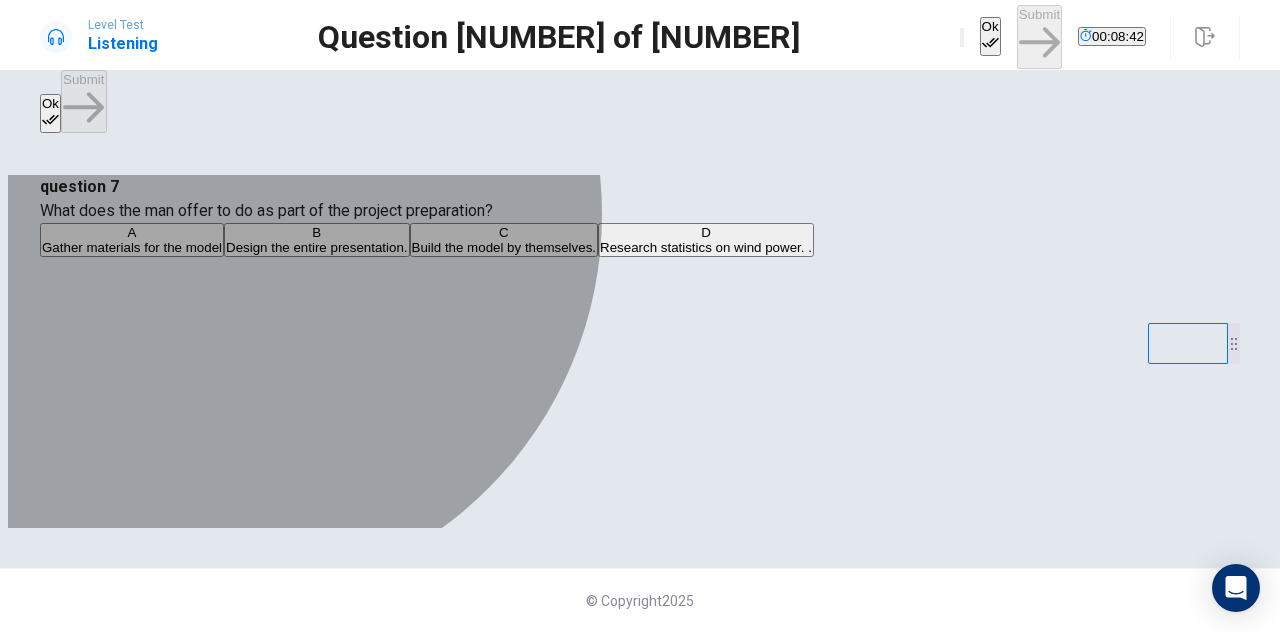 click on "D Research statistics on wind power.
." at bounding box center [706, 240] 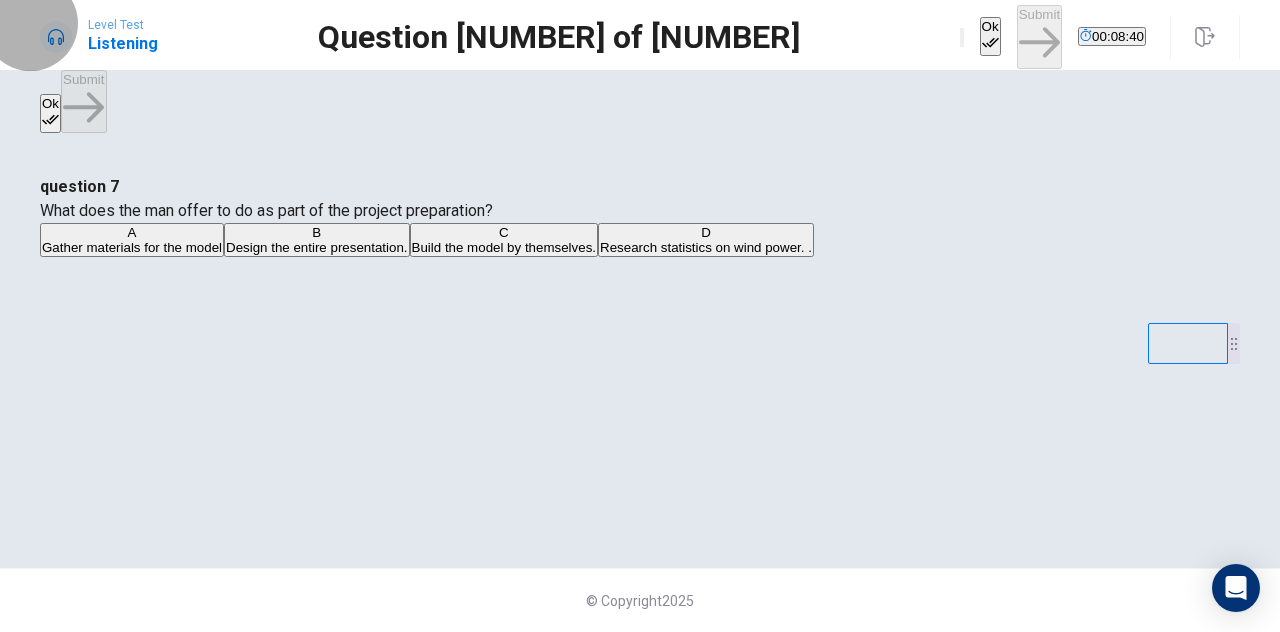 click on "Ok" at bounding box center (990, 36) 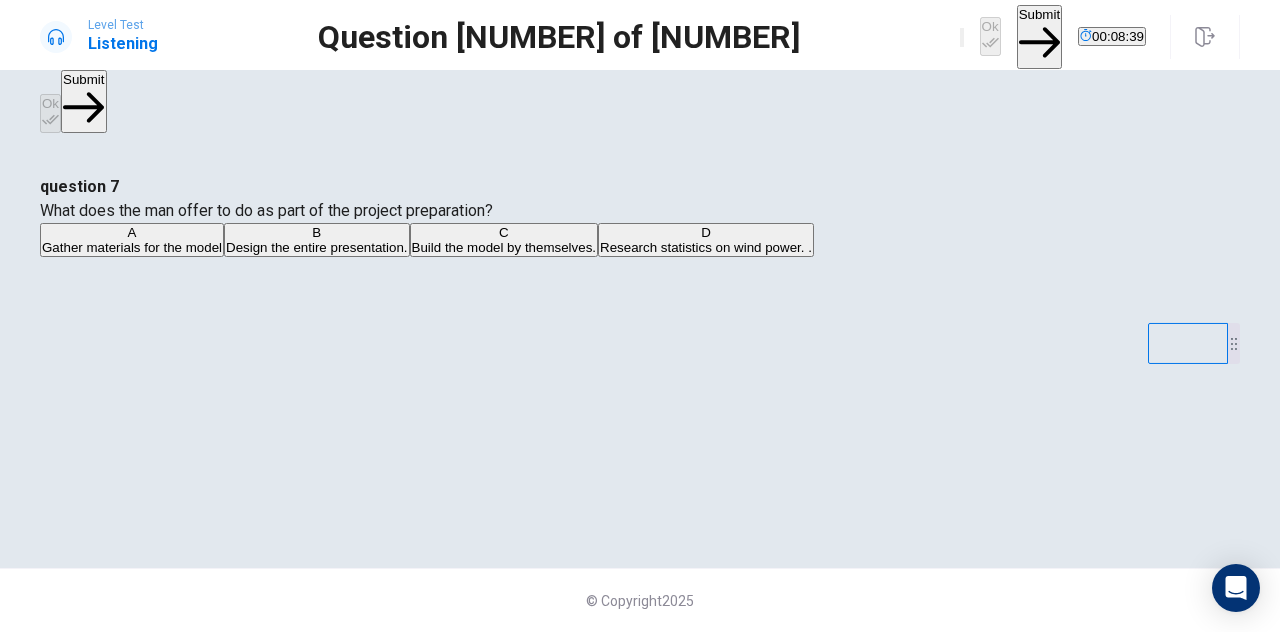 click on "Submit" at bounding box center [1039, 36] 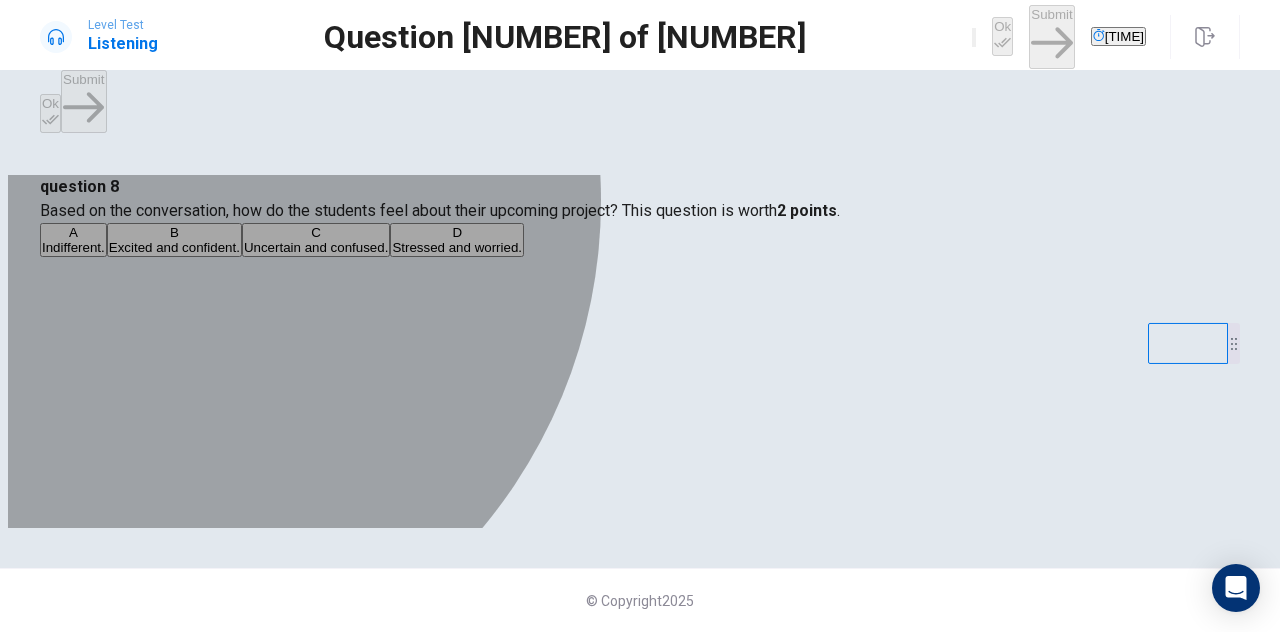 click on "Excited and confident." at bounding box center [73, 247] 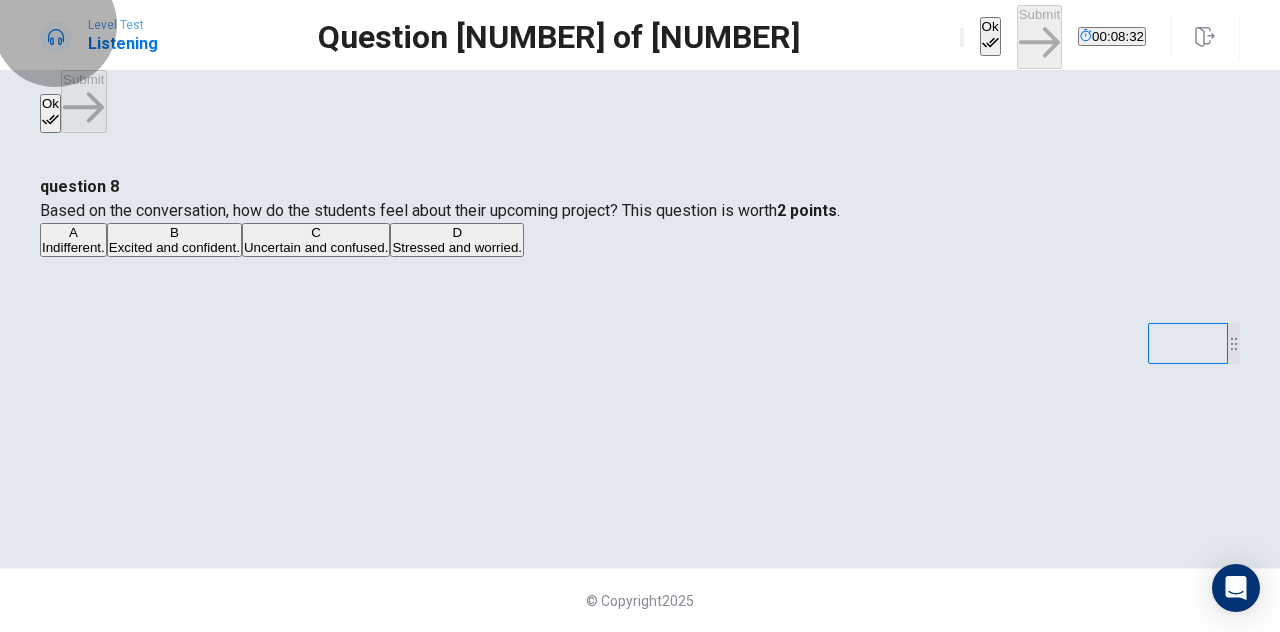 click on "Ok" at bounding box center (990, 36) 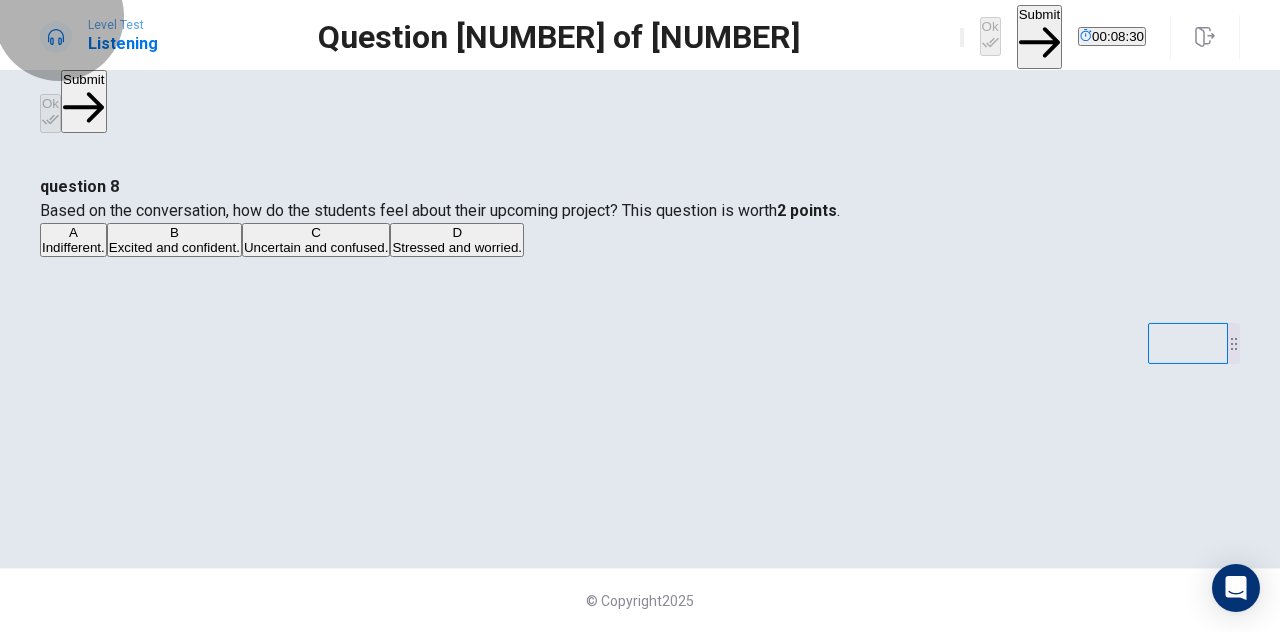 click on "Submit" at bounding box center [1039, 36] 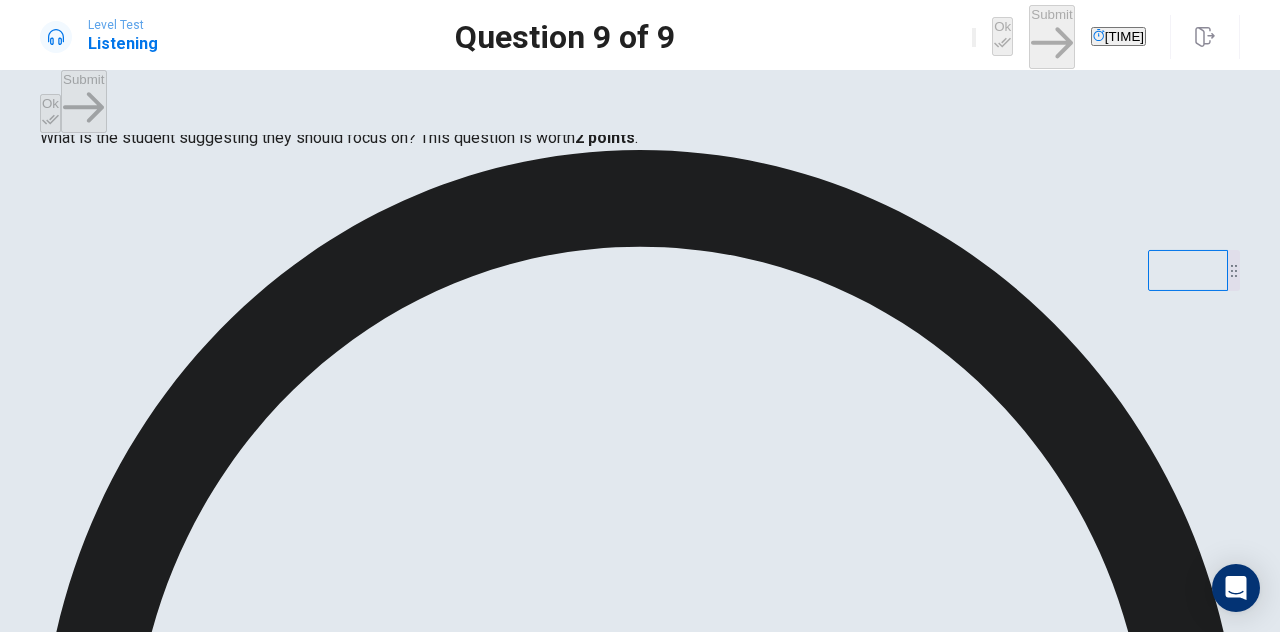 scroll, scrollTop: 74, scrollLeft: 0, axis: vertical 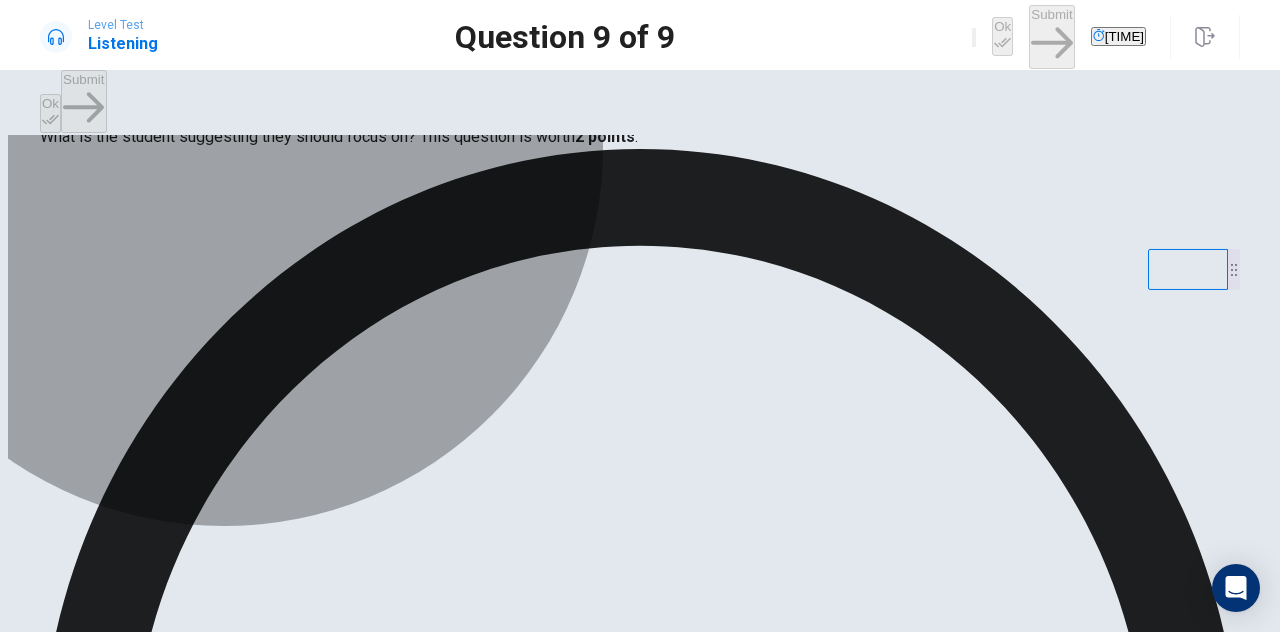 click on "B A detailed explanation of how wind turbines function." at bounding box center [493, 1373] 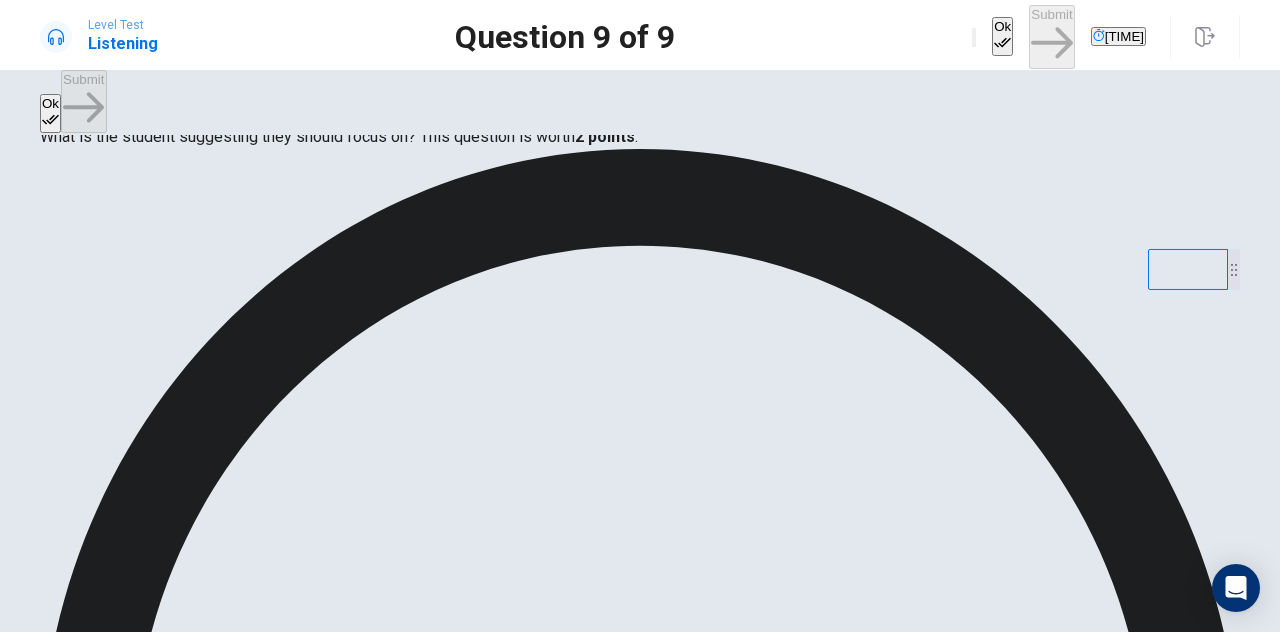 click on "B A detailed explanation of how wind turbines function." at bounding box center (493, 1373) 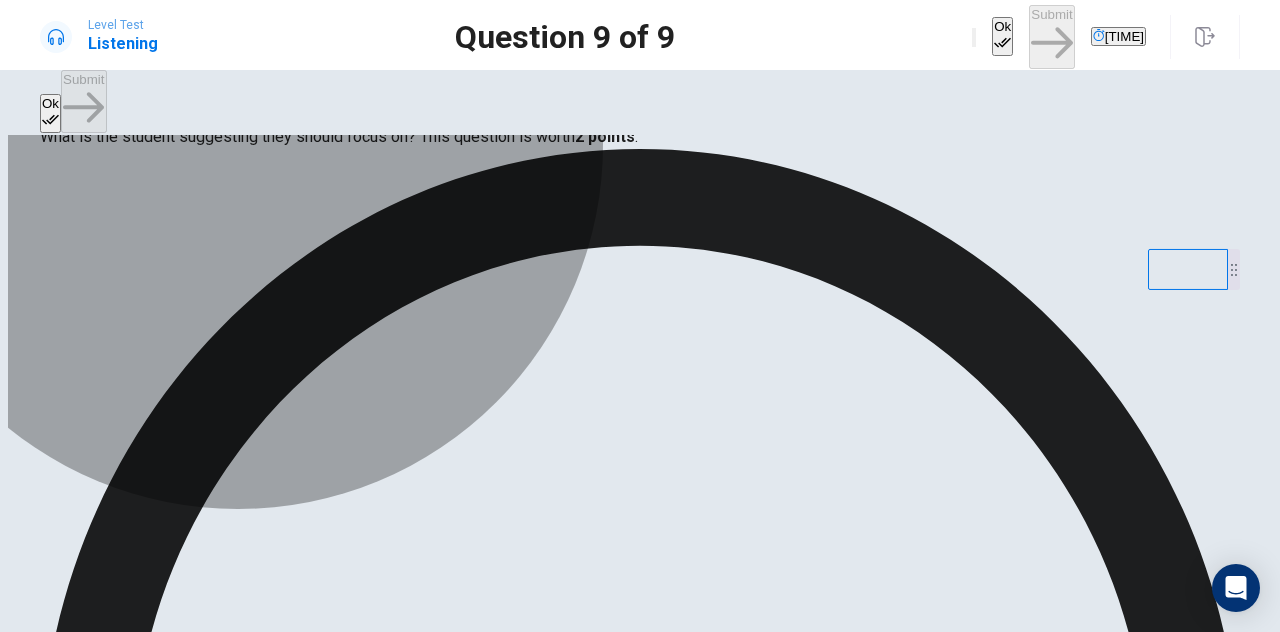 click on "A How to create a complex model of a wind turbine." at bounding box center [188, 1373] 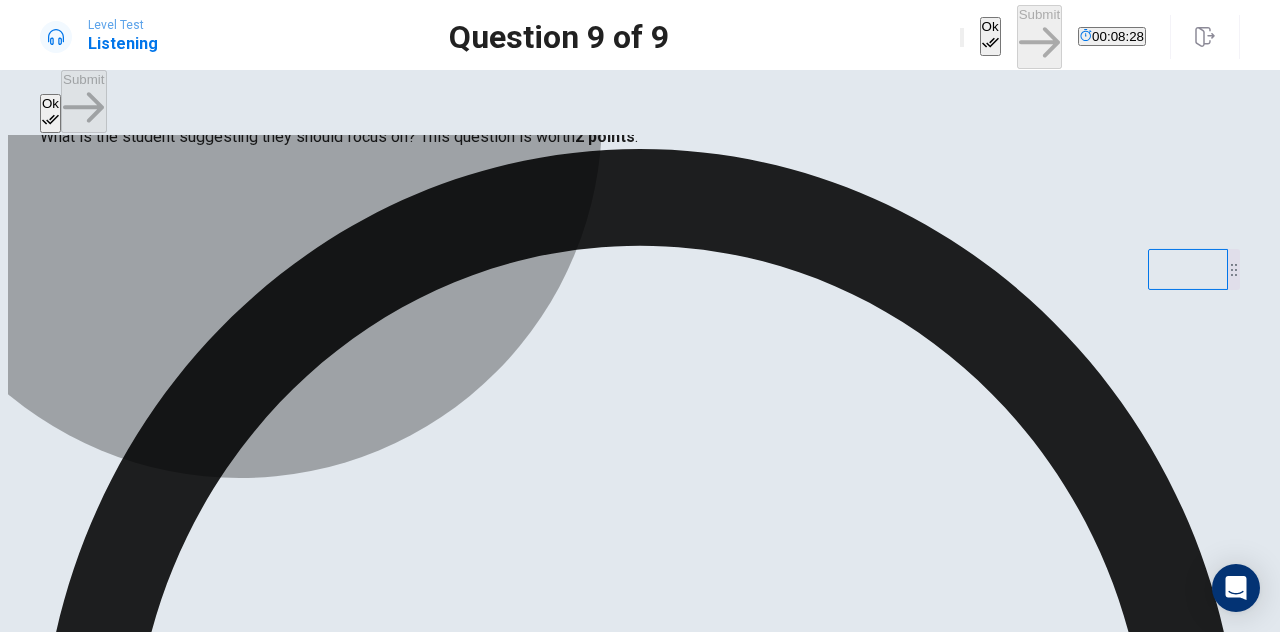 click on "A detailed explanation of how wind turbines function." at bounding box center [493, 1380] 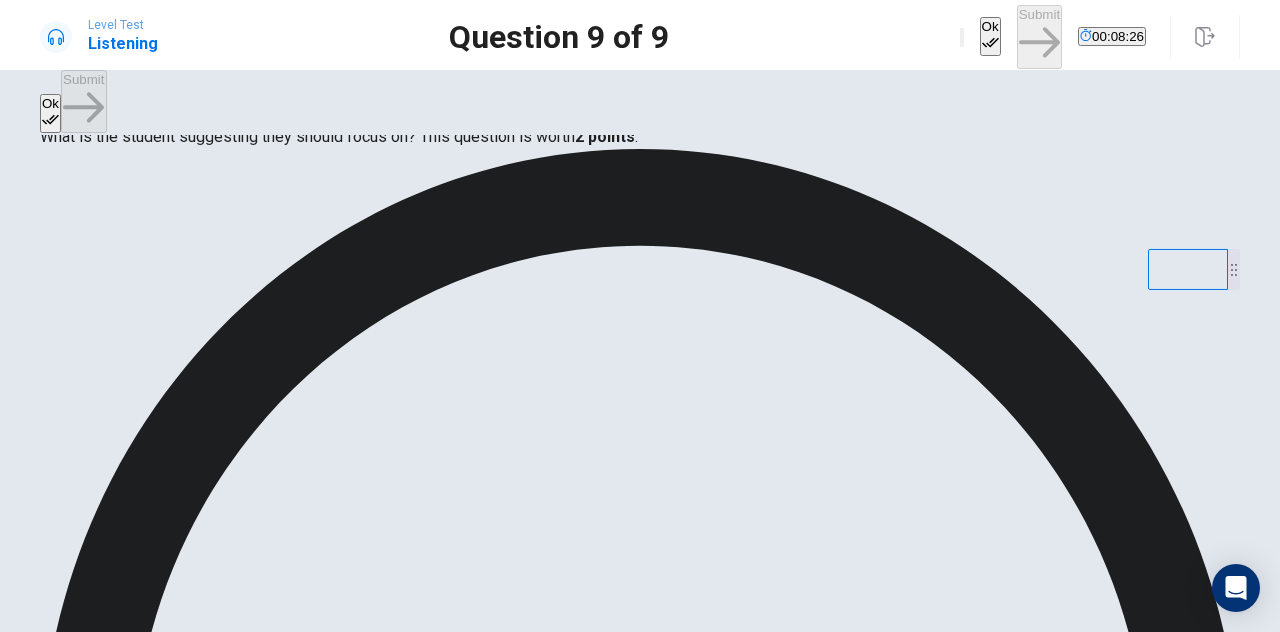 click on "The history of renewable energy." at bounding box center [188, 1380] 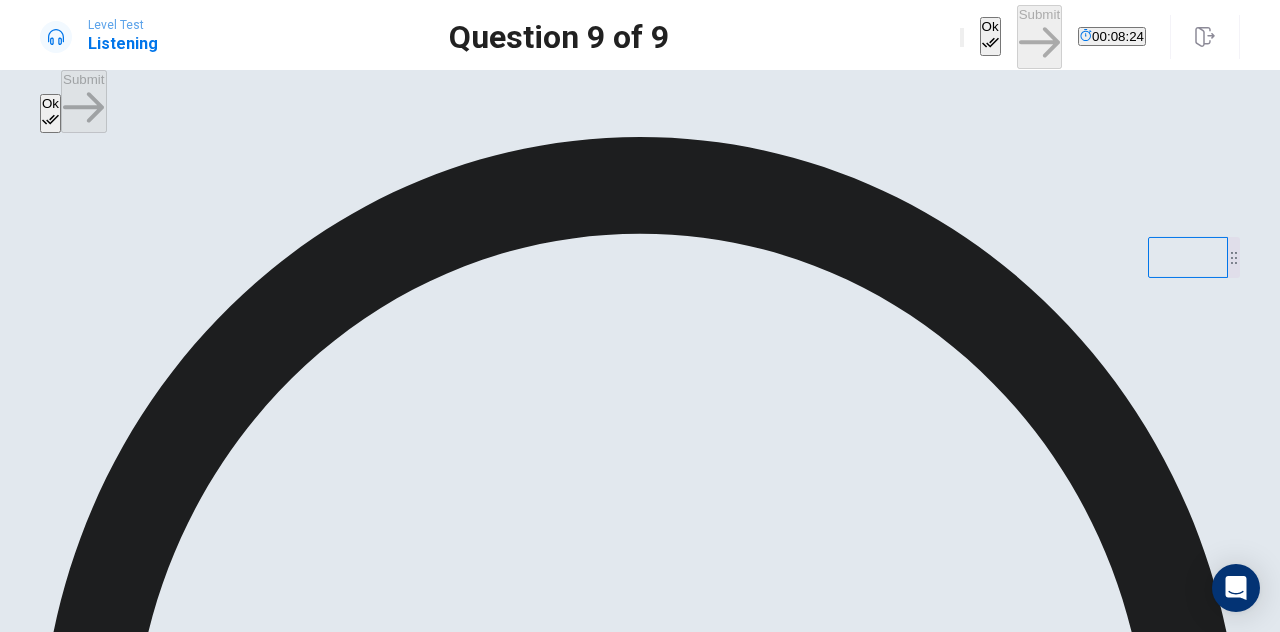 scroll, scrollTop: 87, scrollLeft: 0, axis: vertical 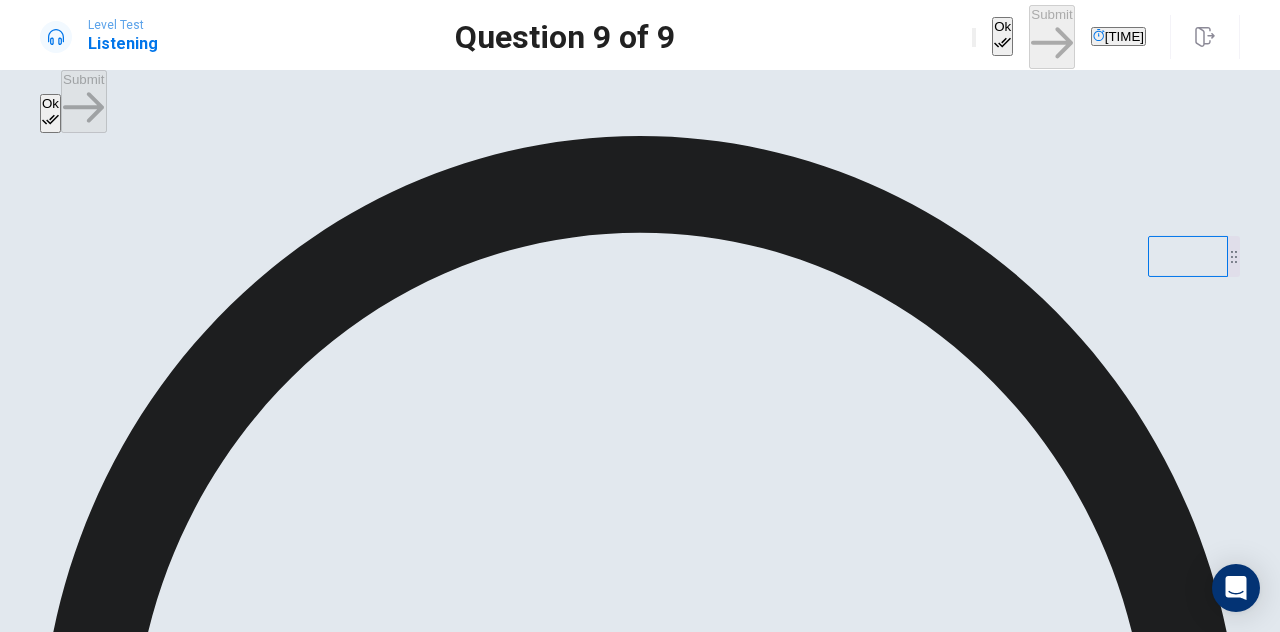 click on "Comparing different types of renewable energy." at bounding box center (188, 1367) 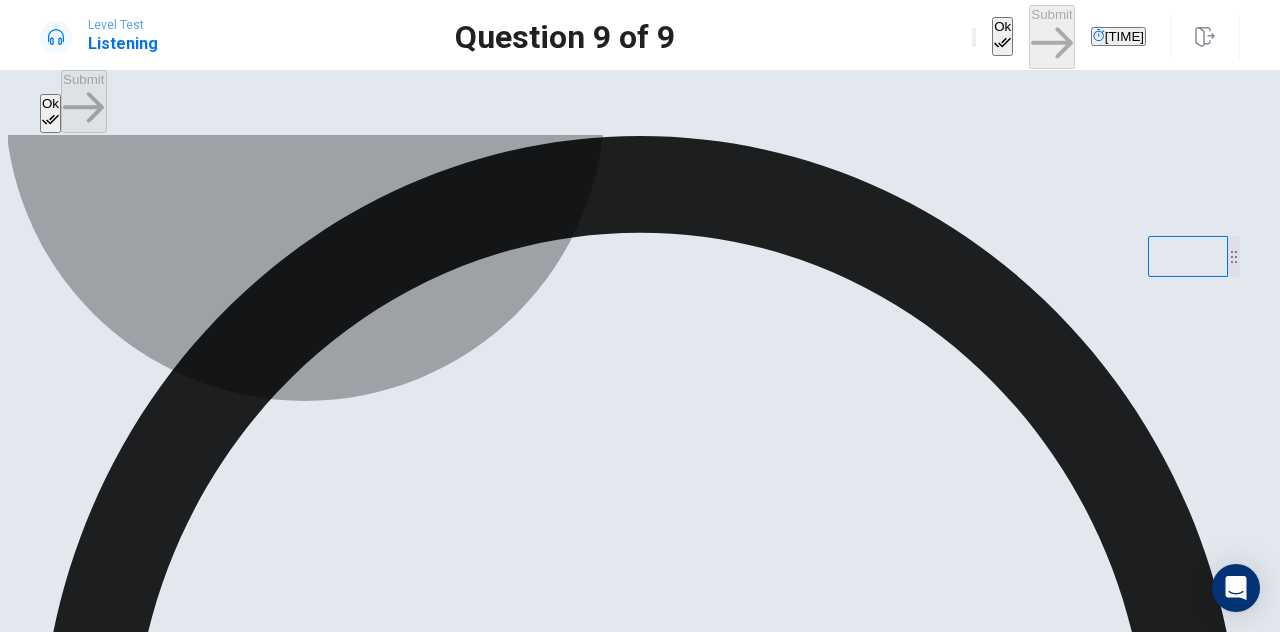 click on "A detailed explanation of how wind turbines function." at bounding box center [188, 1367] 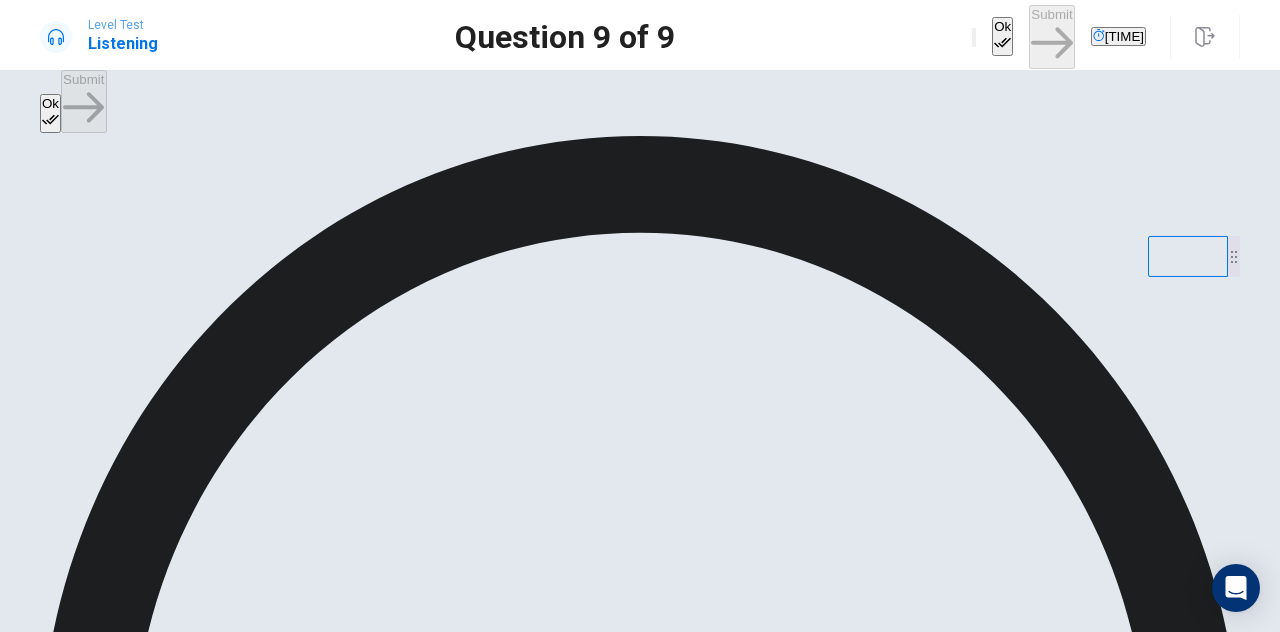 click on "Ok" at bounding box center [1002, 36] 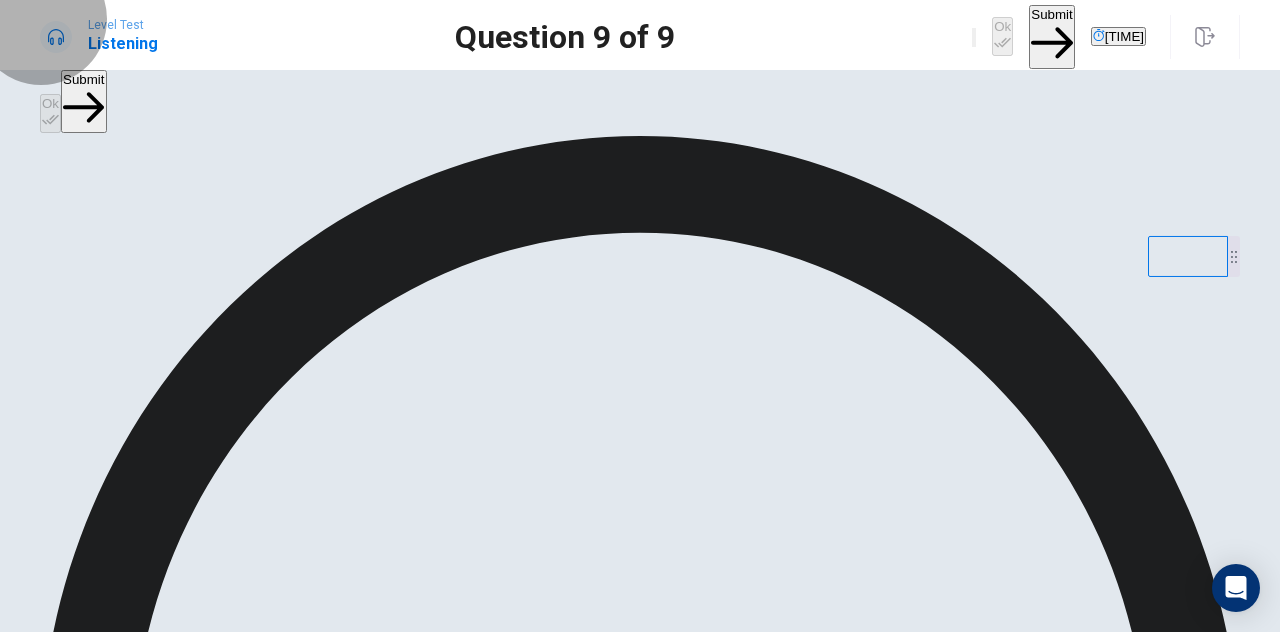 click on "Submit" at bounding box center [1051, 36] 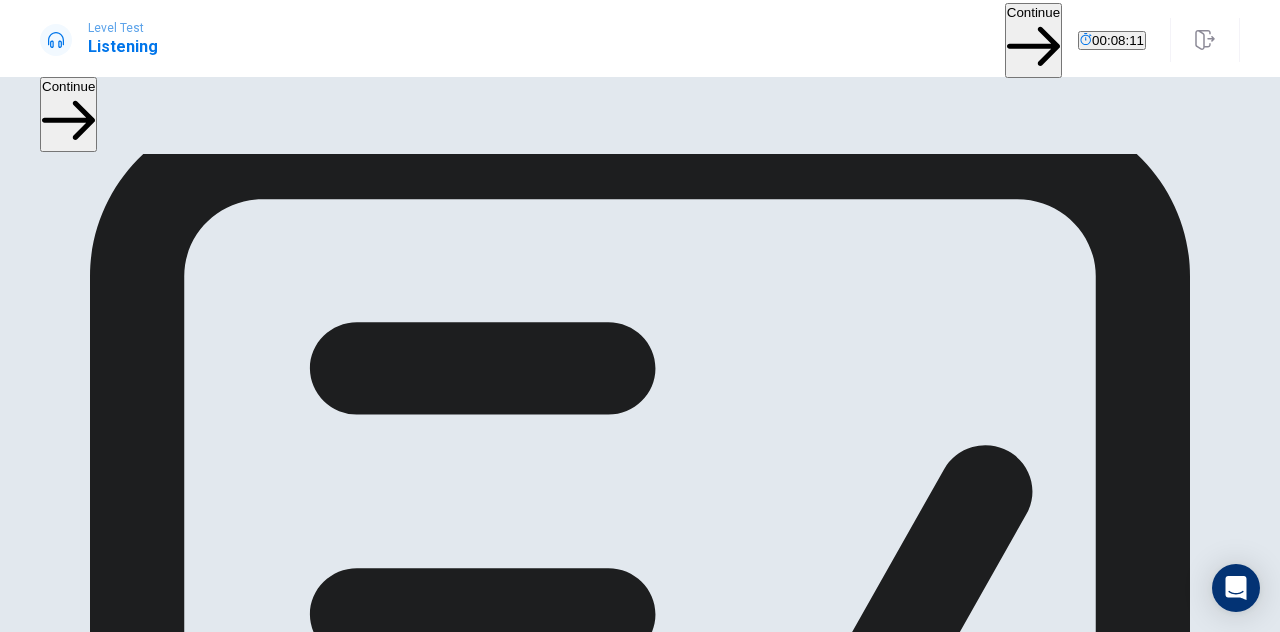 click on "Continue" at bounding box center (1033, 40) 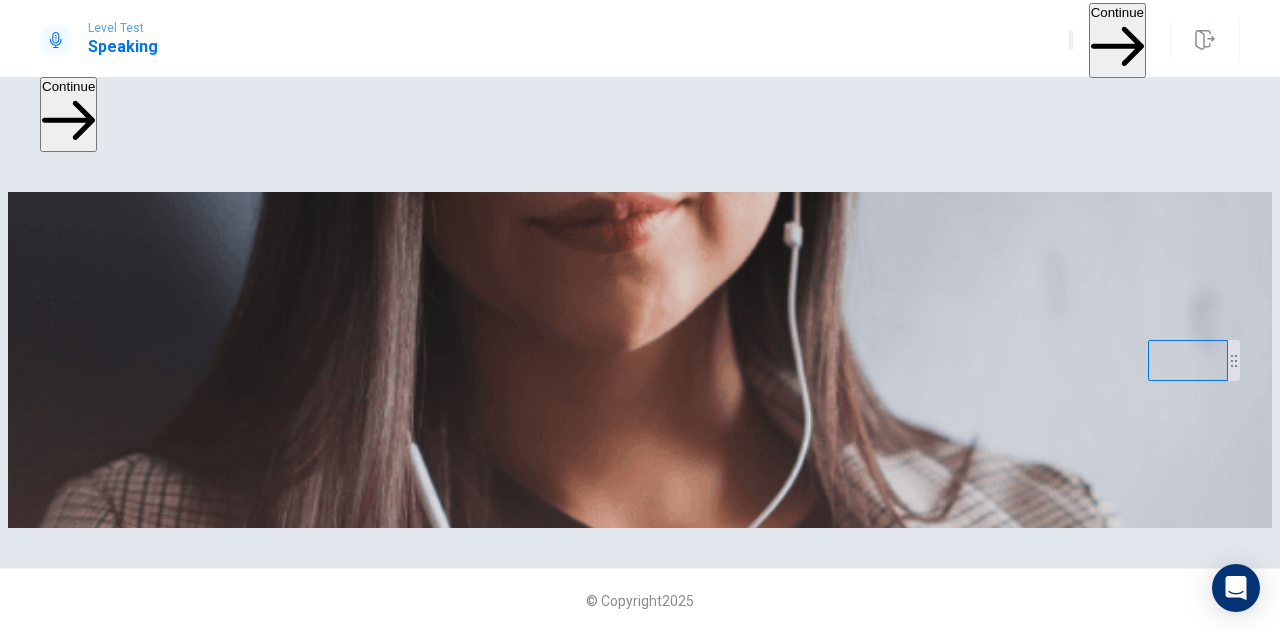 scroll, scrollTop: 145, scrollLeft: 0, axis: vertical 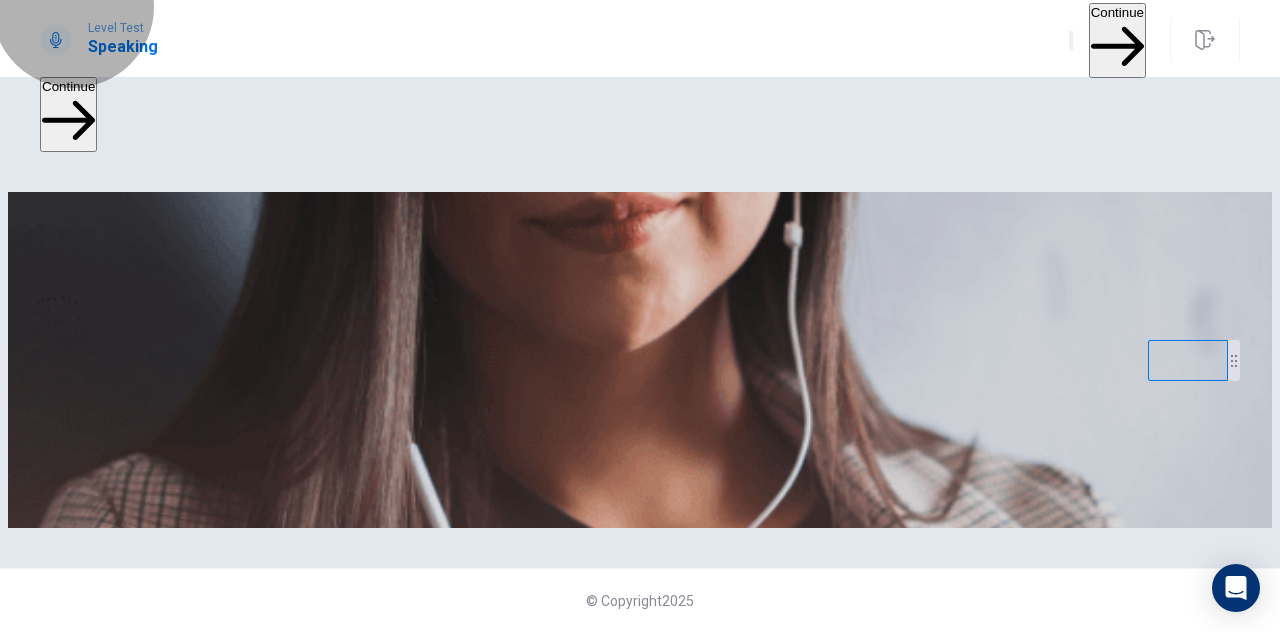 click on "Continue" at bounding box center (1117, 40) 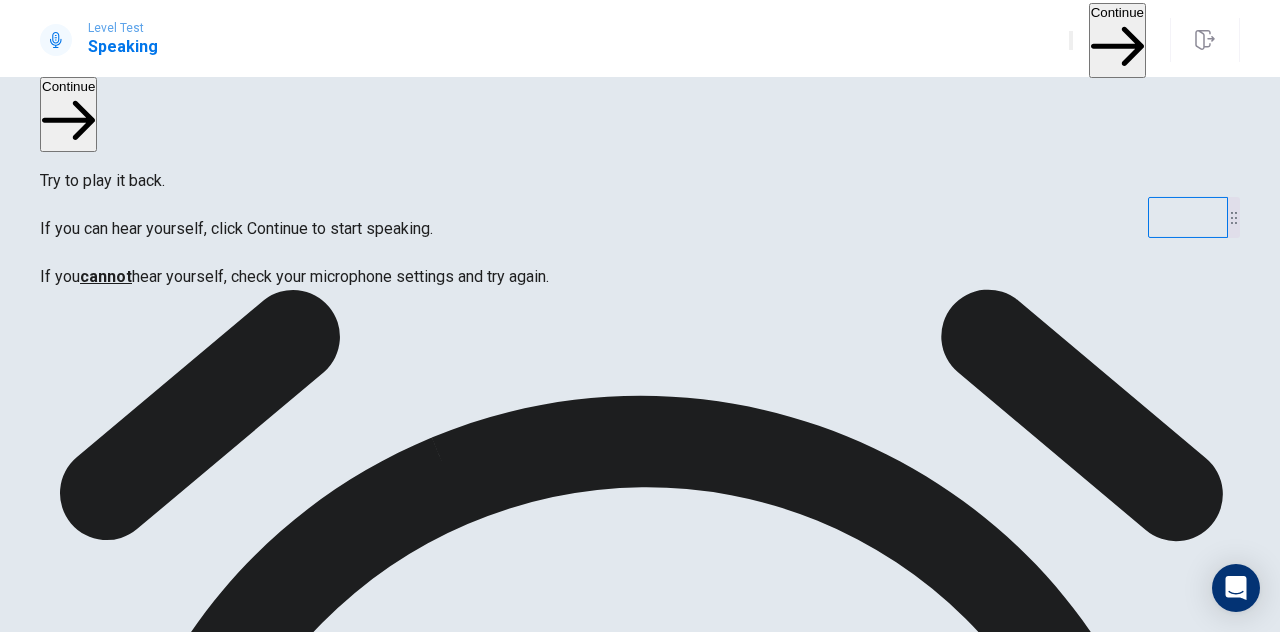 click on "Stop   Recording" at bounding box center (640, 2211) 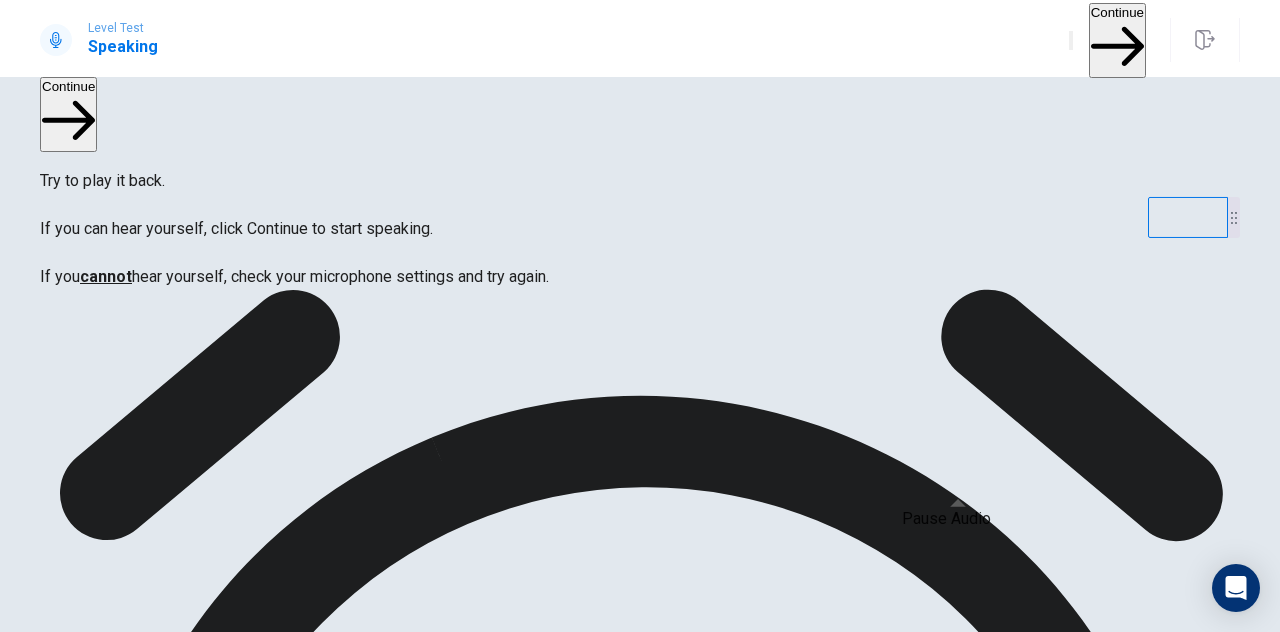 click at bounding box center (46, 2744) 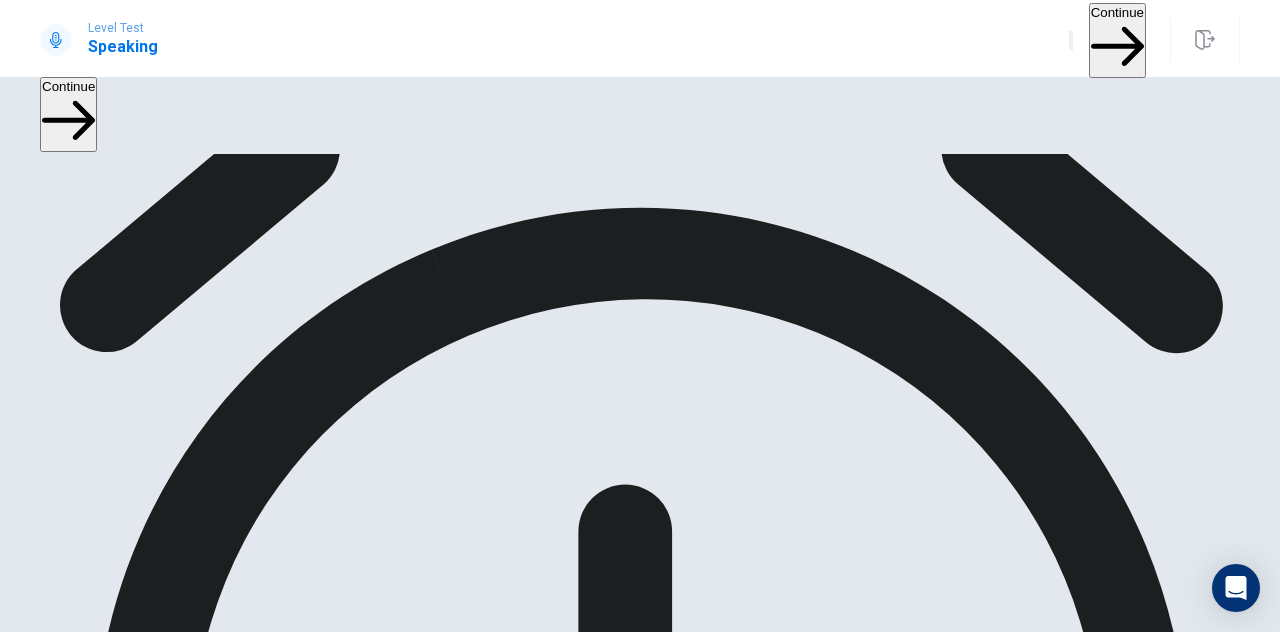 scroll, scrollTop: 337, scrollLeft: 0, axis: vertical 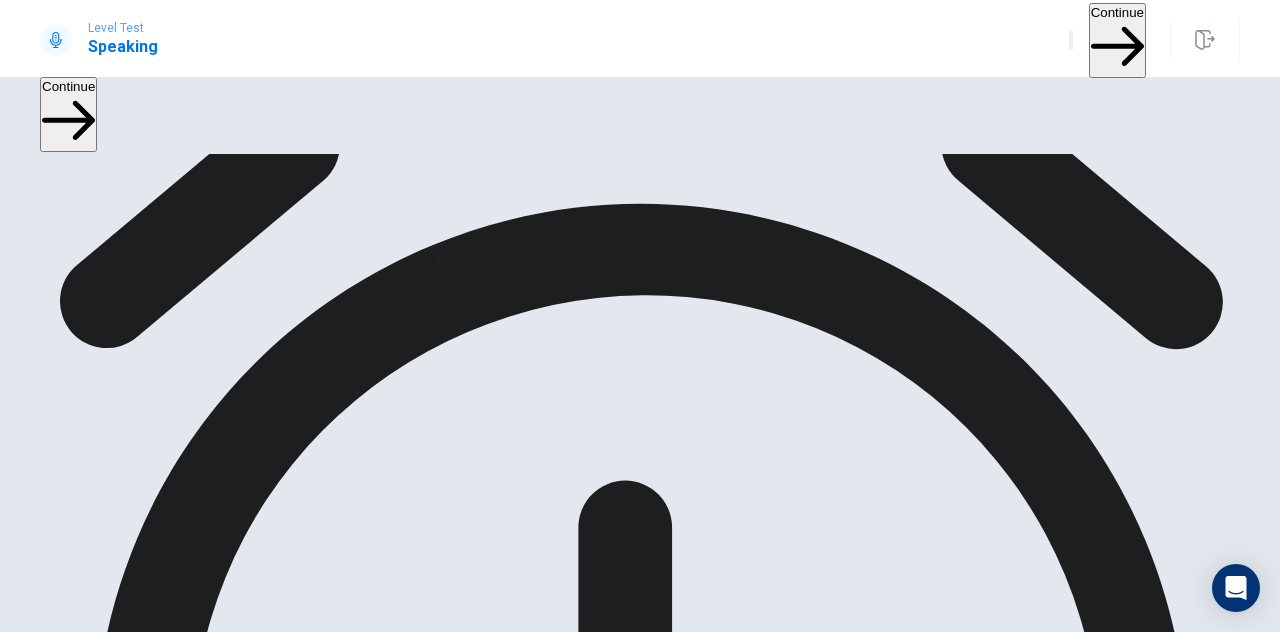 click on "Continue" at bounding box center (1117, 40) 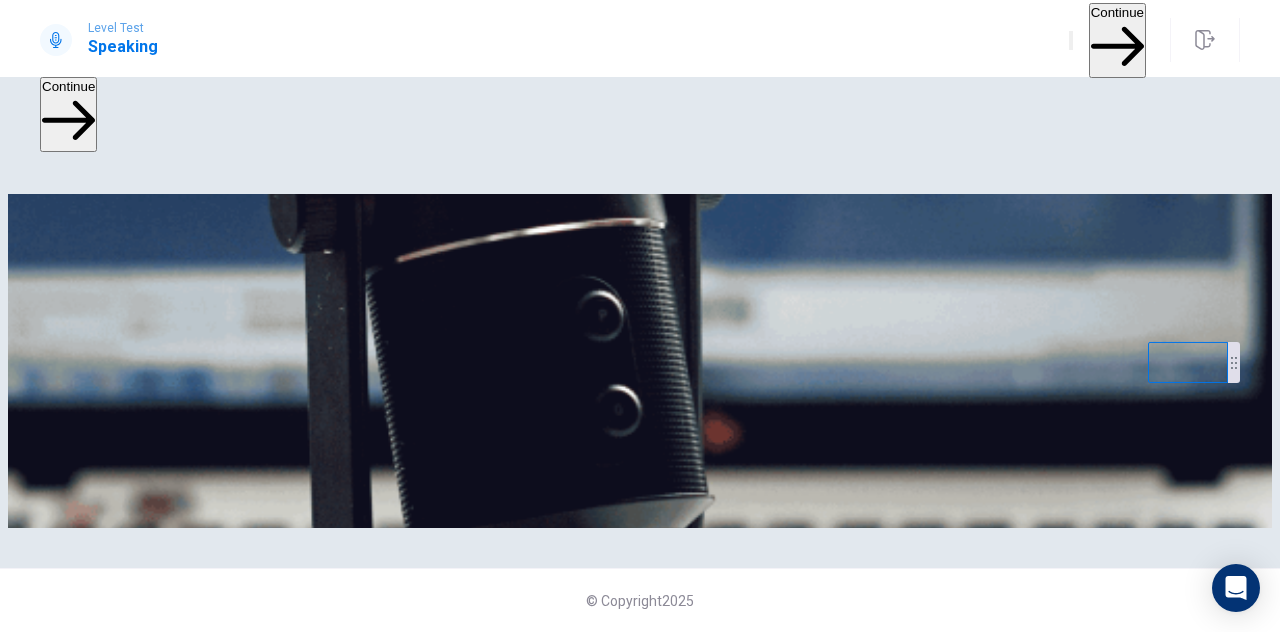 scroll, scrollTop: 211, scrollLeft: 0, axis: vertical 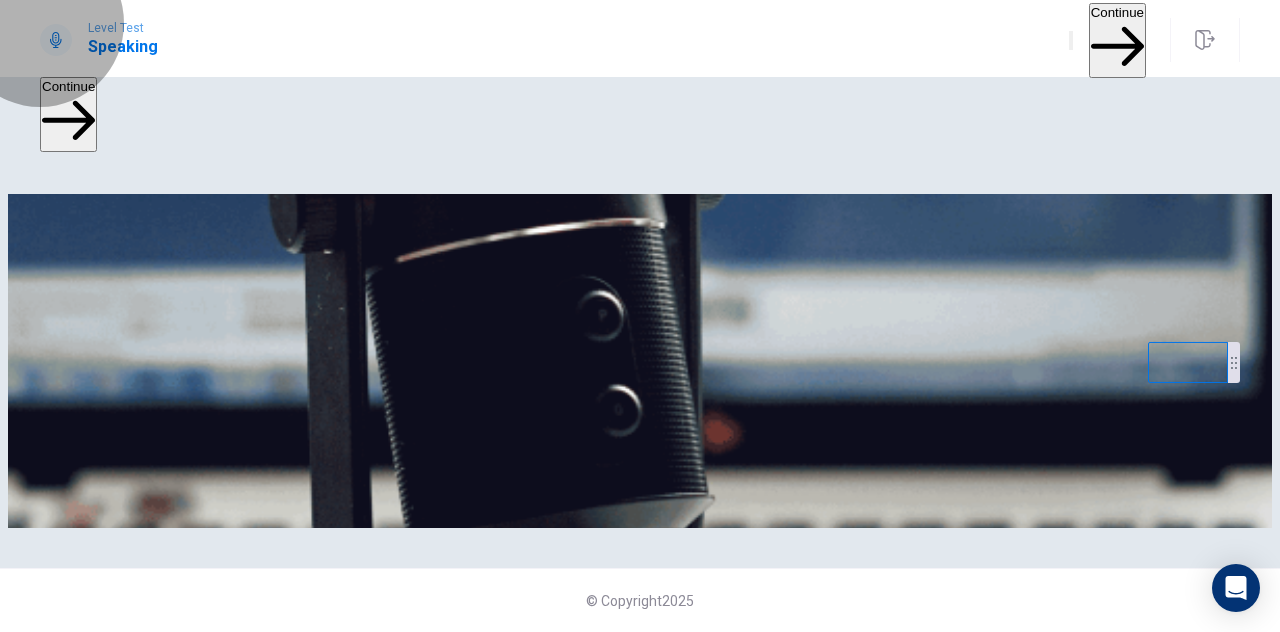 click on "Continue" at bounding box center (1117, 40) 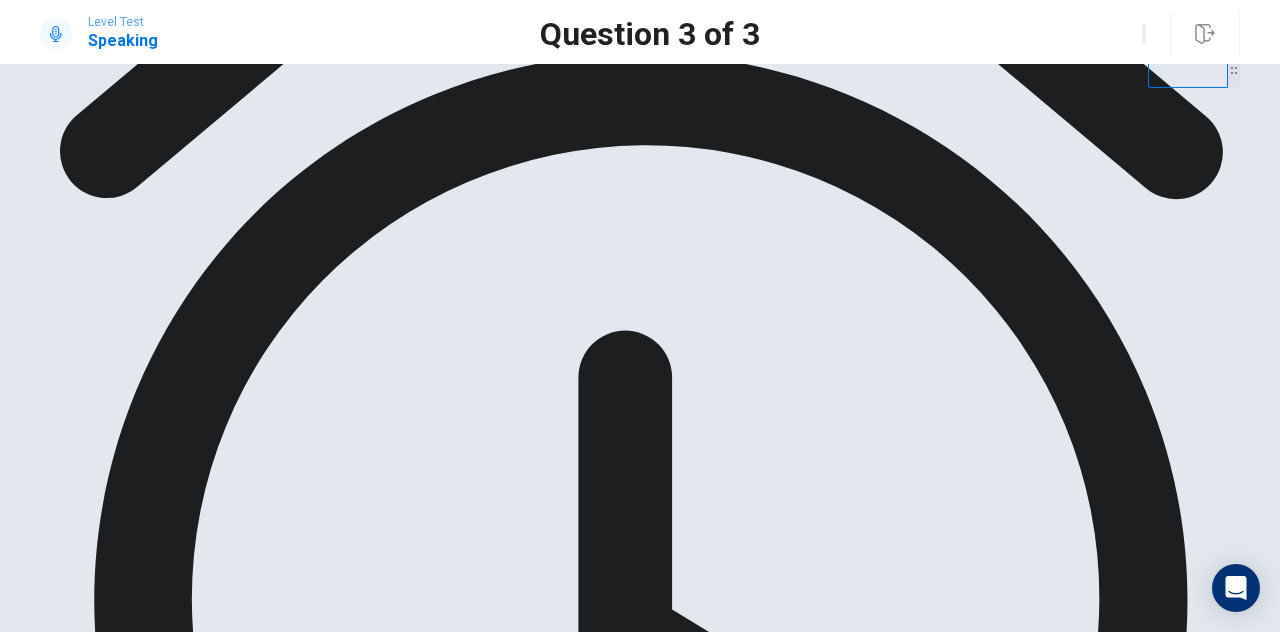 scroll, scrollTop: 96, scrollLeft: 0, axis: vertical 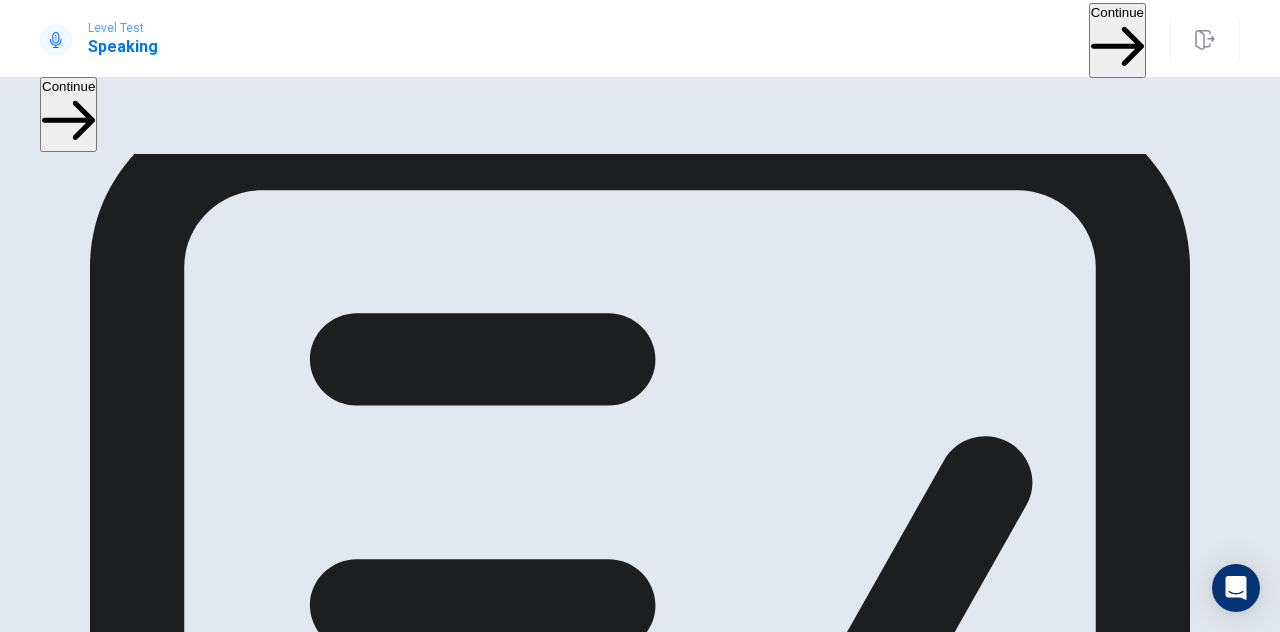 click on "Continue" at bounding box center [1117, 40] 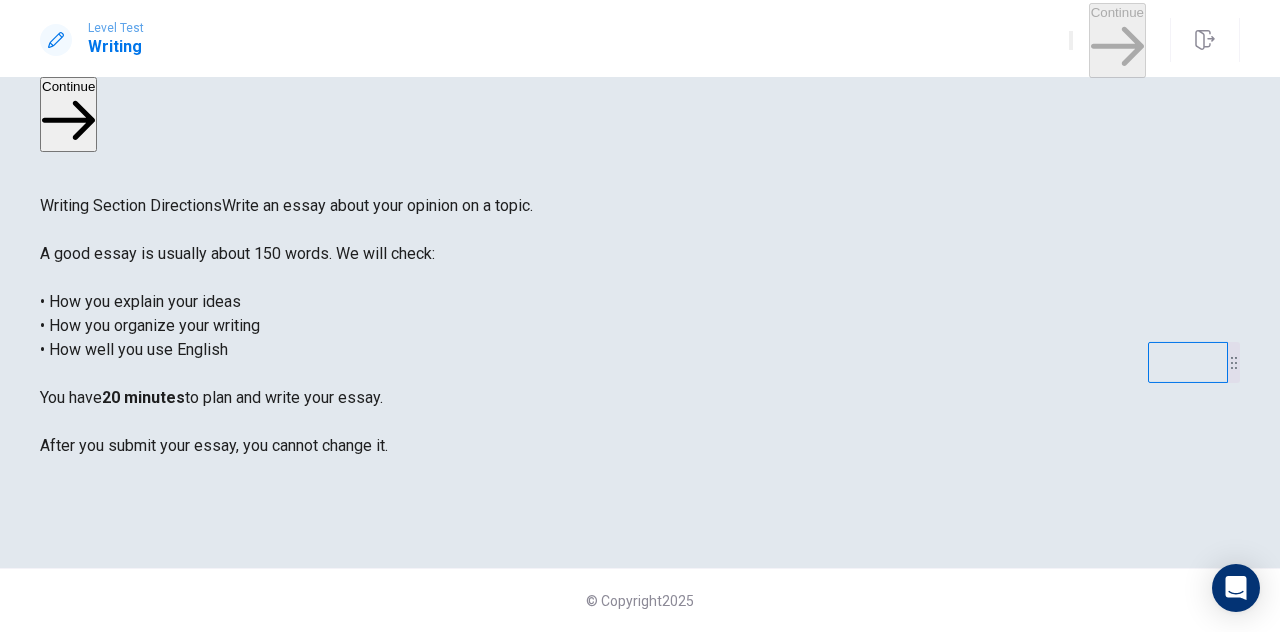 scroll, scrollTop: 32, scrollLeft: 0, axis: vertical 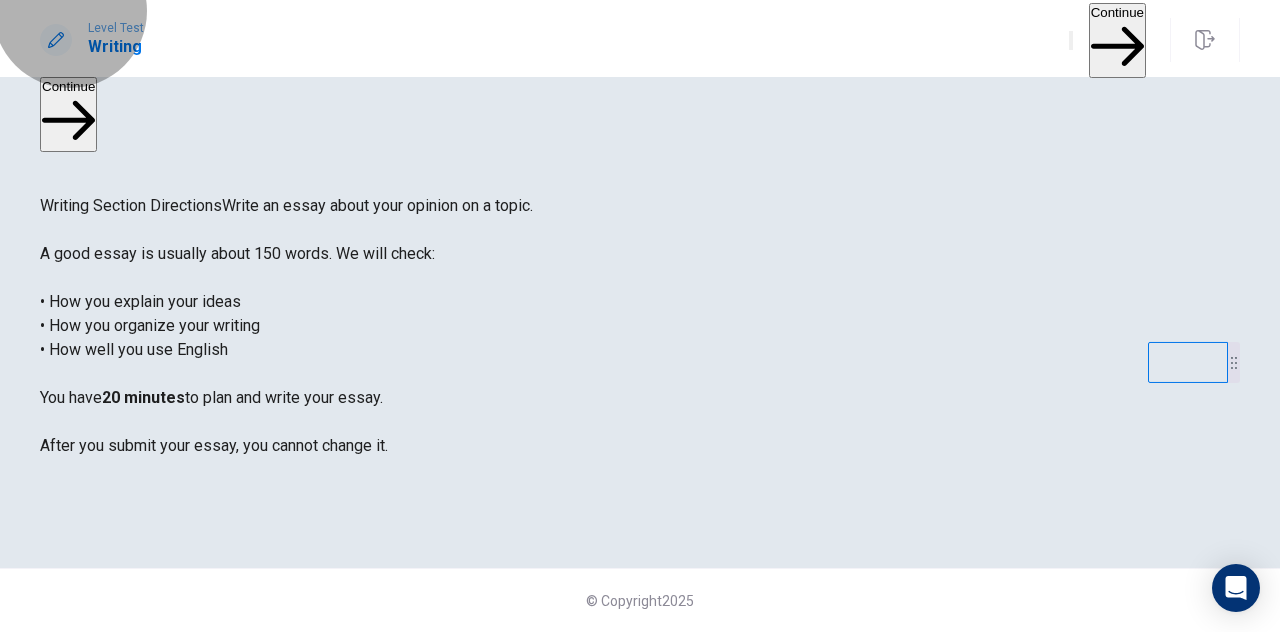 click on "Continue" at bounding box center [1117, 40] 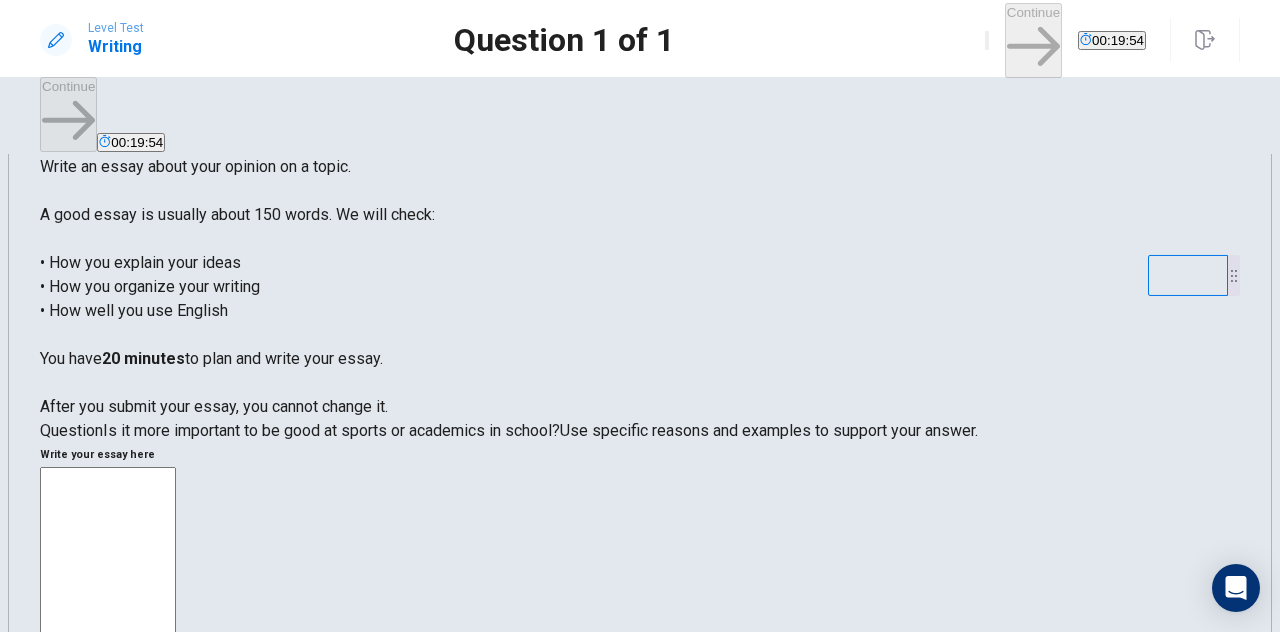 scroll, scrollTop: 81, scrollLeft: 0, axis: vertical 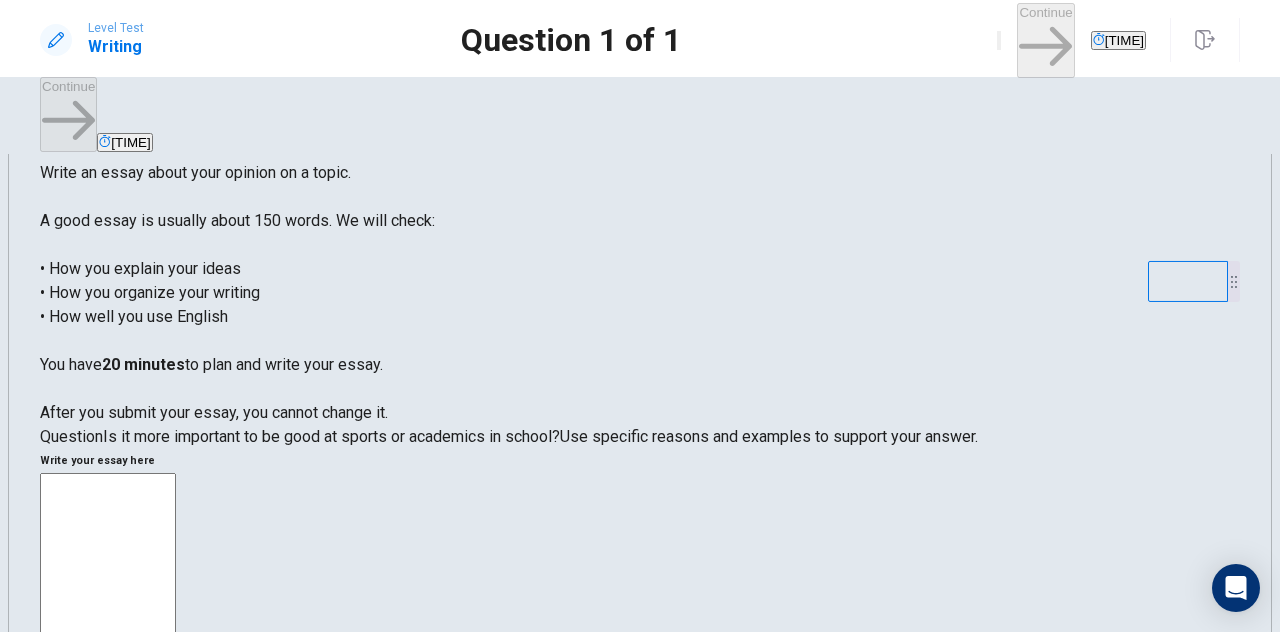 click at bounding box center (108, 749) 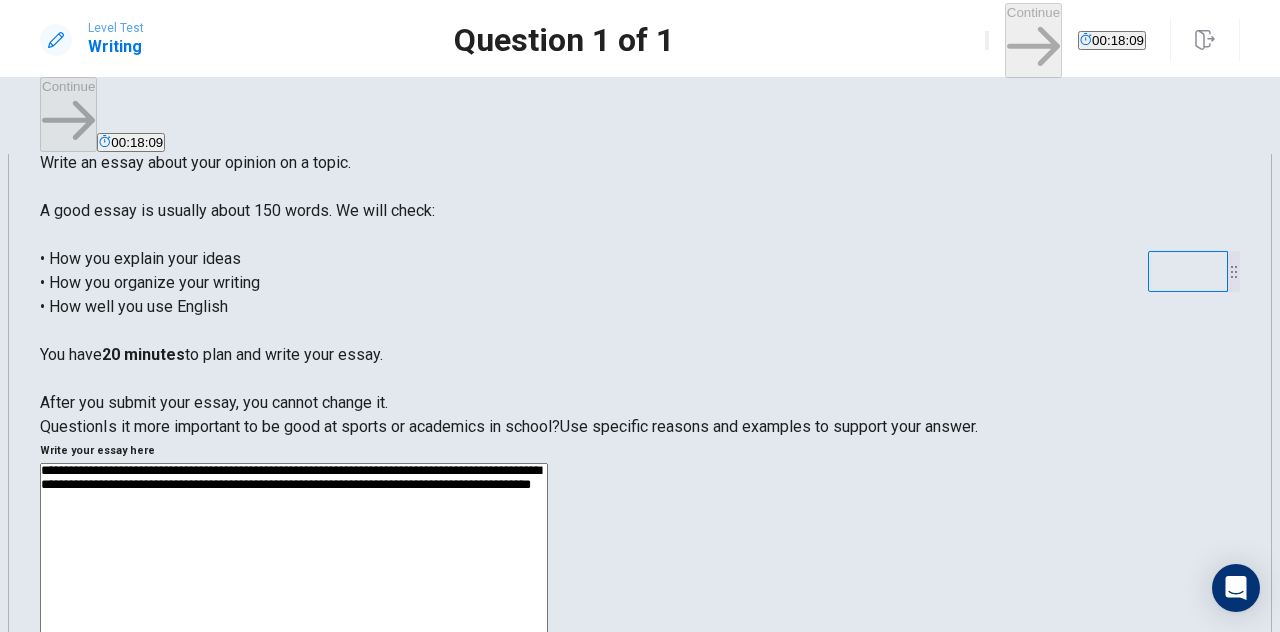 scroll, scrollTop: 101, scrollLeft: 0, axis: vertical 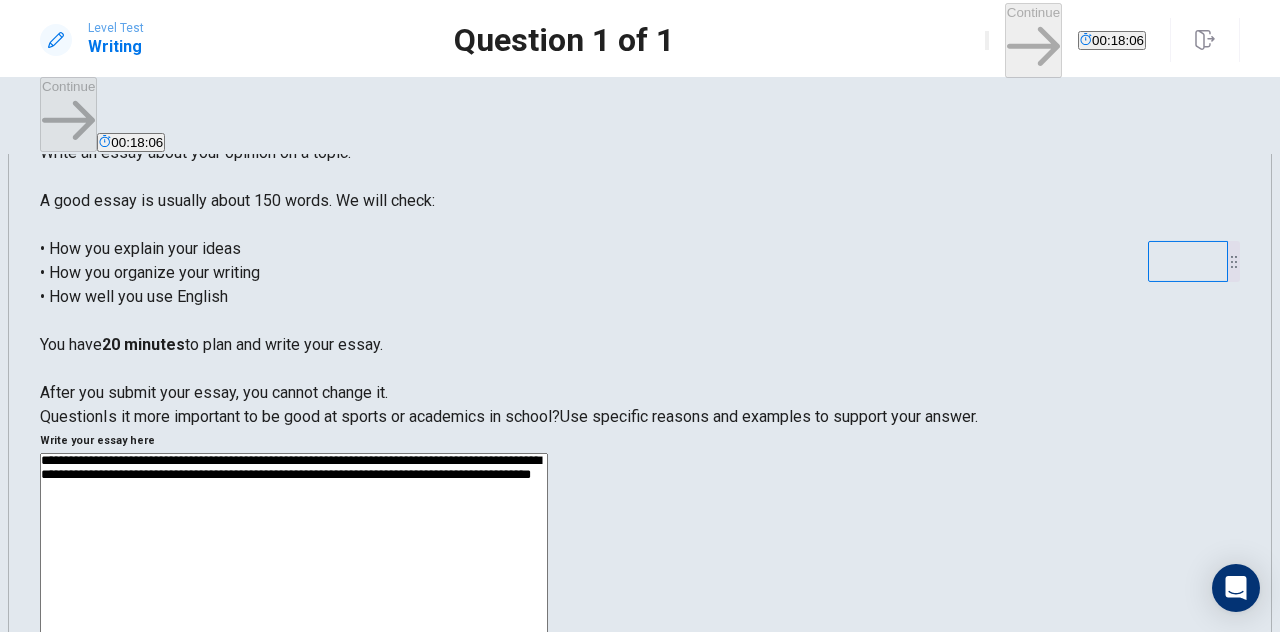 drag, startPoint x: 775, startPoint y: 123, endPoint x: 674, endPoint y: 119, distance: 101.07918 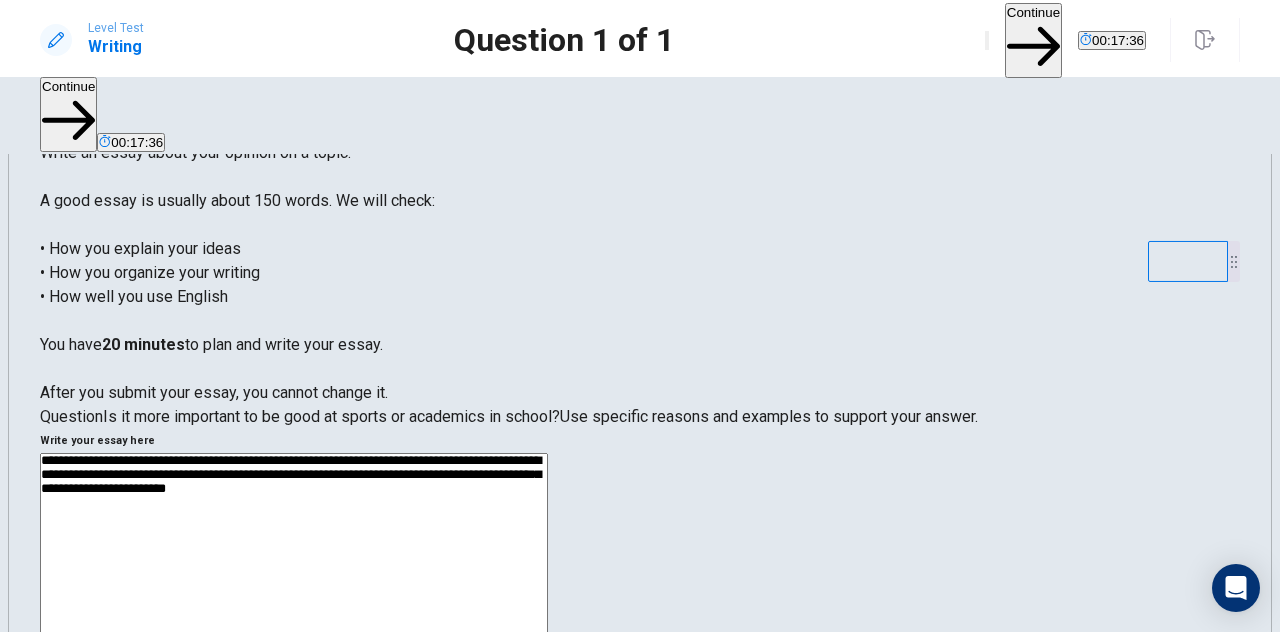 click on "**********" at bounding box center (294, 713) 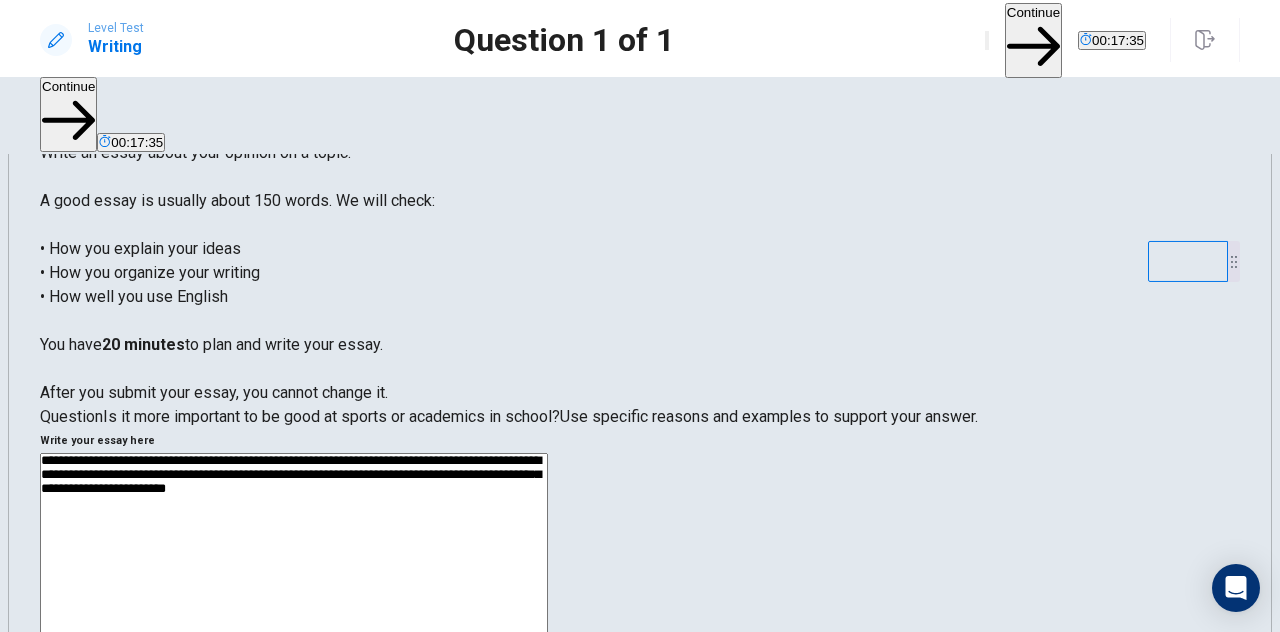 click on "**********" at bounding box center [294, 713] 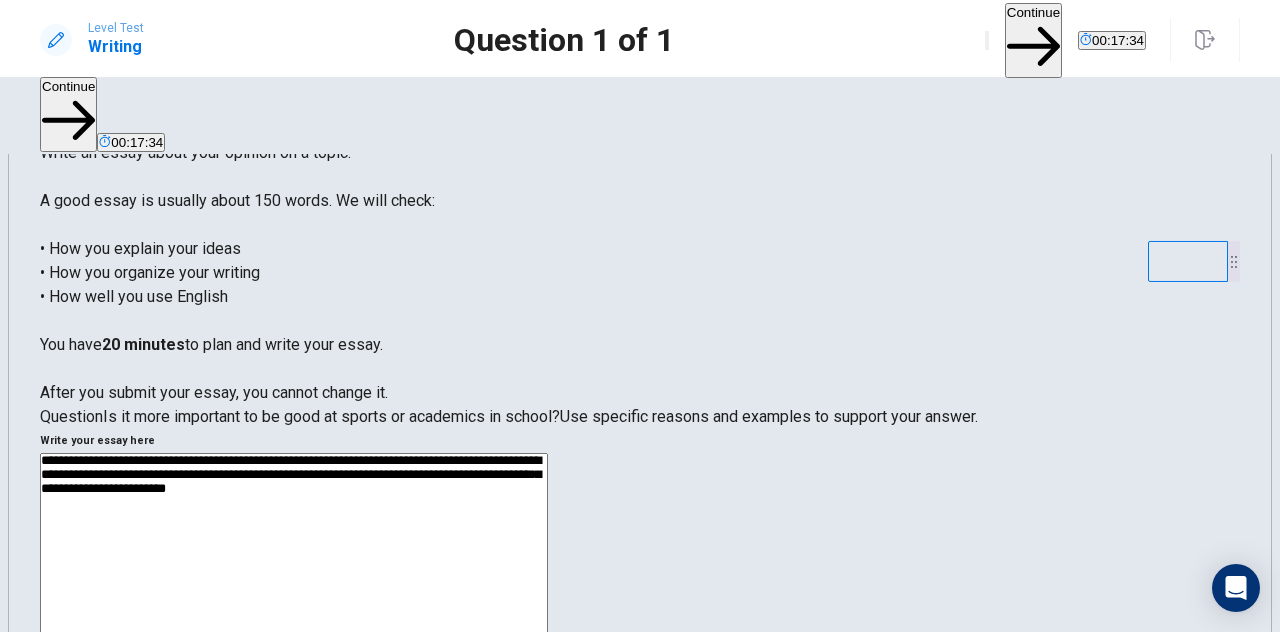 click on "**********" at bounding box center [294, 713] 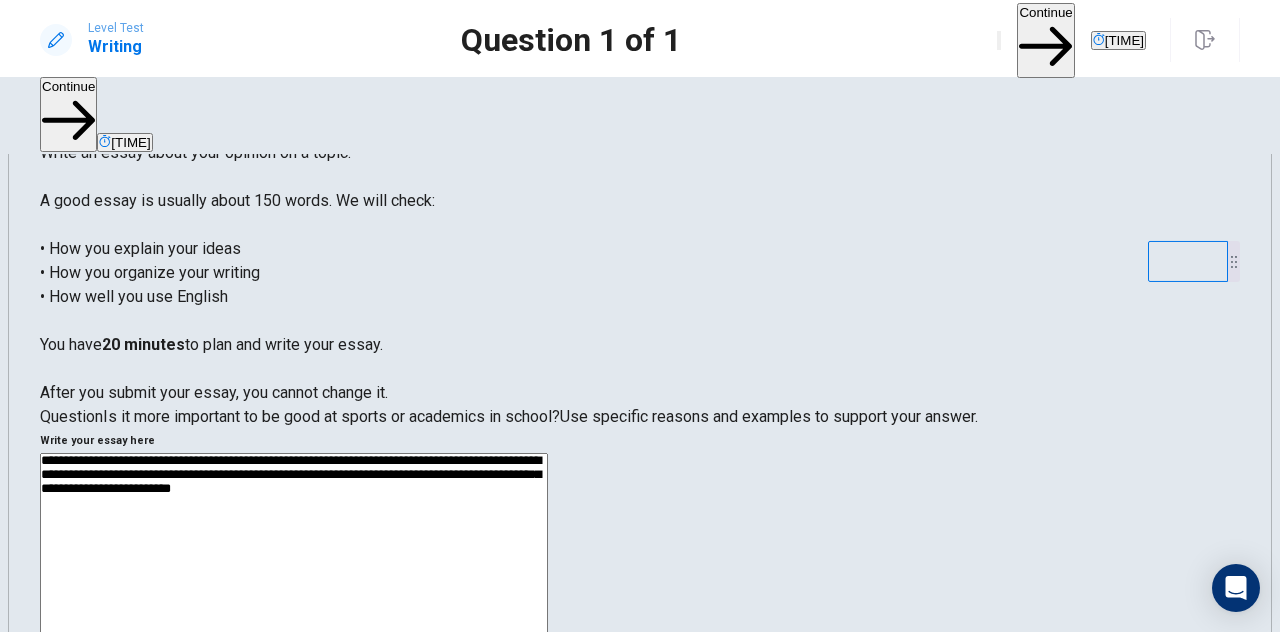 click on "**********" at bounding box center (294, 713) 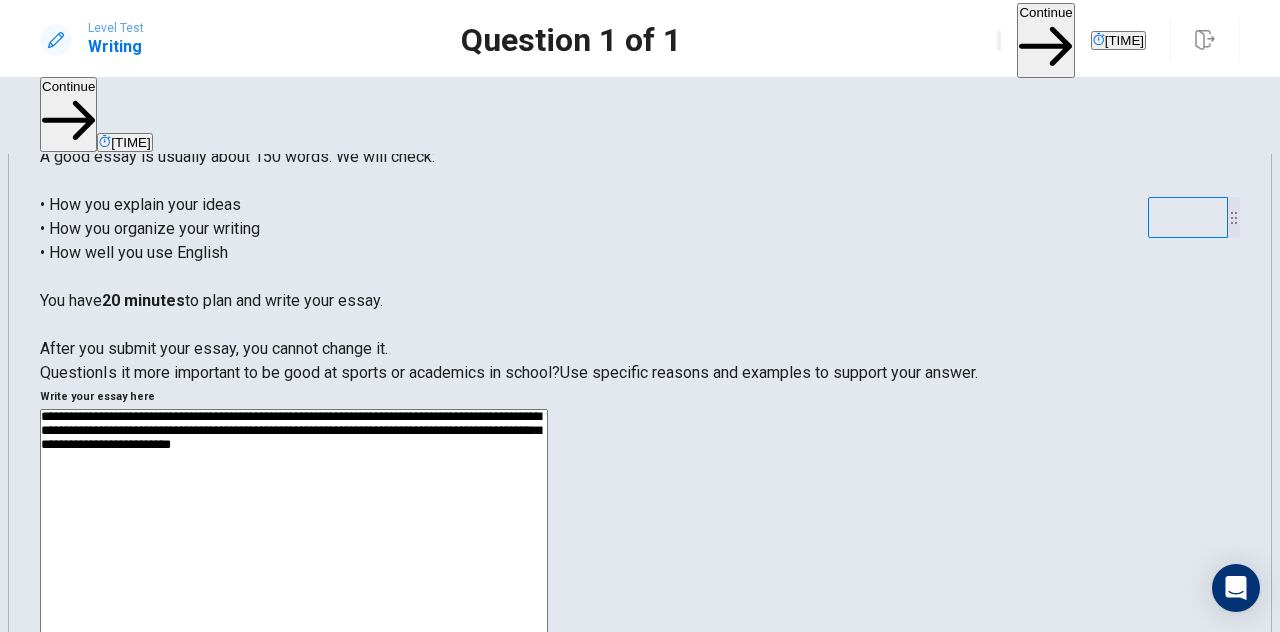 scroll, scrollTop: 144, scrollLeft: 0, axis: vertical 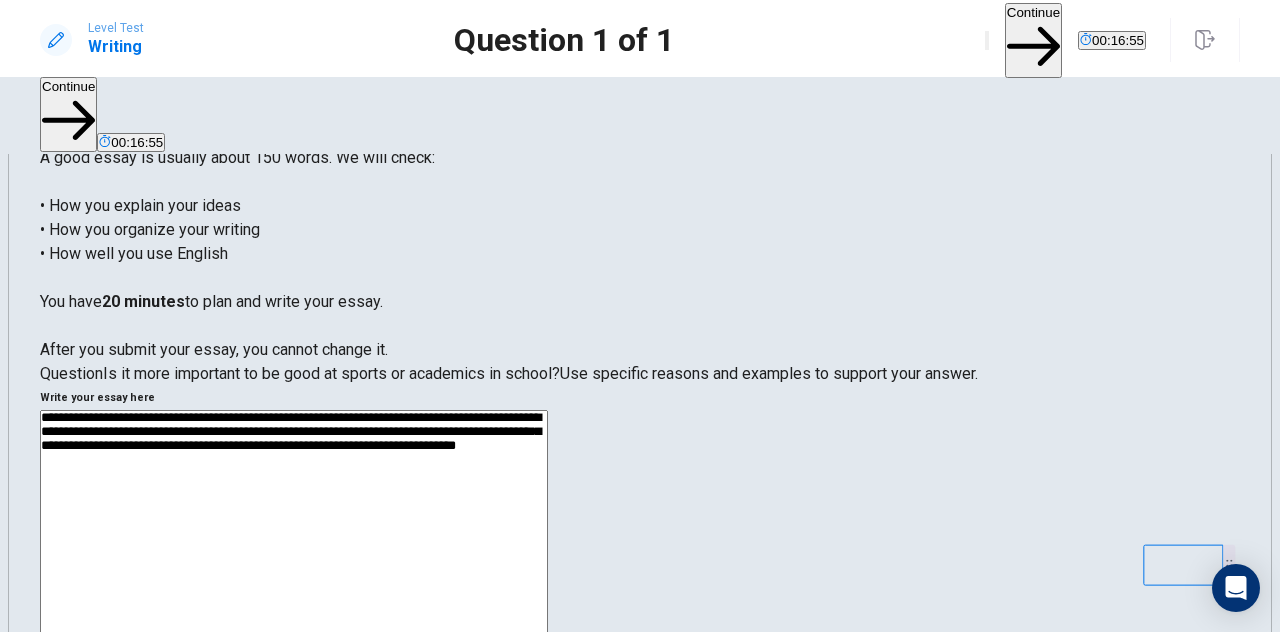 drag, startPoint x: 1225, startPoint y: 144, endPoint x: 1222, endPoint y: 492, distance: 348.01294 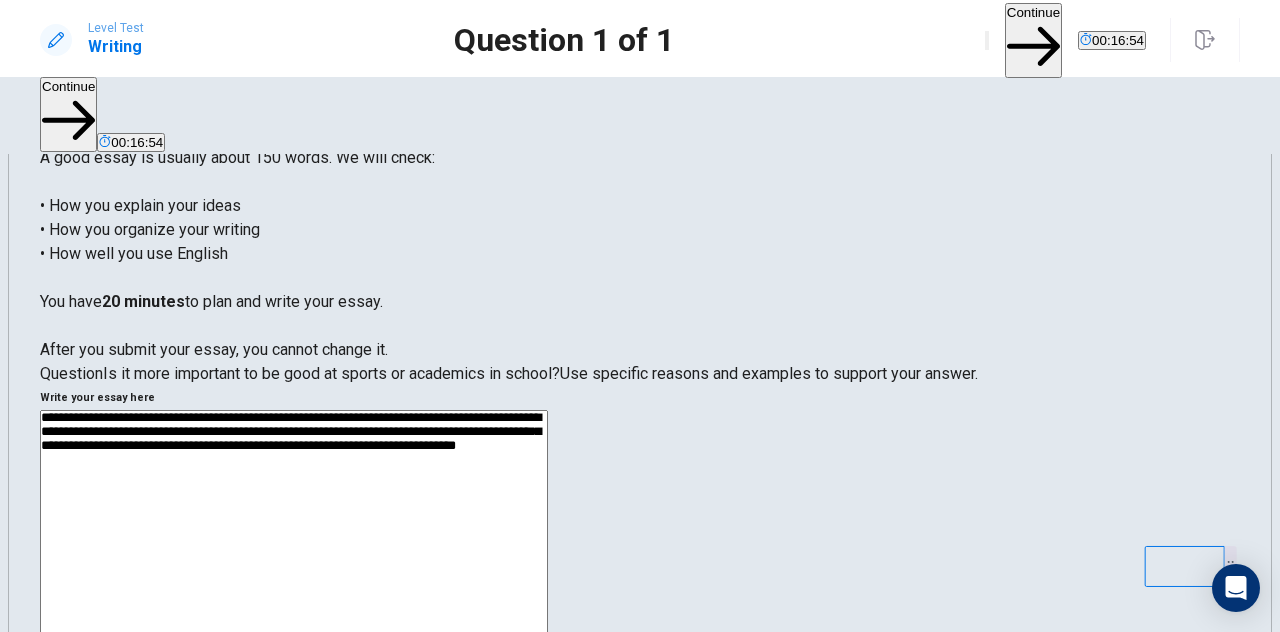 click on "**********" at bounding box center [294, 670] 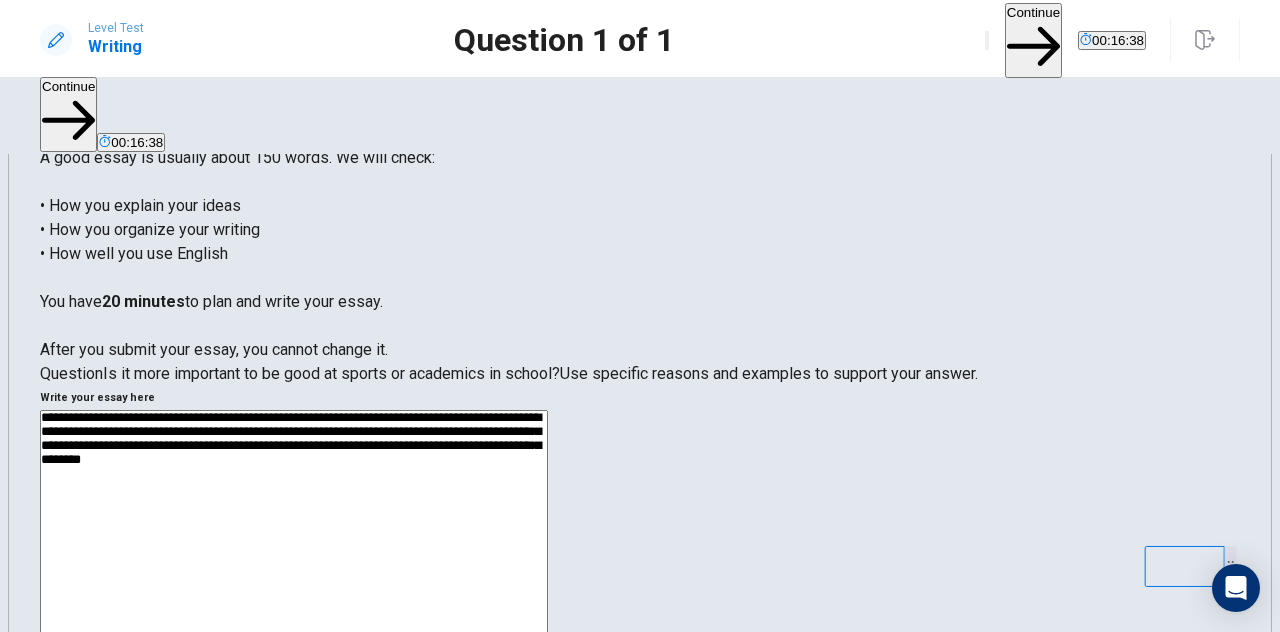 click on "**********" at bounding box center [294, 670] 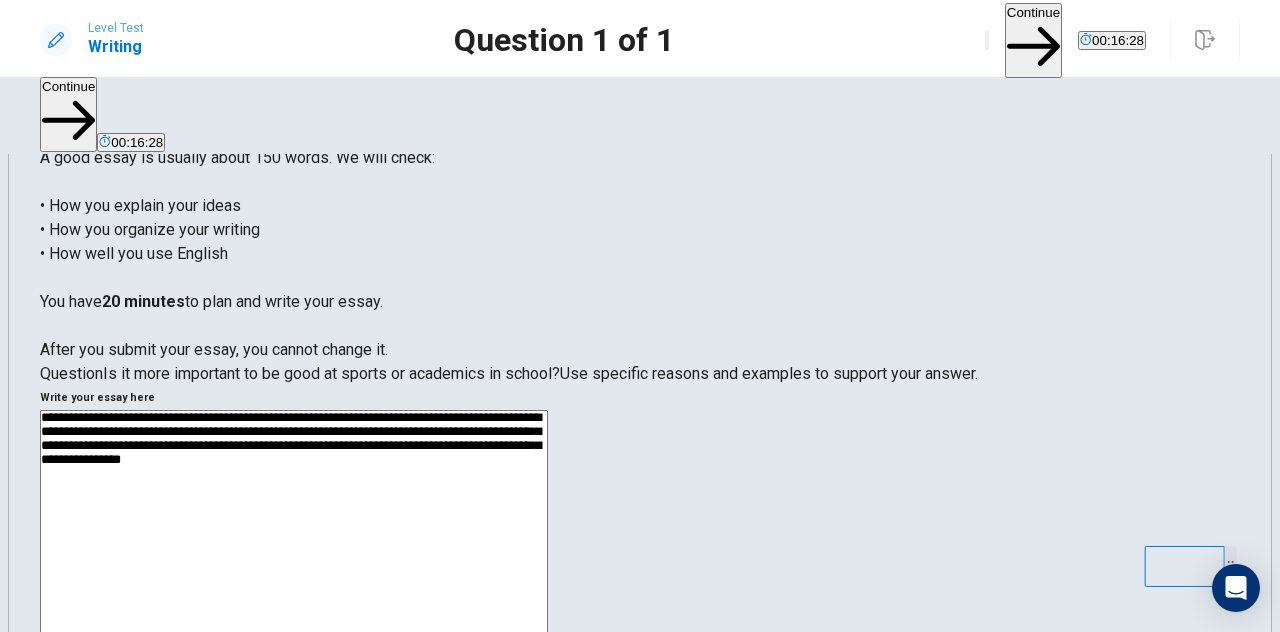click on "**********" at bounding box center (294, 670) 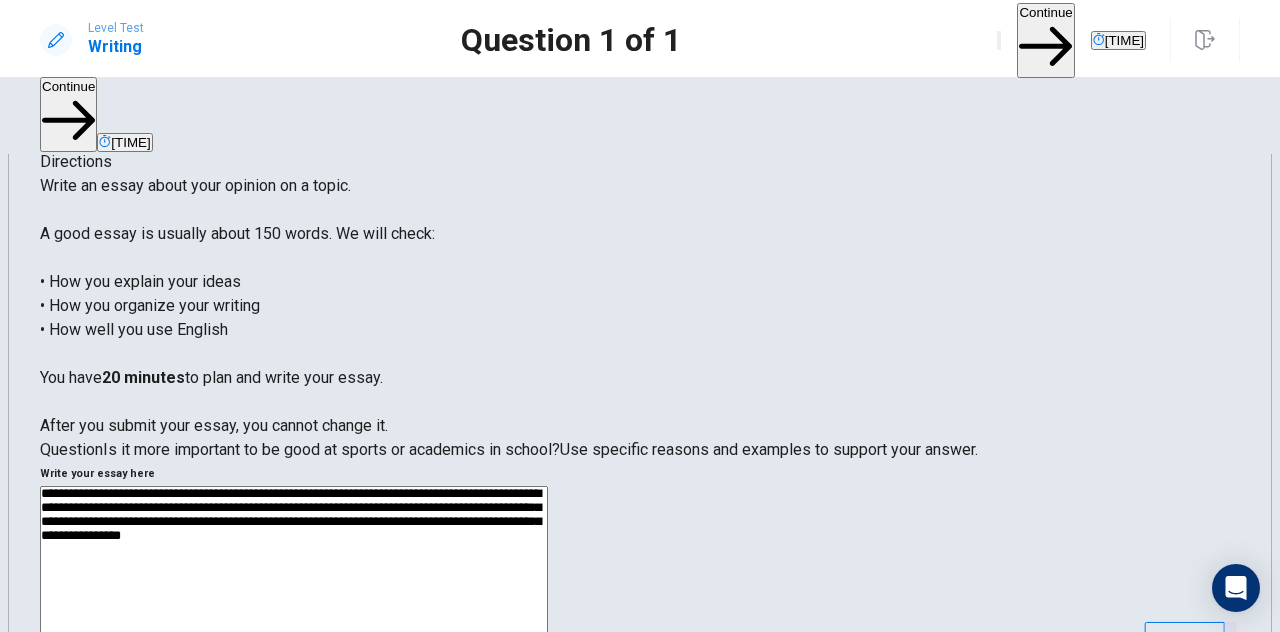 scroll, scrollTop: 59, scrollLeft: 0, axis: vertical 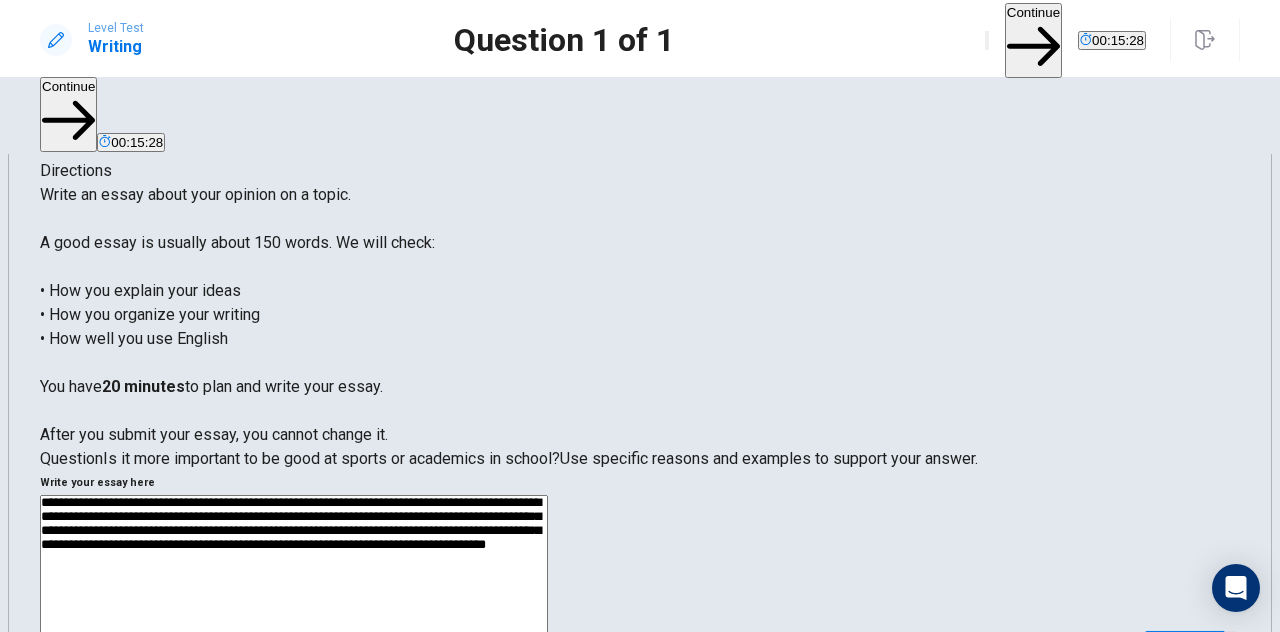 click on "**********" at bounding box center (294, 755) 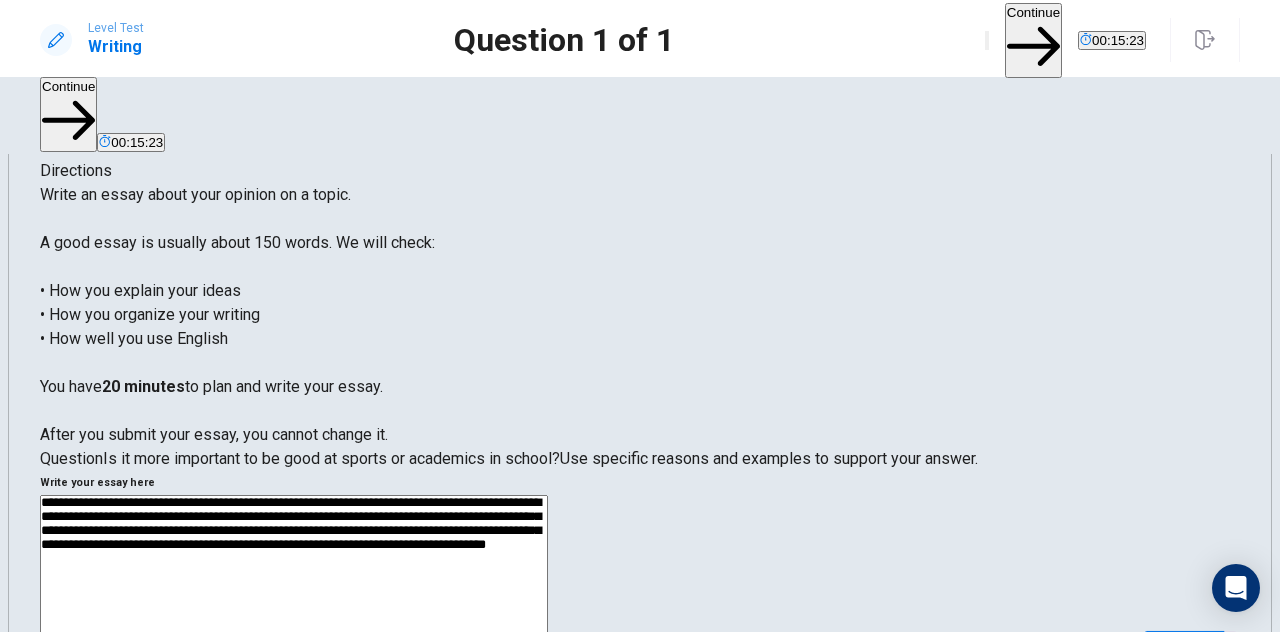 drag, startPoint x: 892, startPoint y: 189, endPoint x: 766, endPoint y: 179, distance: 126.3962 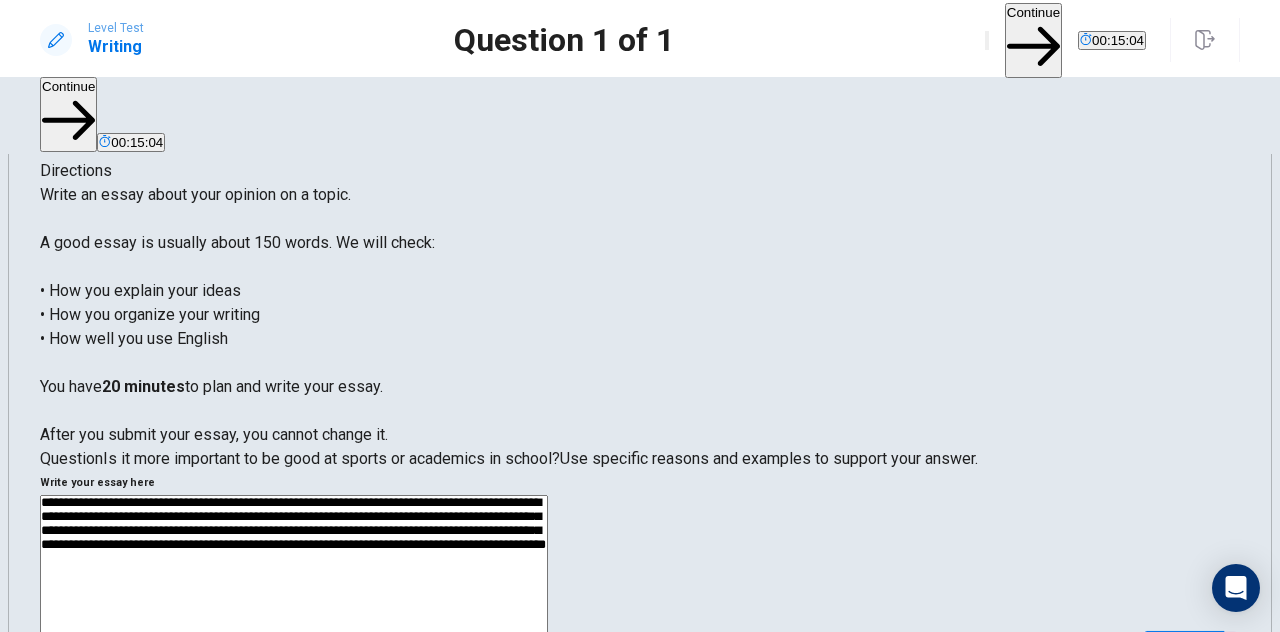 click on "**********" at bounding box center (294, 755) 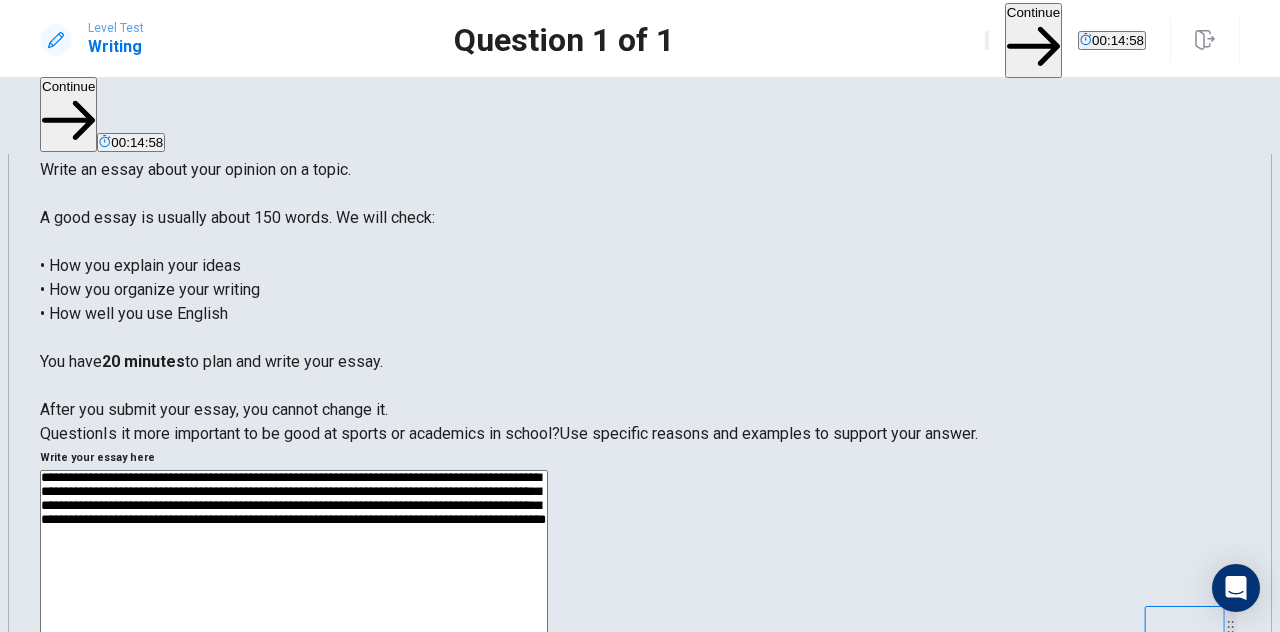 scroll, scrollTop: 104, scrollLeft: 0, axis: vertical 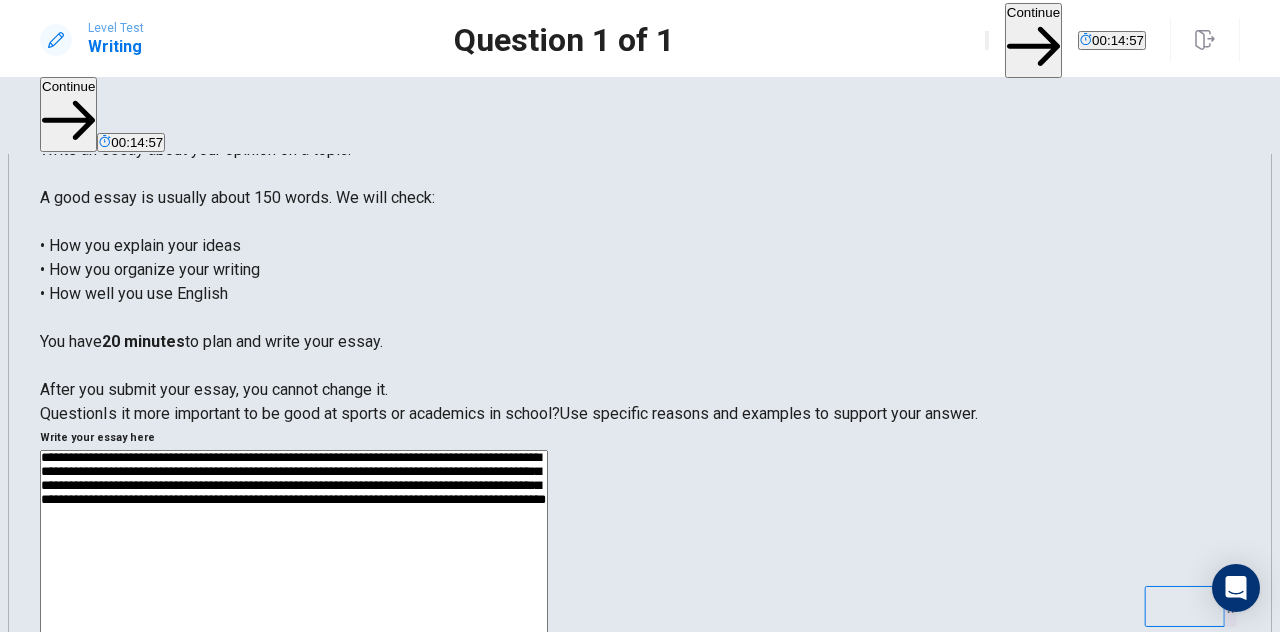 click on "**********" at bounding box center (294, 710) 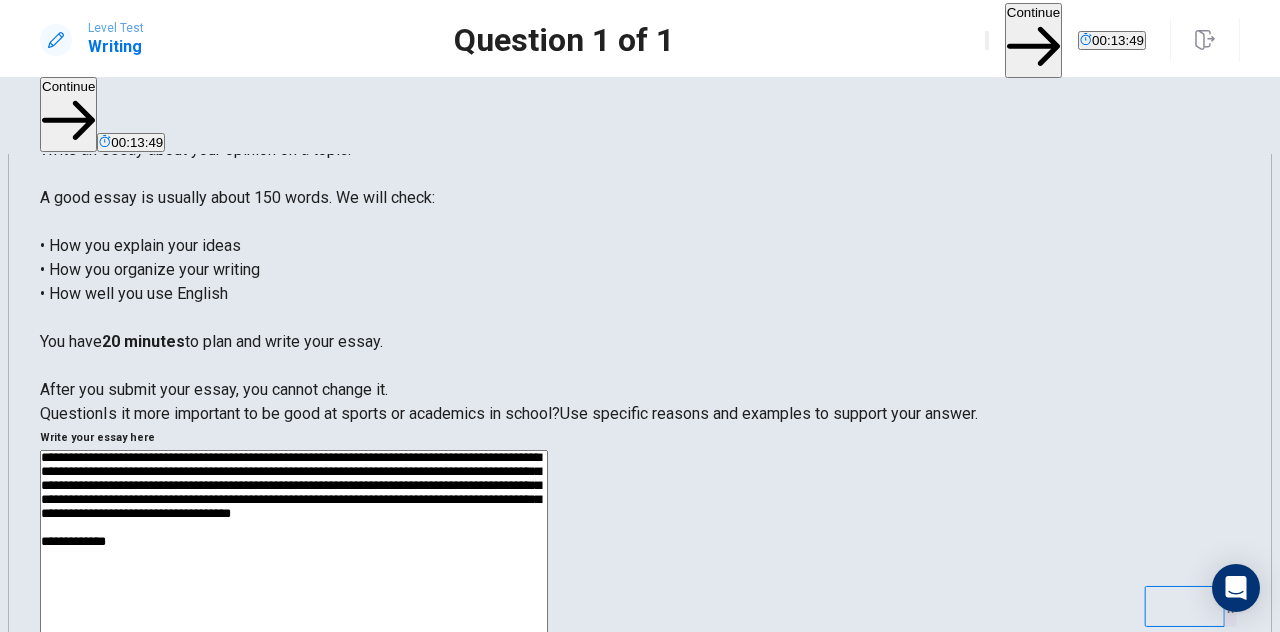 click on "**********" at bounding box center (294, 710) 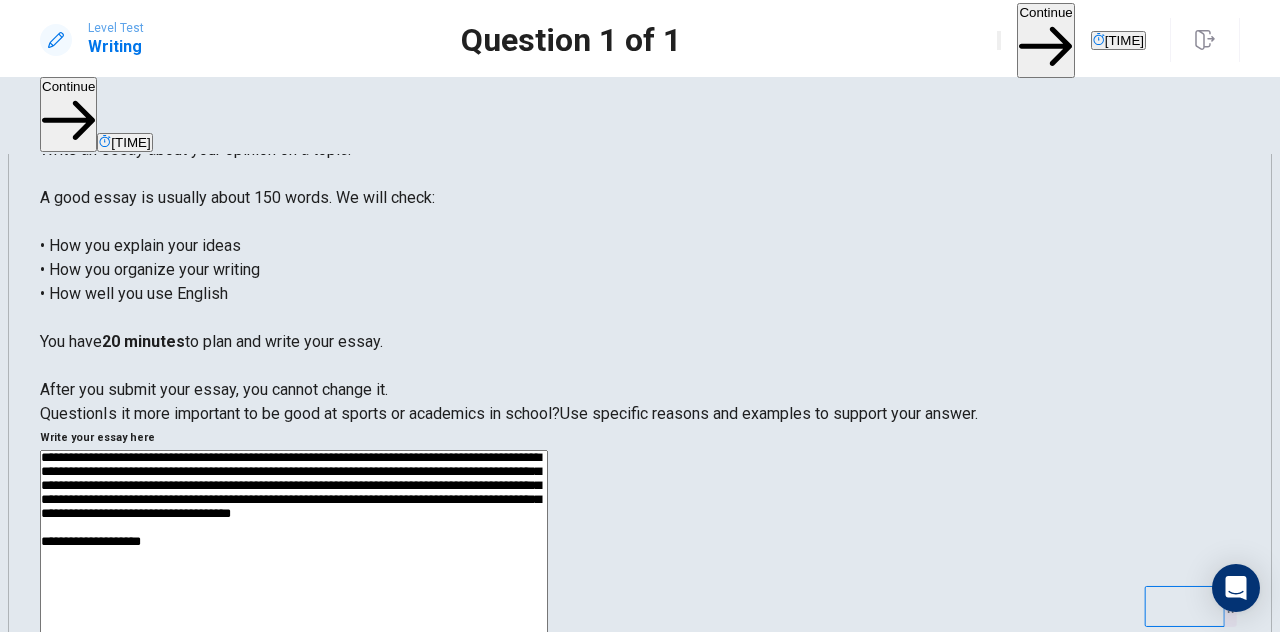 click on "**********" at bounding box center (294, 710) 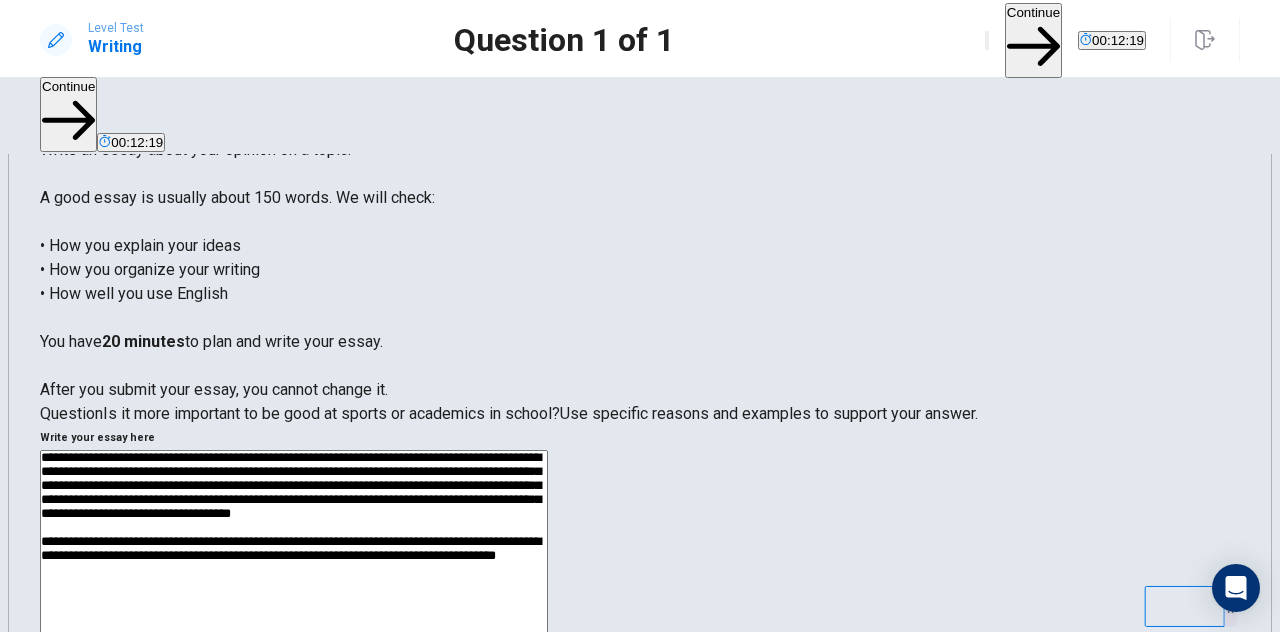 click on "**********" at bounding box center [294, 710] 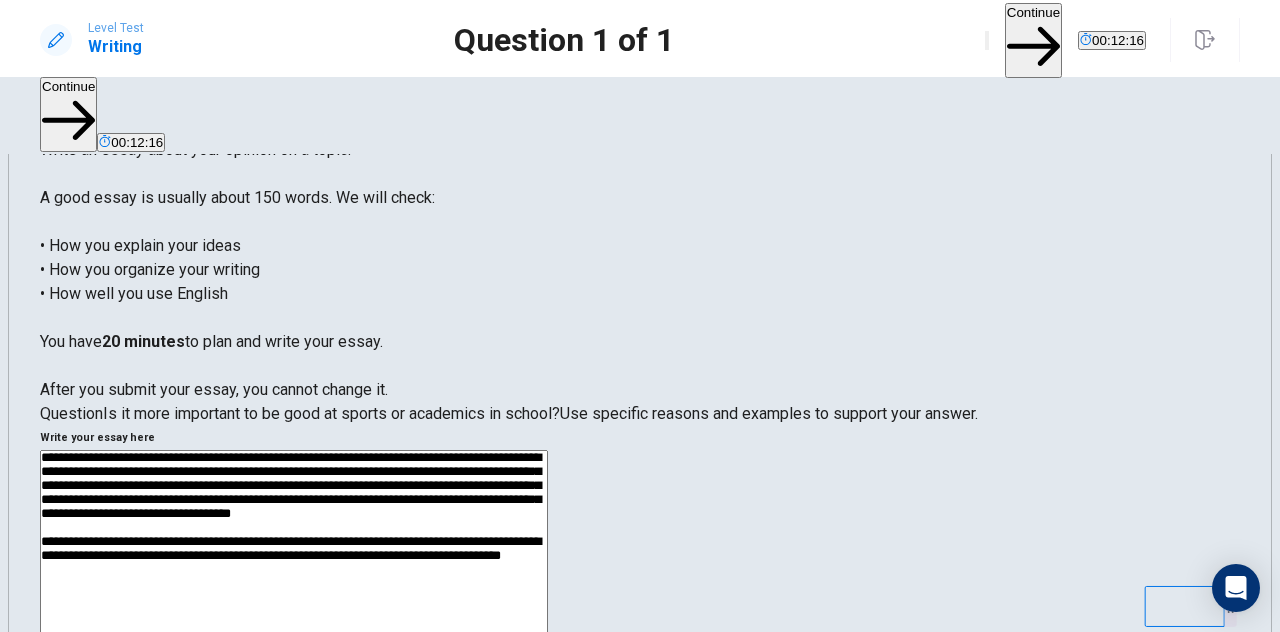 click on "**********" at bounding box center [294, 710] 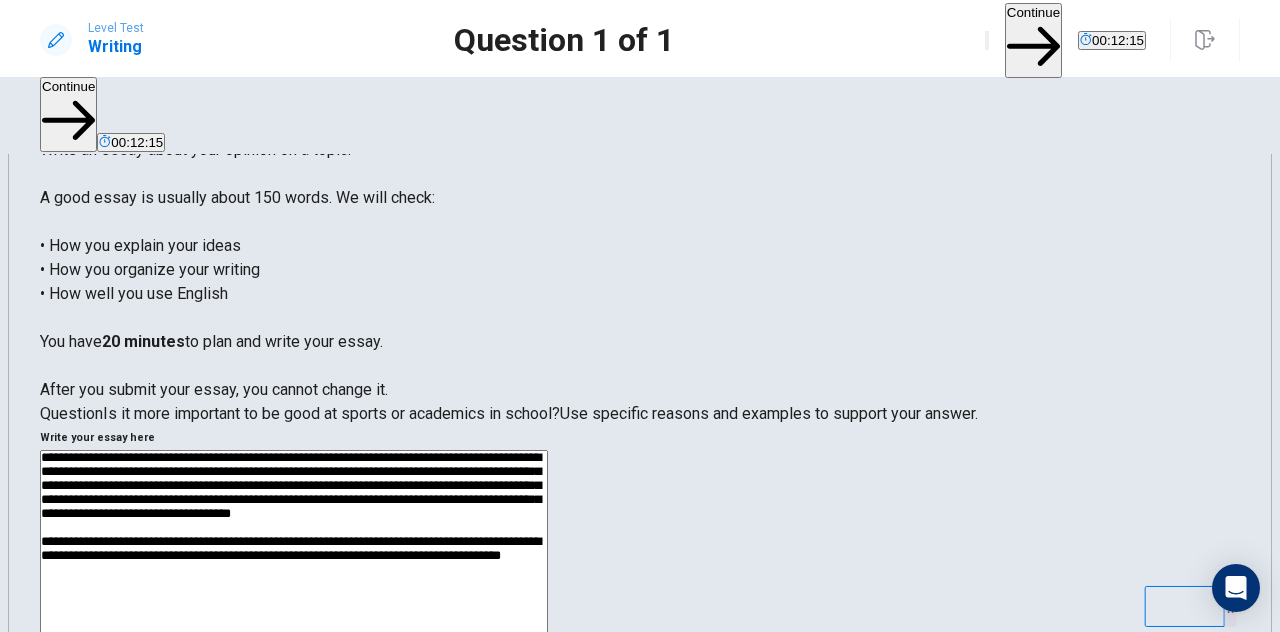 click on "**********" at bounding box center [294, 710] 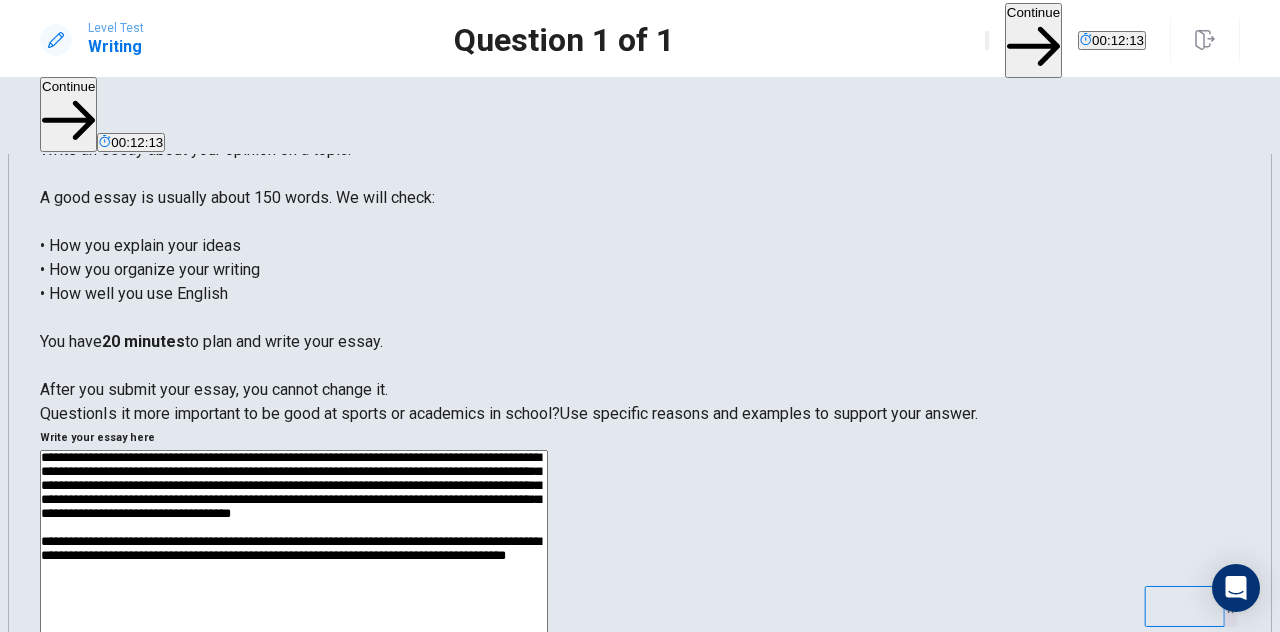 click on "**********" at bounding box center (294, 710) 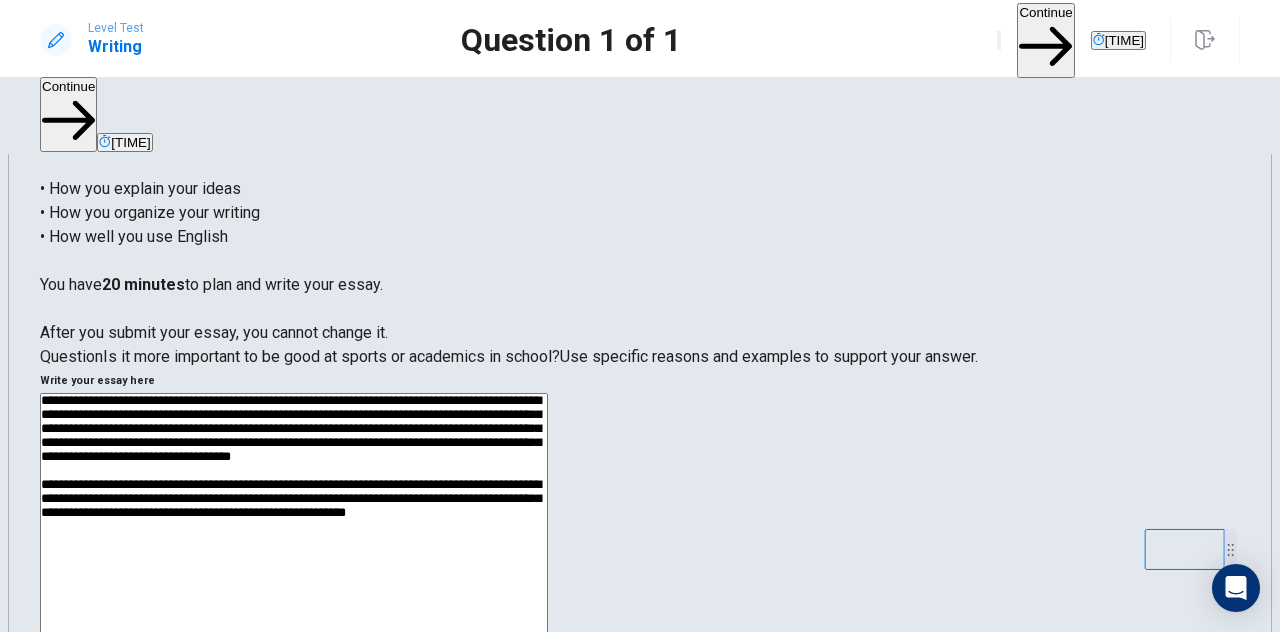 scroll, scrollTop: 109, scrollLeft: 0, axis: vertical 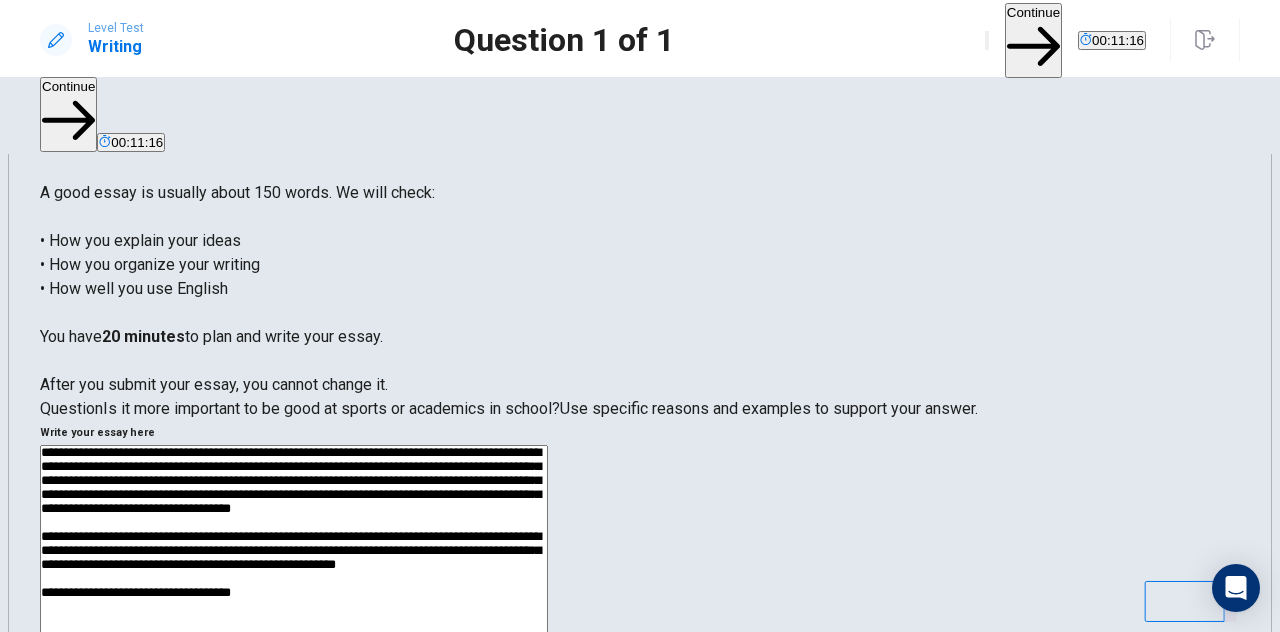 click on "**********" at bounding box center (294, 705) 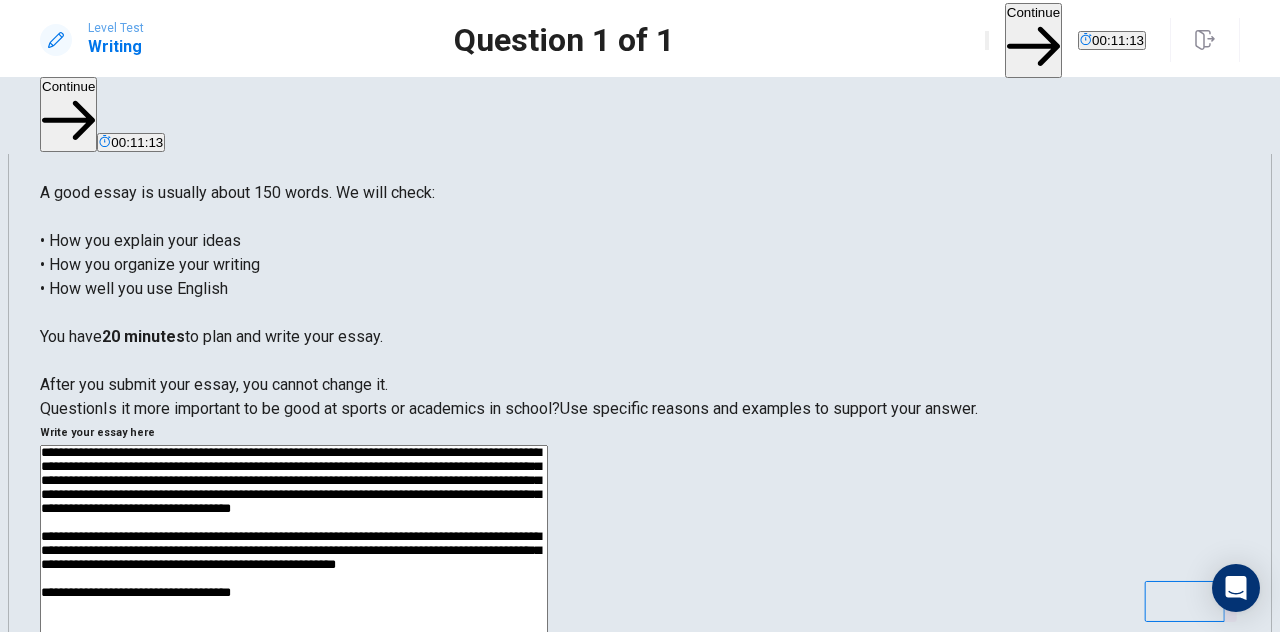 click on "**********" at bounding box center (294, 705) 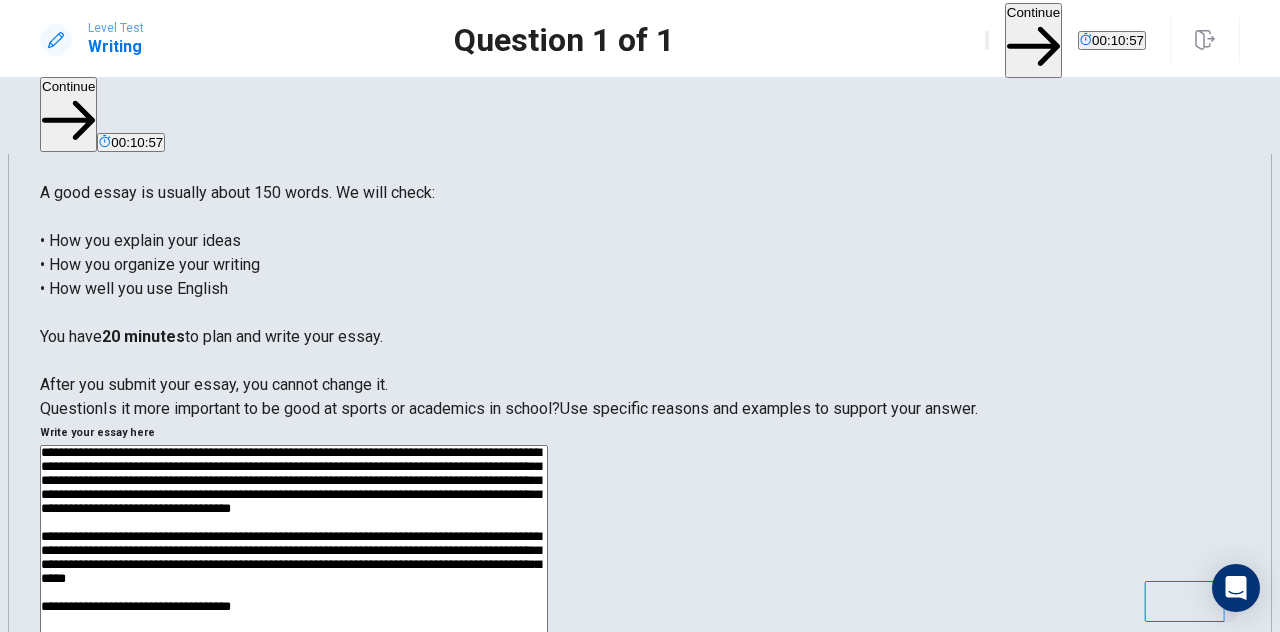 scroll, scrollTop: 125, scrollLeft: 0, axis: vertical 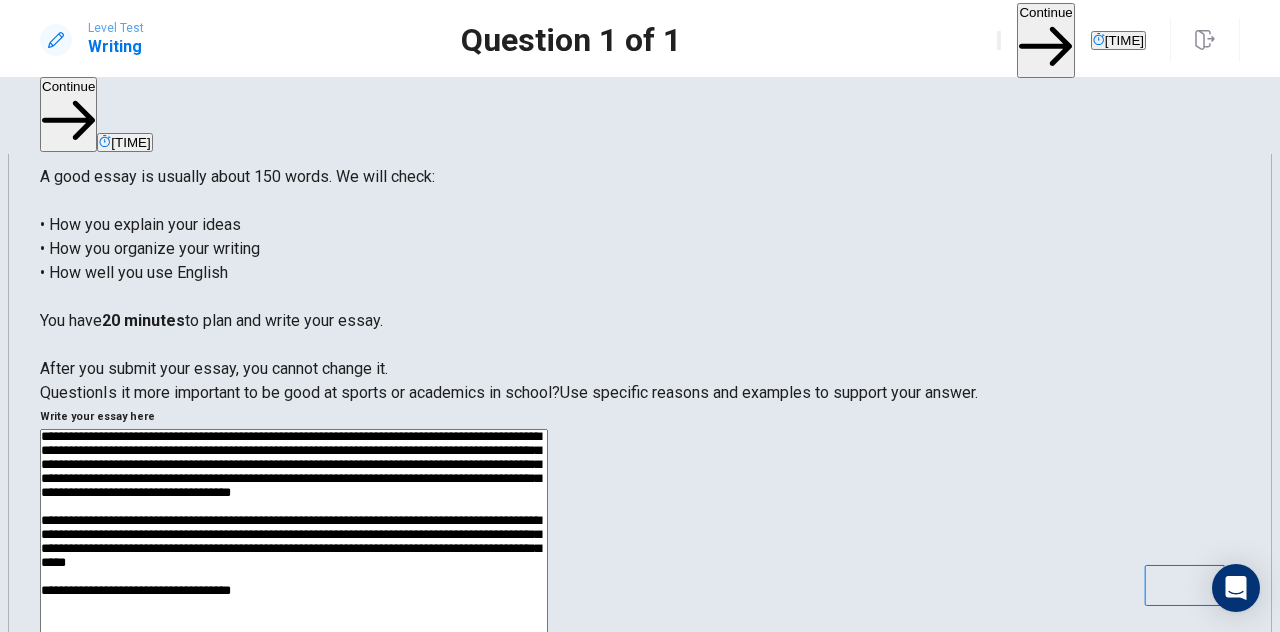 click on "**********" at bounding box center (294, 689) 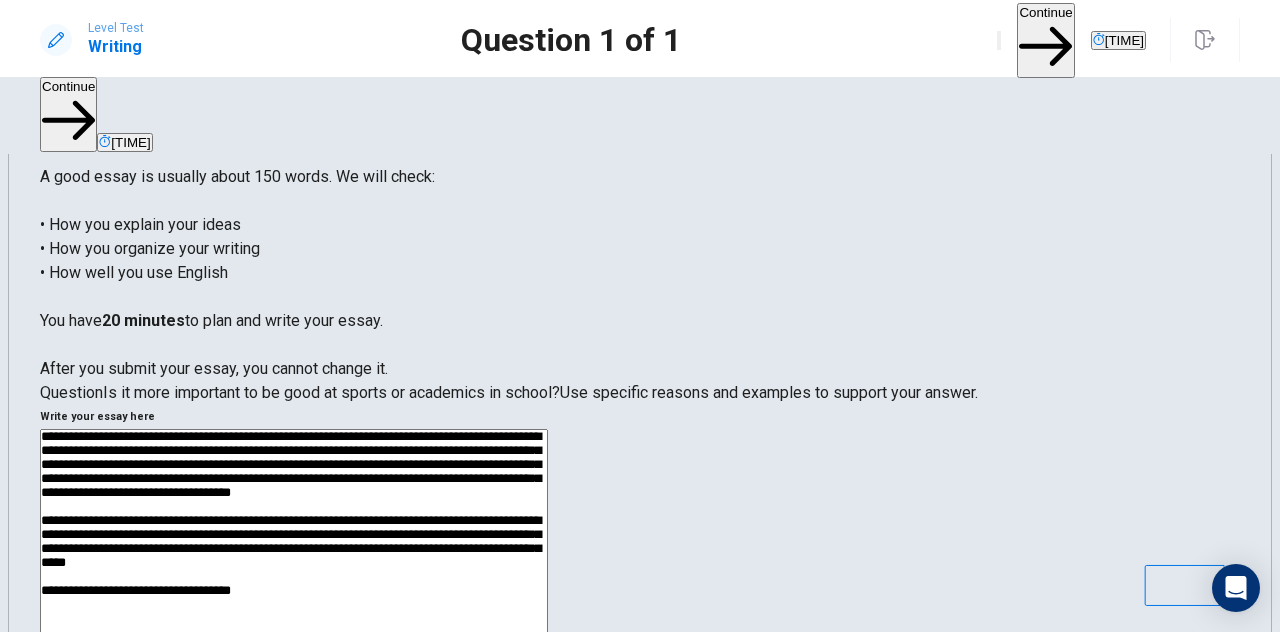 scroll, scrollTop: 178, scrollLeft: 0, axis: vertical 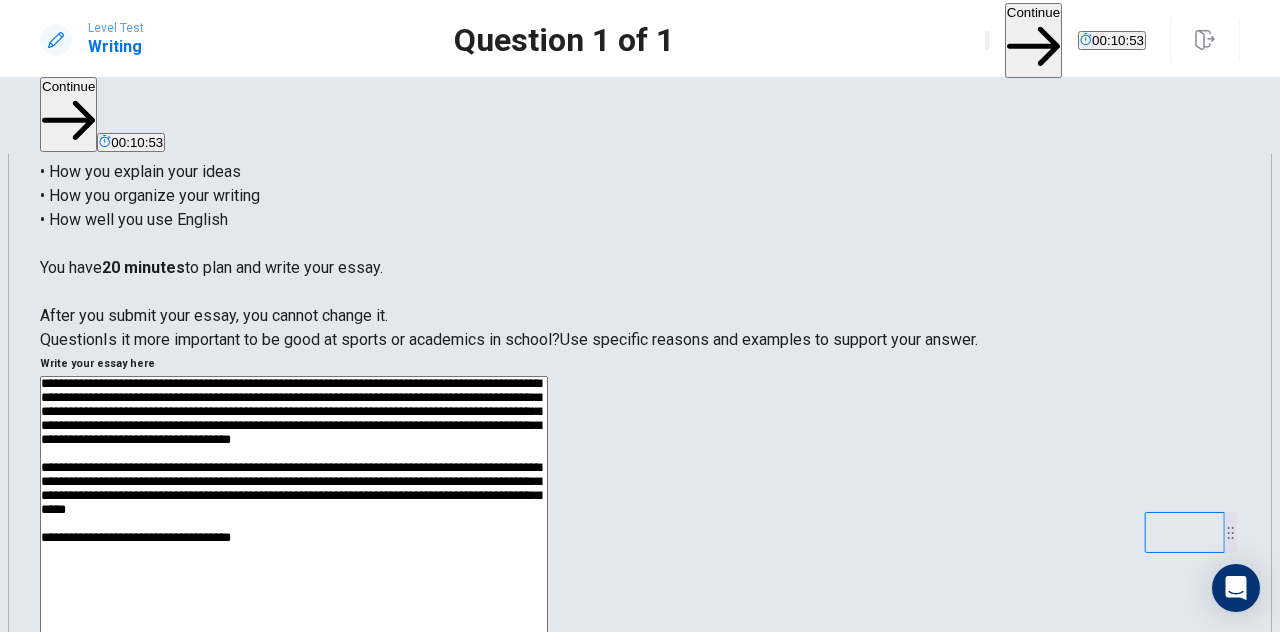 click on "**********" at bounding box center (294, 636) 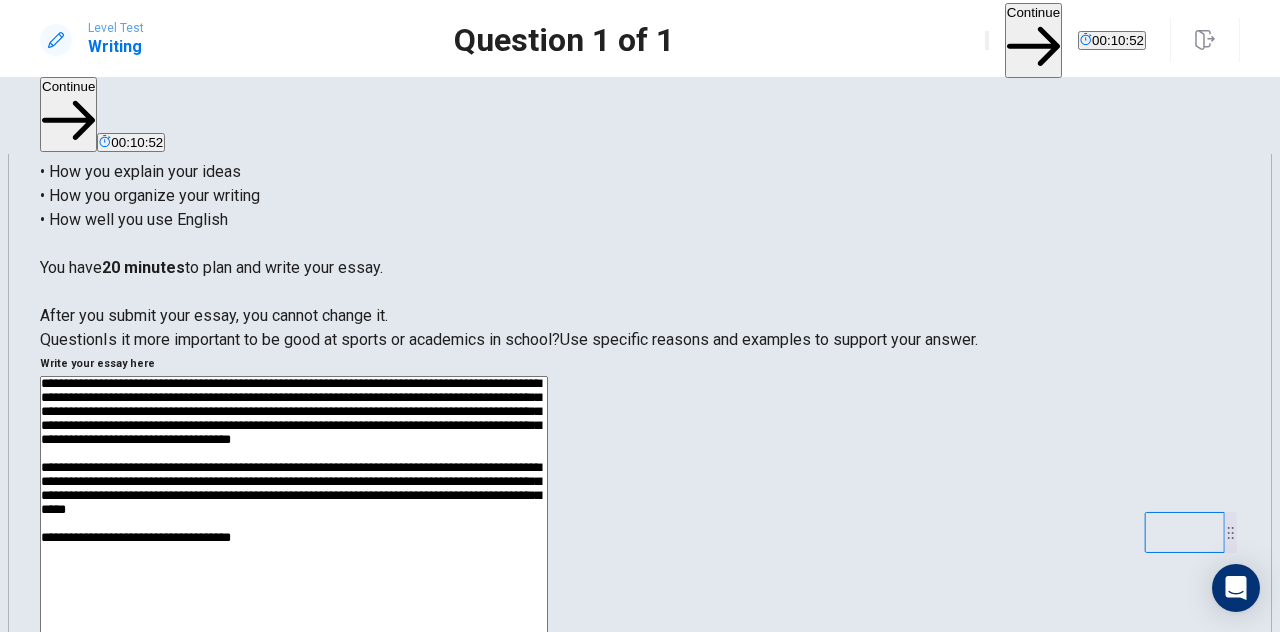 click on "**********" at bounding box center (294, 636) 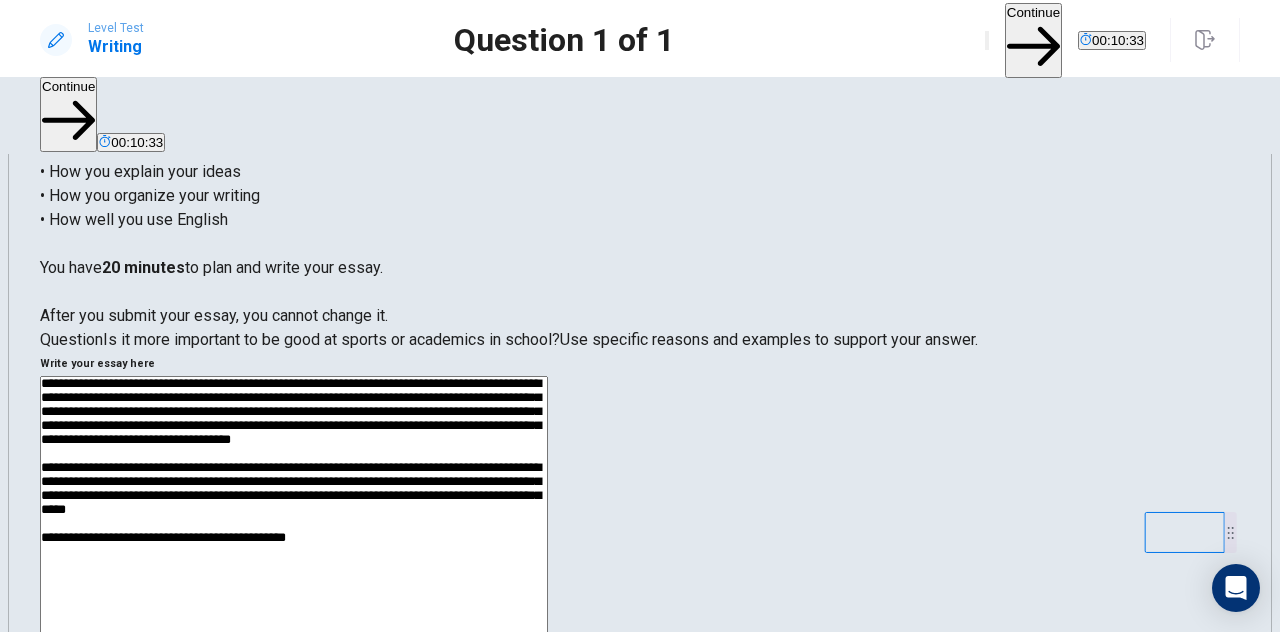click on "**********" at bounding box center (294, 636) 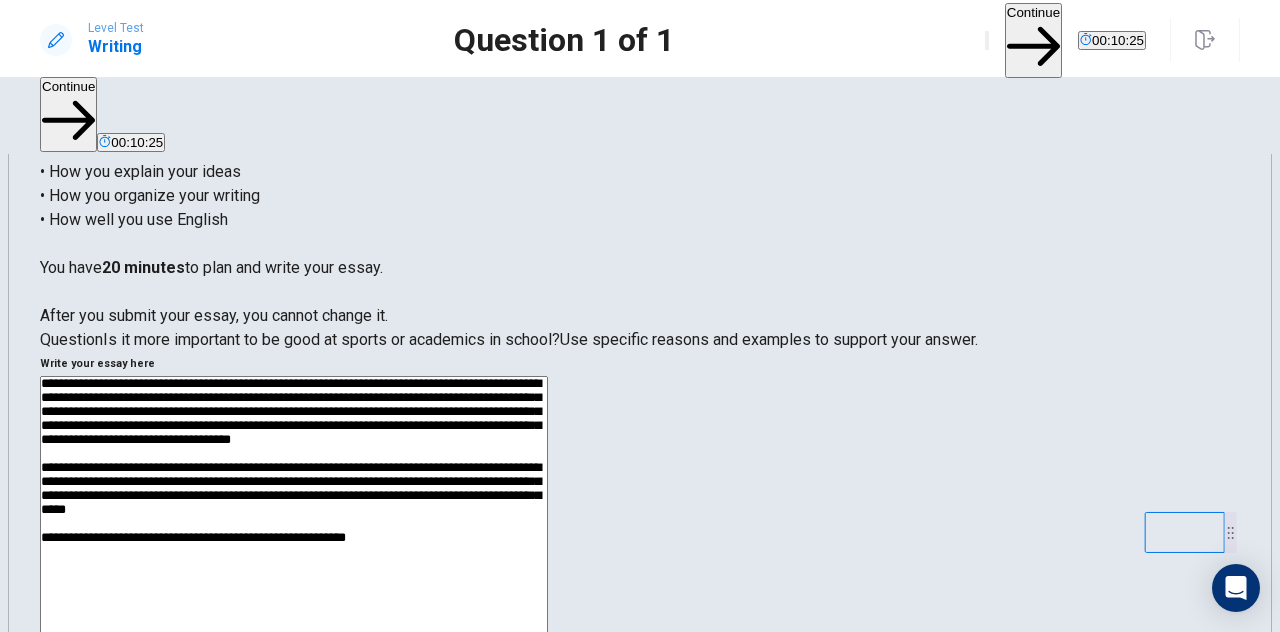 click on "**********" at bounding box center (294, 636) 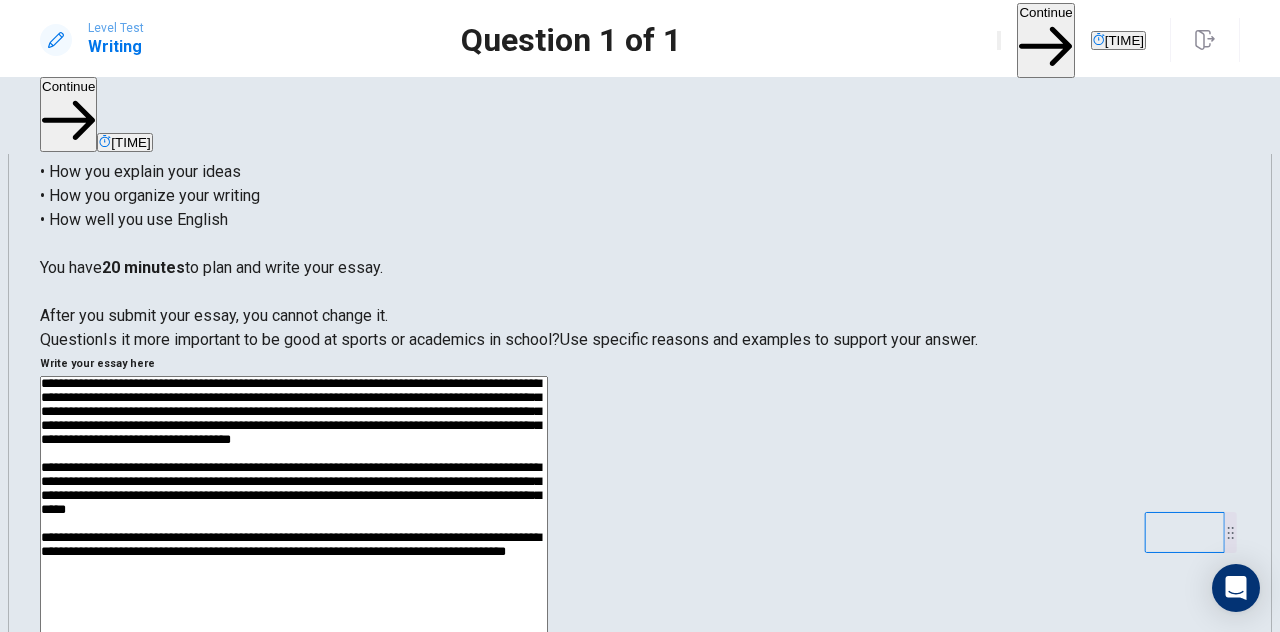 click on "**********" at bounding box center (294, 636) 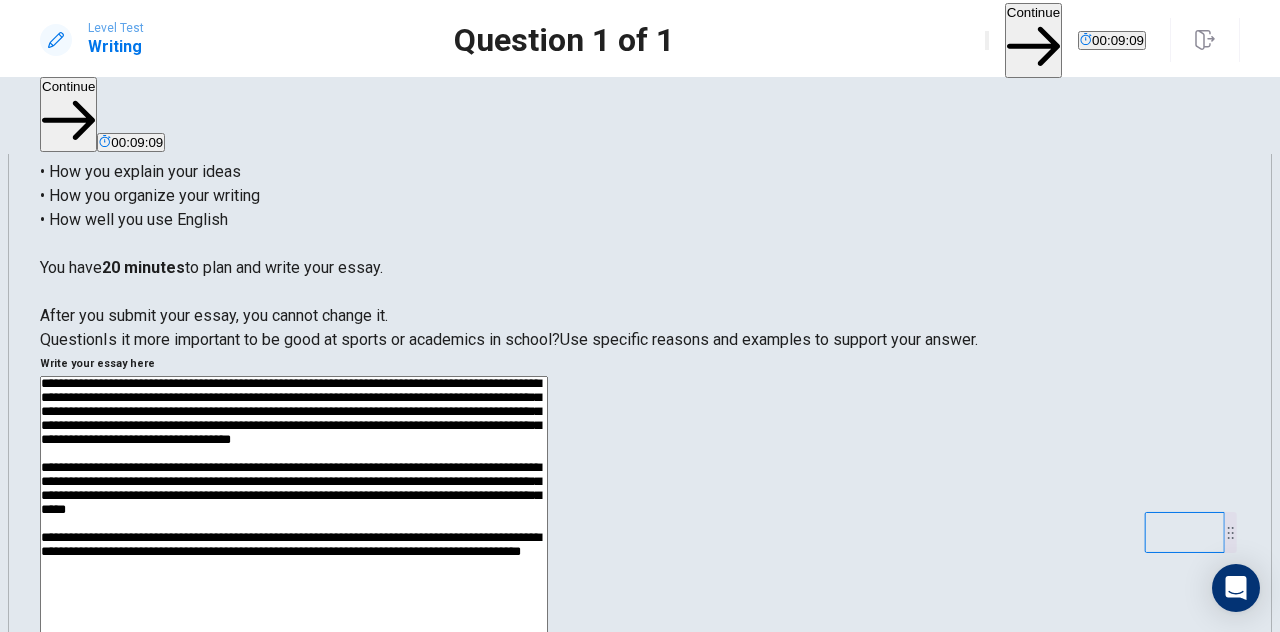 click on "**********" at bounding box center (294, 636) 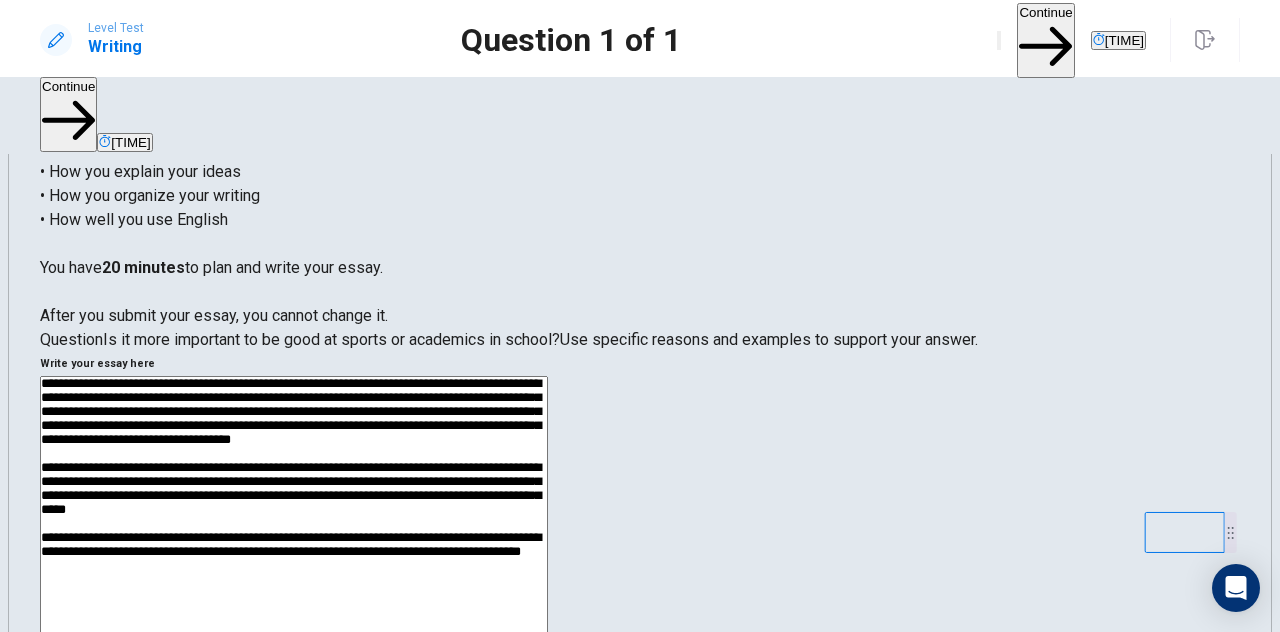 scroll, scrollTop: 192, scrollLeft: 0, axis: vertical 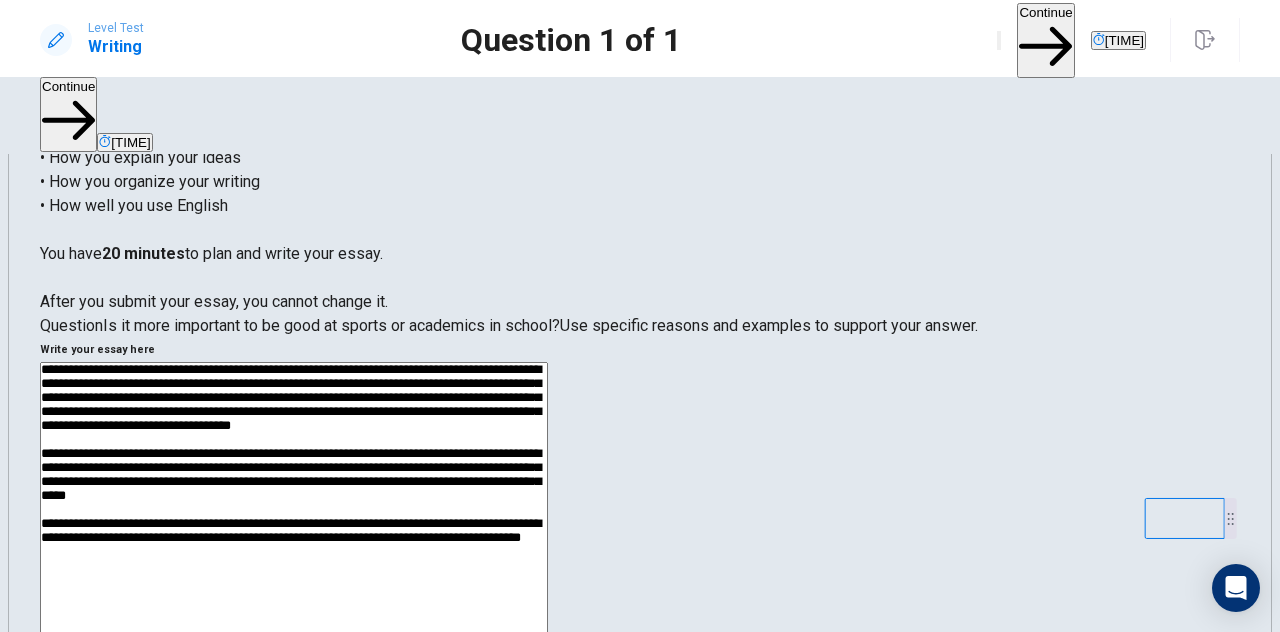 click on "**********" at bounding box center [294, 622] 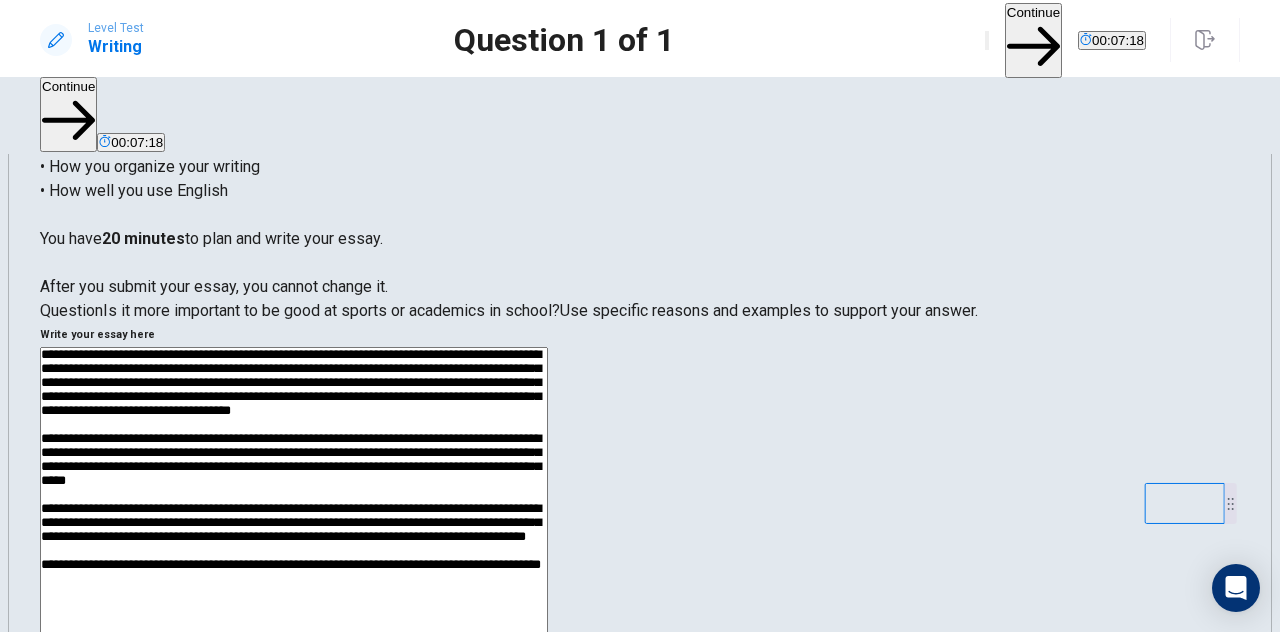 scroll, scrollTop: 271, scrollLeft: 0, axis: vertical 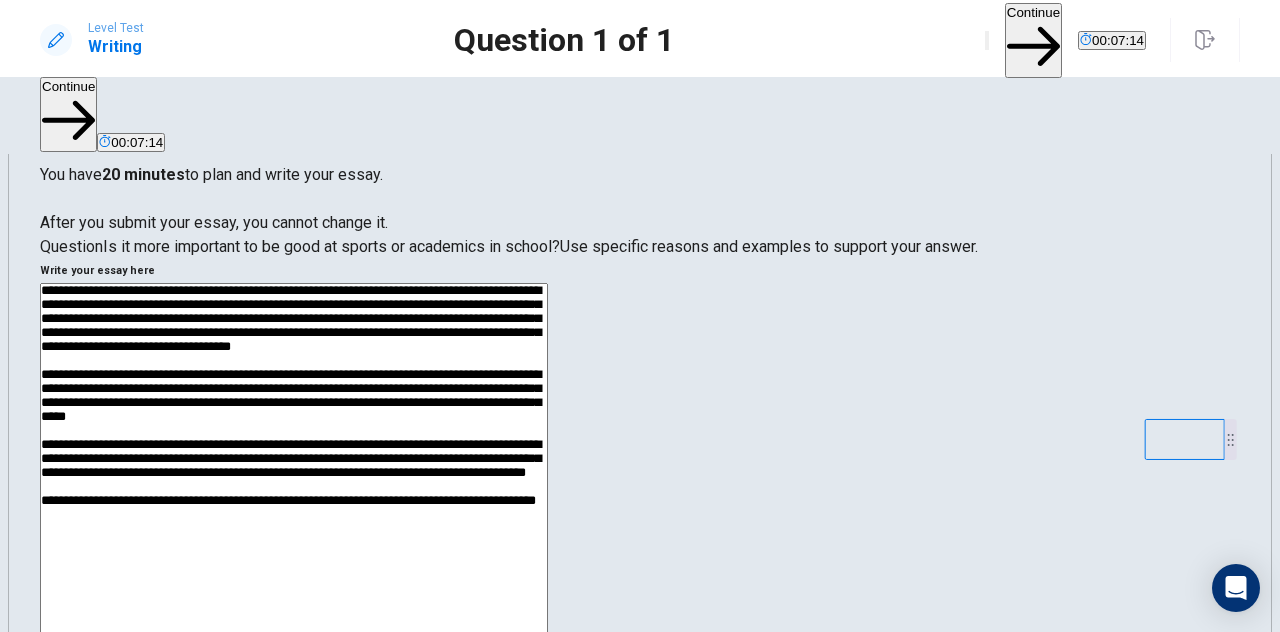 click at bounding box center (294, 543) 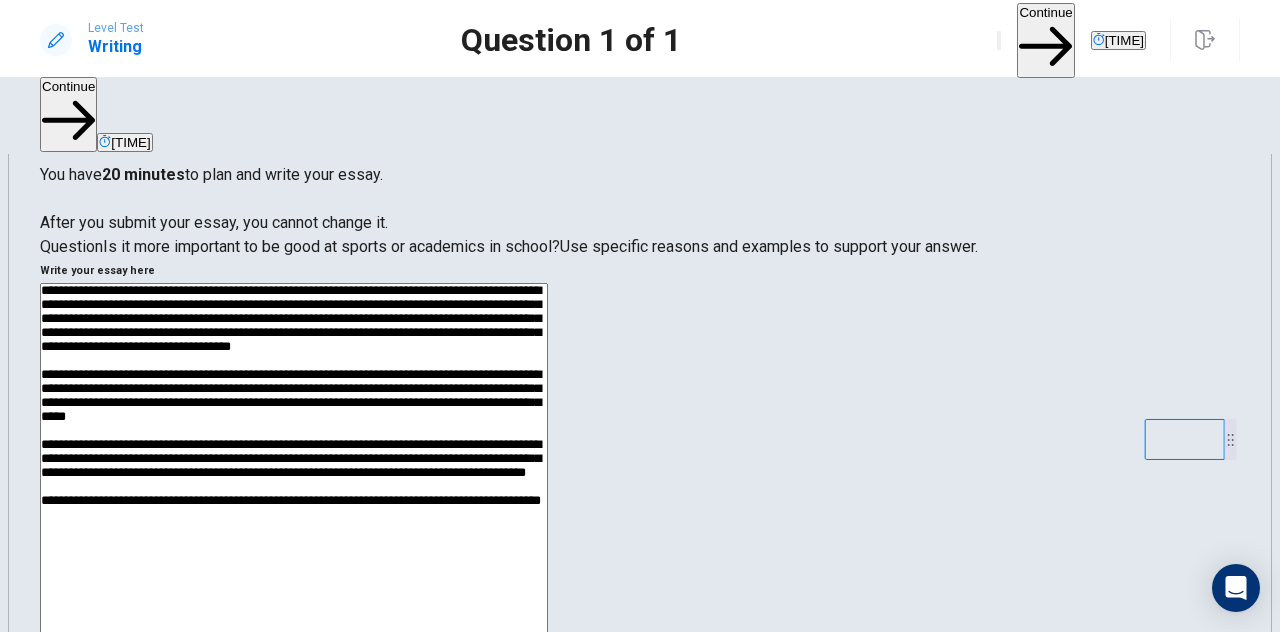 click at bounding box center [294, 543] 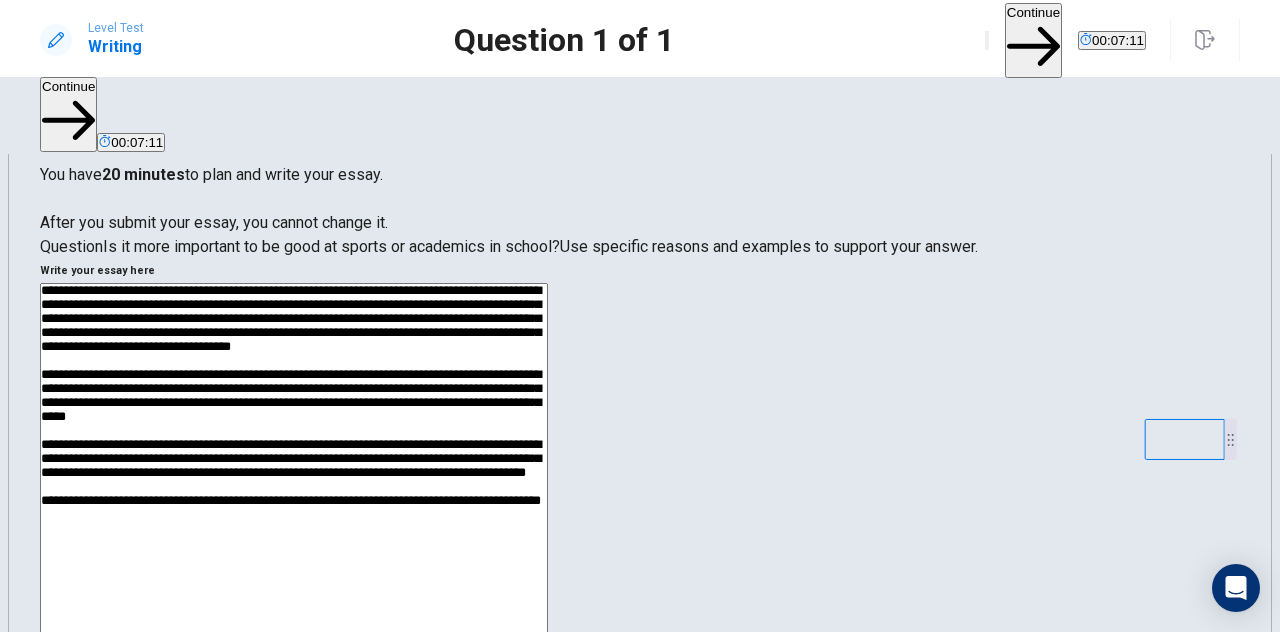 click at bounding box center (294, 543) 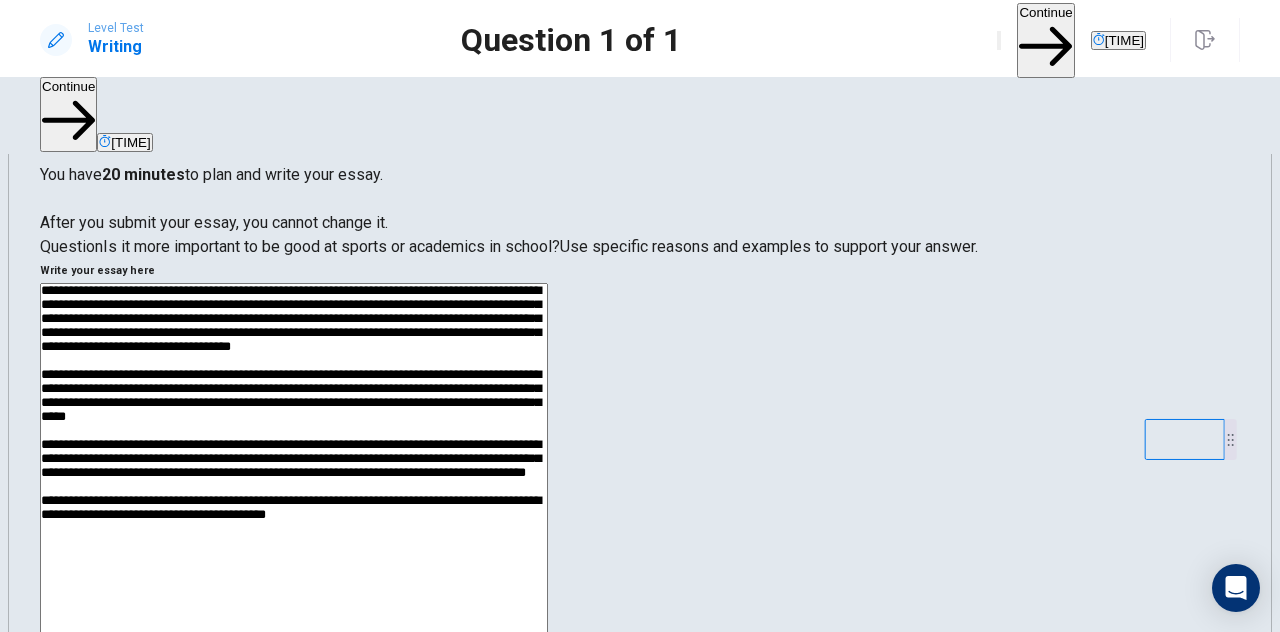 scroll, scrollTop: 0, scrollLeft: 0, axis: both 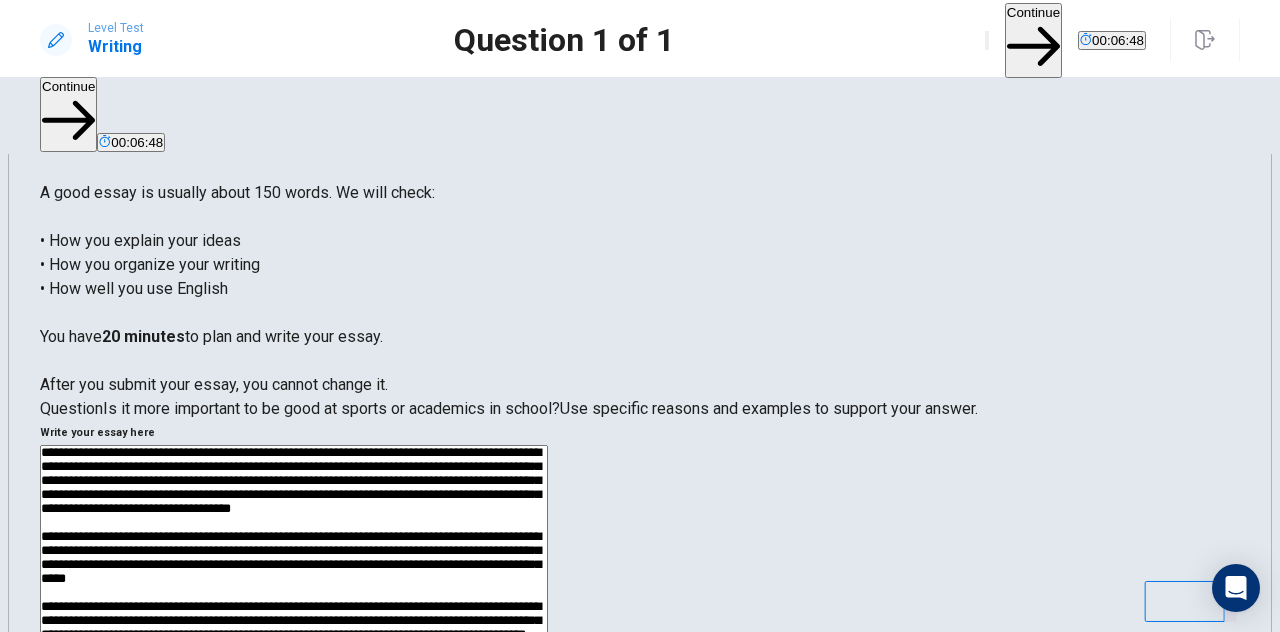 click at bounding box center (294, 705) 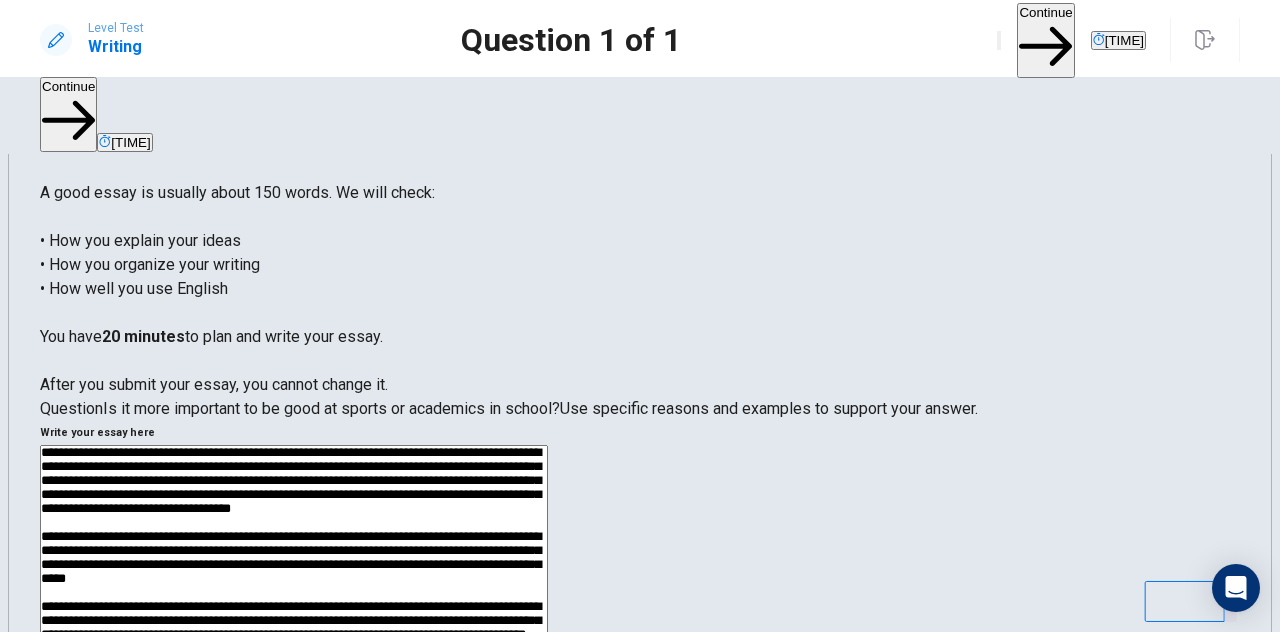 click at bounding box center [294, 705] 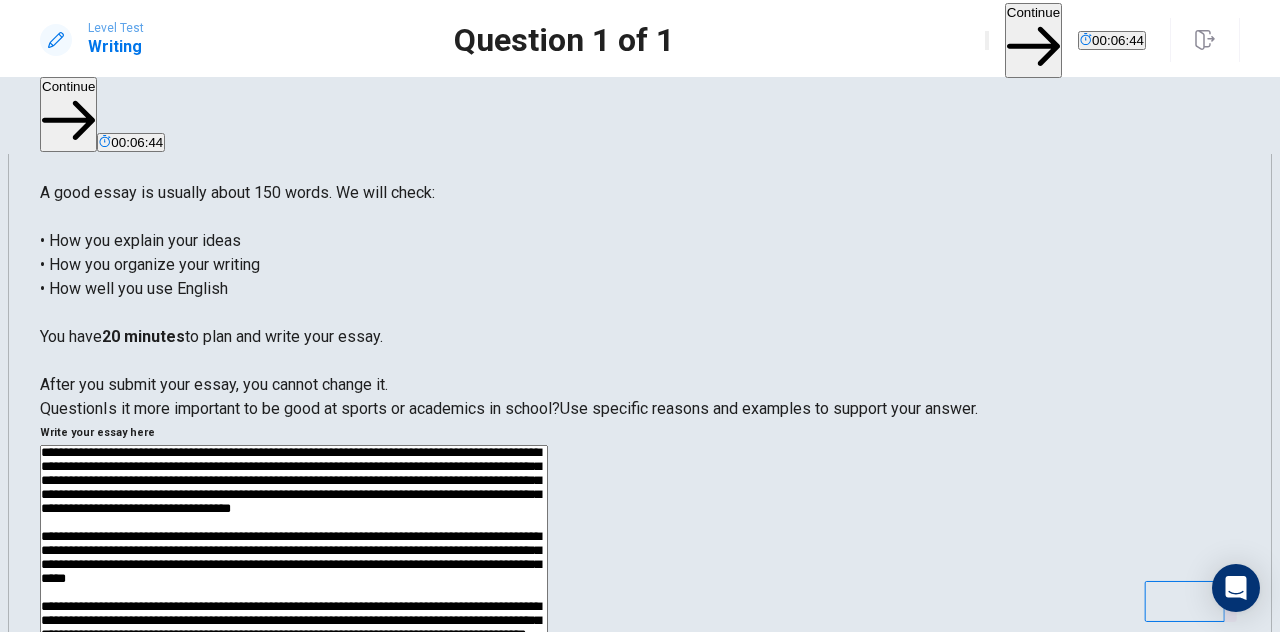 scroll, scrollTop: 9, scrollLeft: 0, axis: vertical 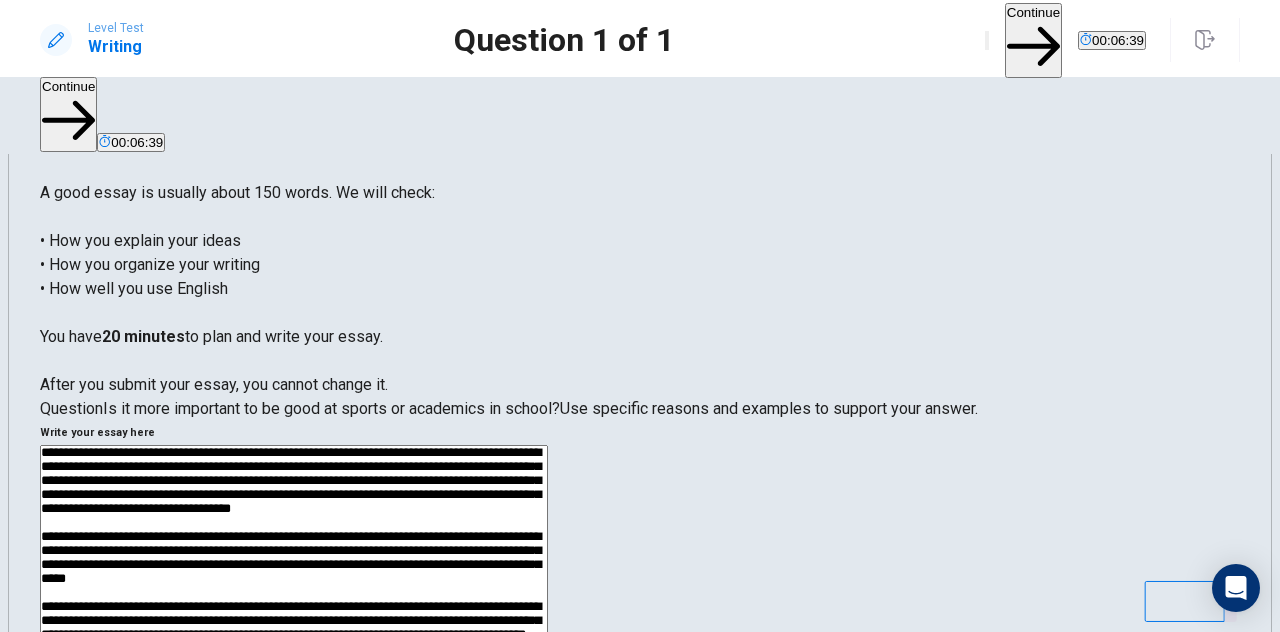 click at bounding box center [294, 705] 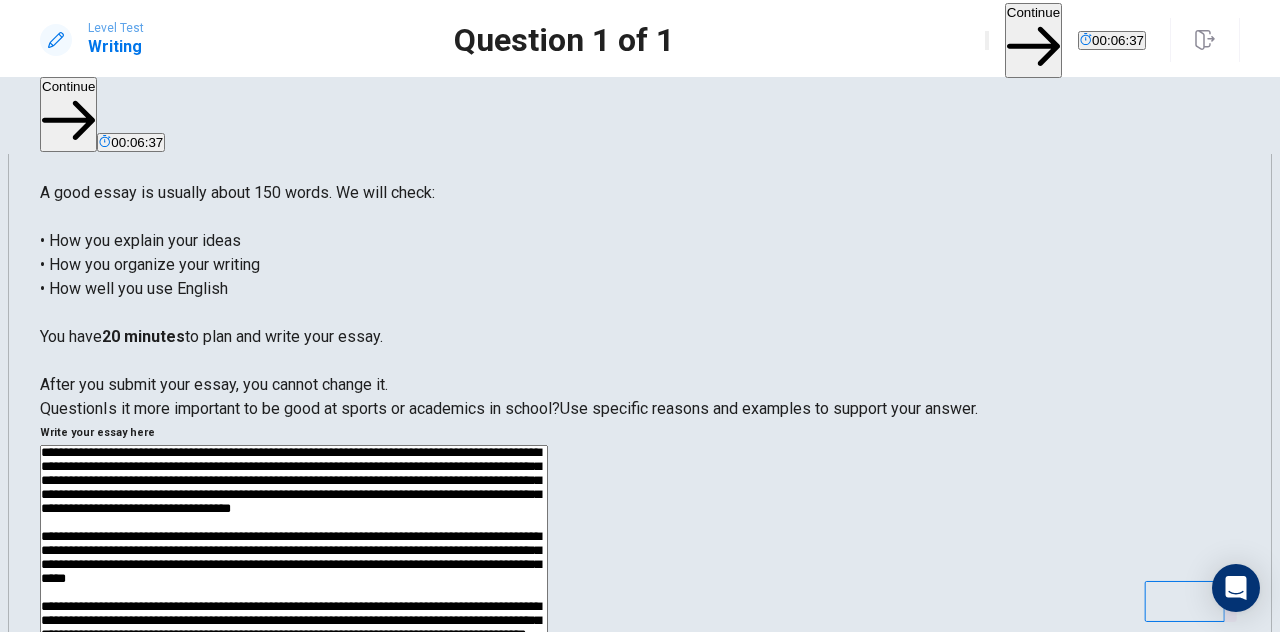 click at bounding box center (294, 705) 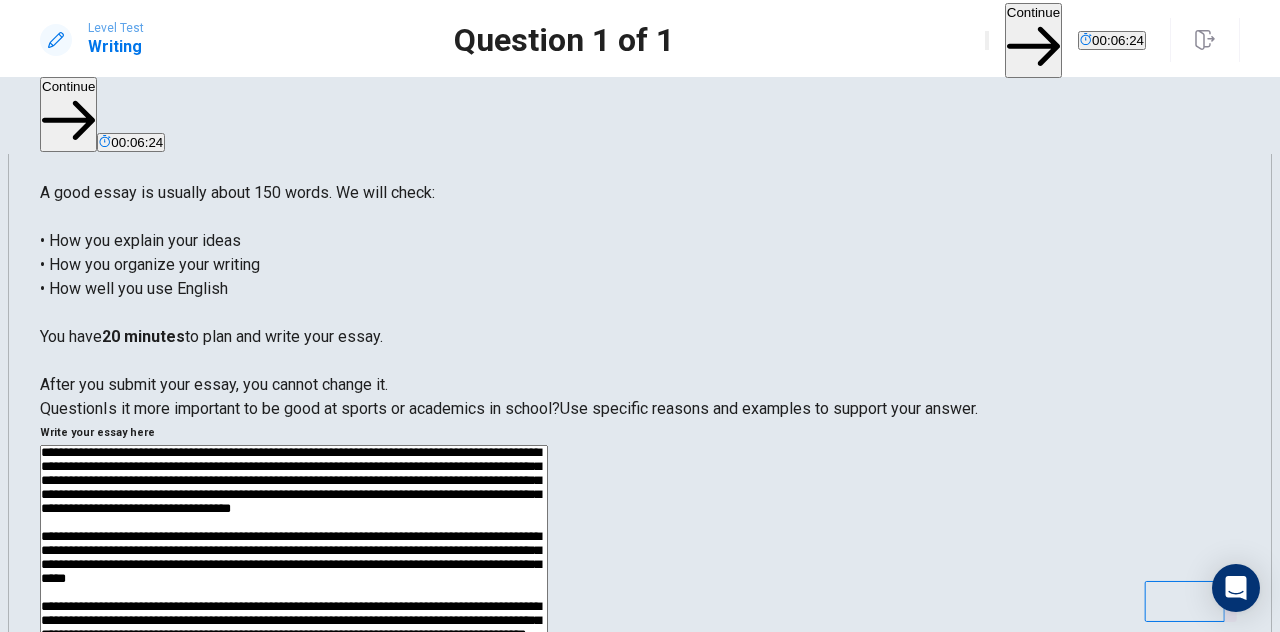 click at bounding box center (294, 705) 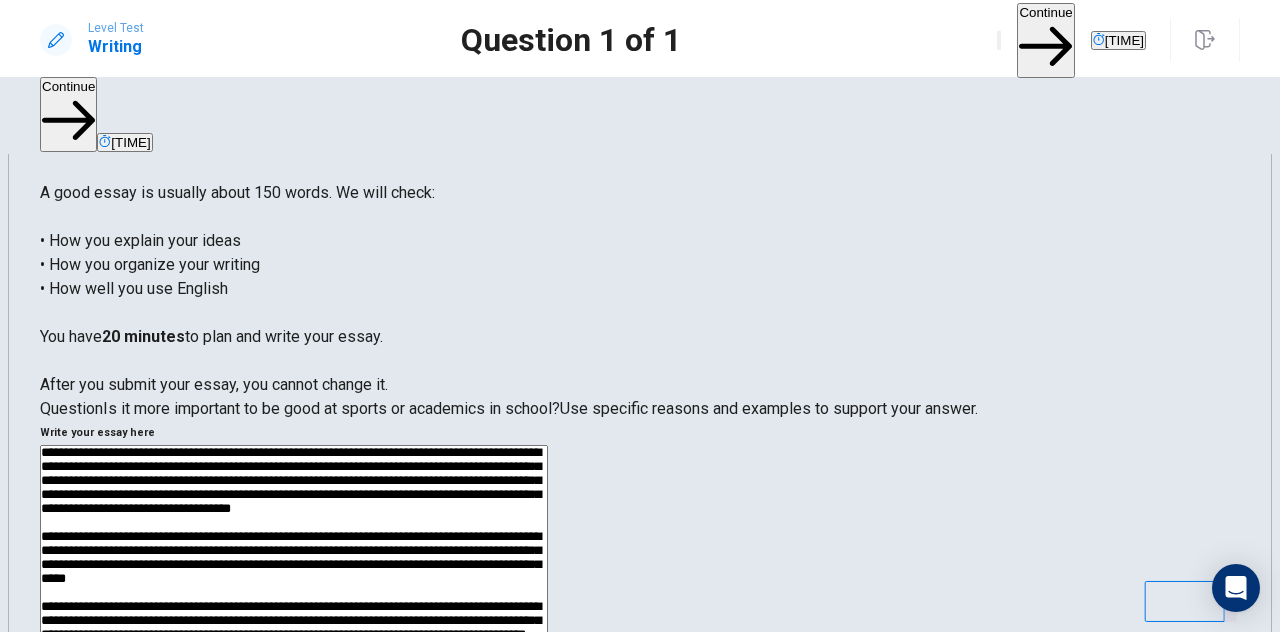 click at bounding box center [294, 705] 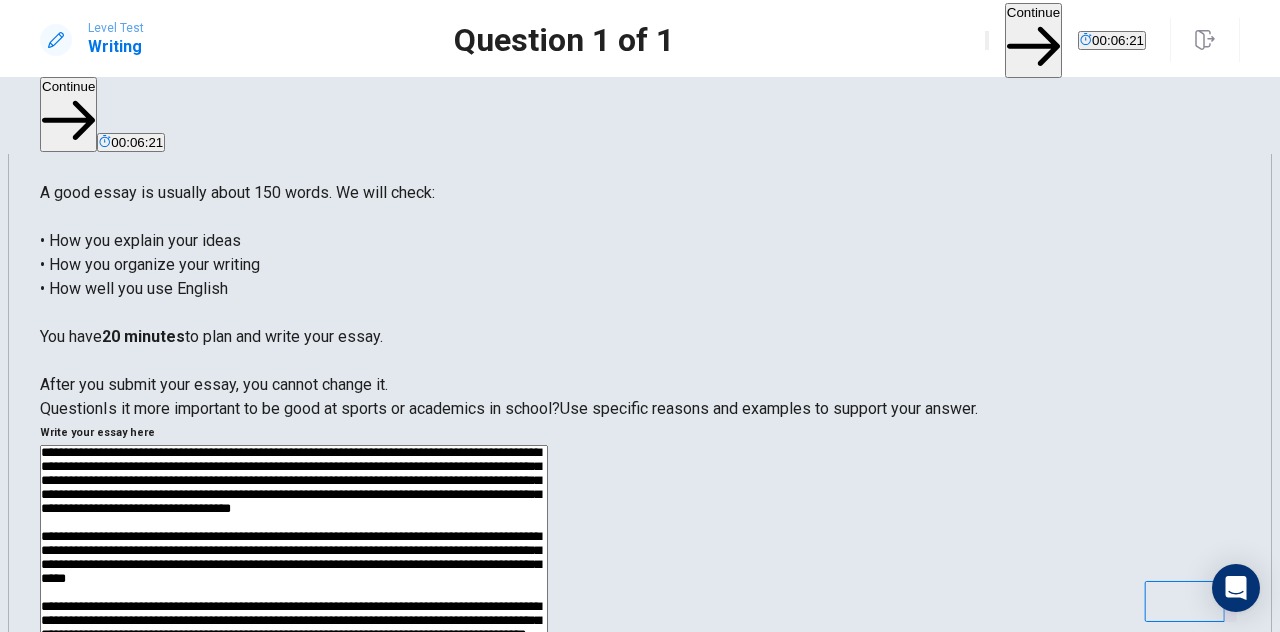 click at bounding box center (294, 705) 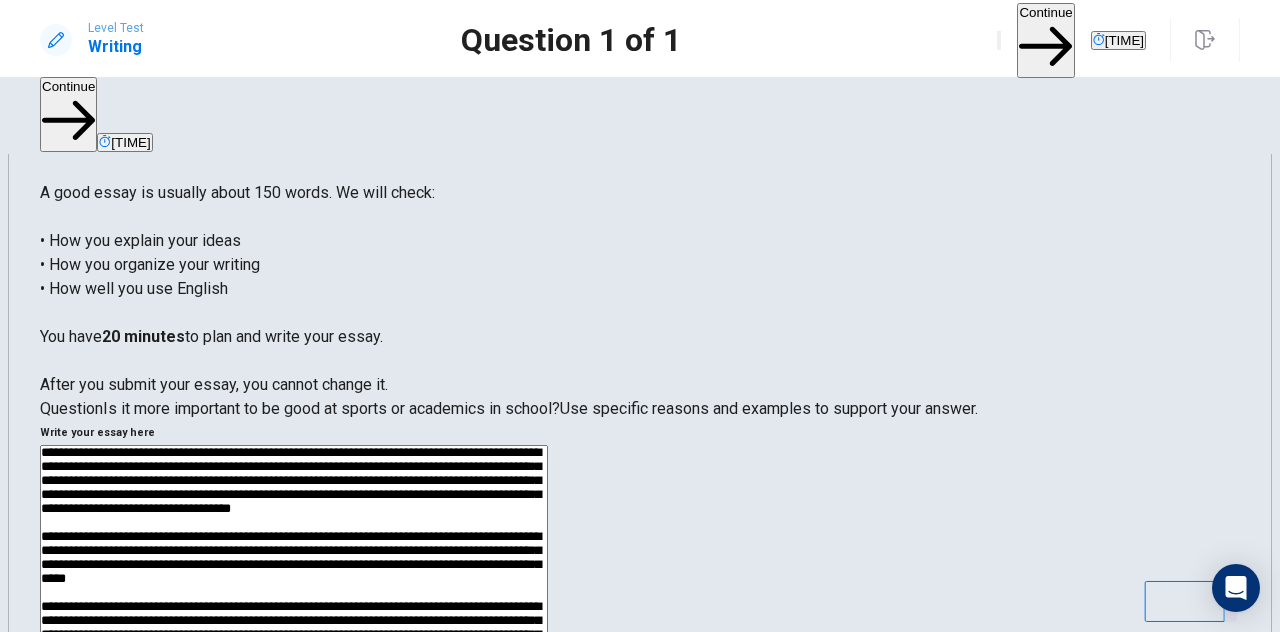 click at bounding box center (294, 705) 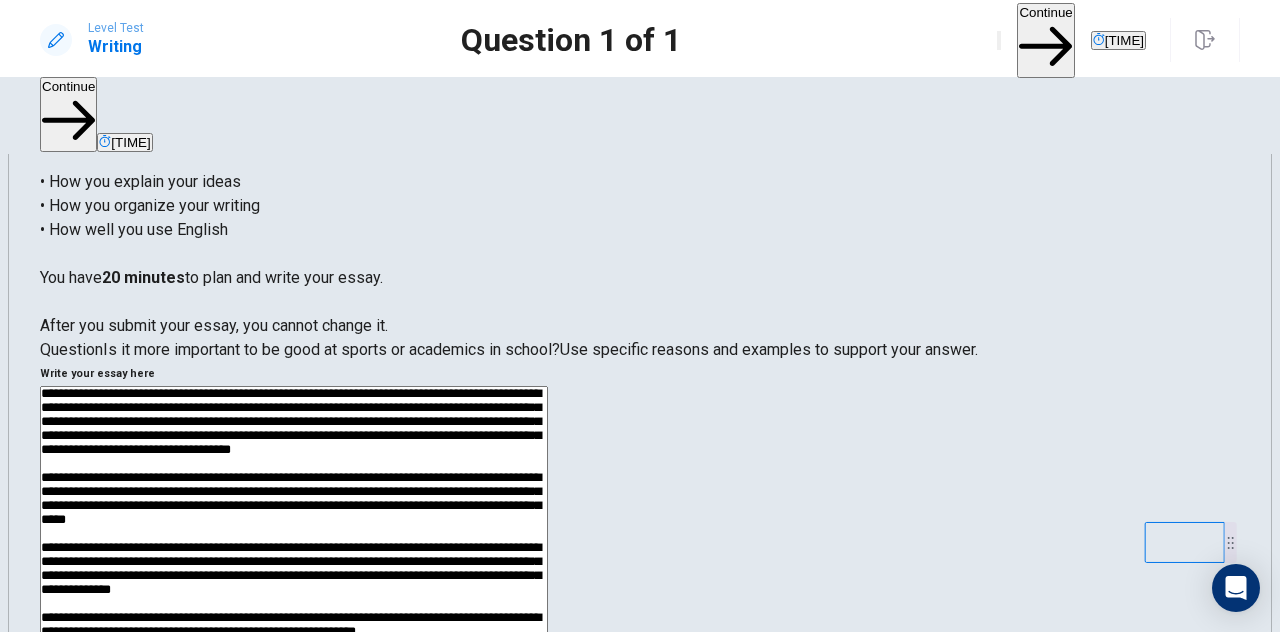 click at bounding box center [294, 646] 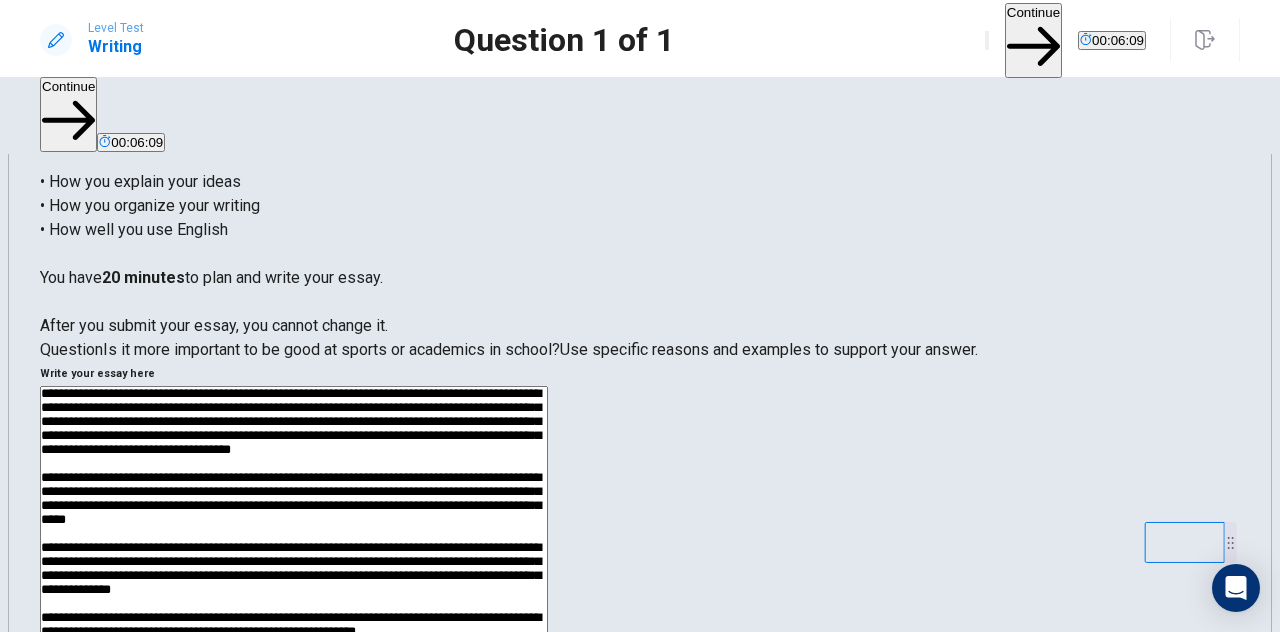 click at bounding box center [294, 646] 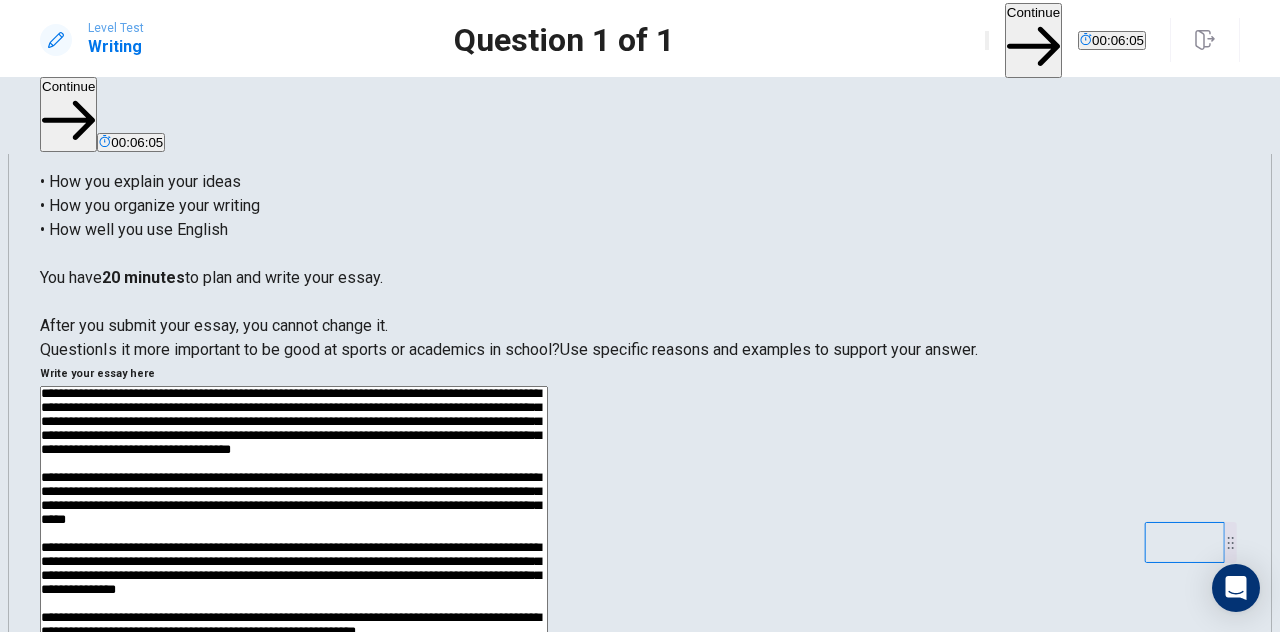 click at bounding box center (294, 646) 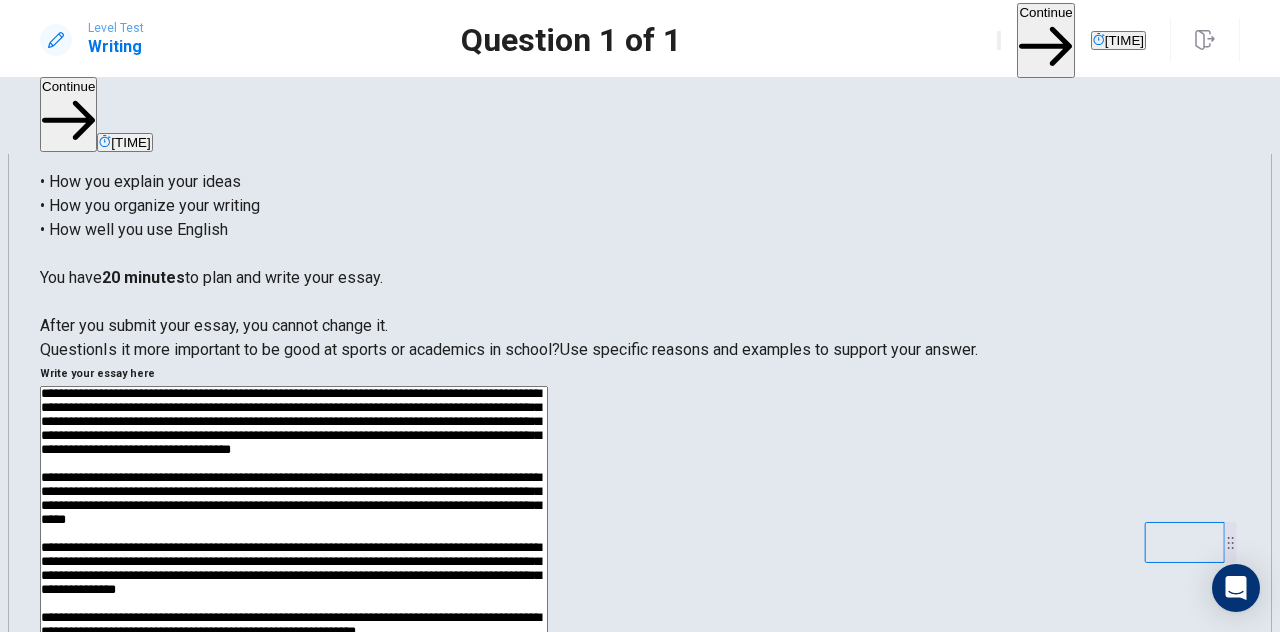 click at bounding box center [294, 646] 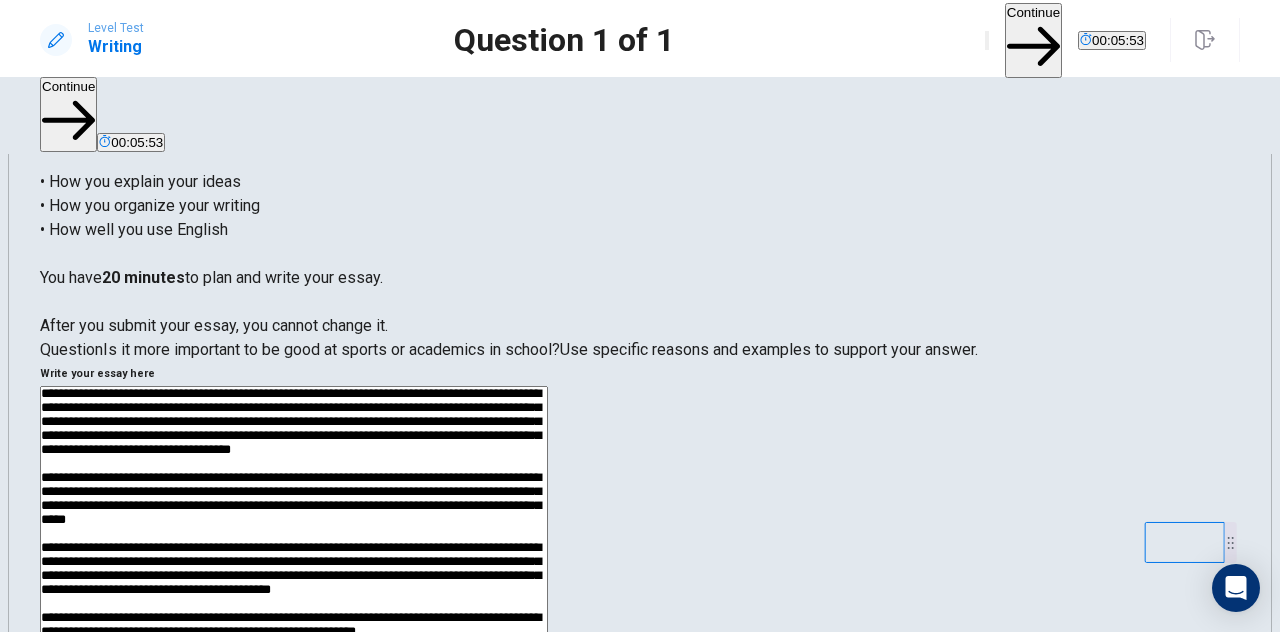 click at bounding box center (294, 646) 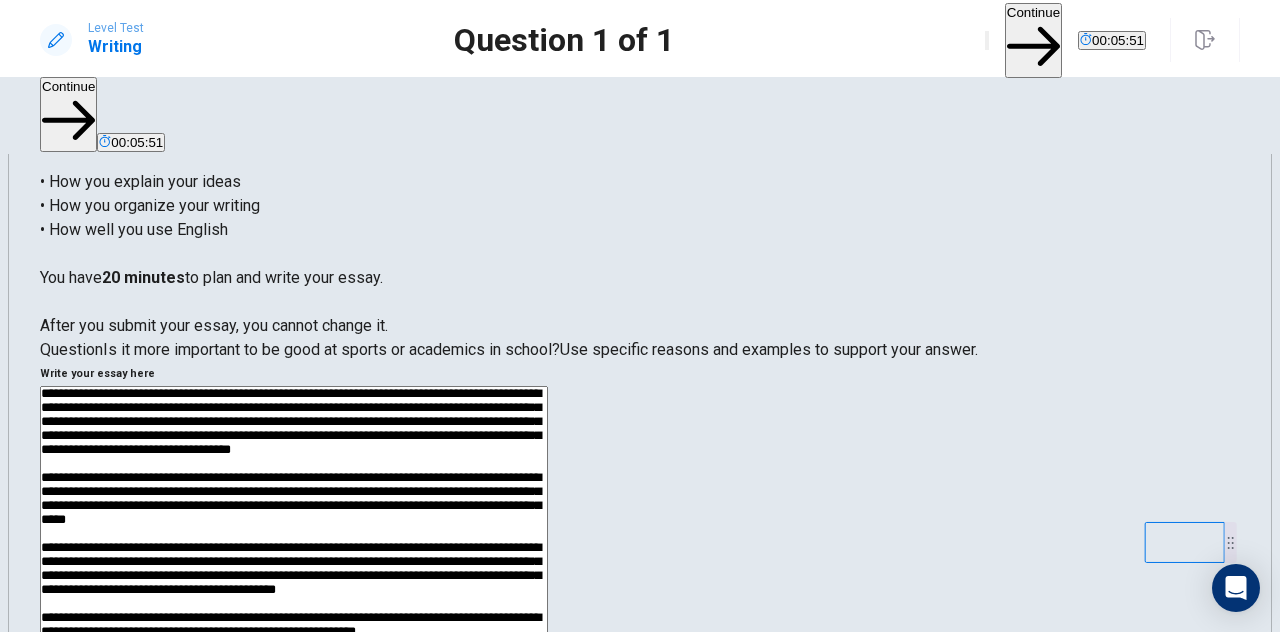 click at bounding box center [294, 646] 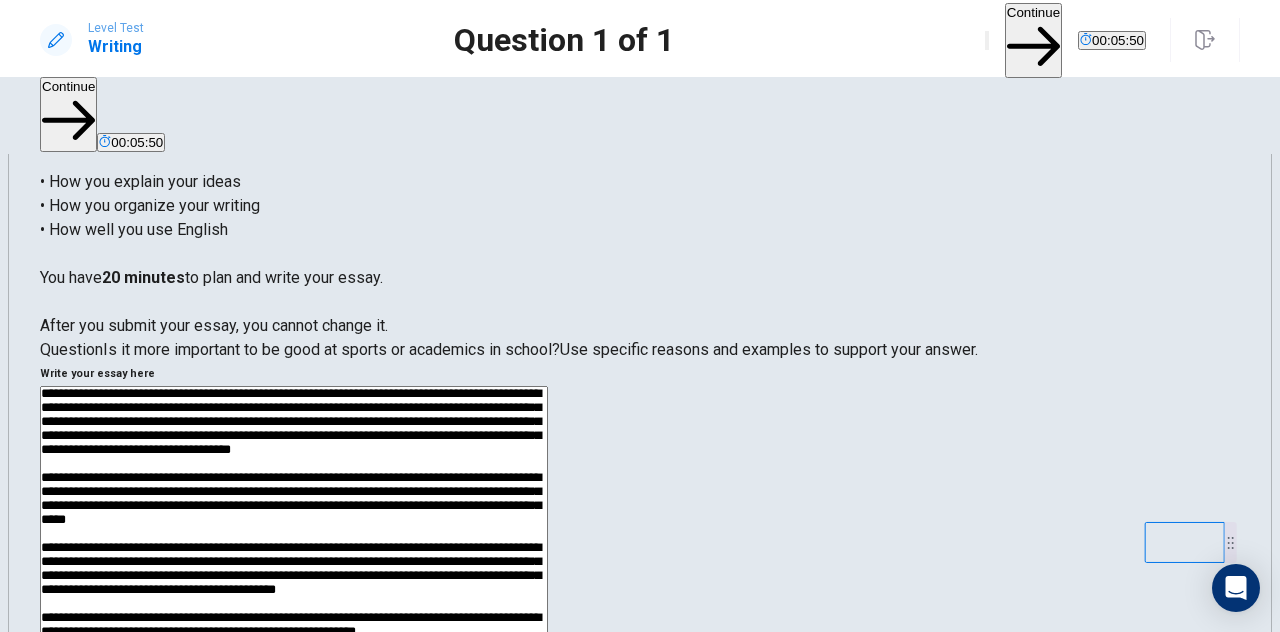 click at bounding box center (294, 646) 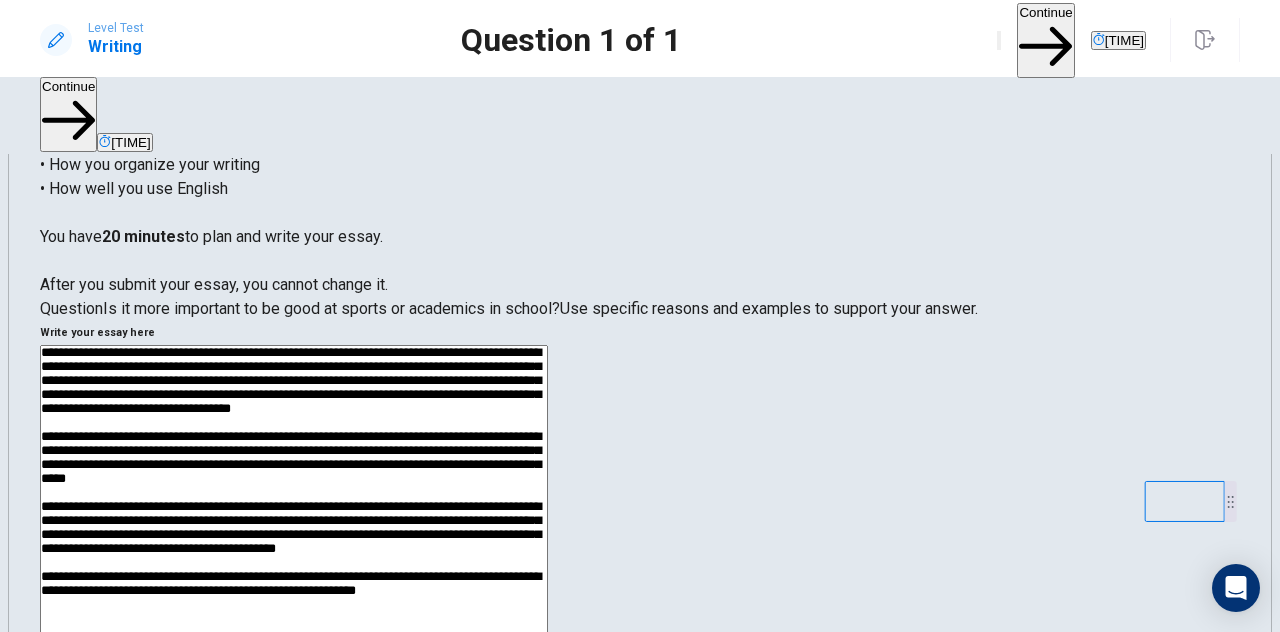 scroll, scrollTop: 212, scrollLeft: 0, axis: vertical 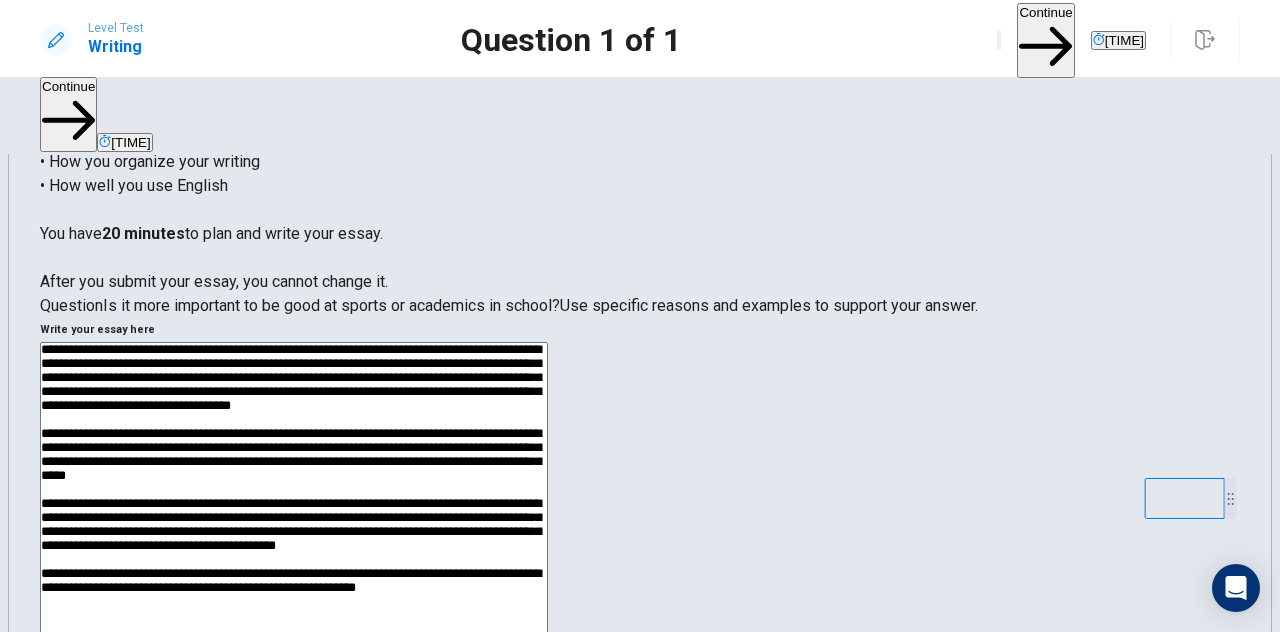 click at bounding box center (294, 602) 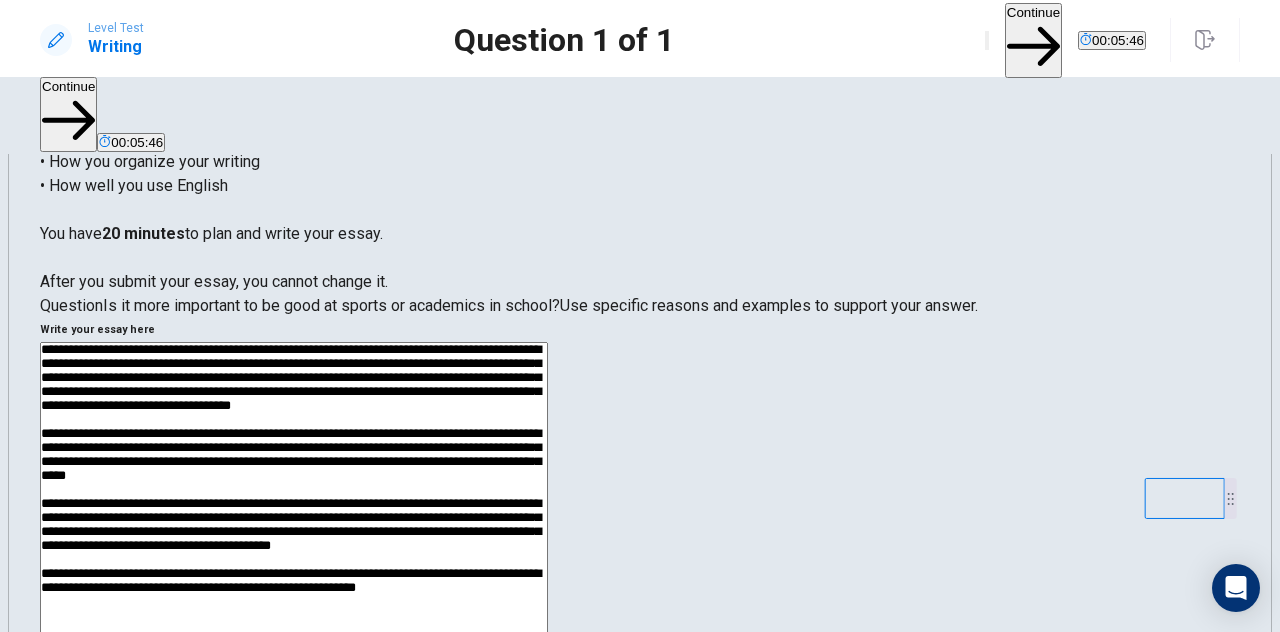 click at bounding box center (294, 602) 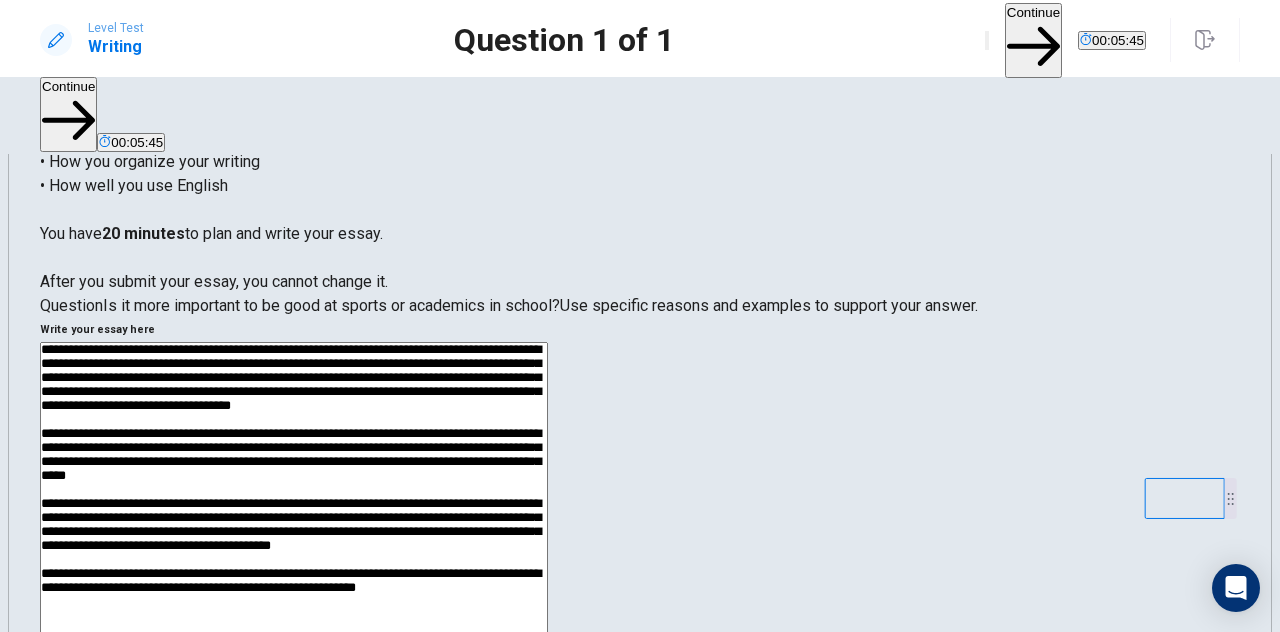 click at bounding box center (294, 602) 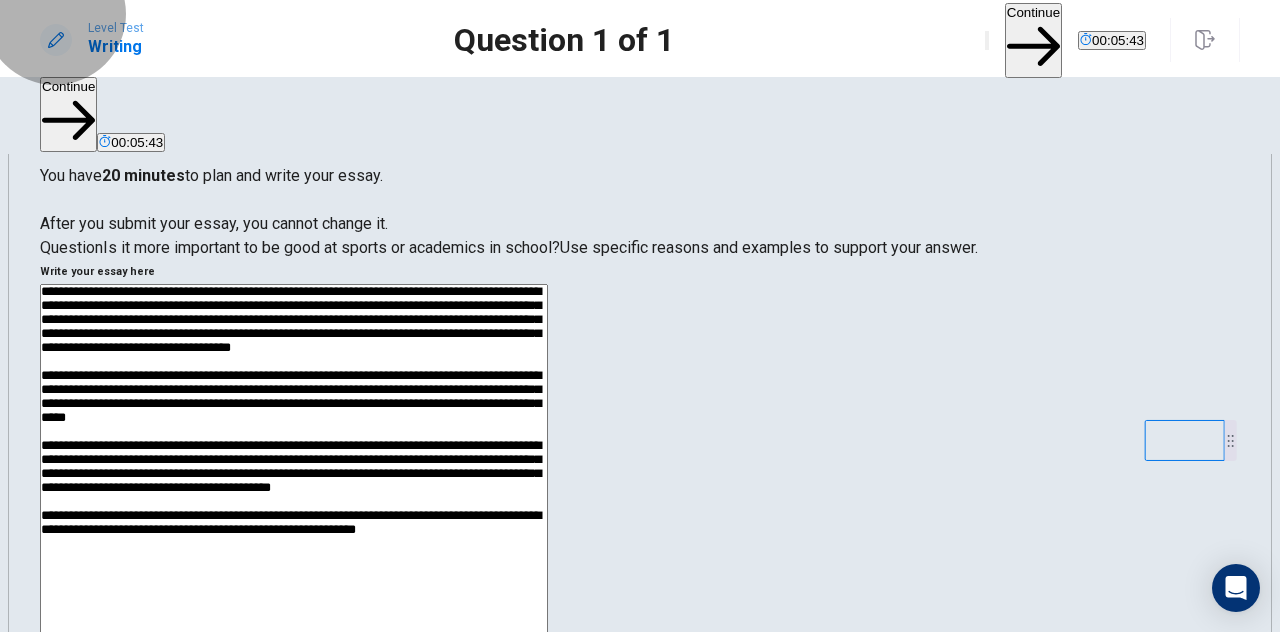 click on "Continue" at bounding box center (1033, 40) 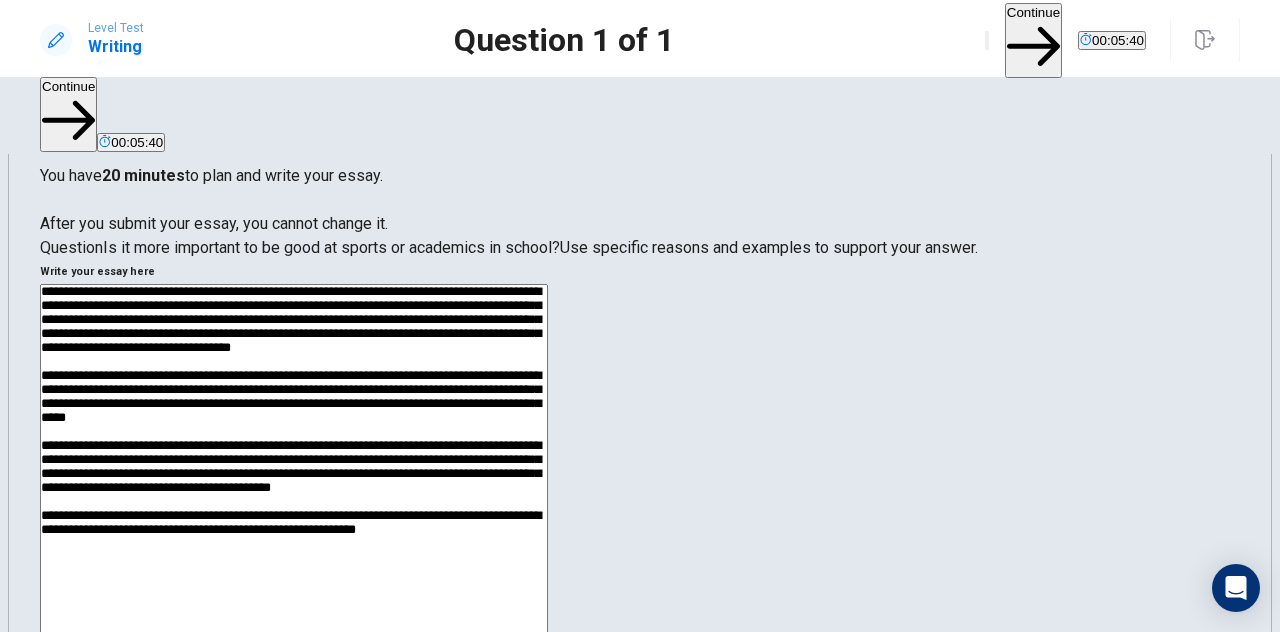 scroll, scrollTop: 114, scrollLeft: 0, axis: vertical 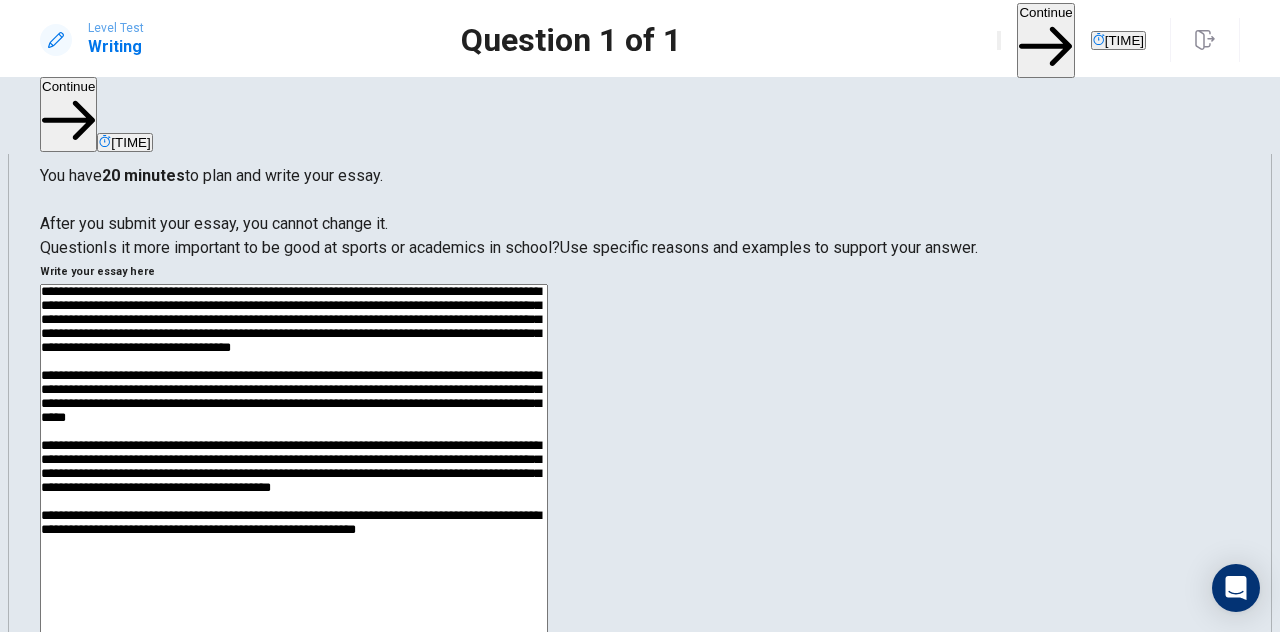 click on "Return" at bounding box center (24, 2107) 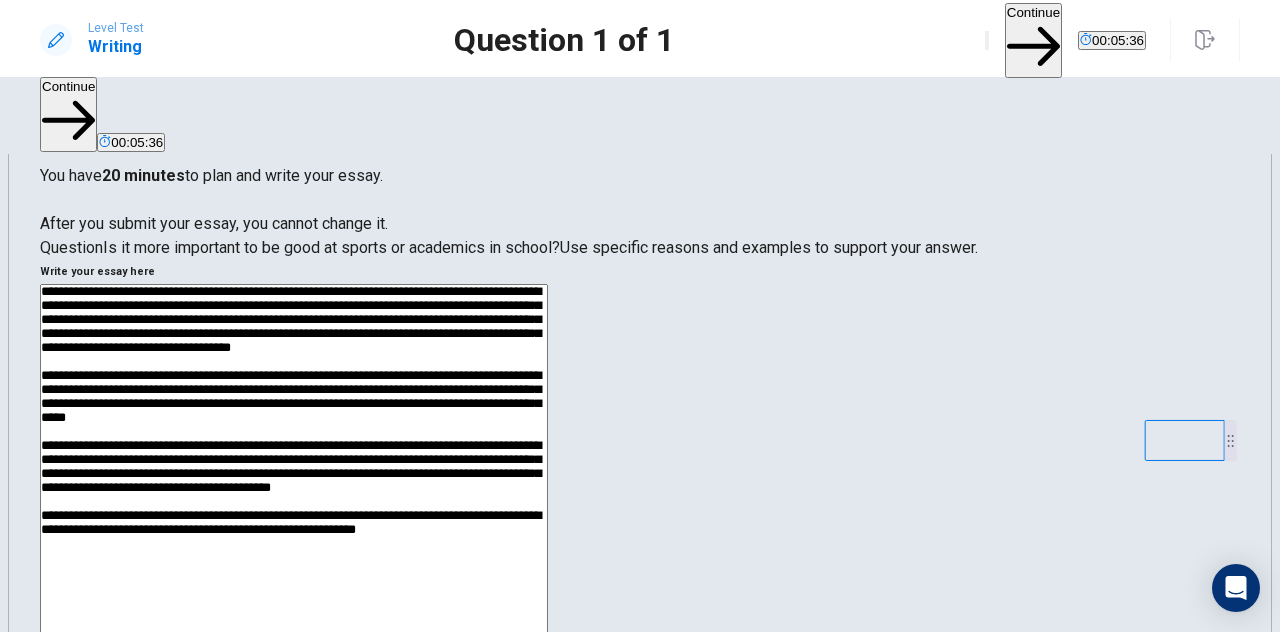 scroll, scrollTop: 0, scrollLeft: 0, axis: both 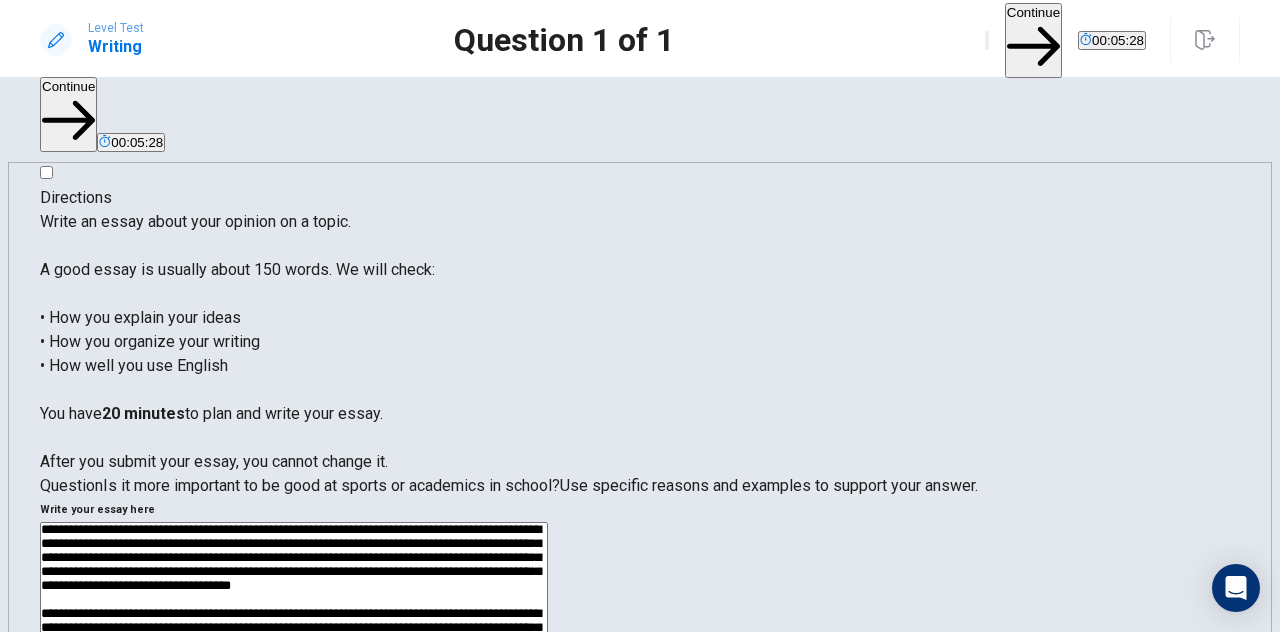 click at bounding box center [294, 782] 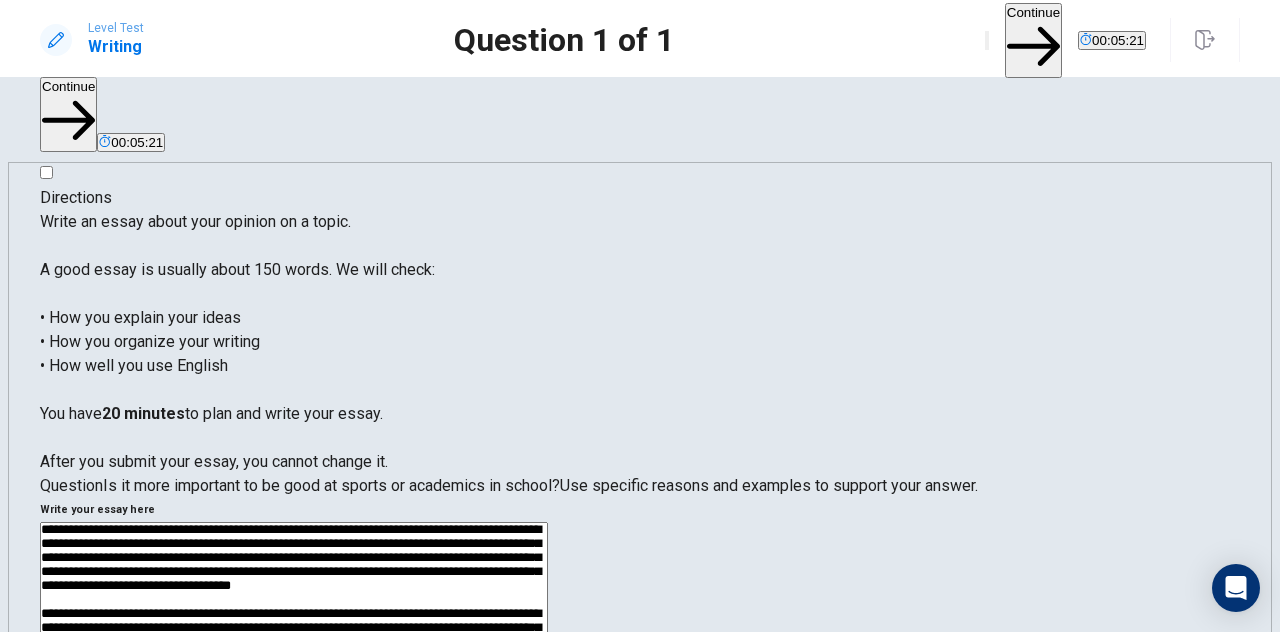 scroll, scrollTop: 32, scrollLeft: 0, axis: vertical 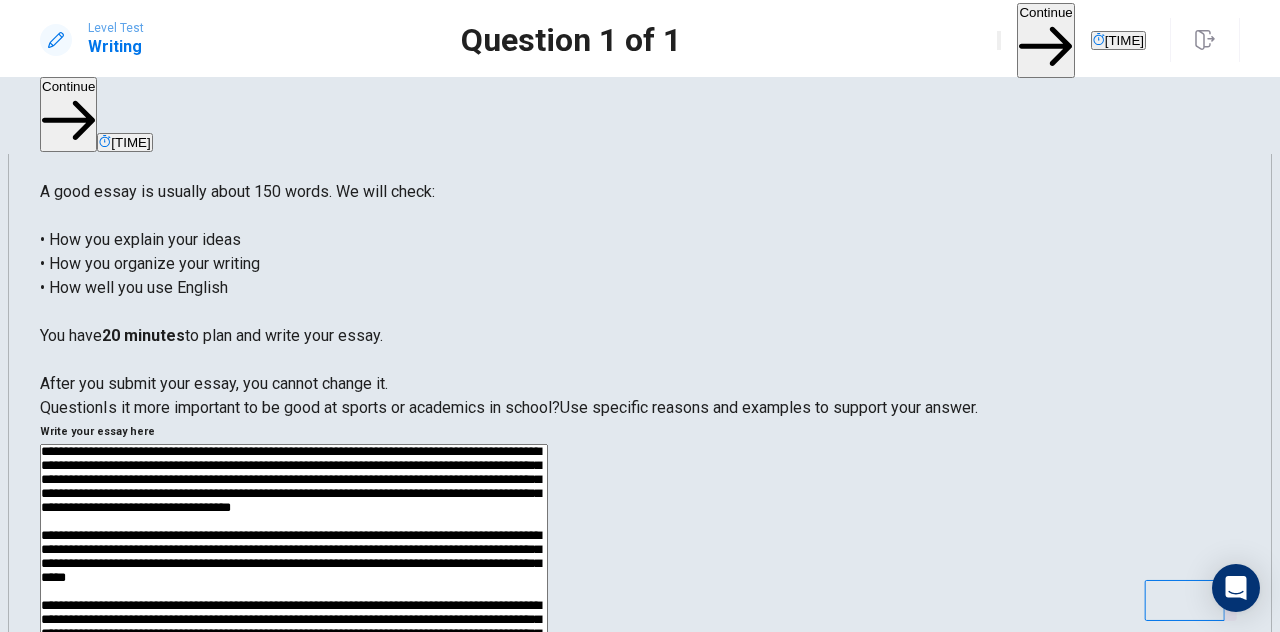 click at bounding box center (294, 704) 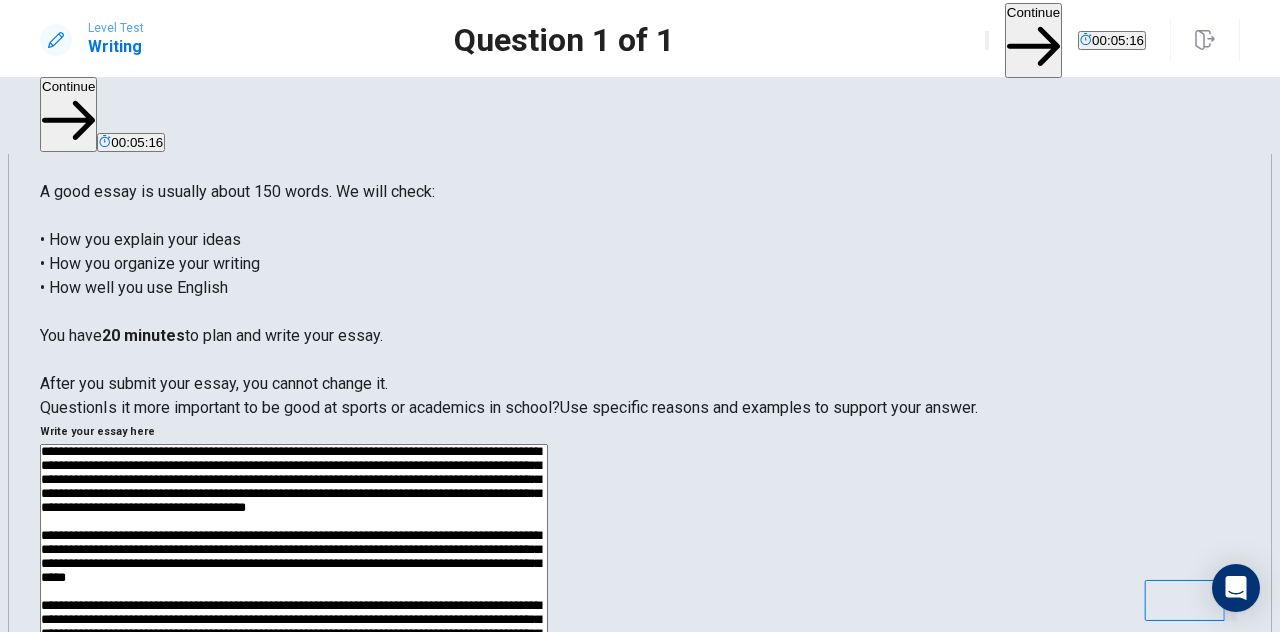 click at bounding box center [294, 704] 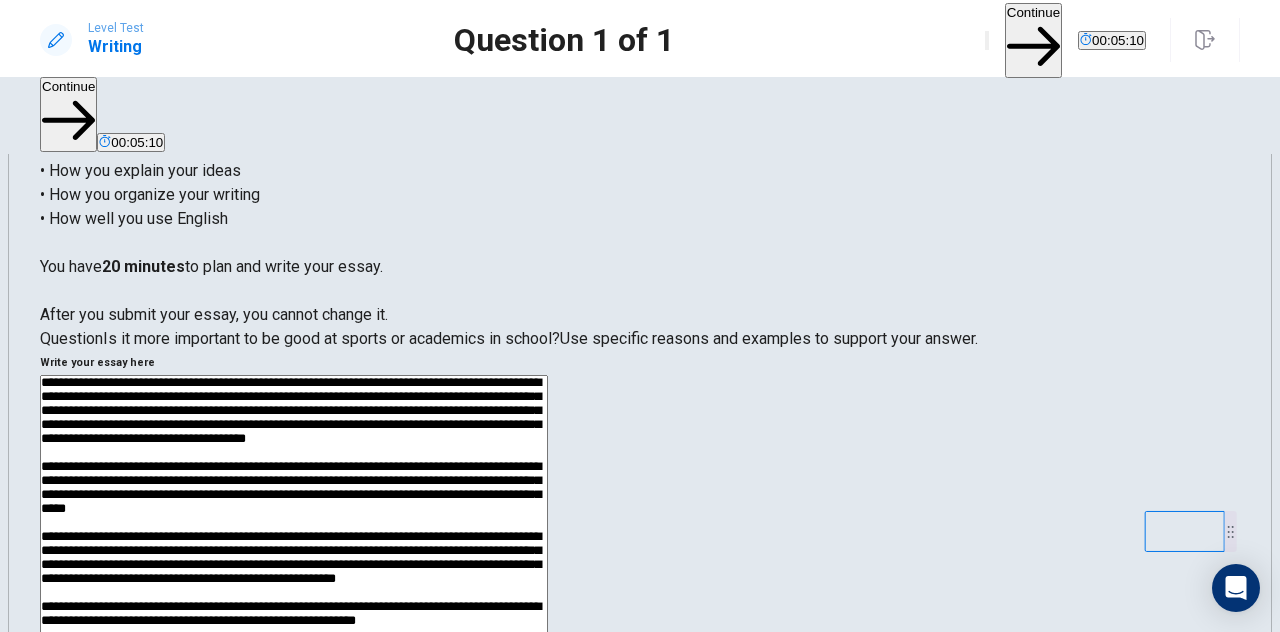 scroll, scrollTop: 225, scrollLeft: 0, axis: vertical 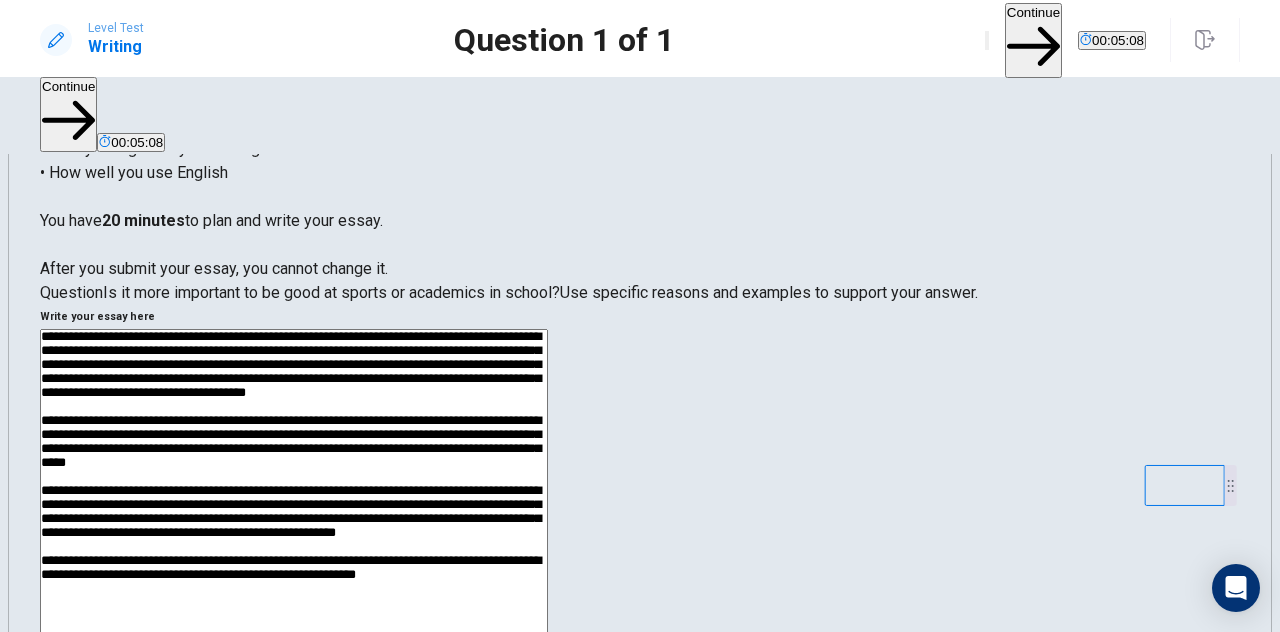 click at bounding box center [294, 589] 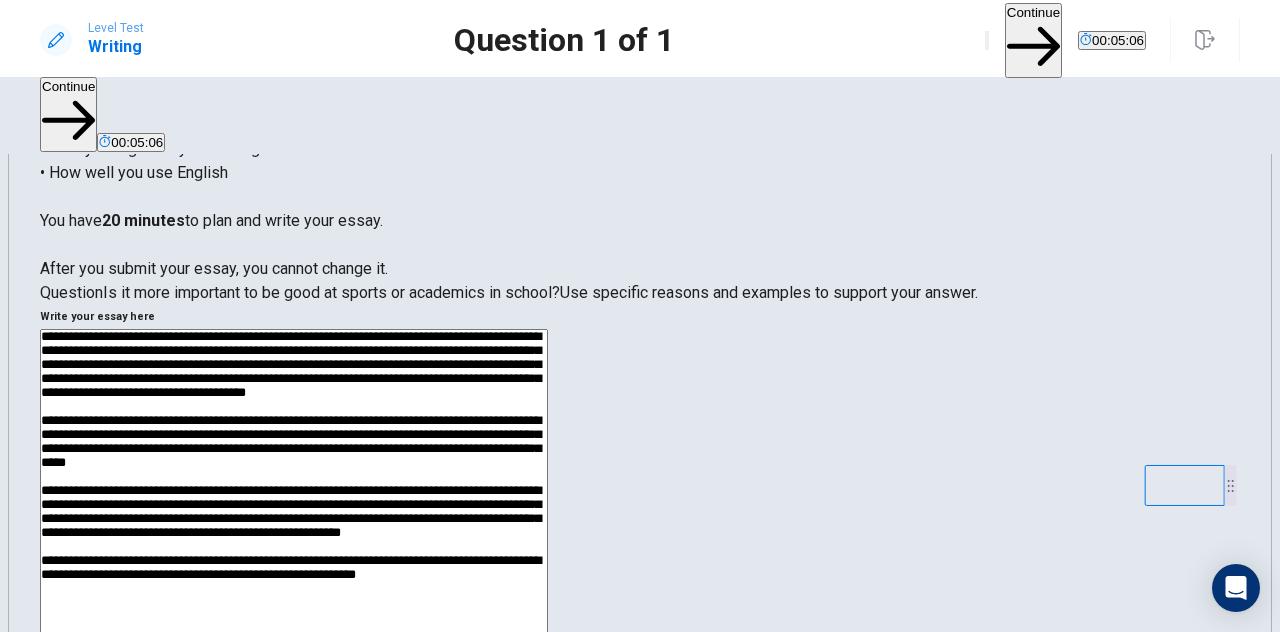 scroll, scrollTop: 32, scrollLeft: 0, axis: vertical 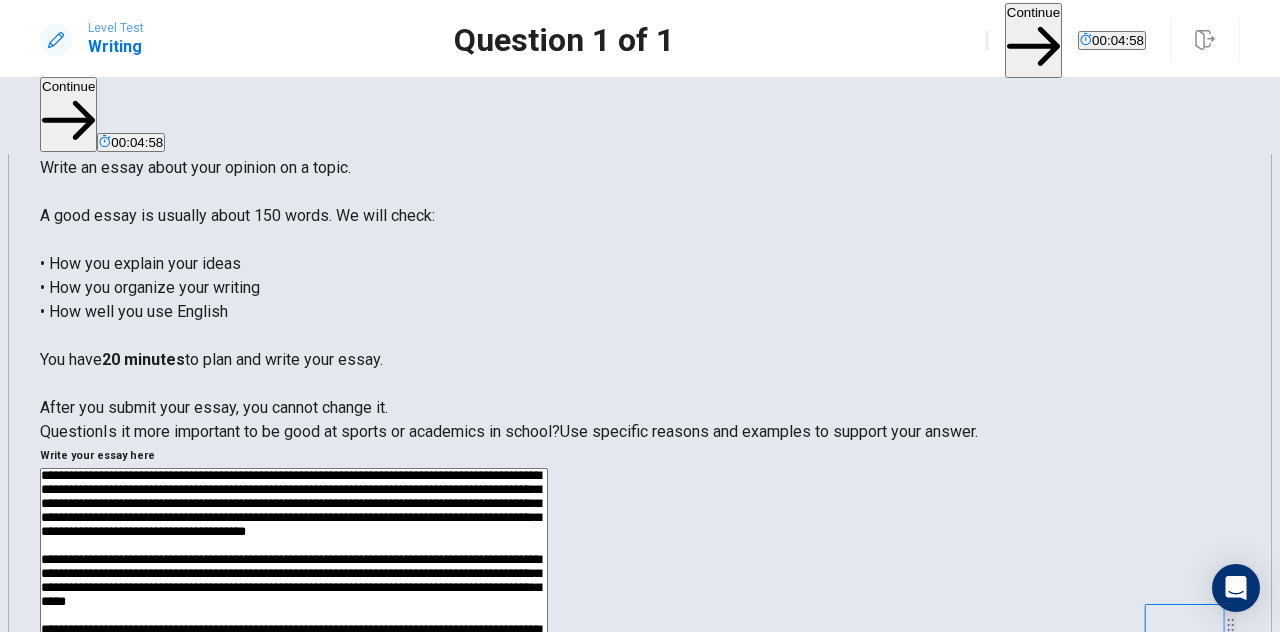 click at bounding box center [294, 728] 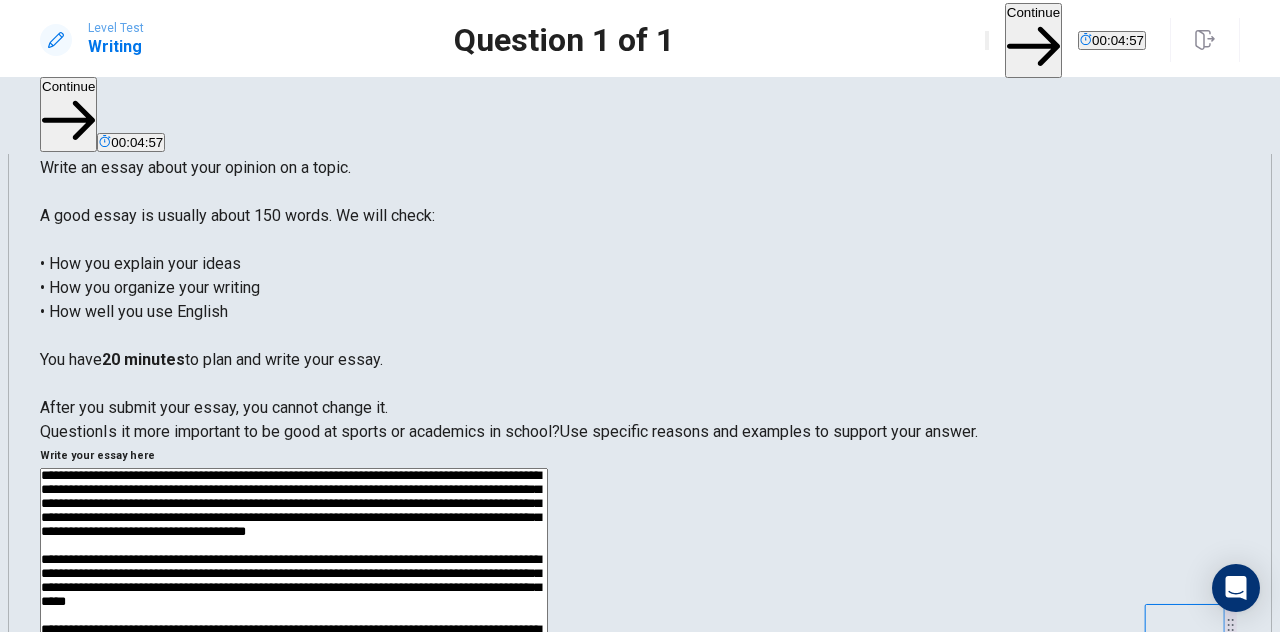 click on "* ​" at bounding box center (640, 731) 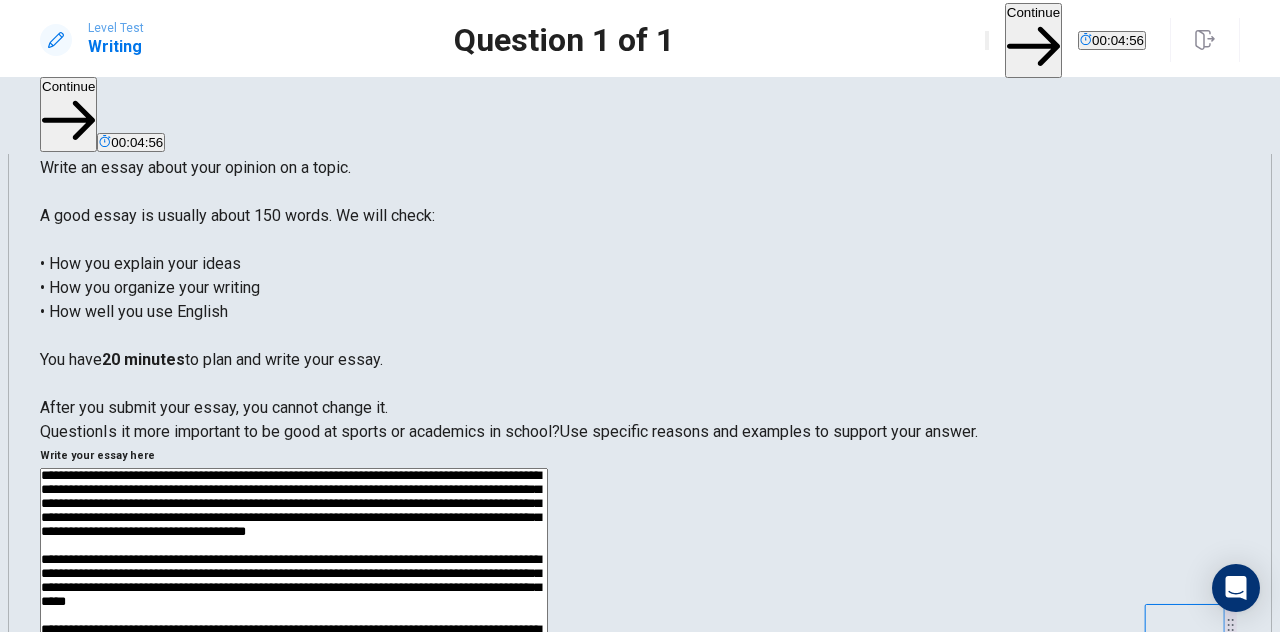 click at bounding box center (294, 728) 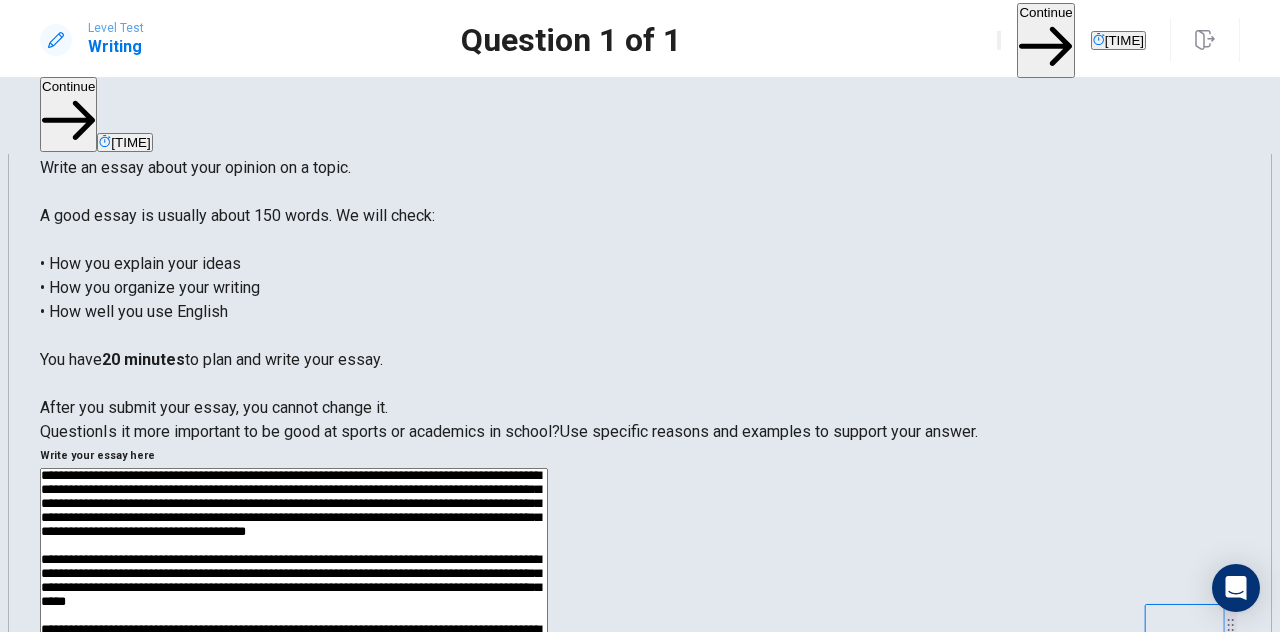 click at bounding box center (294, 728) 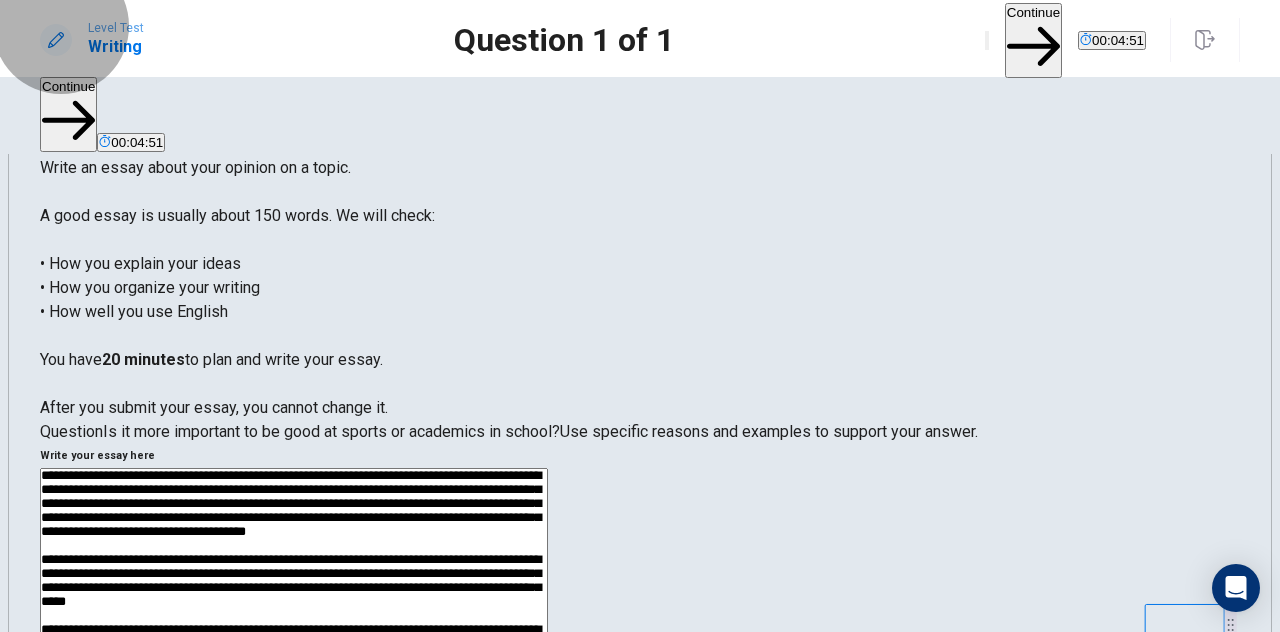 click on "Continue" at bounding box center [1033, 40] 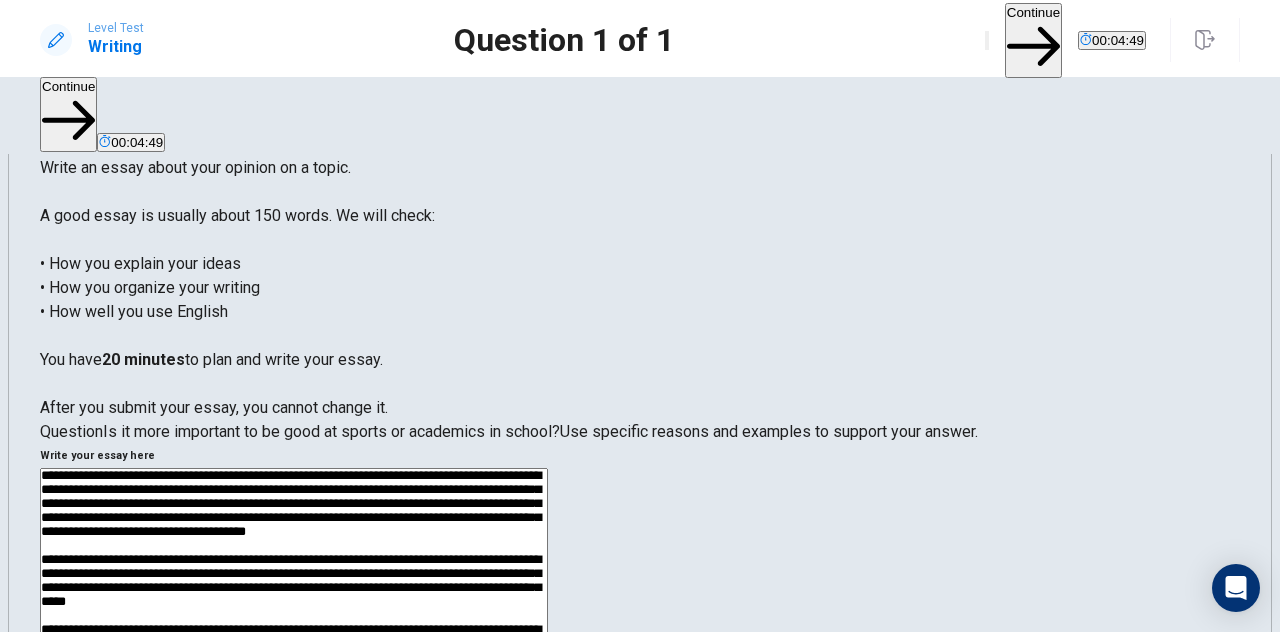 scroll, scrollTop: 114, scrollLeft: 0, axis: vertical 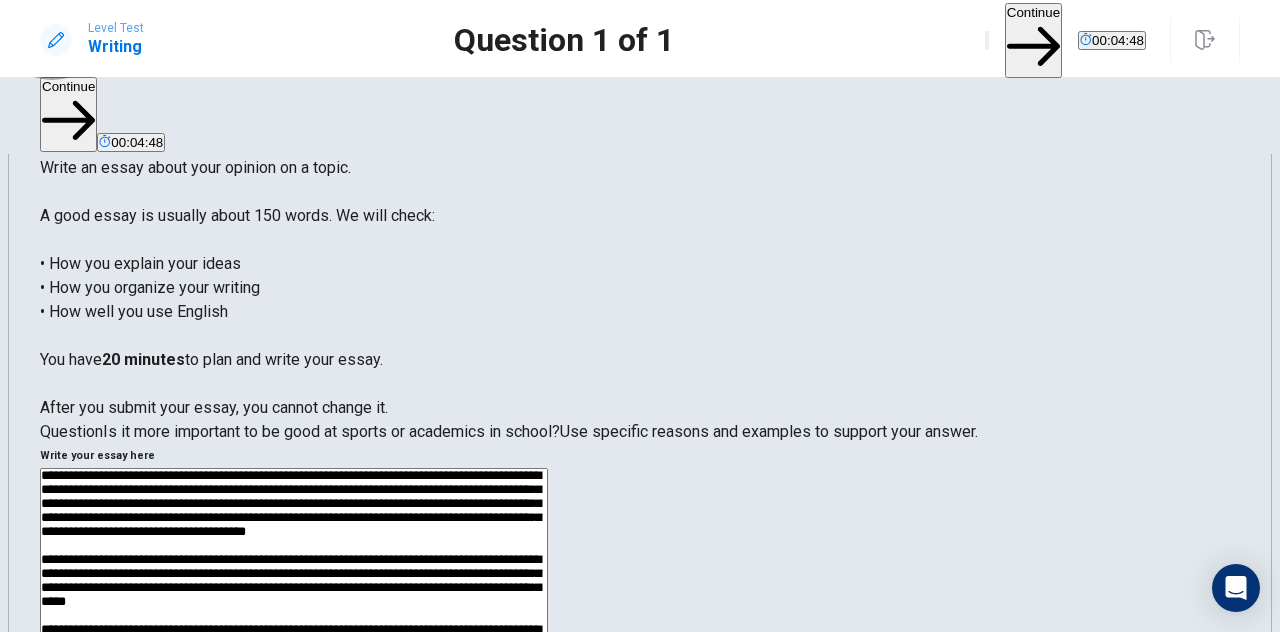 click on "Continue" at bounding box center (76, 2107) 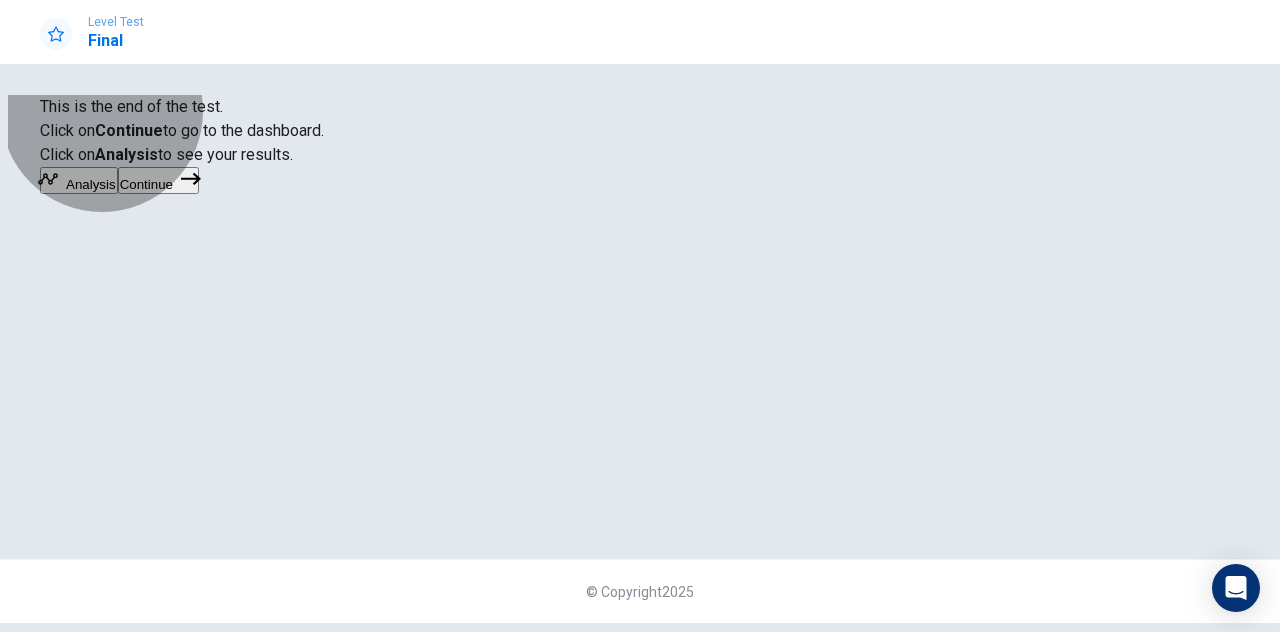 click at bounding box center [191, 179] 